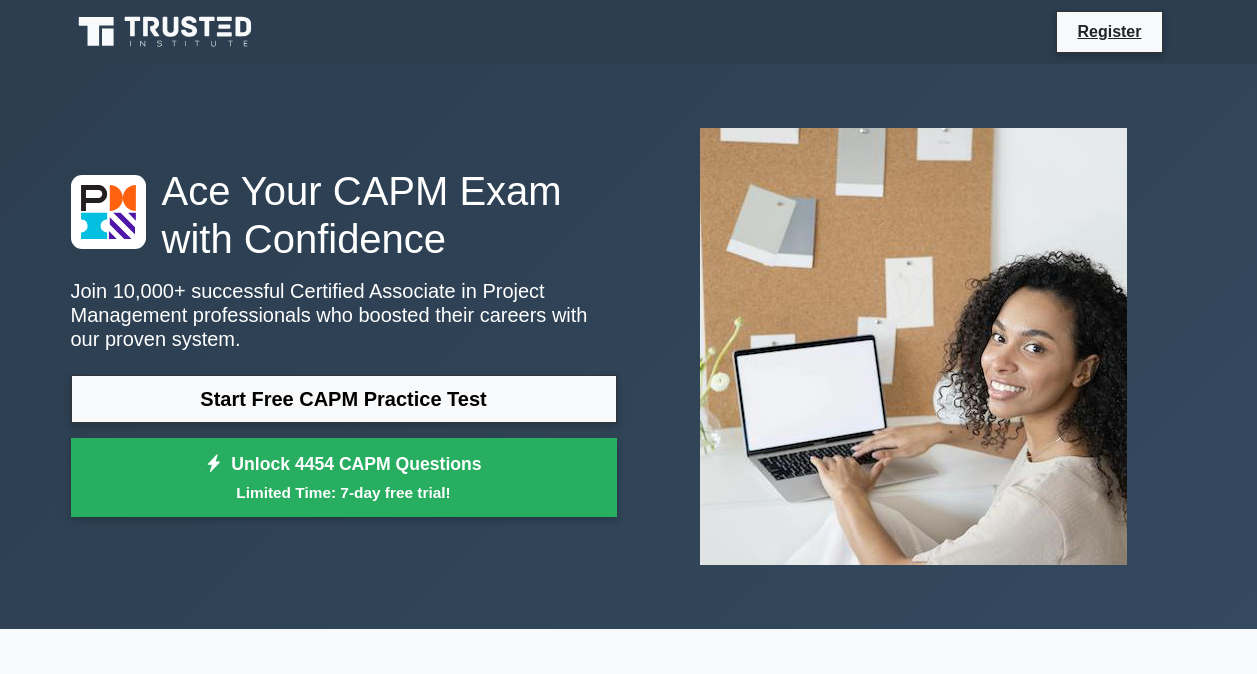 scroll, scrollTop: 0, scrollLeft: 0, axis: both 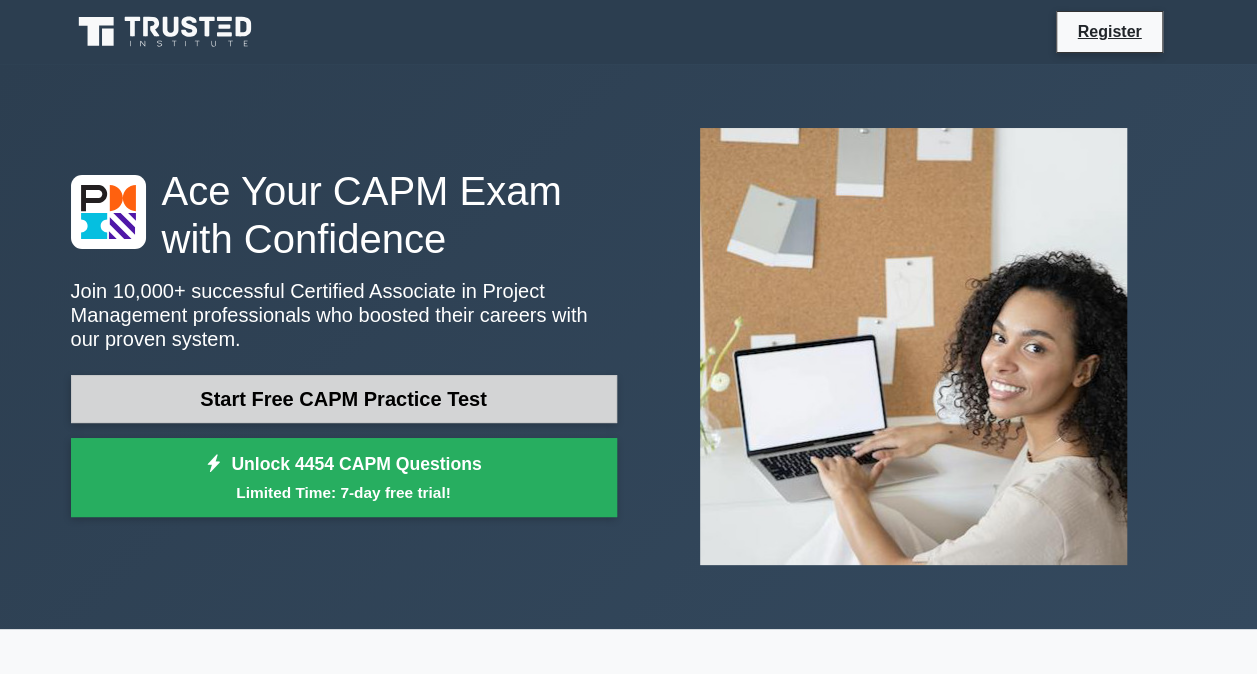 drag, startPoint x: 0, startPoint y: 0, endPoint x: 452, endPoint y: 407, distance: 608.2376 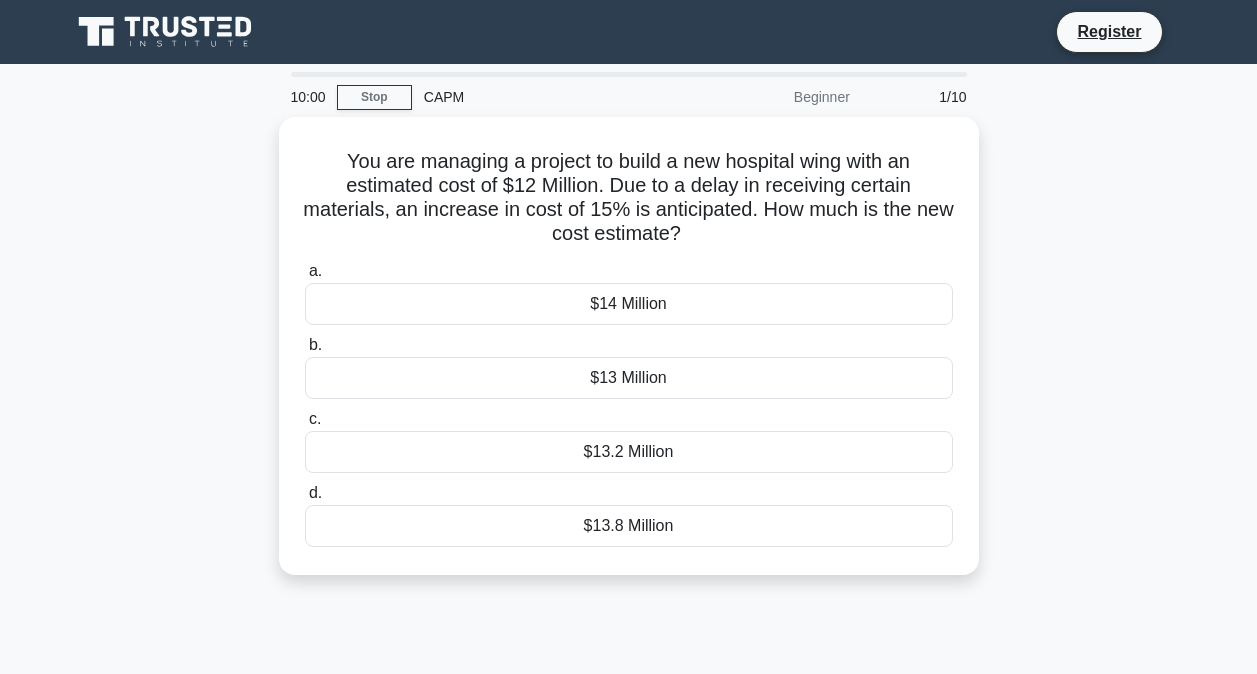 scroll, scrollTop: 0, scrollLeft: 0, axis: both 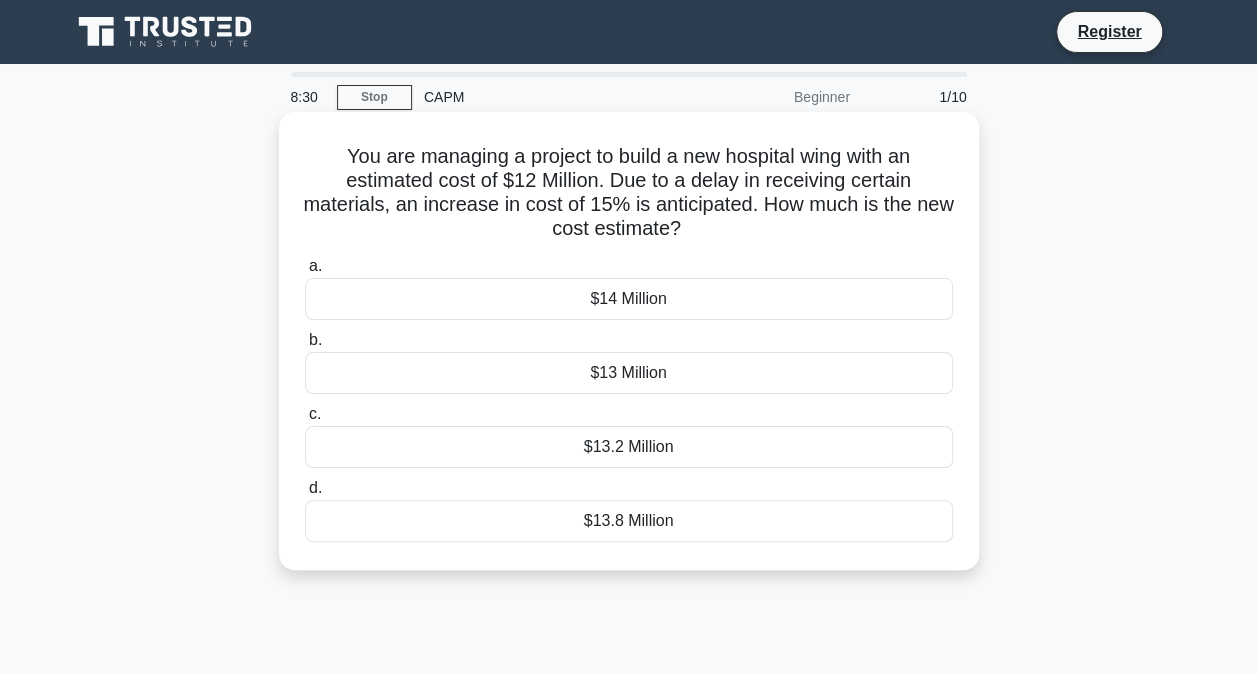 click on "$13.8 Million" at bounding box center (629, 521) 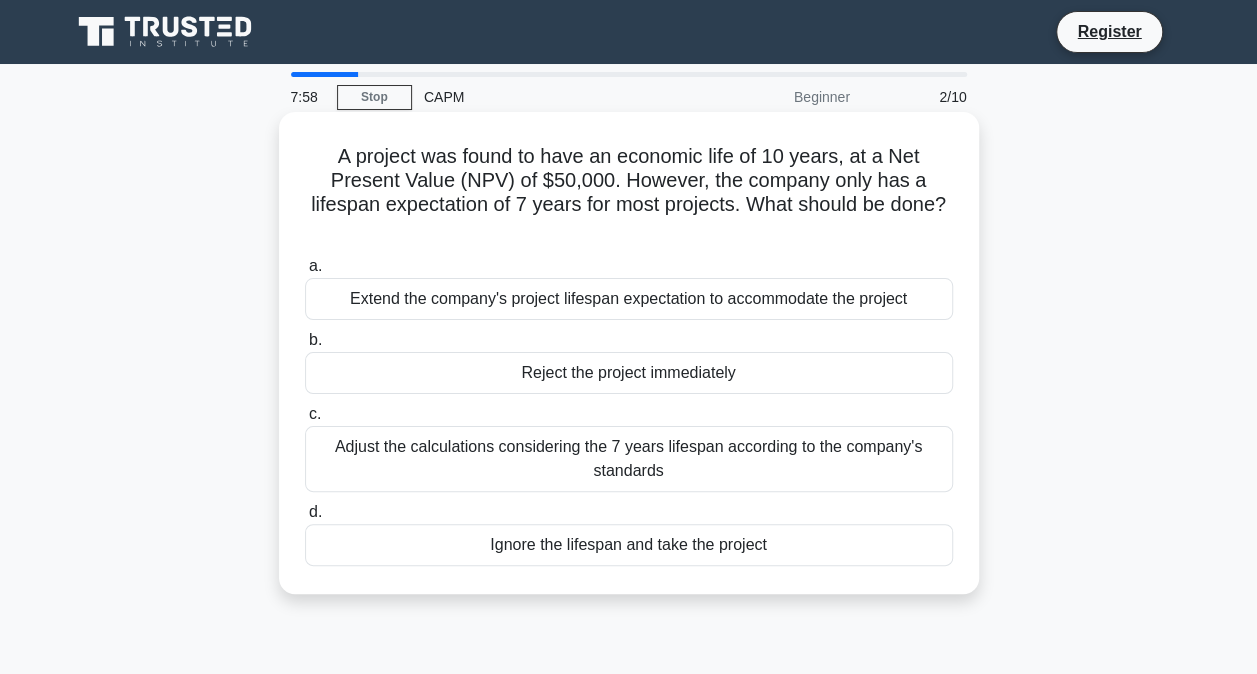 click on "Extend the company's project lifespan expectation to accommodate the project" at bounding box center [629, 299] 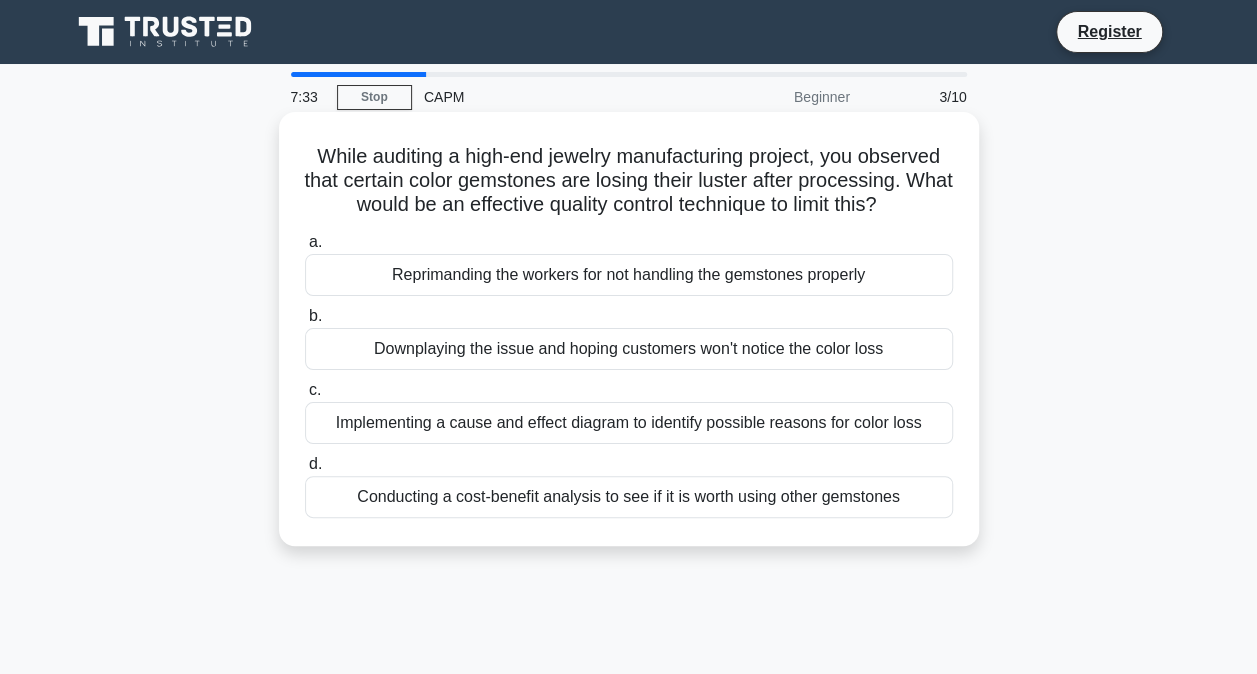 click on "Implementing a cause and effect diagram to identify possible reasons for color loss" at bounding box center (629, 423) 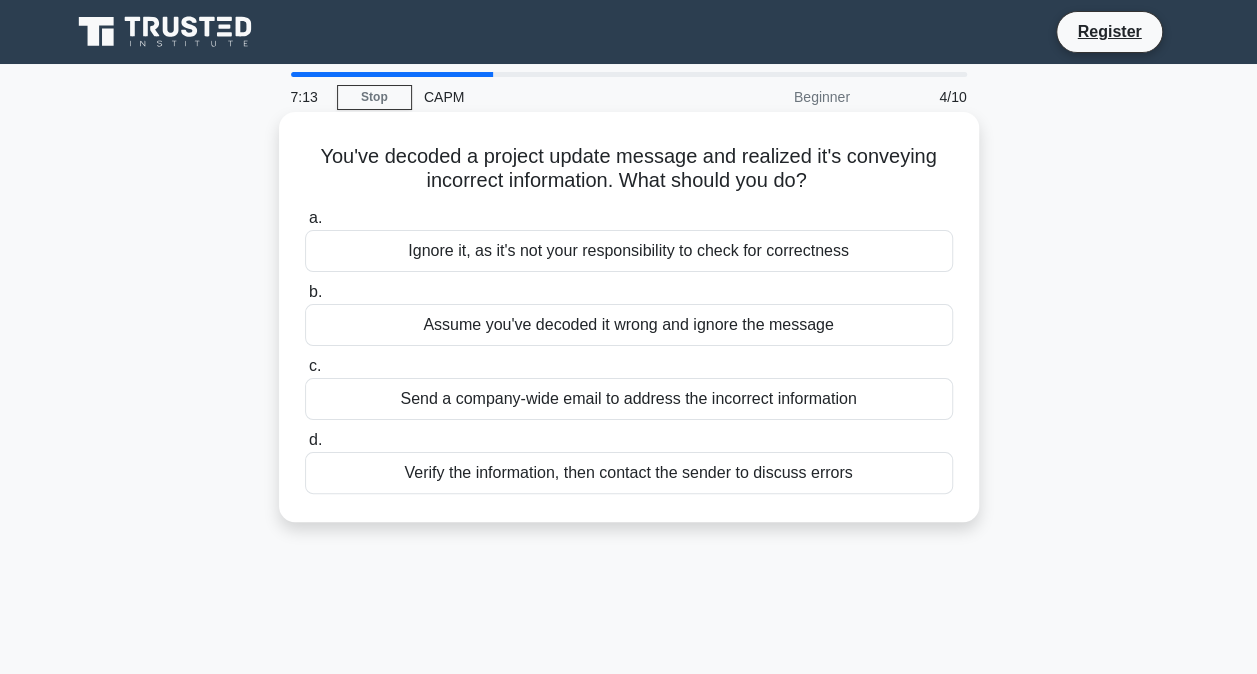 click on "Verify the information, then contact the sender to discuss errors" at bounding box center (629, 473) 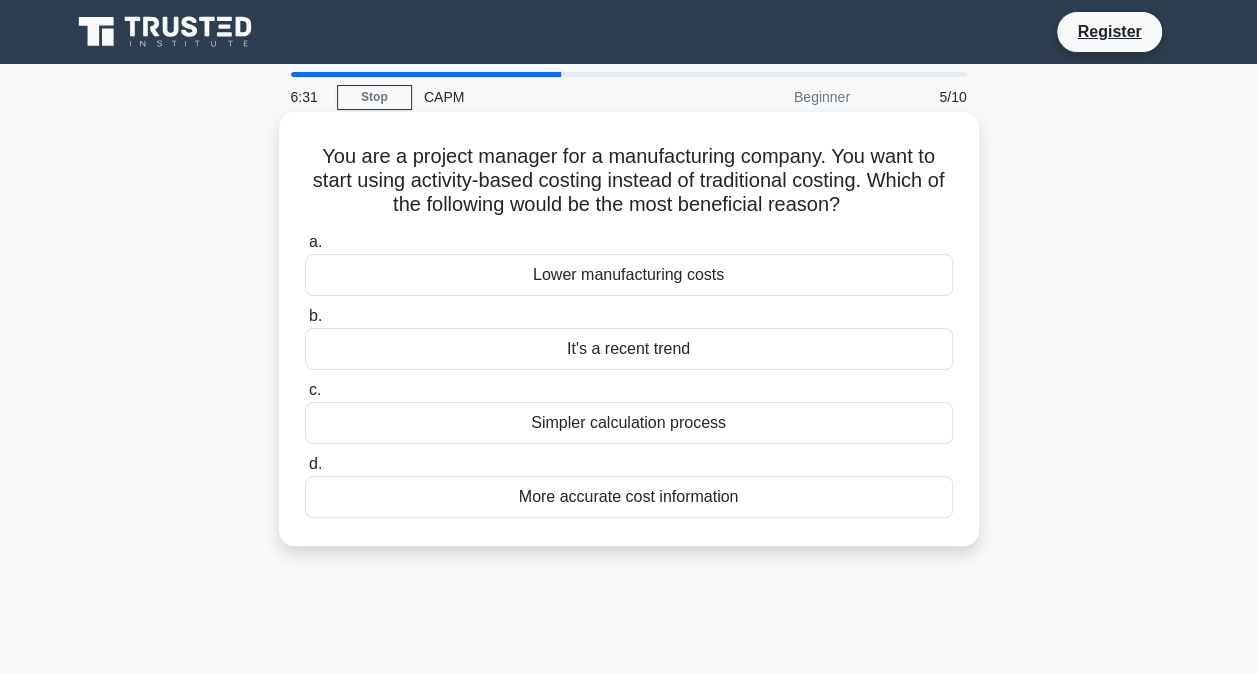 click on "More accurate cost information" at bounding box center (629, 497) 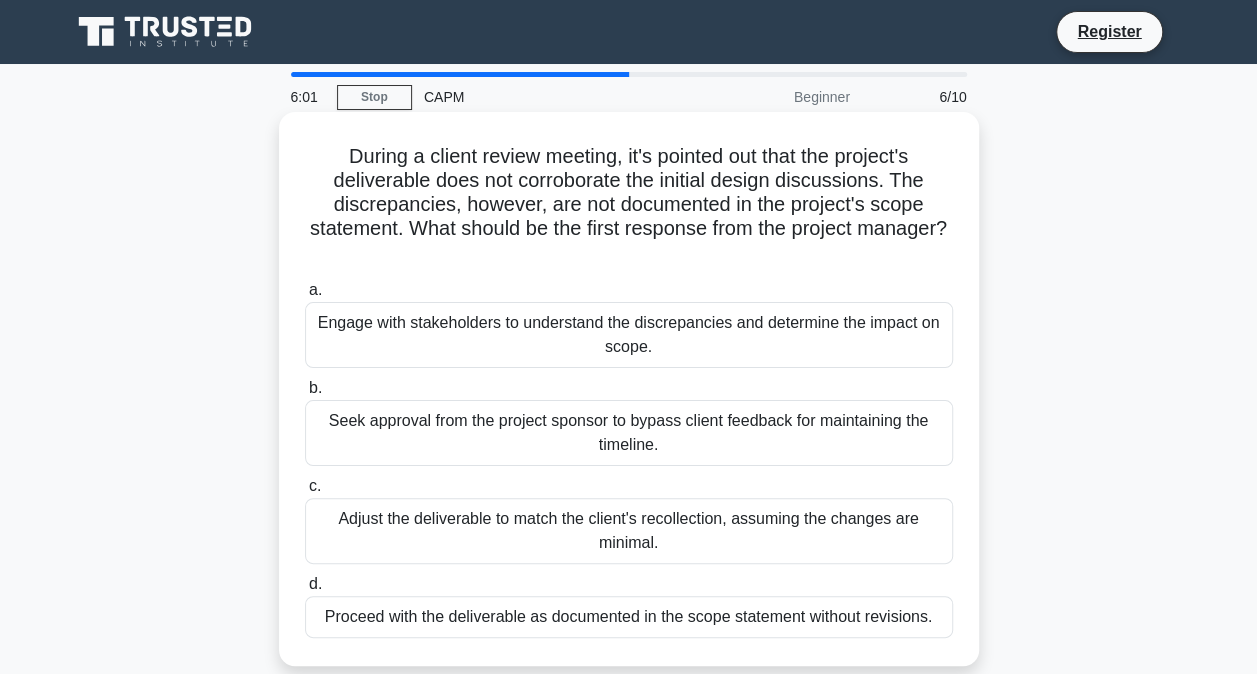 click on "Engage with stakeholders to understand the discrepancies and determine the impact on scope." at bounding box center [629, 335] 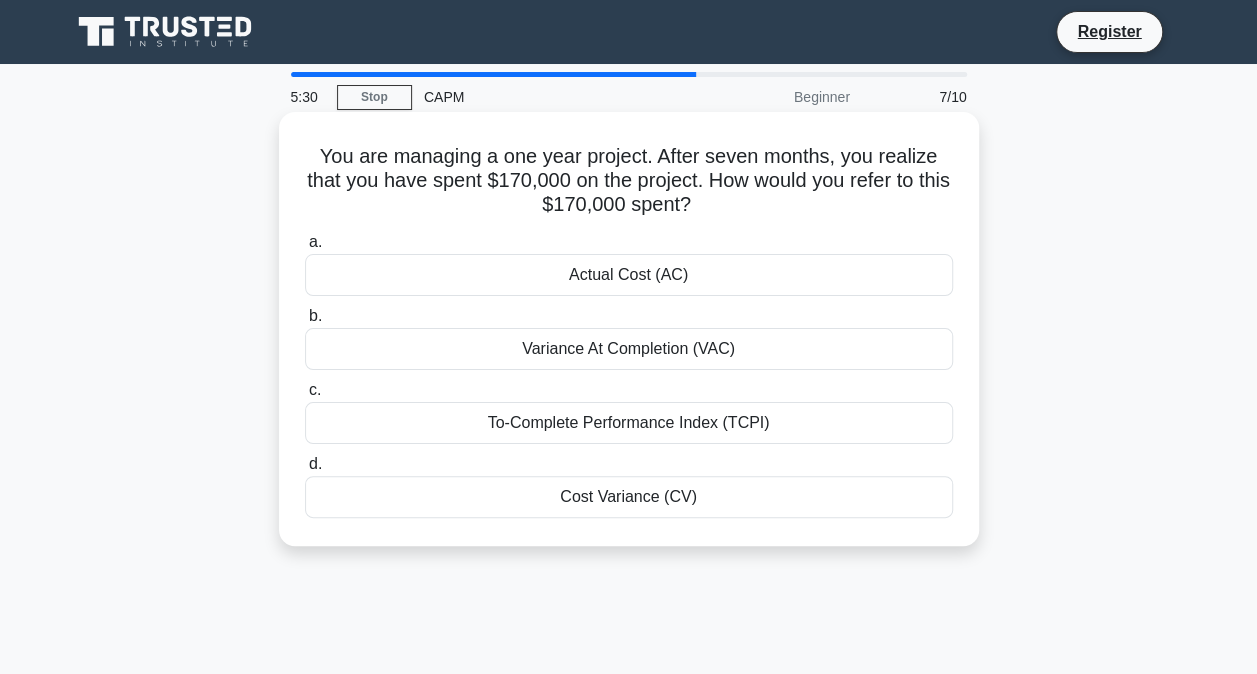 click on "Actual Cost (AC)" at bounding box center (629, 275) 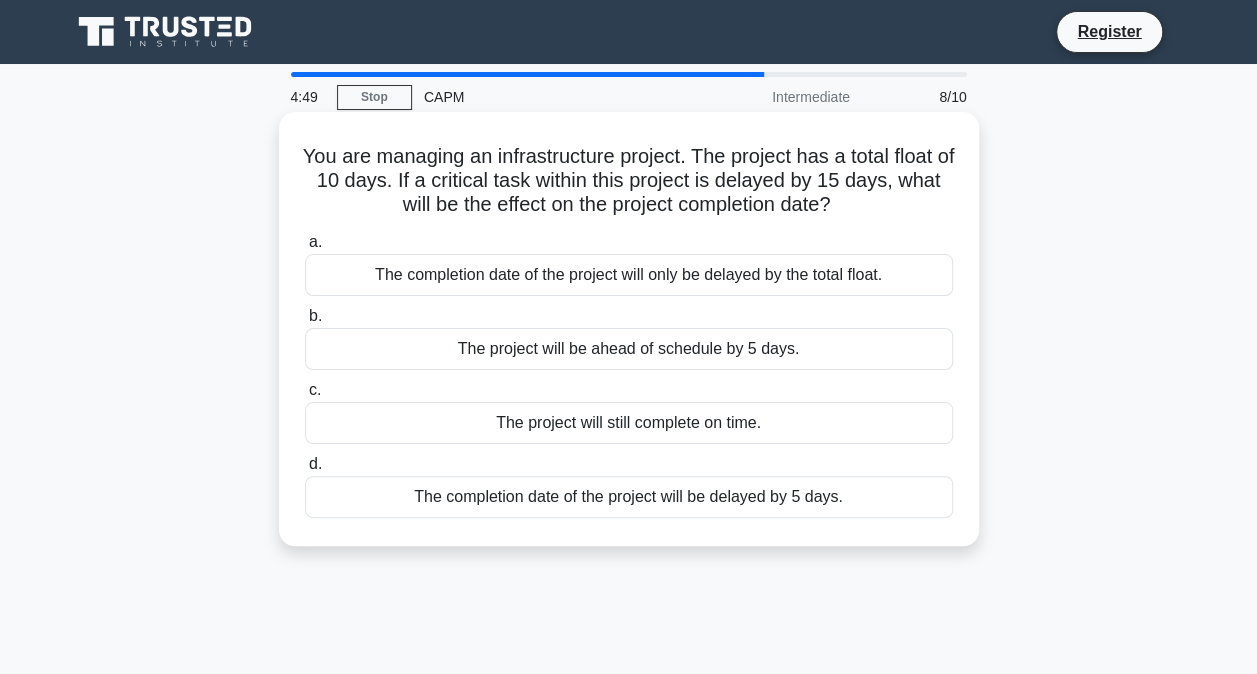 click on "The completion date of the project will be delayed by 5 days." at bounding box center [629, 497] 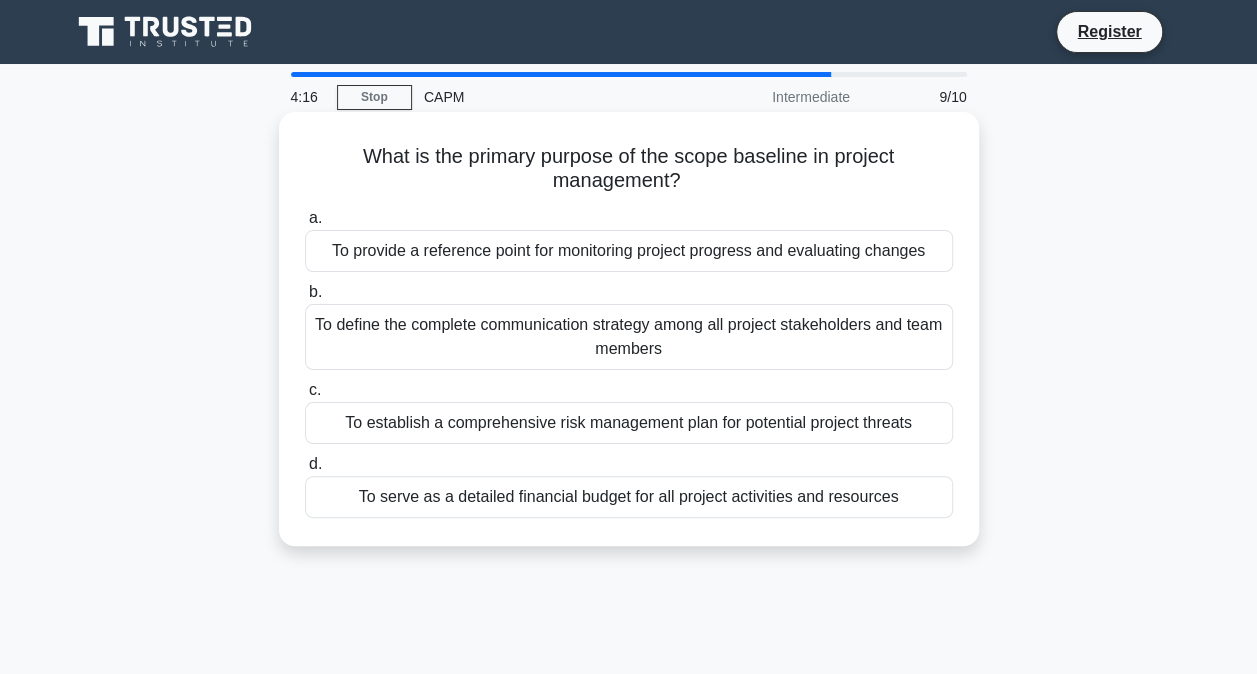 click on "To provide a reference point for monitoring project progress and evaluating changes" at bounding box center (629, 251) 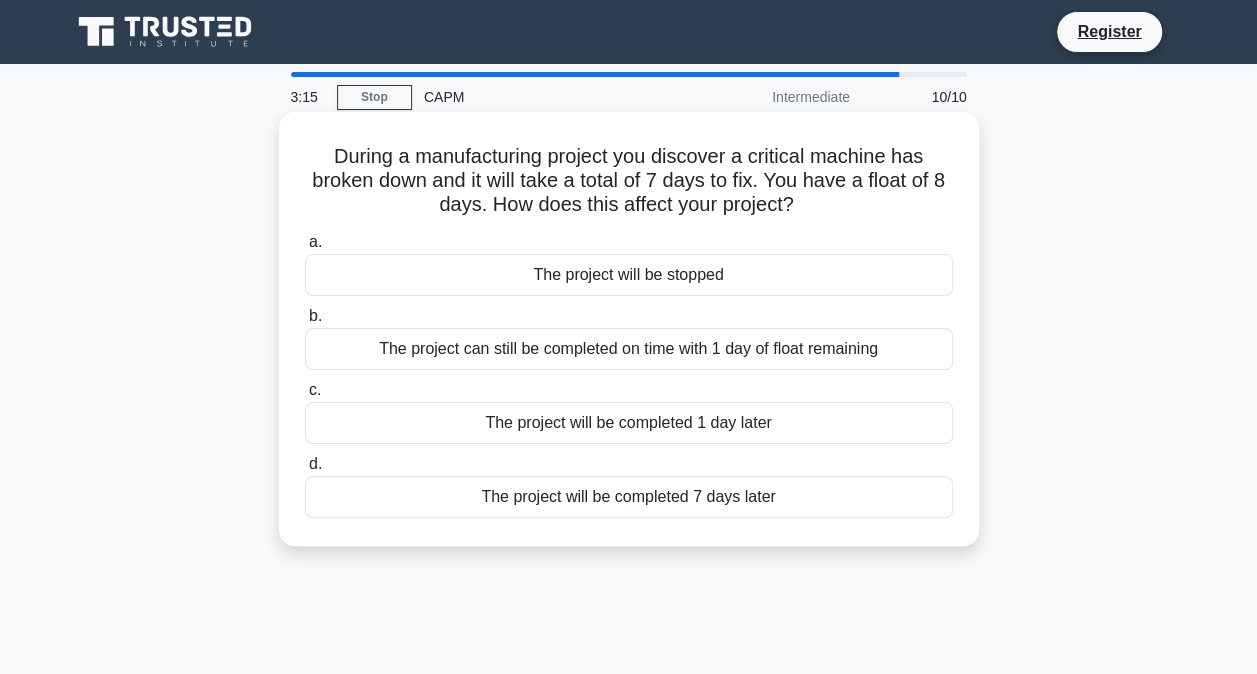 click on "The project will be completed 1 day later" at bounding box center (629, 423) 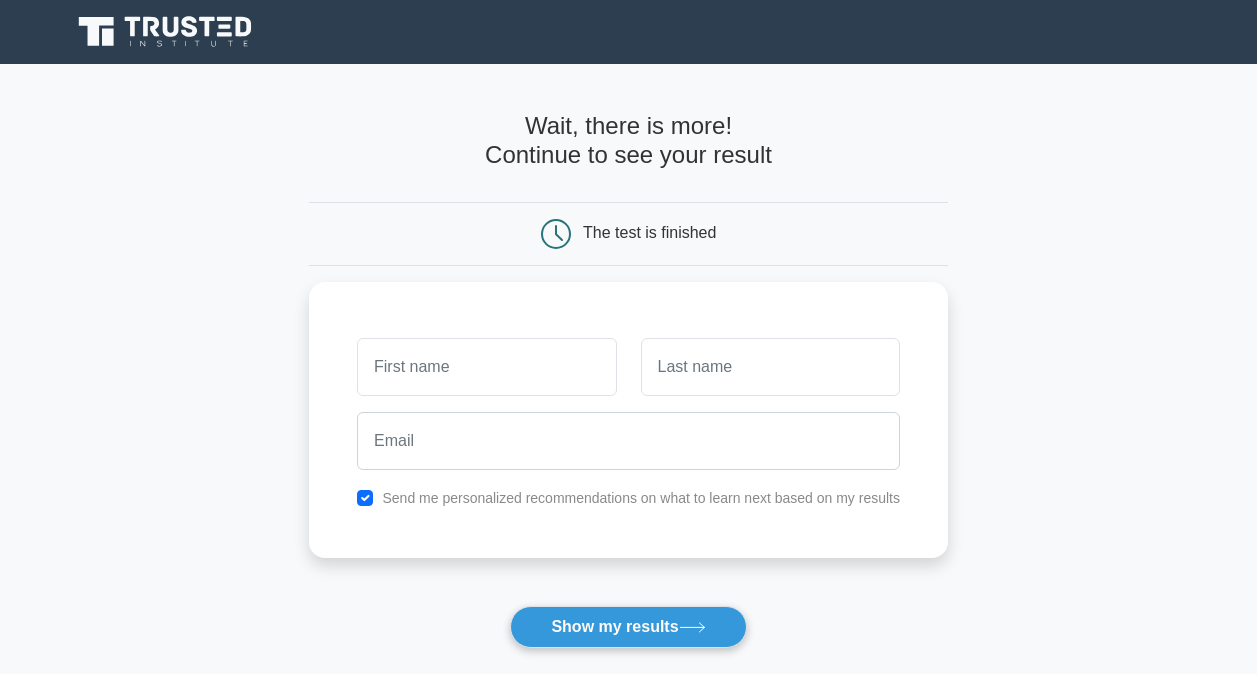 scroll, scrollTop: 0, scrollLeft: 0, axis: both 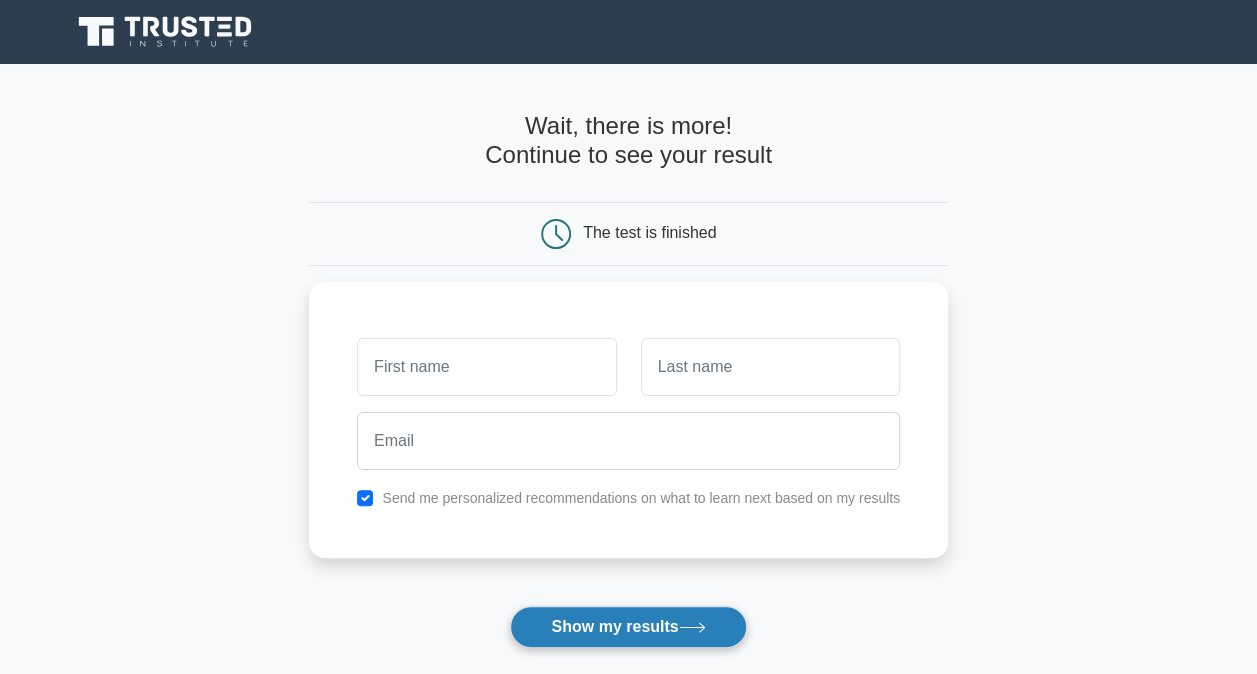 click on "Show my results" at bounding box center [628, 627] 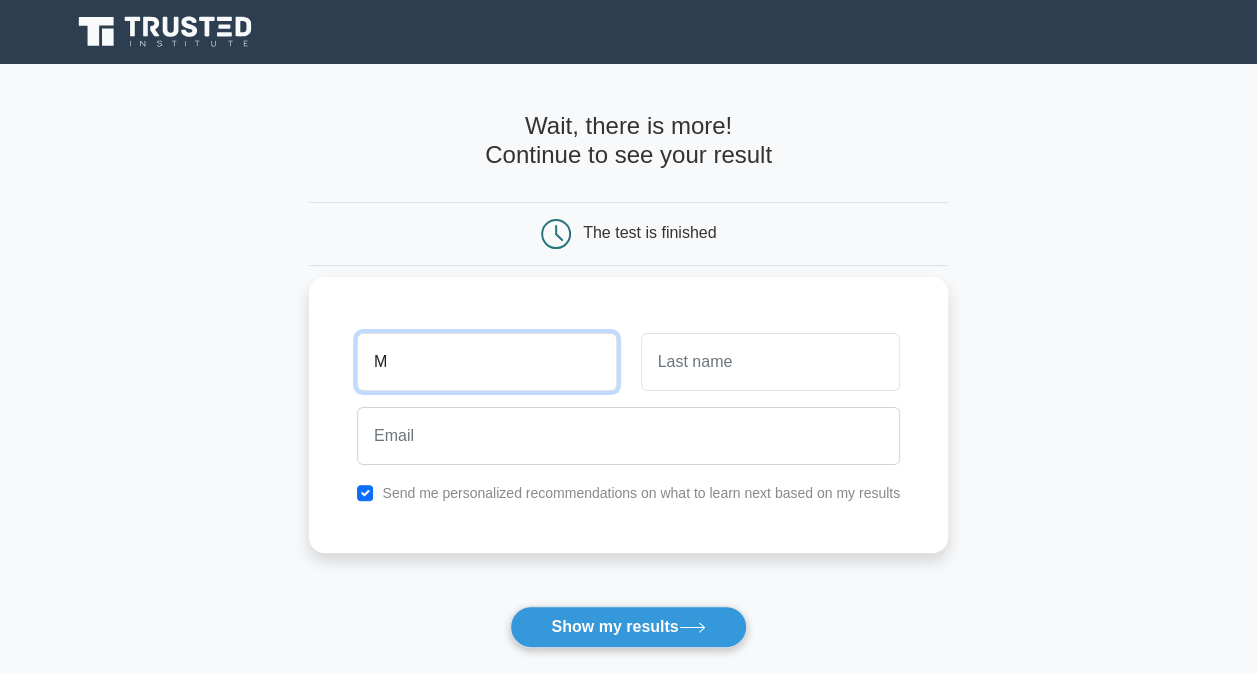 type on "M" 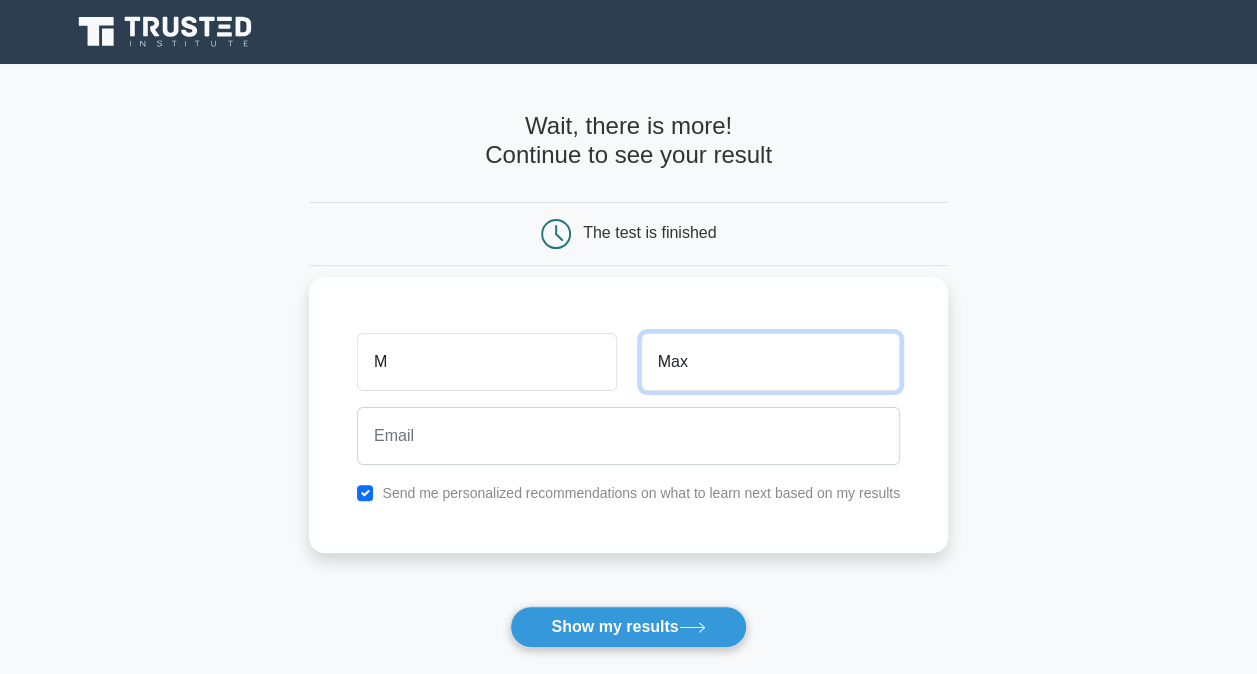 type on "Max" 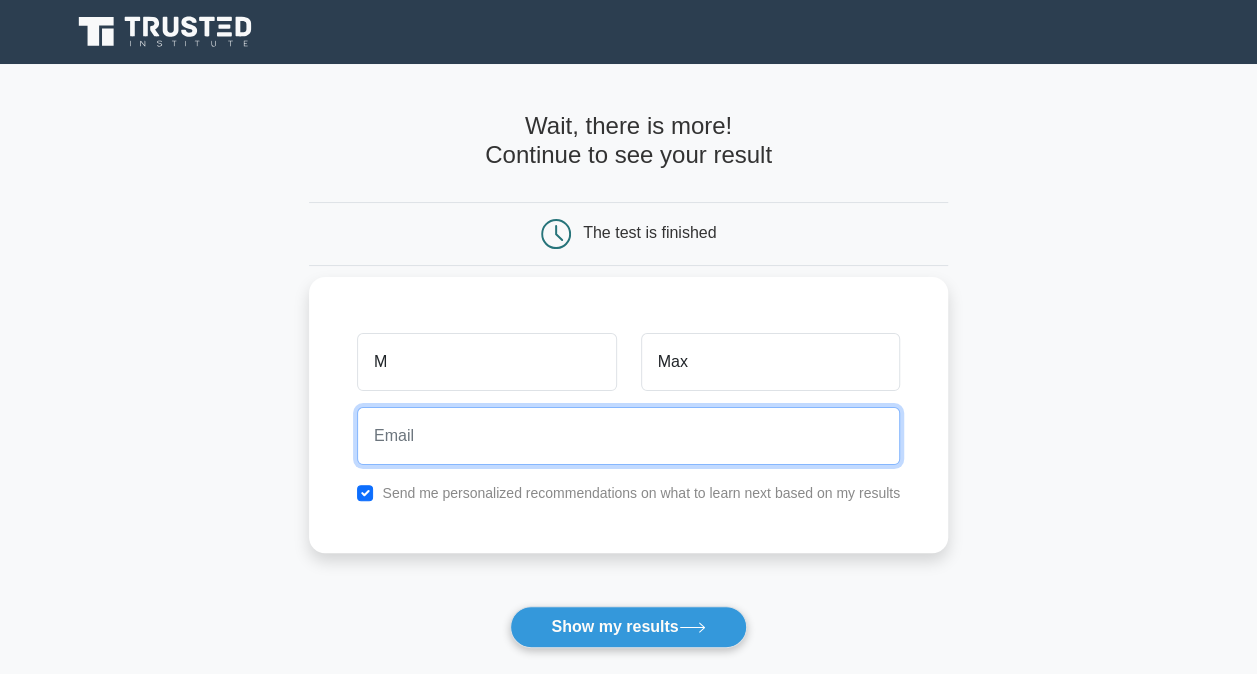 click at bounding box center [628, 436] 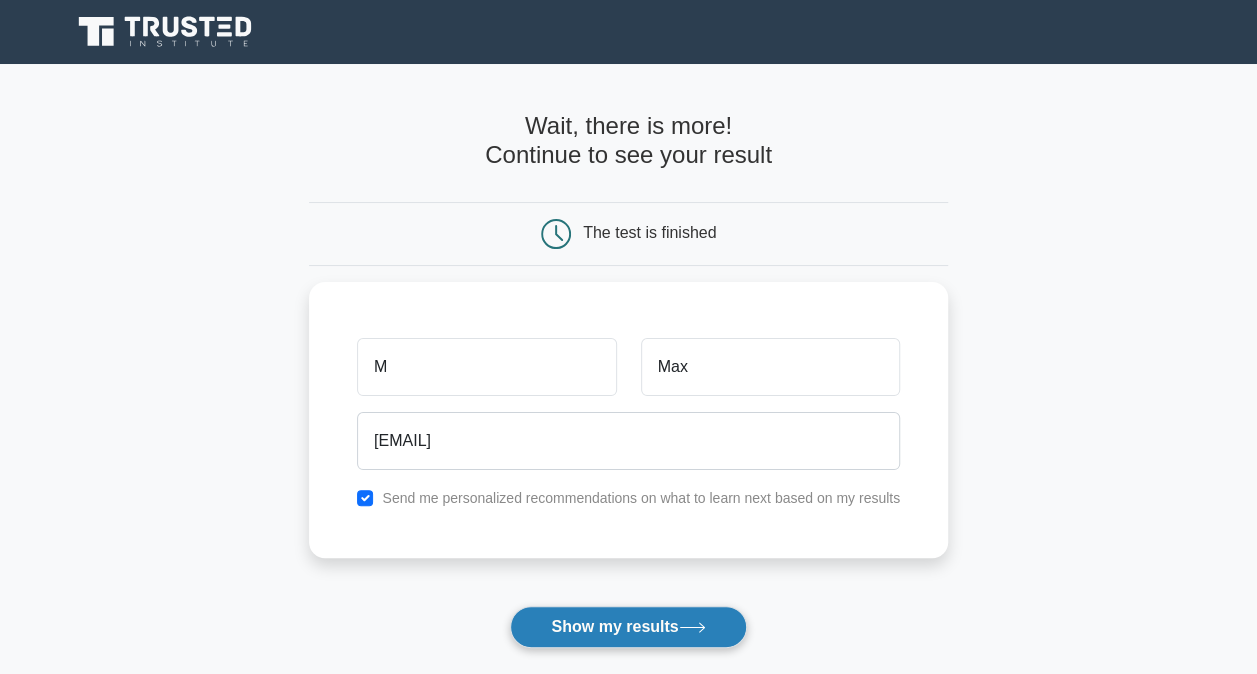 click on "Show my results" at bounding box center [628, 627] 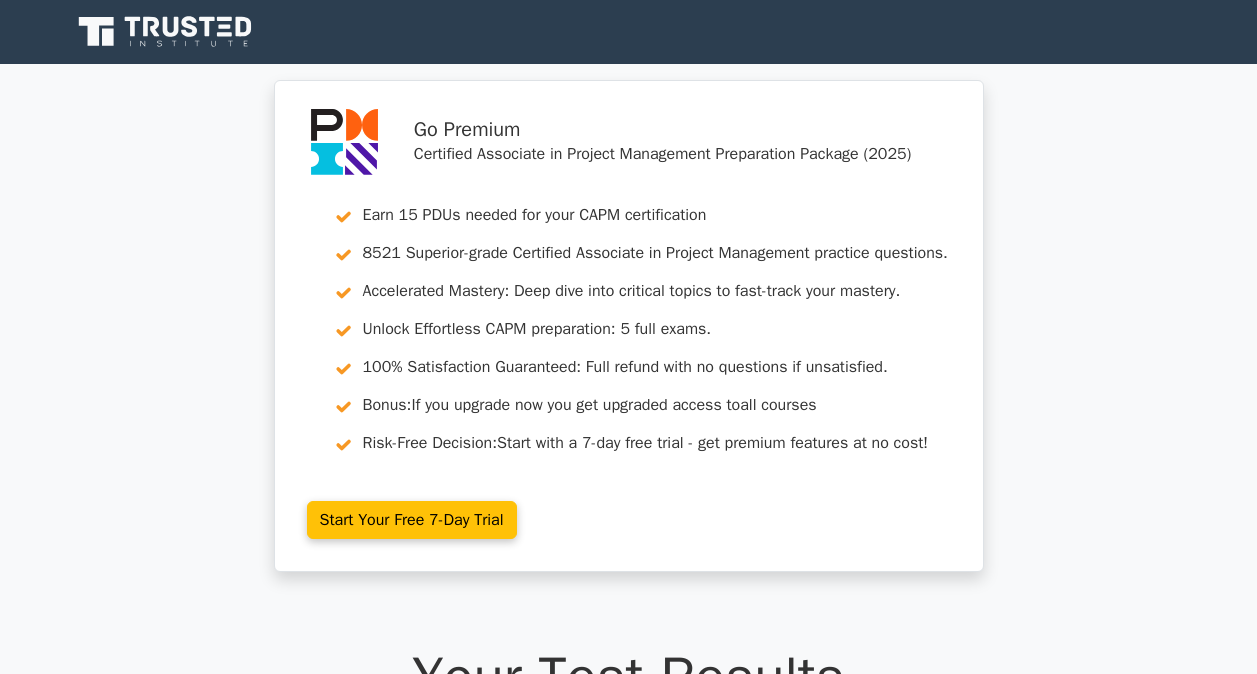 scroll, scrollTop: 0, scrollLeft: 0, axis: both 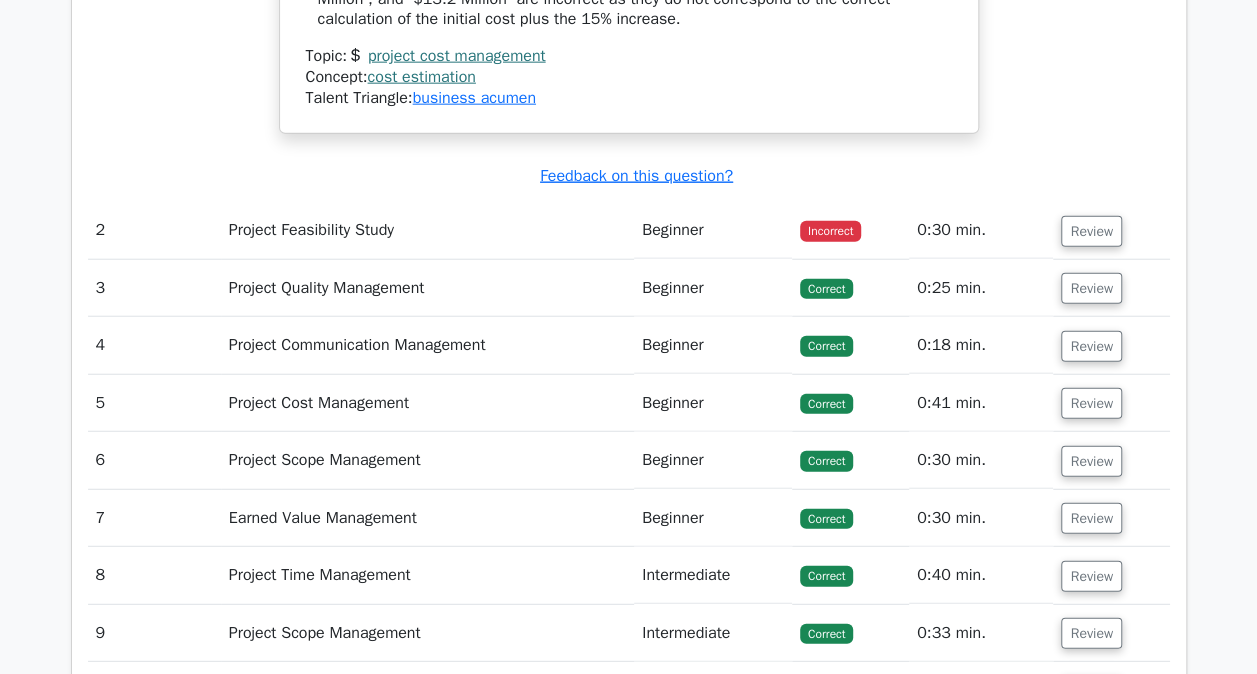 click on "Beginner" at bounding box center [713, 230] 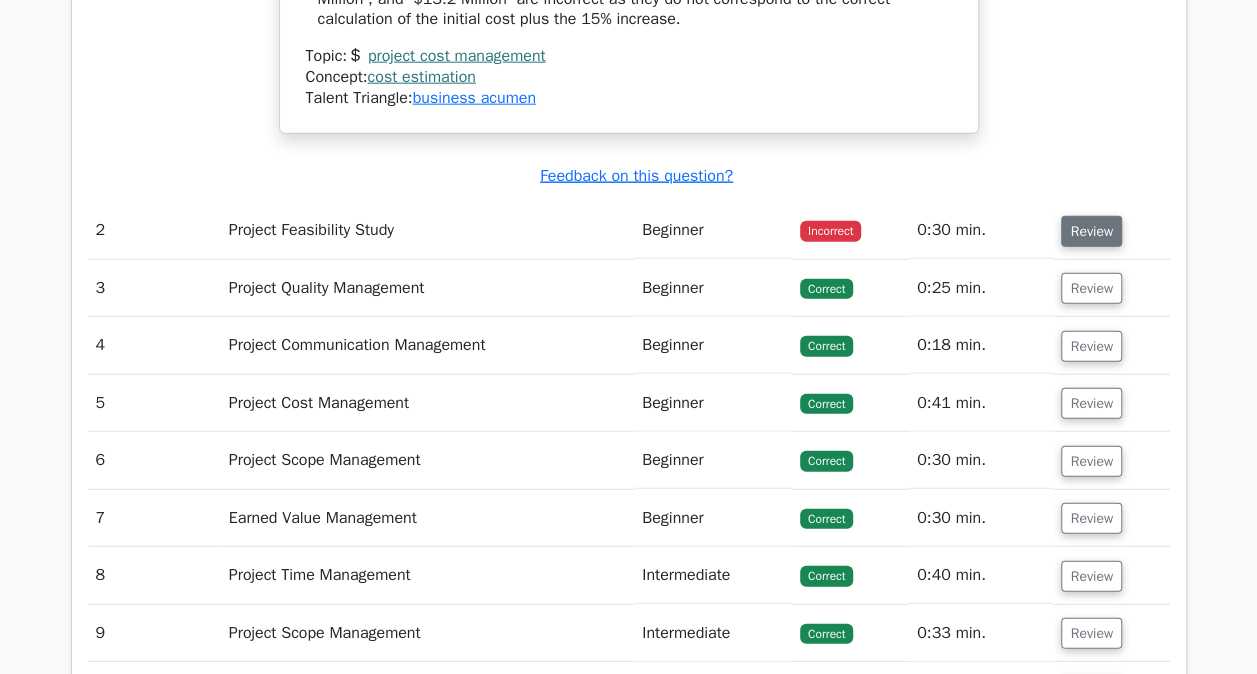 click on "Review" at bounding box center (1091, 231) 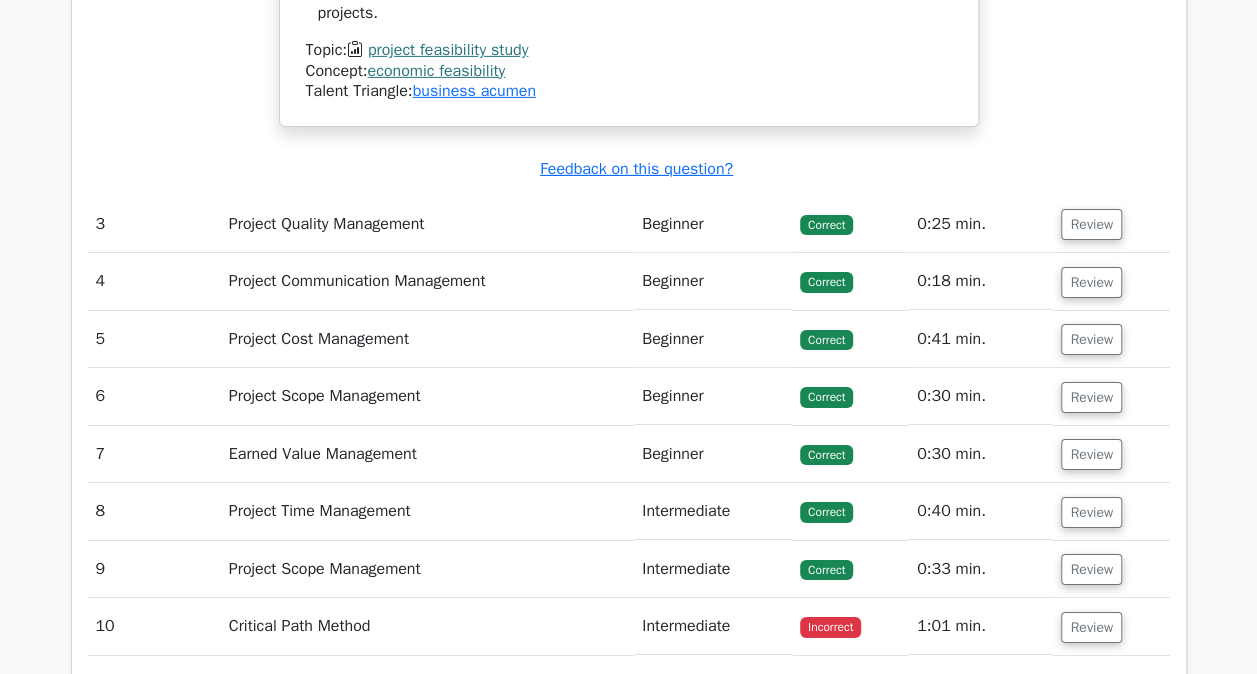 scroll, scrollTop: 3400, scrollLeft: 0, axis: vertical 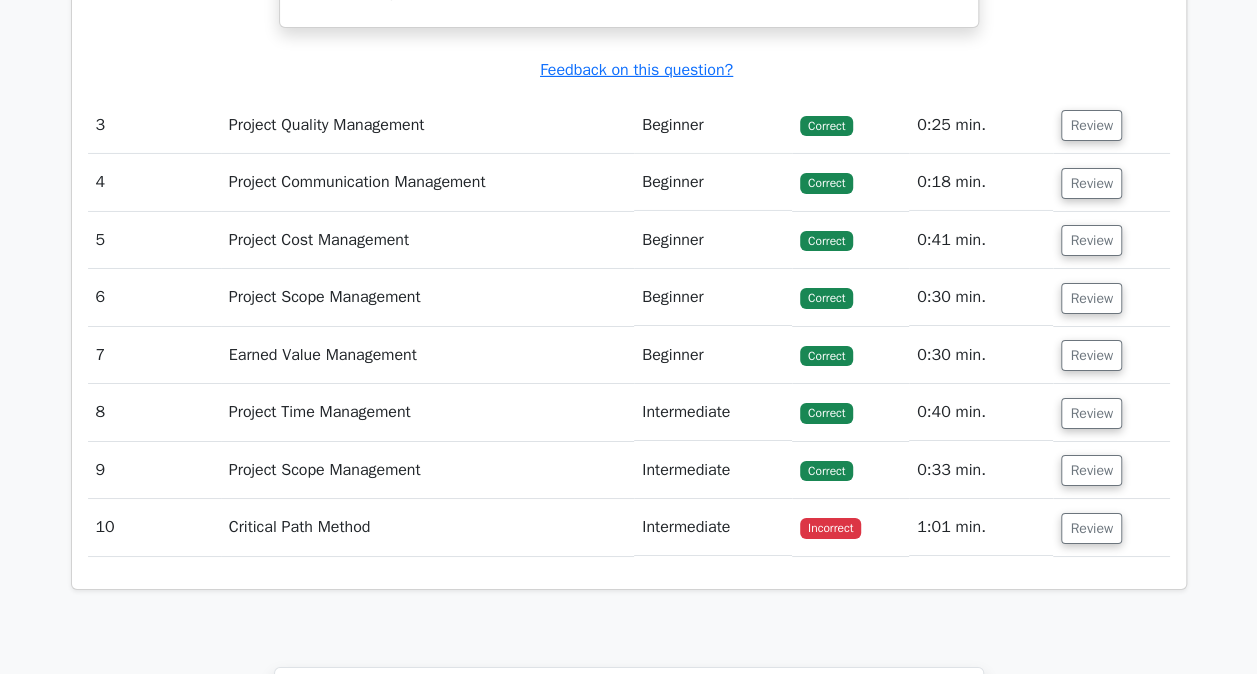 click on "Intermediate" at bounding box center [713, 527] 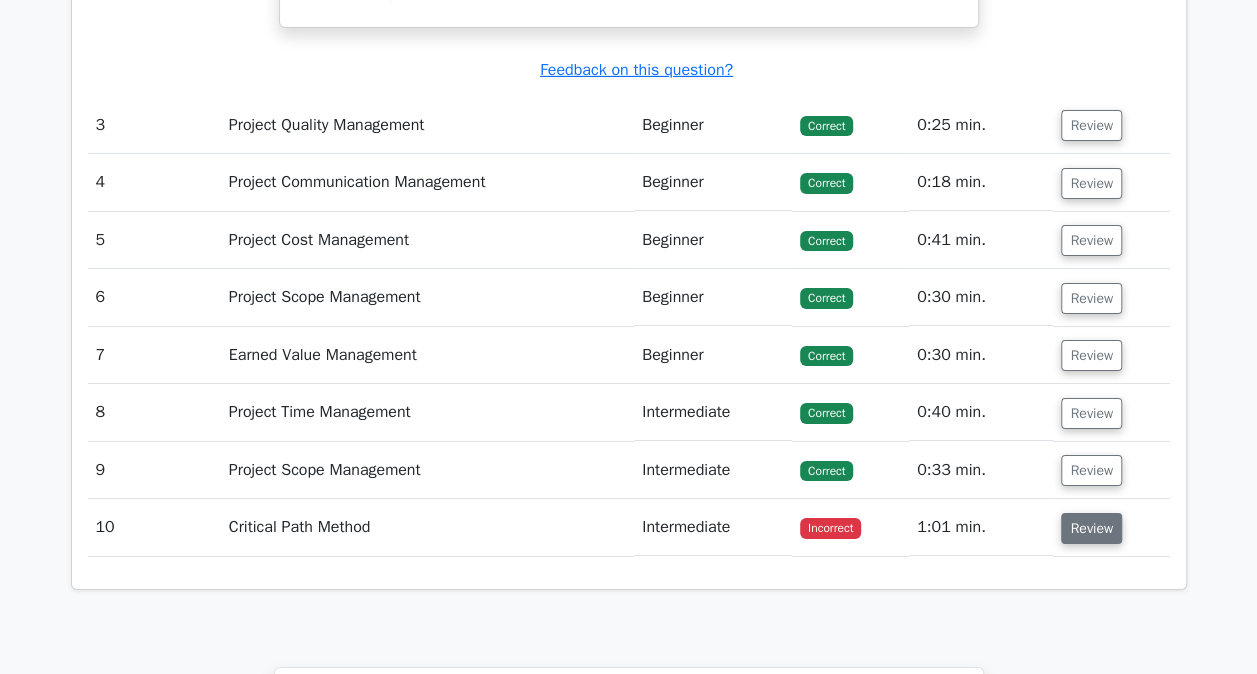 click on "Review" at bounding box center [1091, 528] 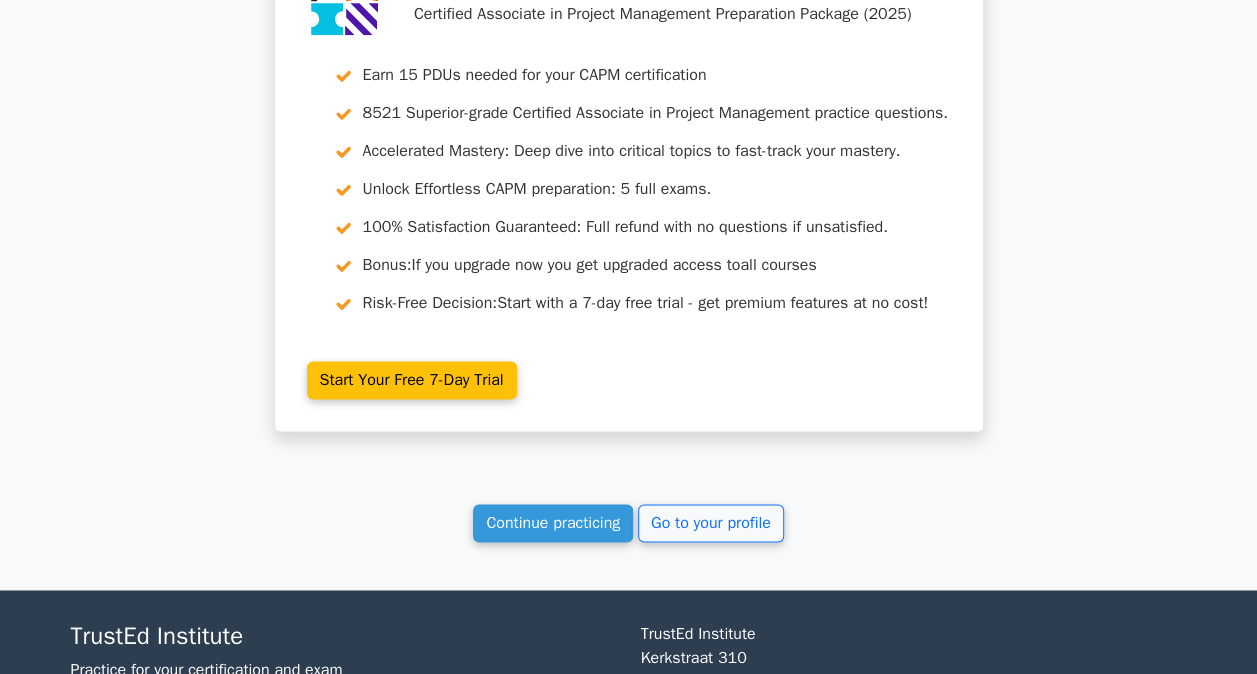 scroll, scrollTop: 5104, scrollLeft: 0, axis: vertical 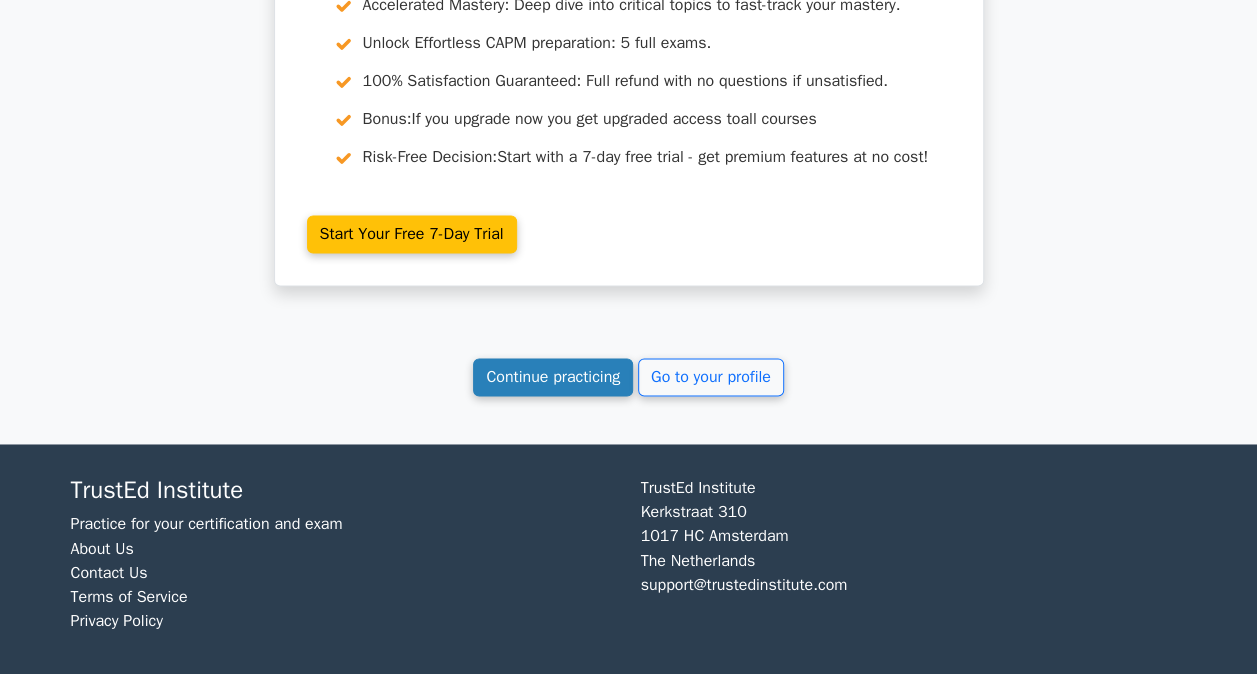 click on "Continue practicing" at bounding box center (553, 377) 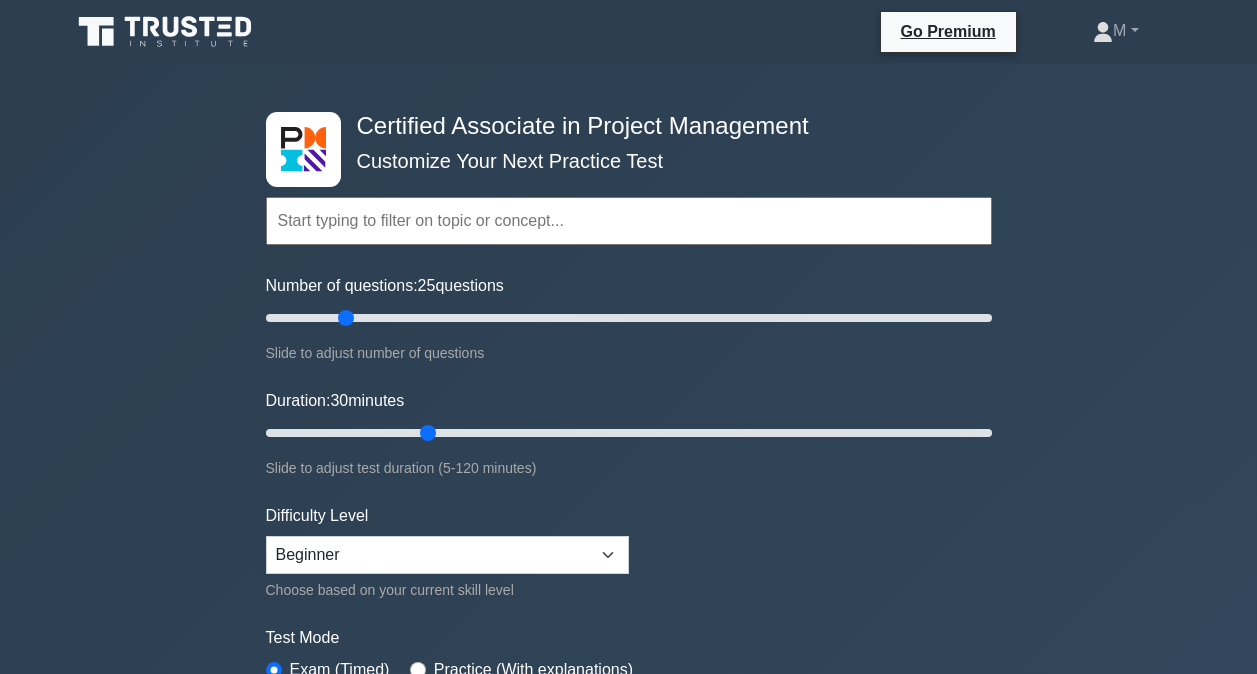 scroll, scrollTop: 0, scrollLeft: 0, axis: both 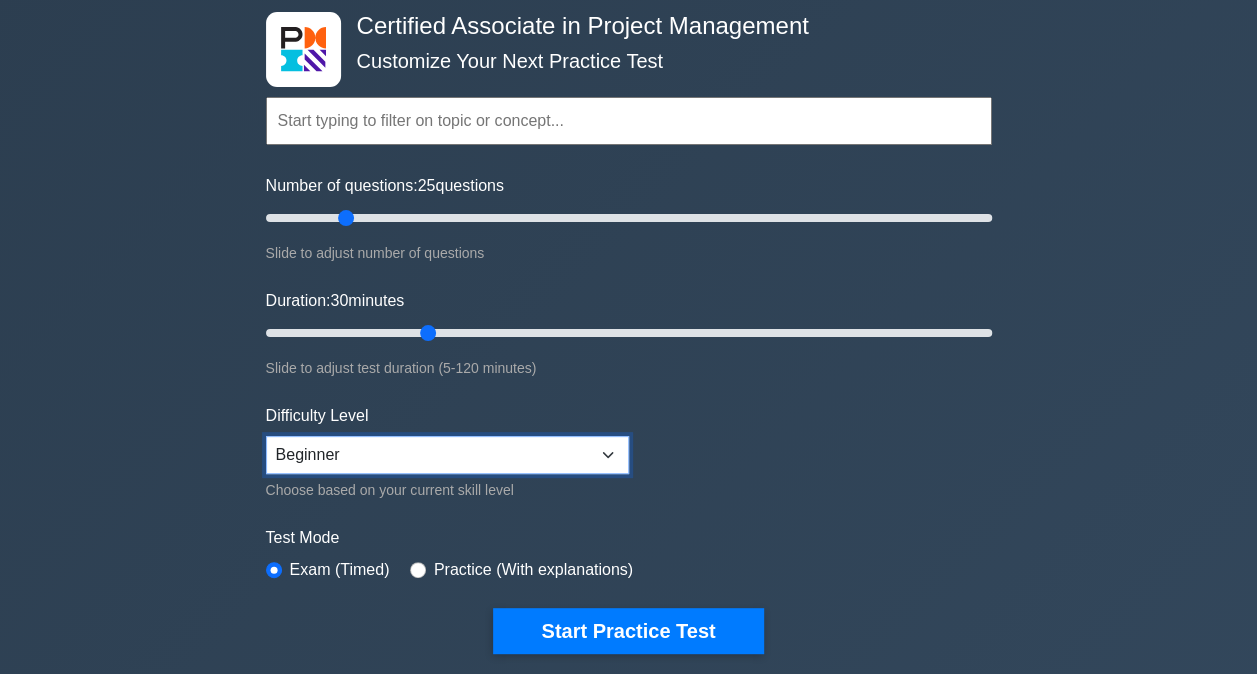 click on "Beginner
Intermediate
Expert" at bounding box center (447, 455) 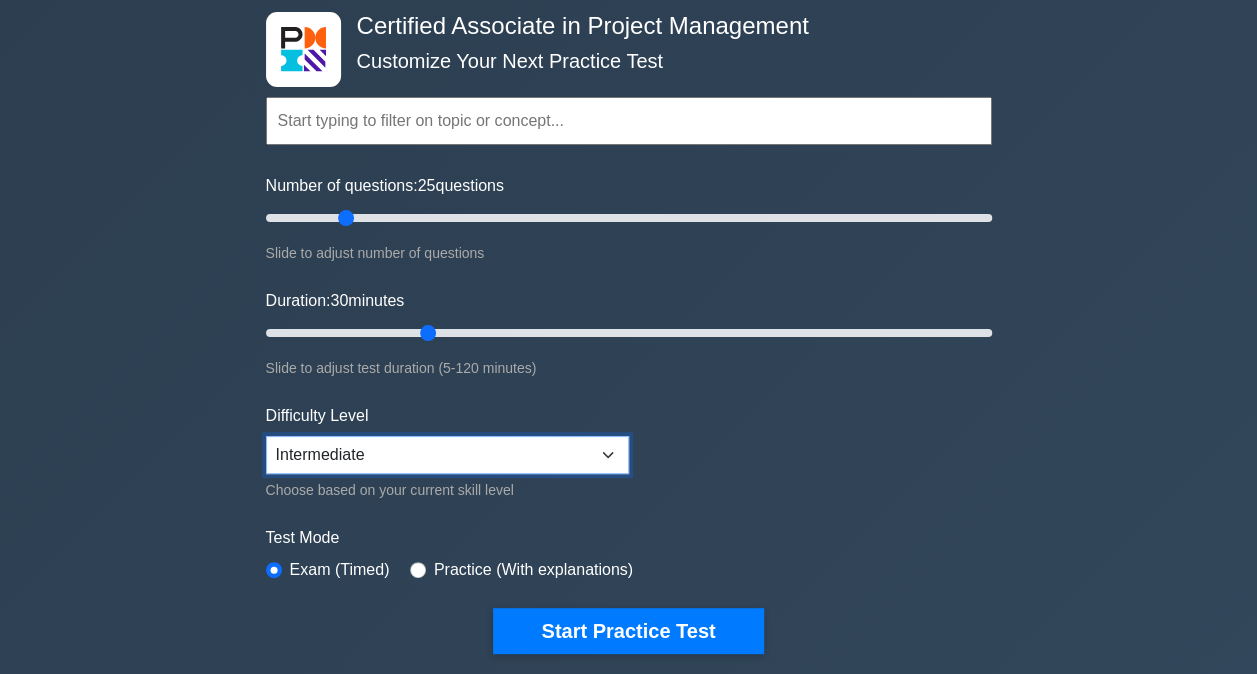 click on "Beginner
Intermediate
Expert" at bounding box center (447, 455) 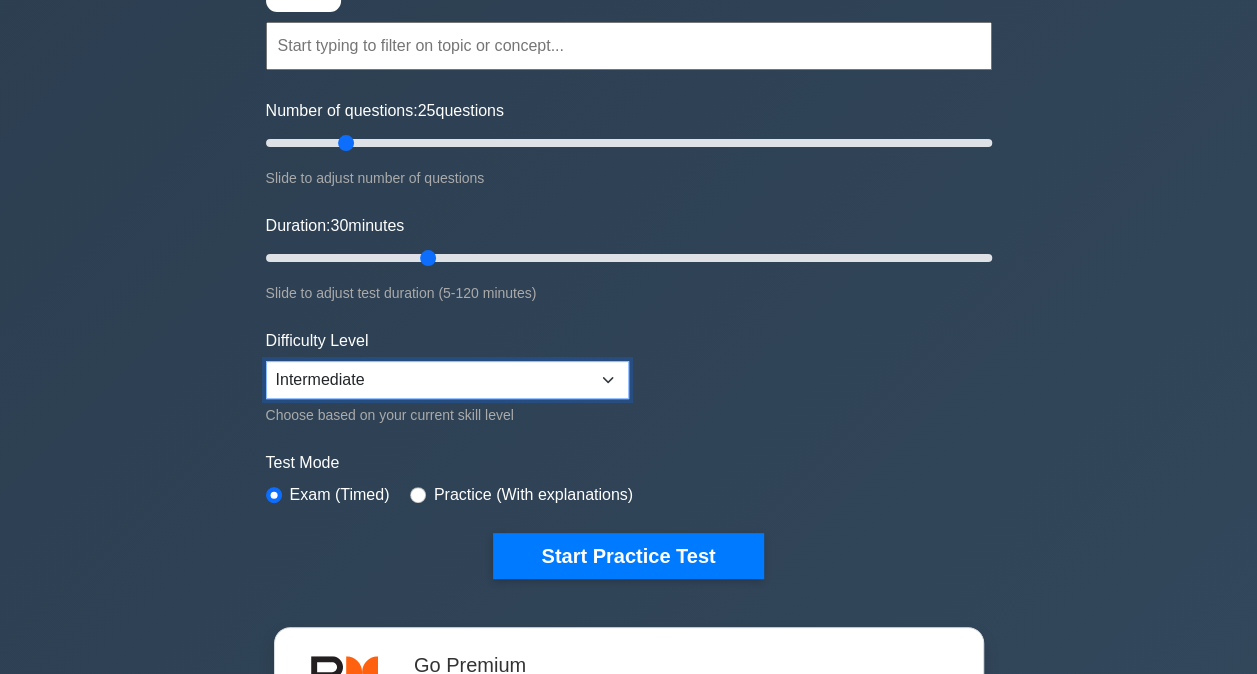 scroll, scrollTop: 200, scrollLeft: 0, axis: vertical 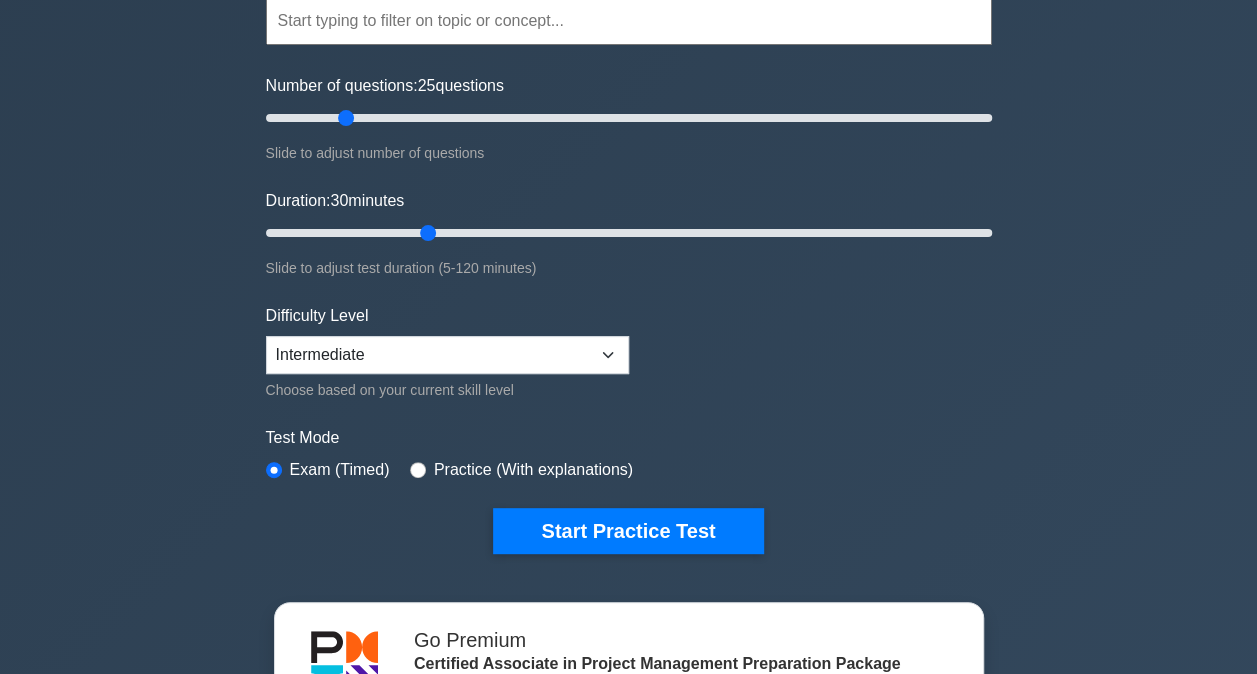 click on "Practice (With explanations)" at bounding box center [533, 470] 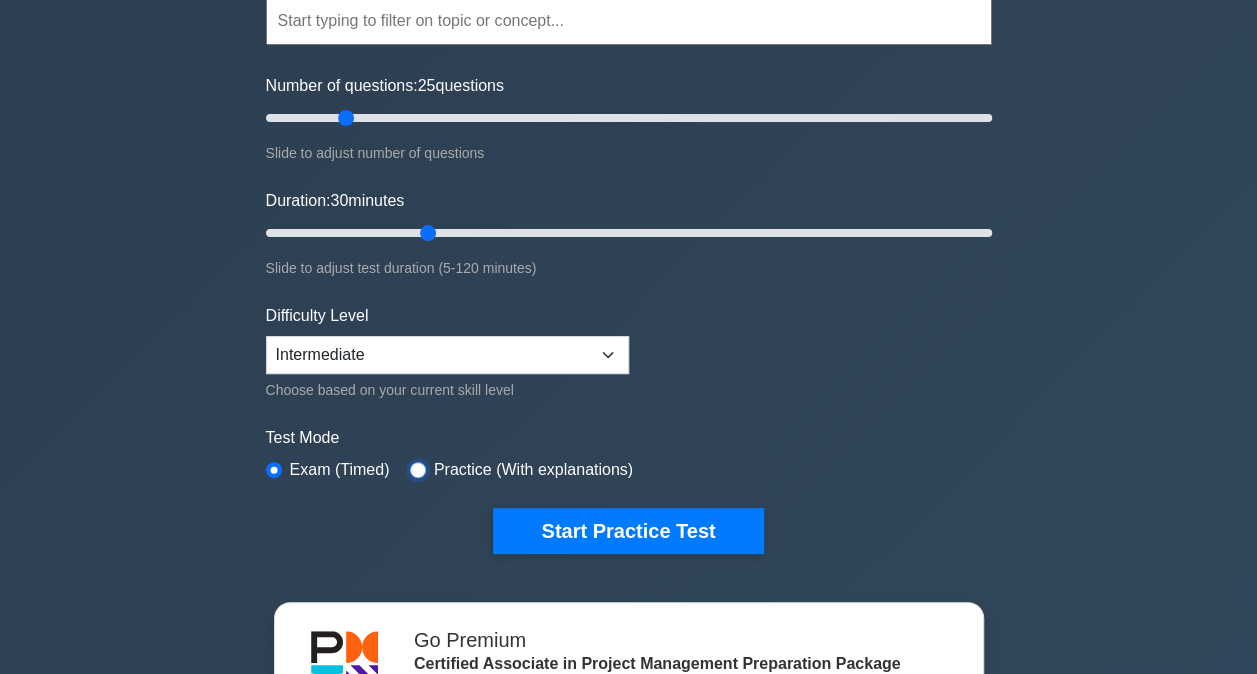 click at bounding box center [418, 470] 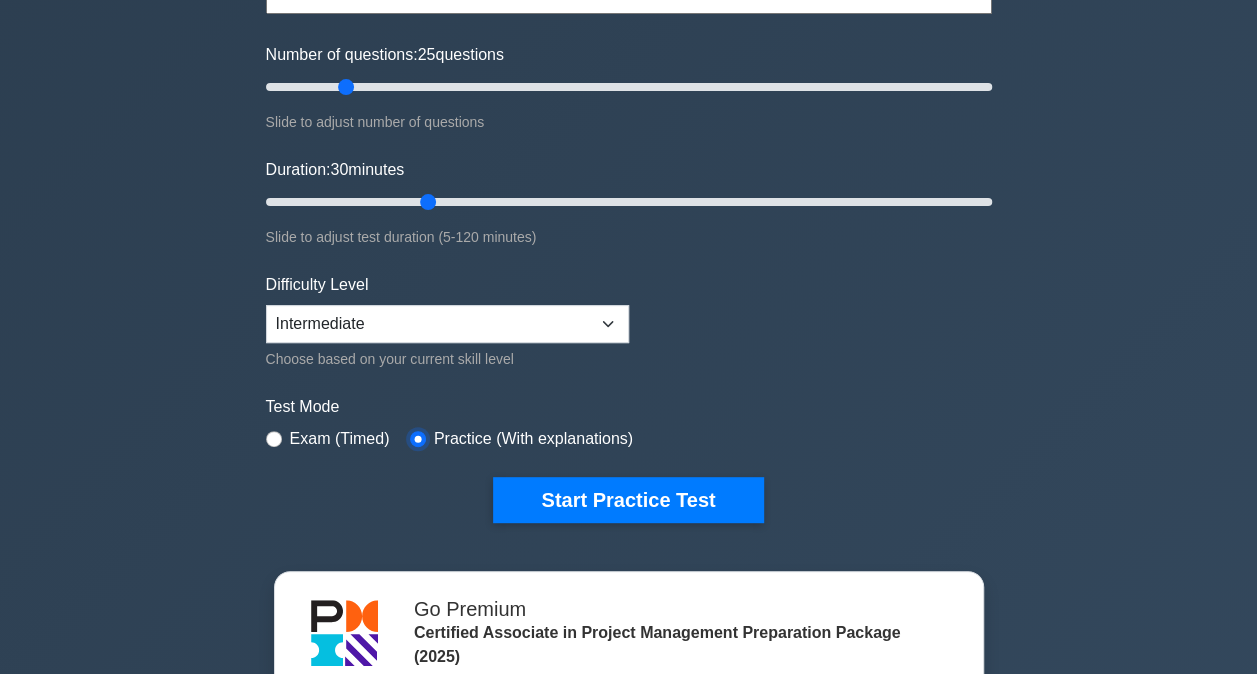 scroll, scrollTop: 200, scrollLeft: 0, axis: vertical 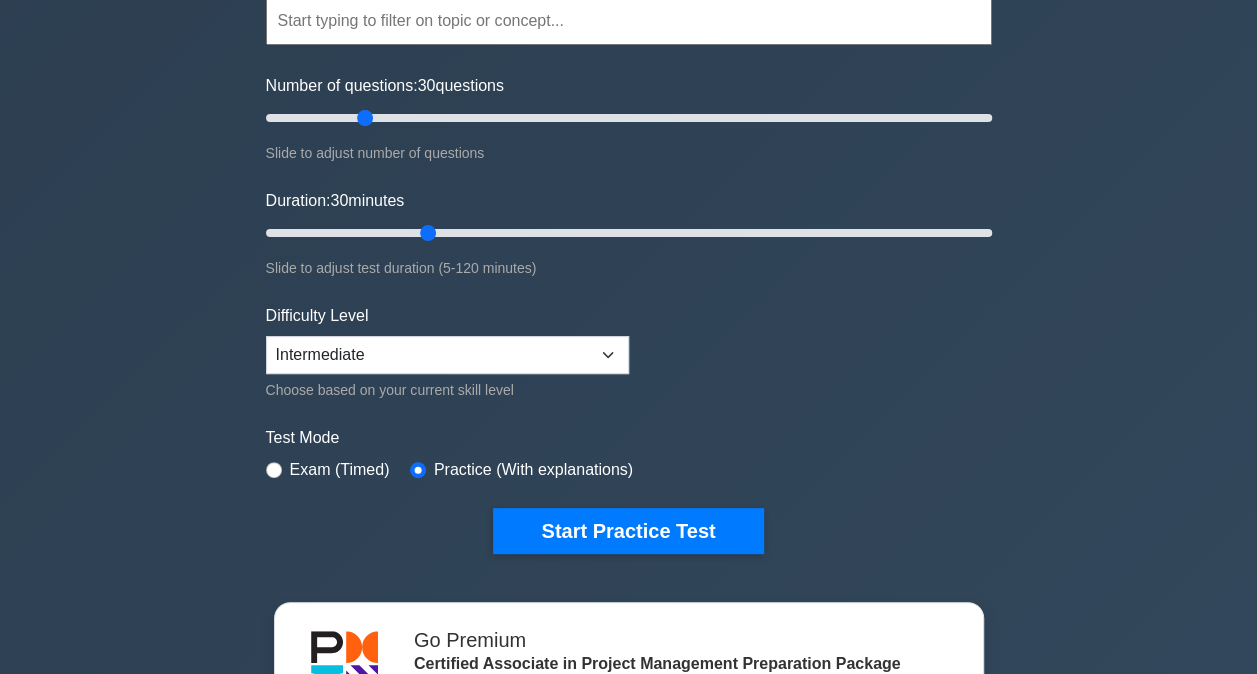 drag, startPoint x: 346, startPoint y: 117, endPoint x: 356, endPoint y: 124, distance: 12.206555 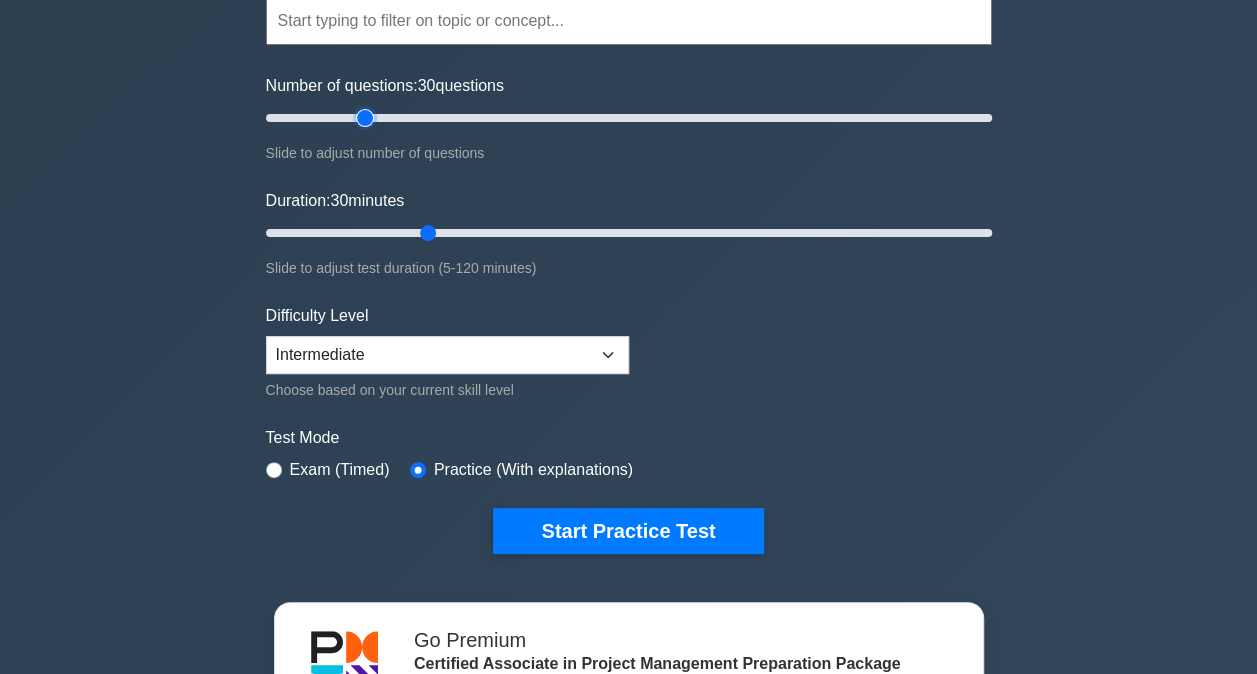 type on "30" 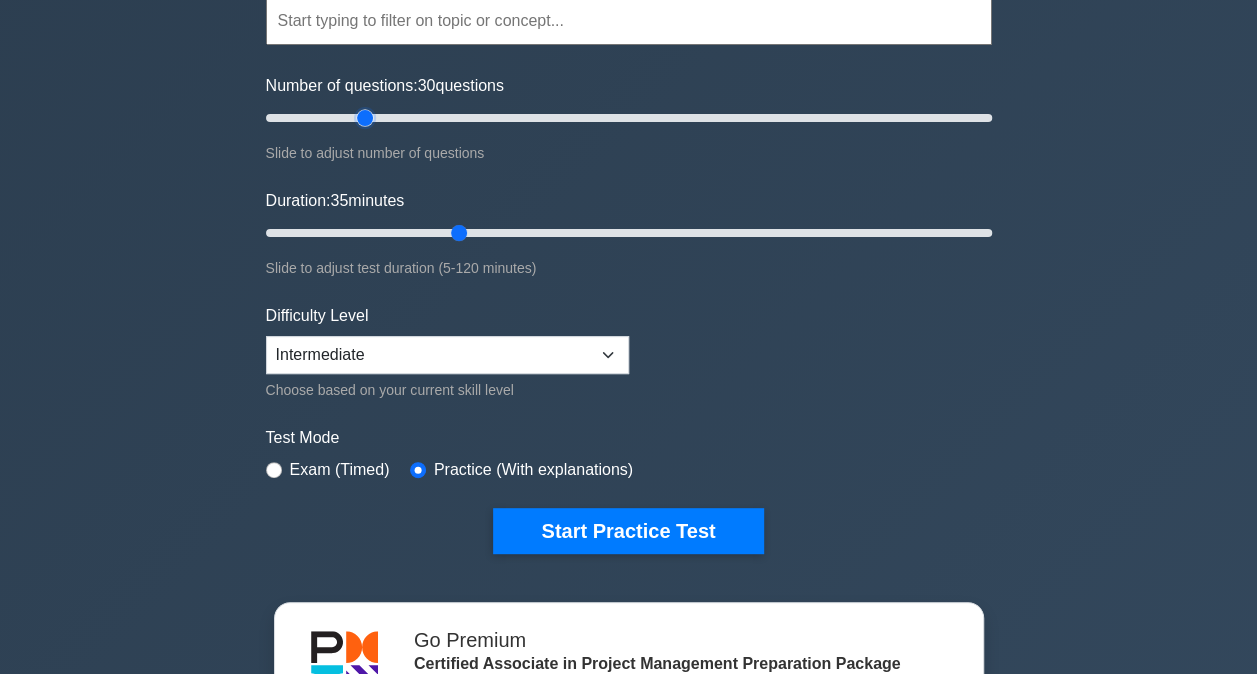 drag, startPoint x: 424, startPoint y: 226, endPoint x: 444, endPoint y: 234, distance: 21.540659 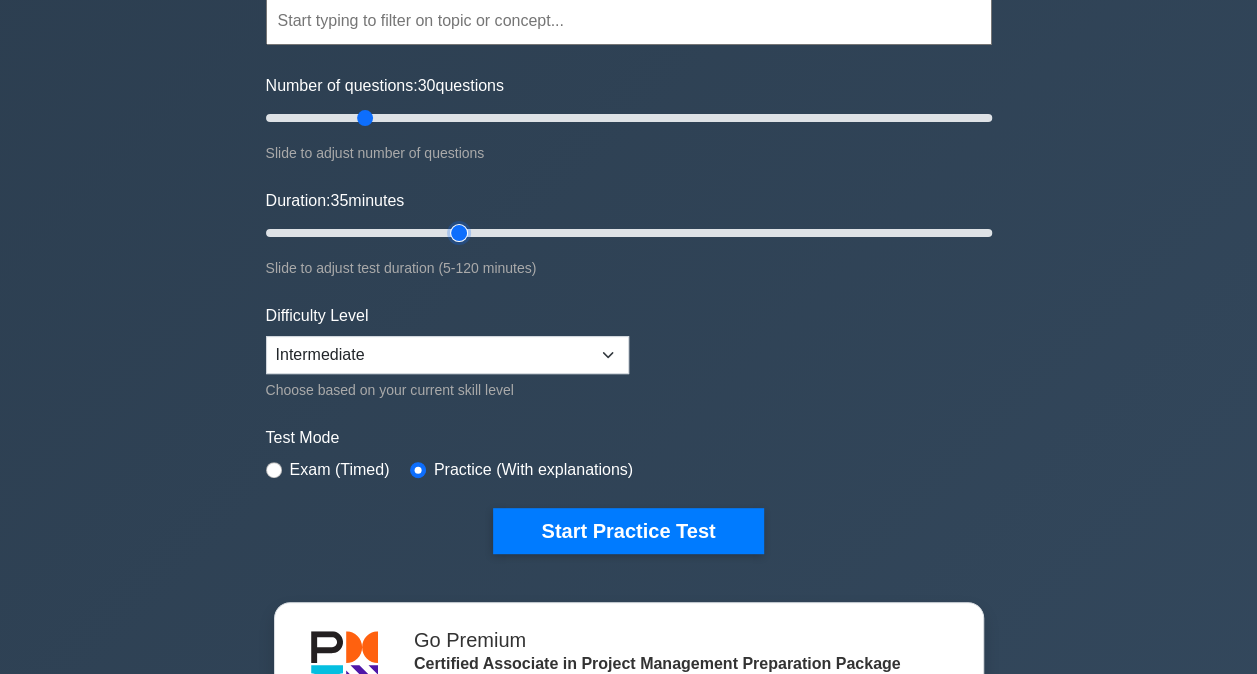 type on "35" 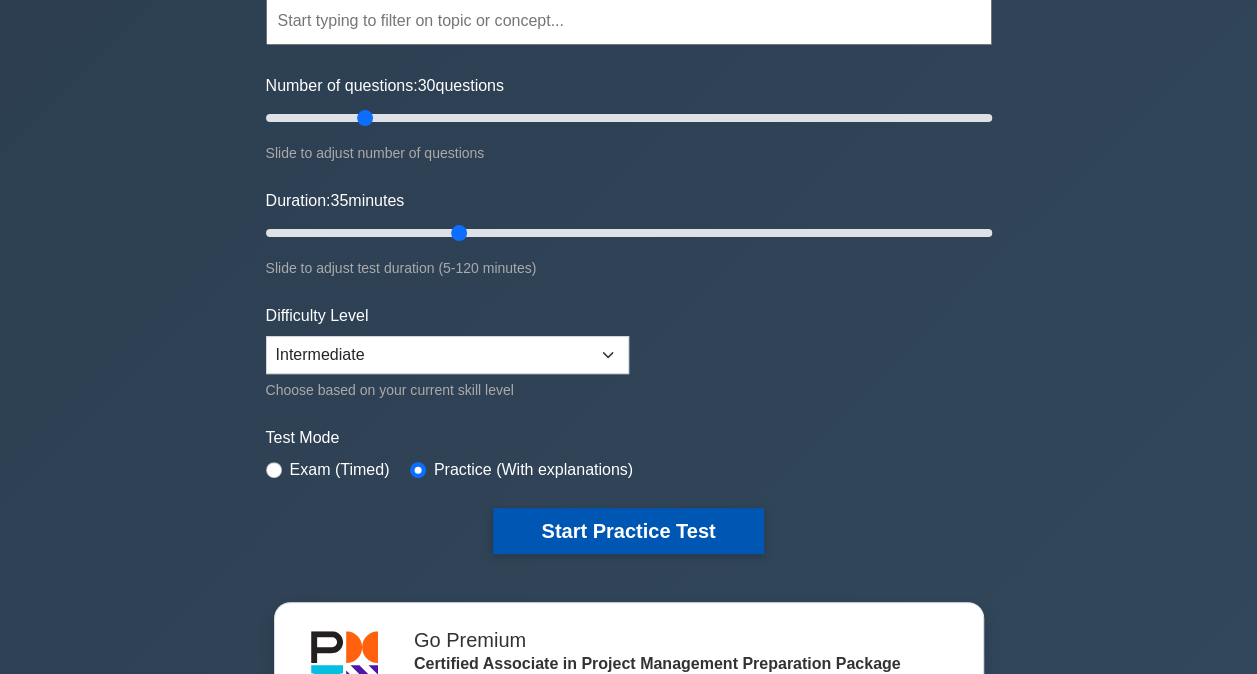 click on "Start Practice Test" at bounding box center [628, 531] 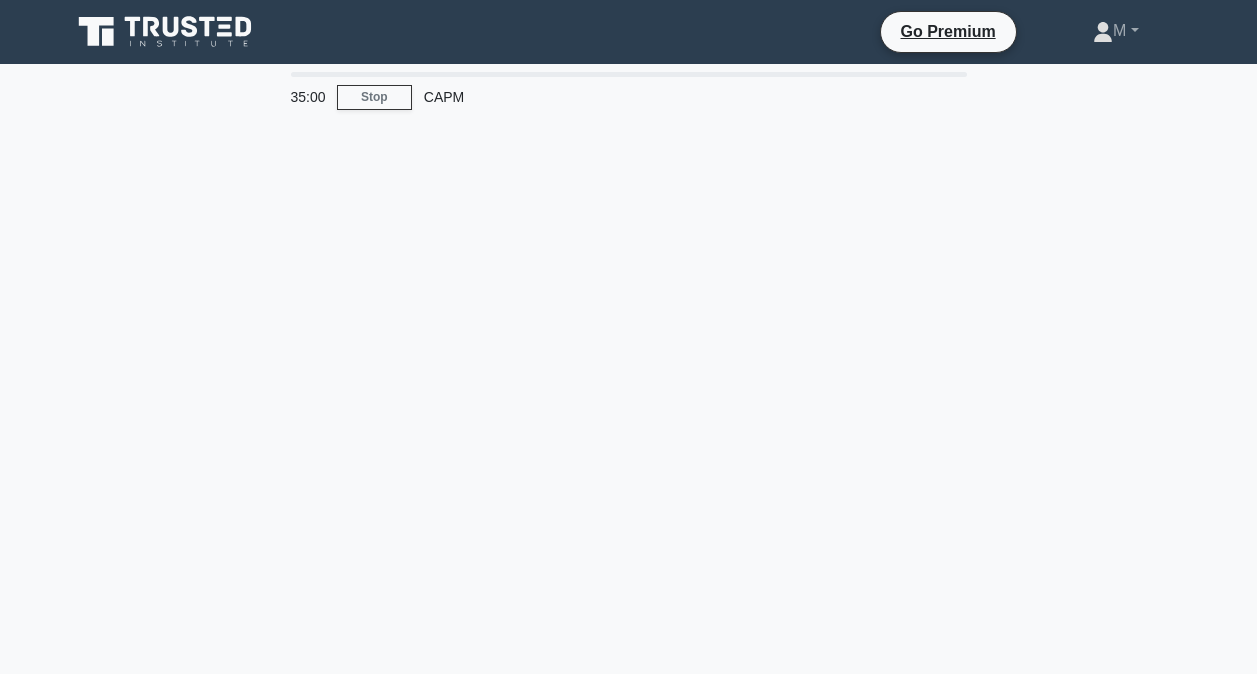 scroll, scrollTop: 0, scrollLeft: 0, axis: both 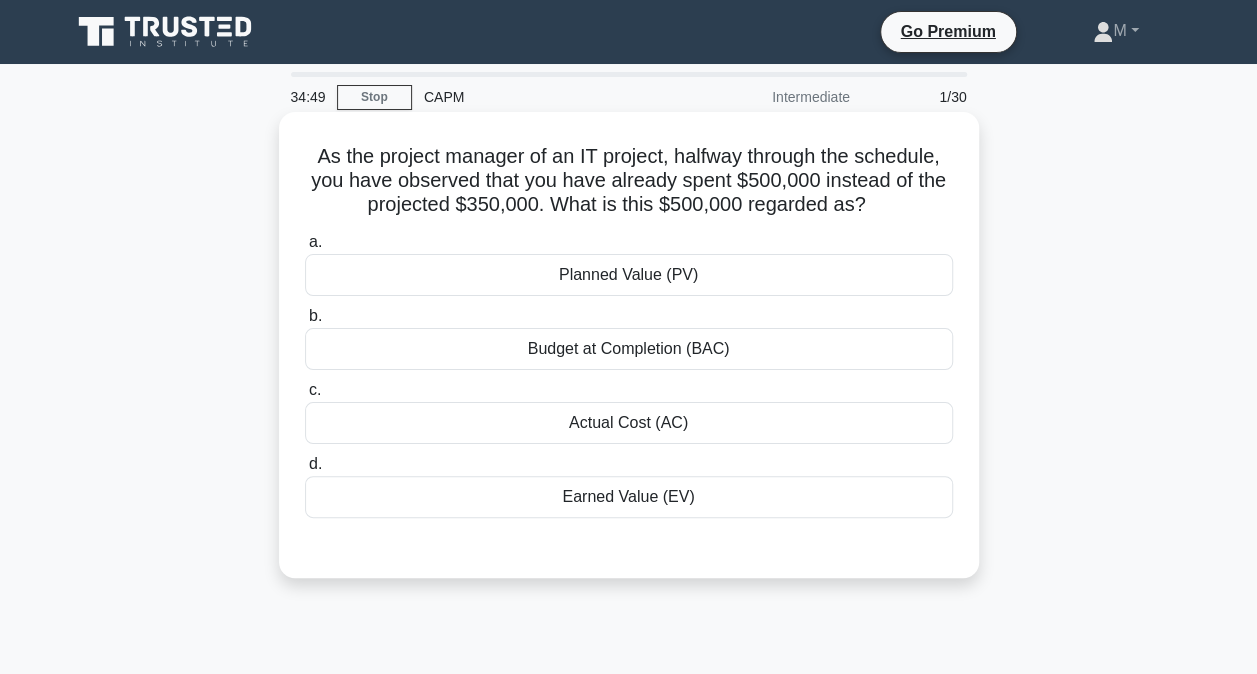 click on "Actual Cost (AC)" at bounding box center (629, 423) 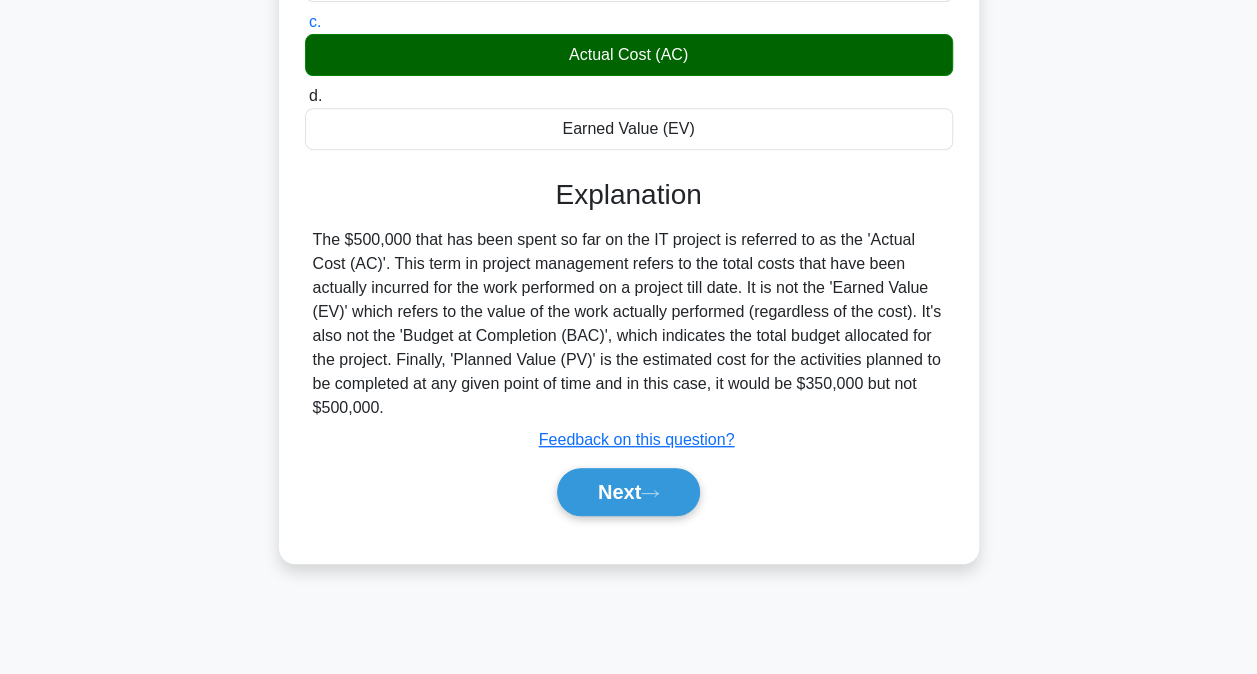 scroll, scrollTop: 400, scrollLeft: 0, axis: vertical 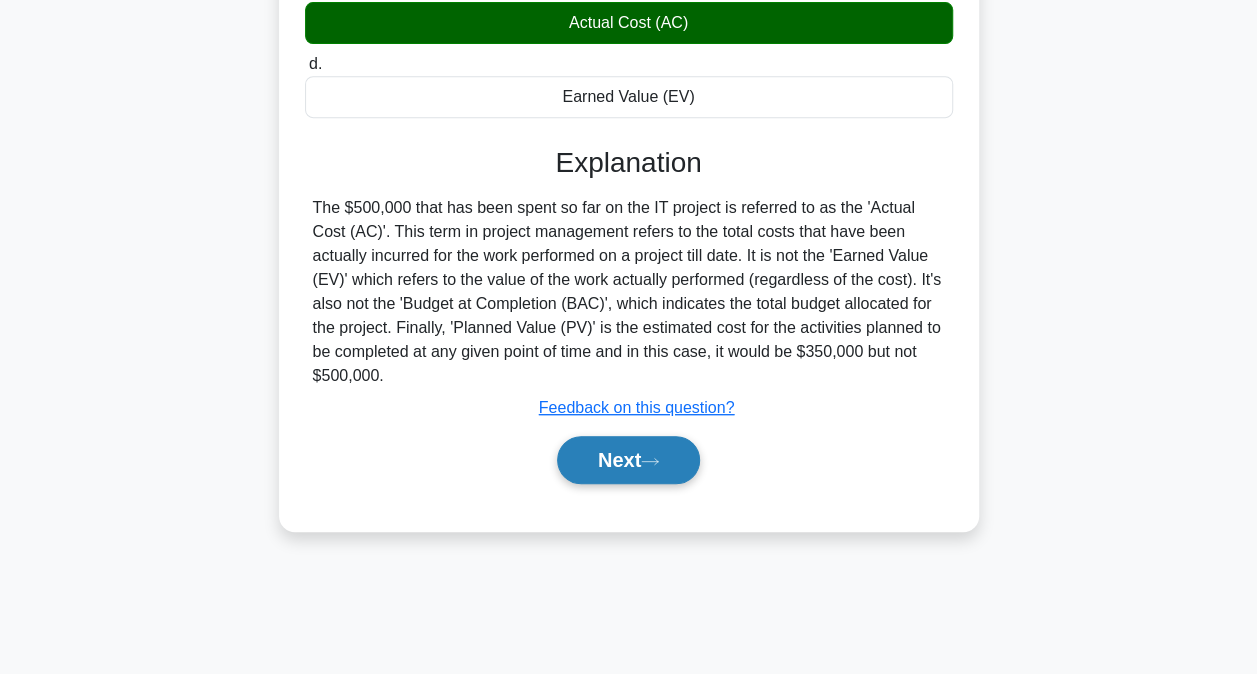 click on "Next" at bounding box center [628, 460] 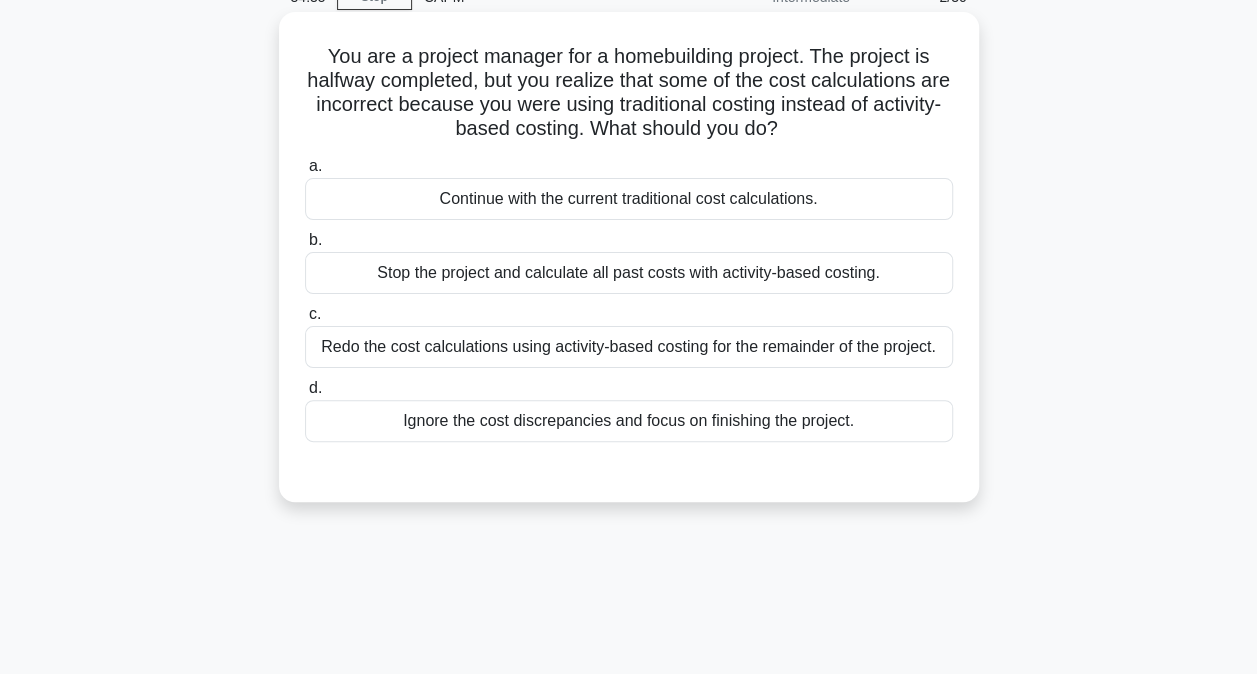 scroll, scrollTop: 0, scrollLeft: 0, axis: both 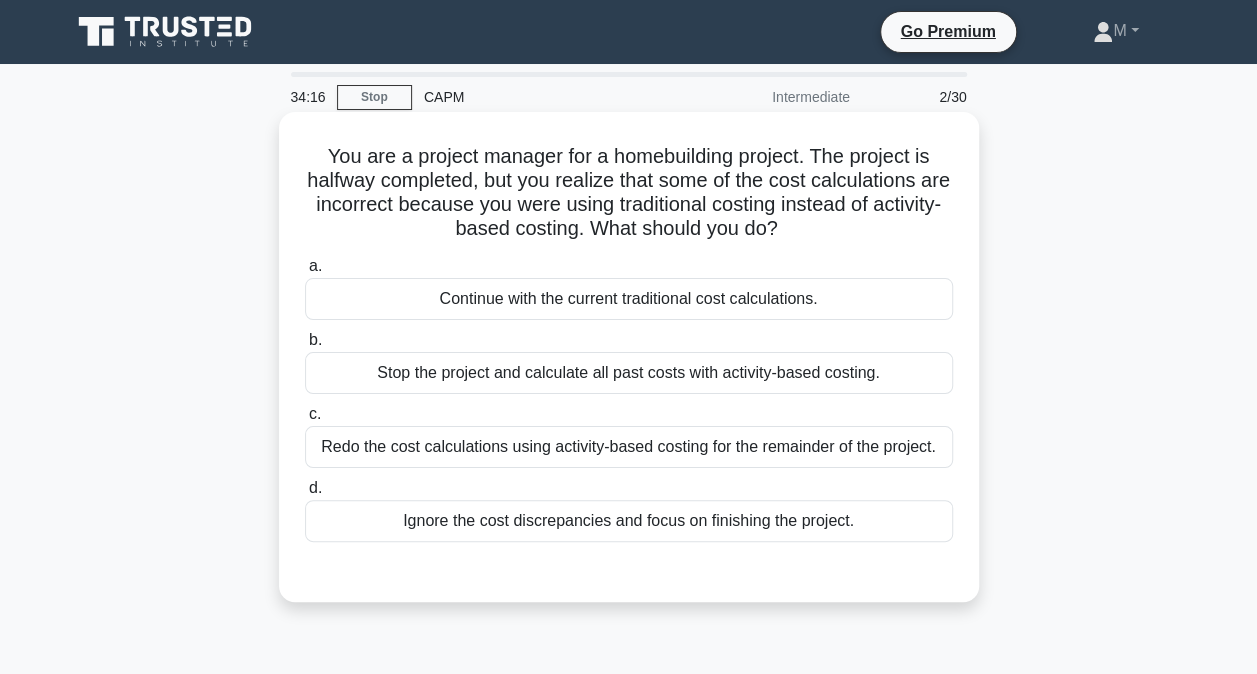 click on "Redo the cost calculations using activity-based costing for the remainder of the project." at bounding box center (629, 447) 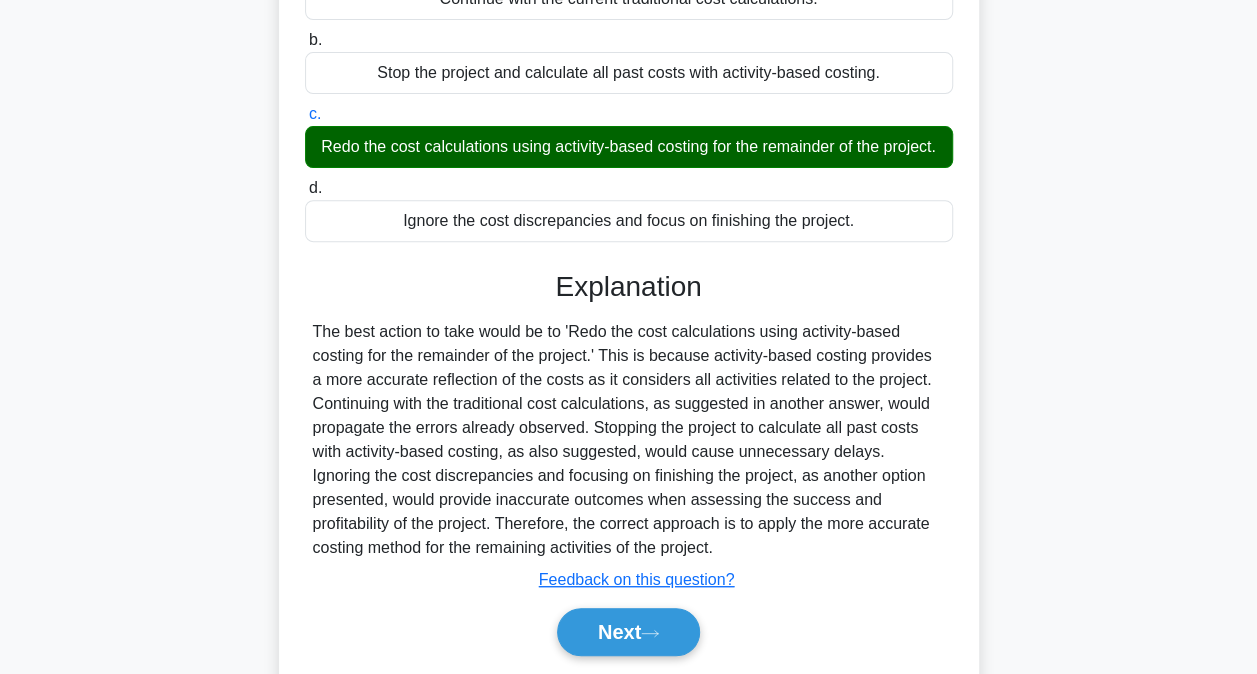 scroll, scrollTop: 400, scrollLeft: 0, axis: vertical 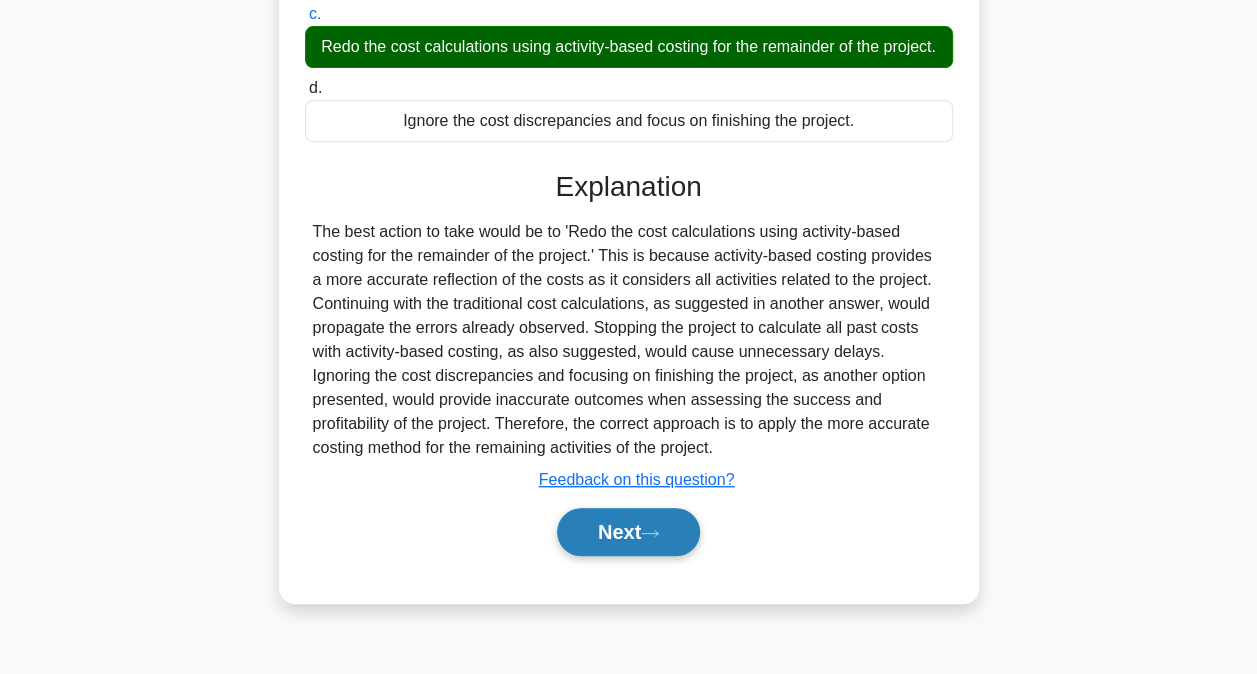 click on "Next" at bounding box center (628, 532) 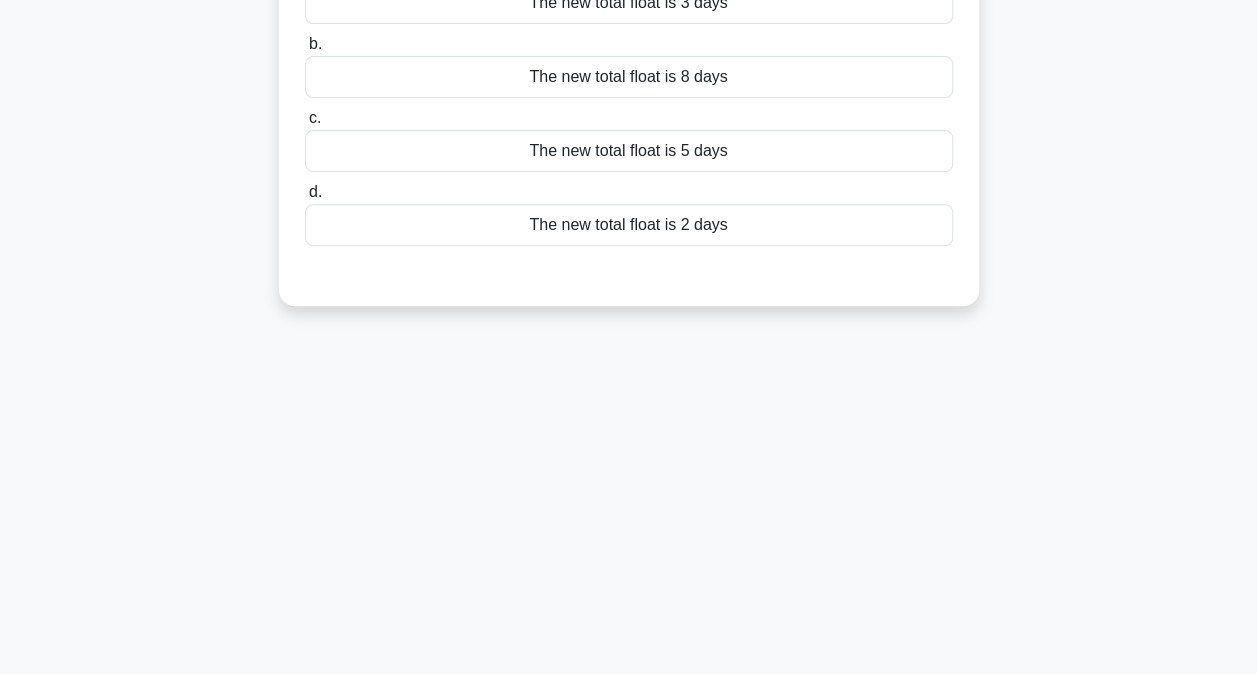 scroll, scrollTop: 100, scrollLeft: 0, axis: vertical 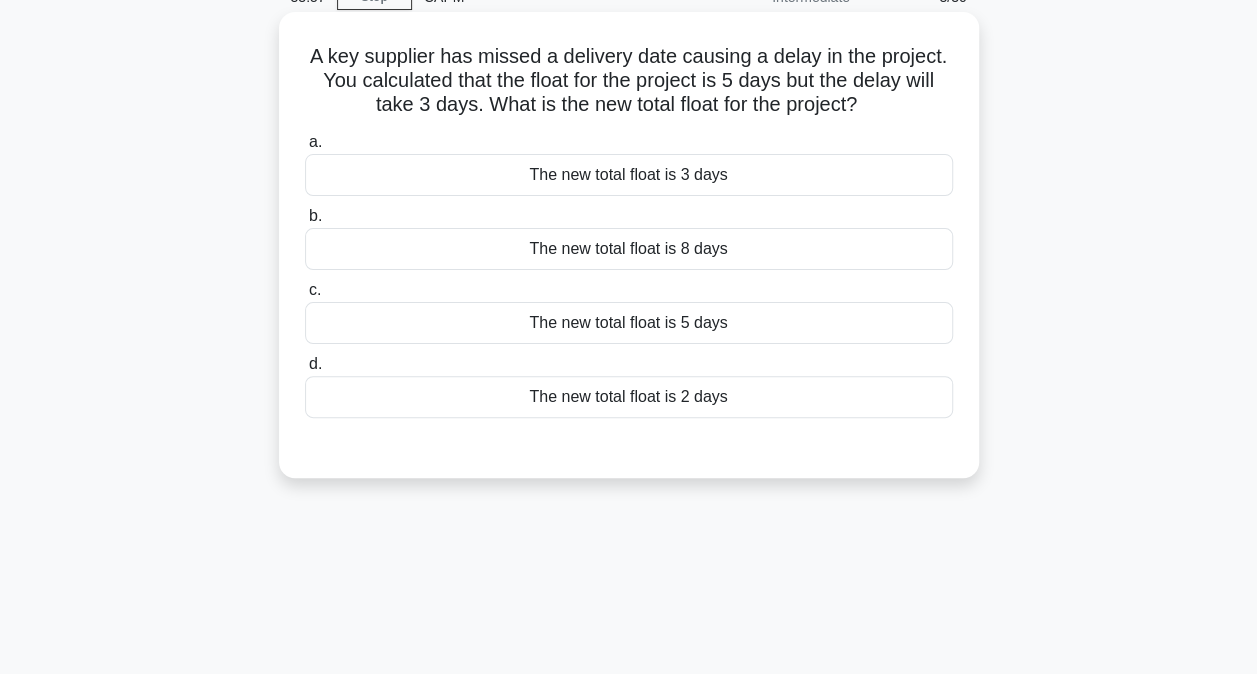 click on "The new total float is 2 days" at bounding box center [629, 397] 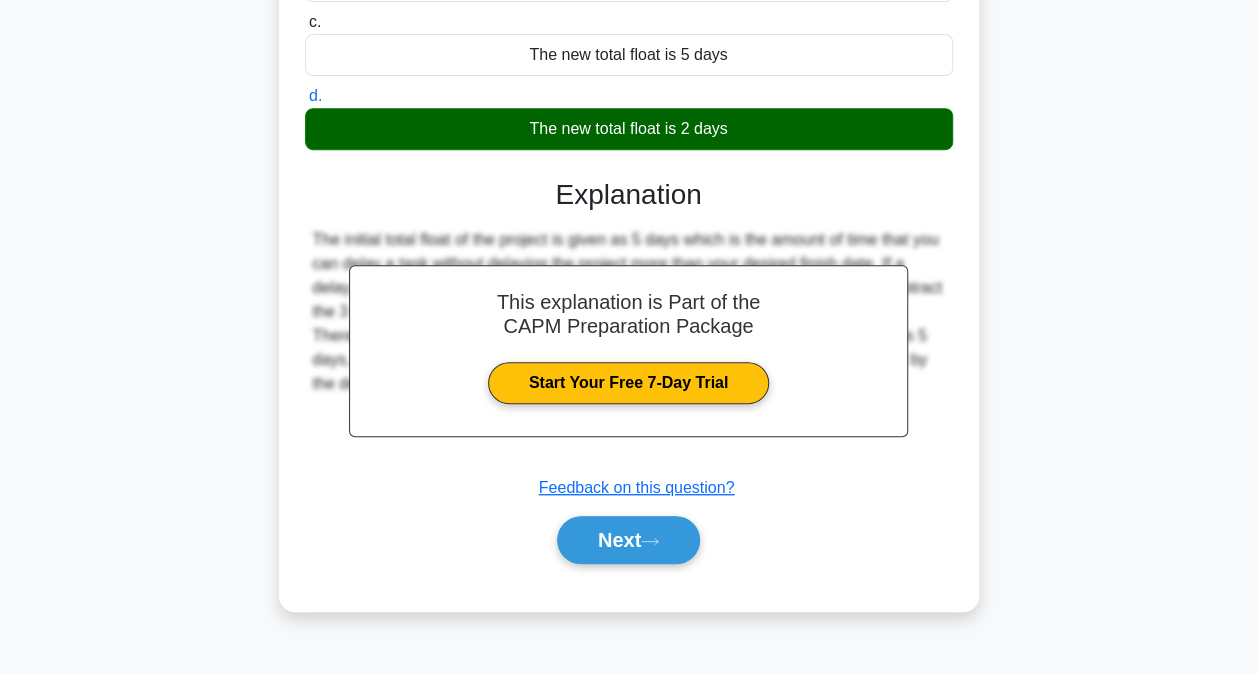scroll, scrollTop: 400, scrollLeft: 0, axis: vertical 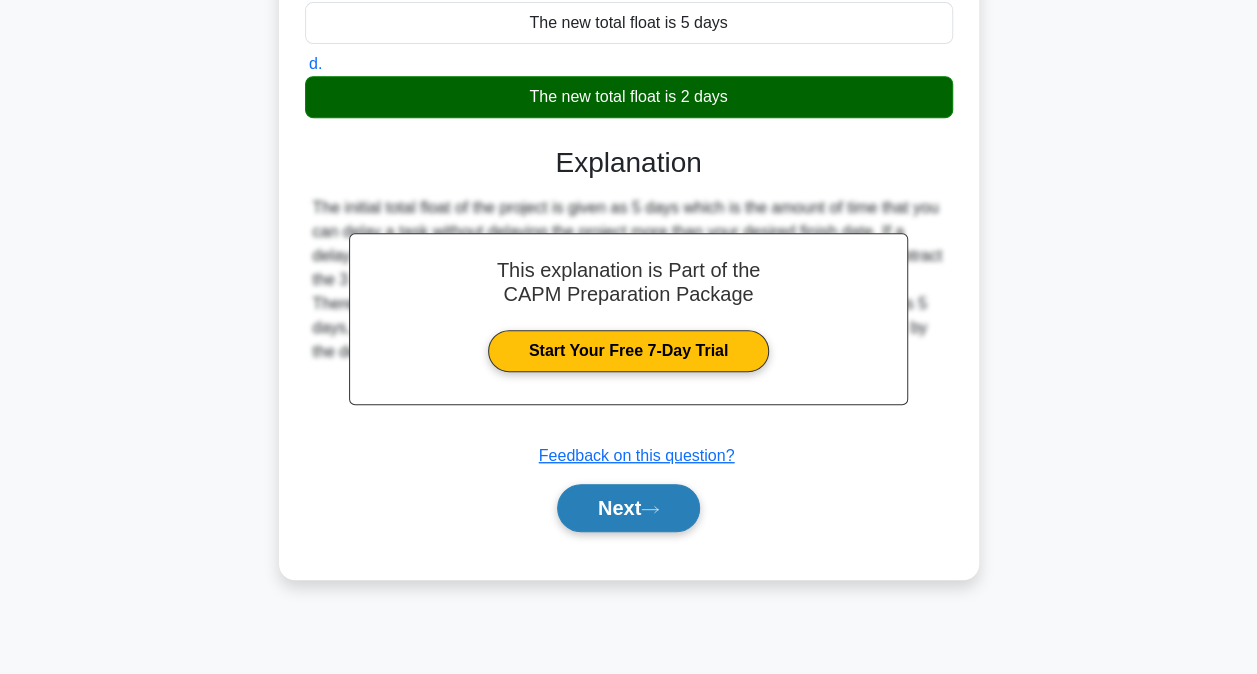 click on "Next" at bounding box center [628, 508] 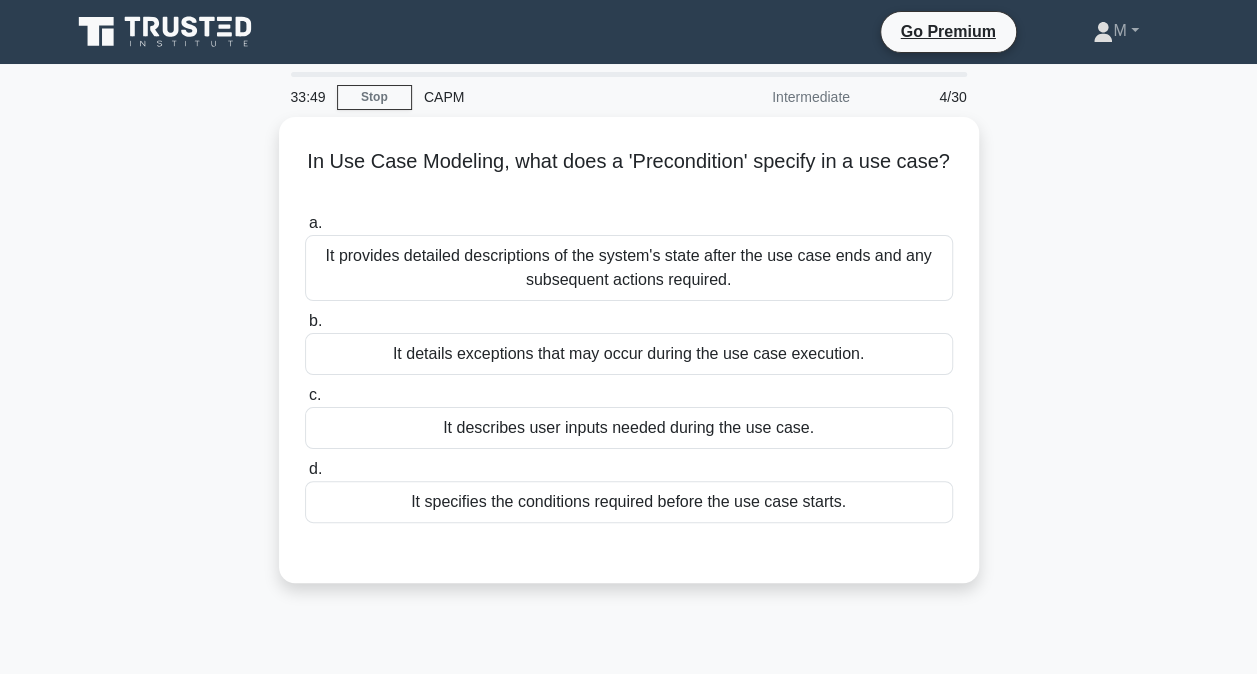 scroll, scrollTop: 0, scrollLeft: 0, axis: both 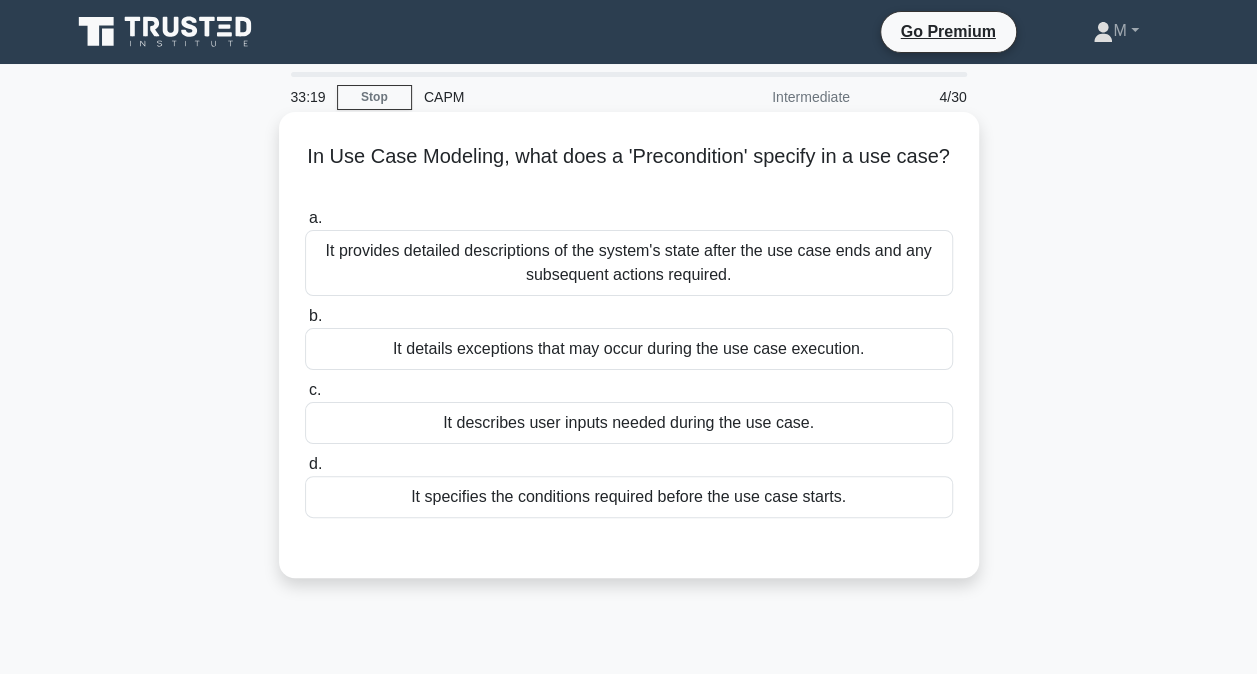 click on "It specifies the conditions required before the use case starts." at bounding box center (629, 497) 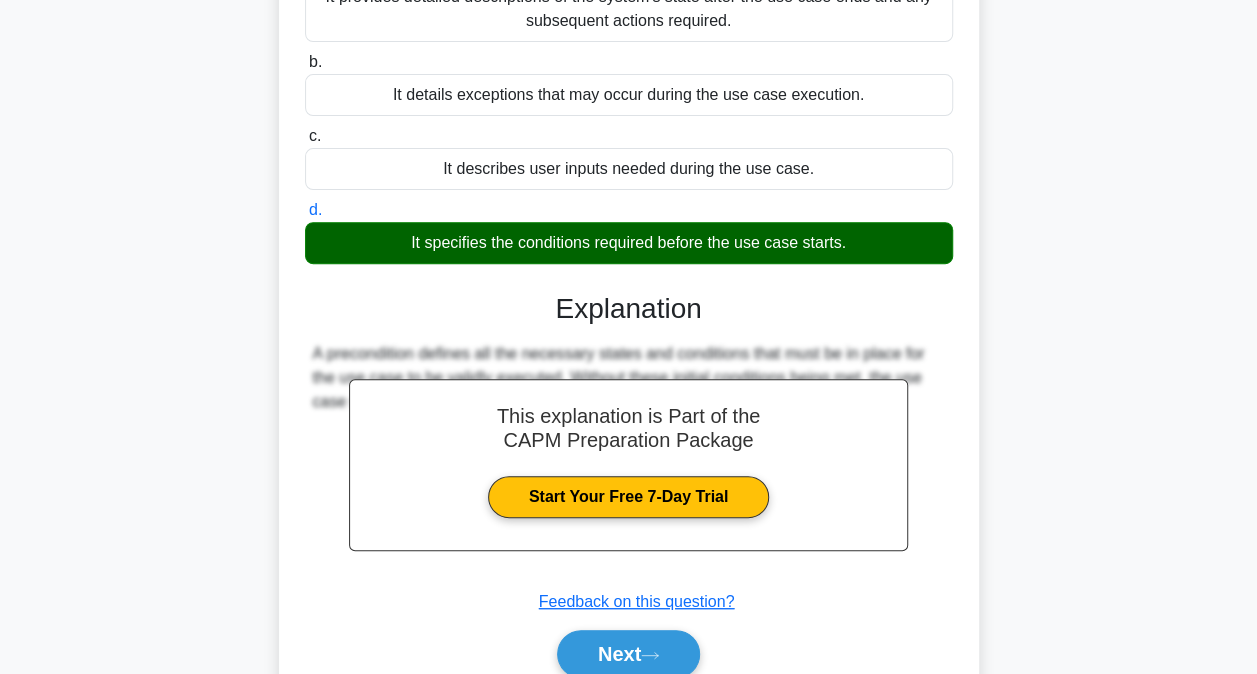 scroll, scrollTop: 300, scrollLeft: 0, axis: vertical 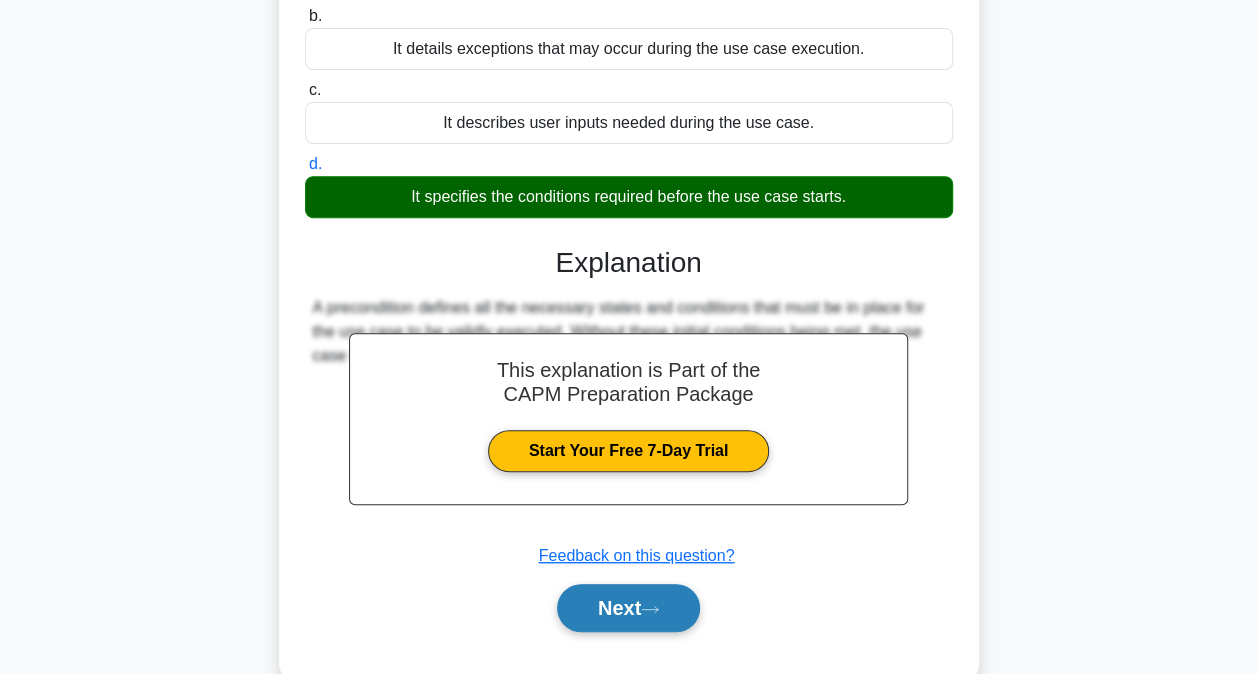 click on "Next" at bounding box center [628, 608] 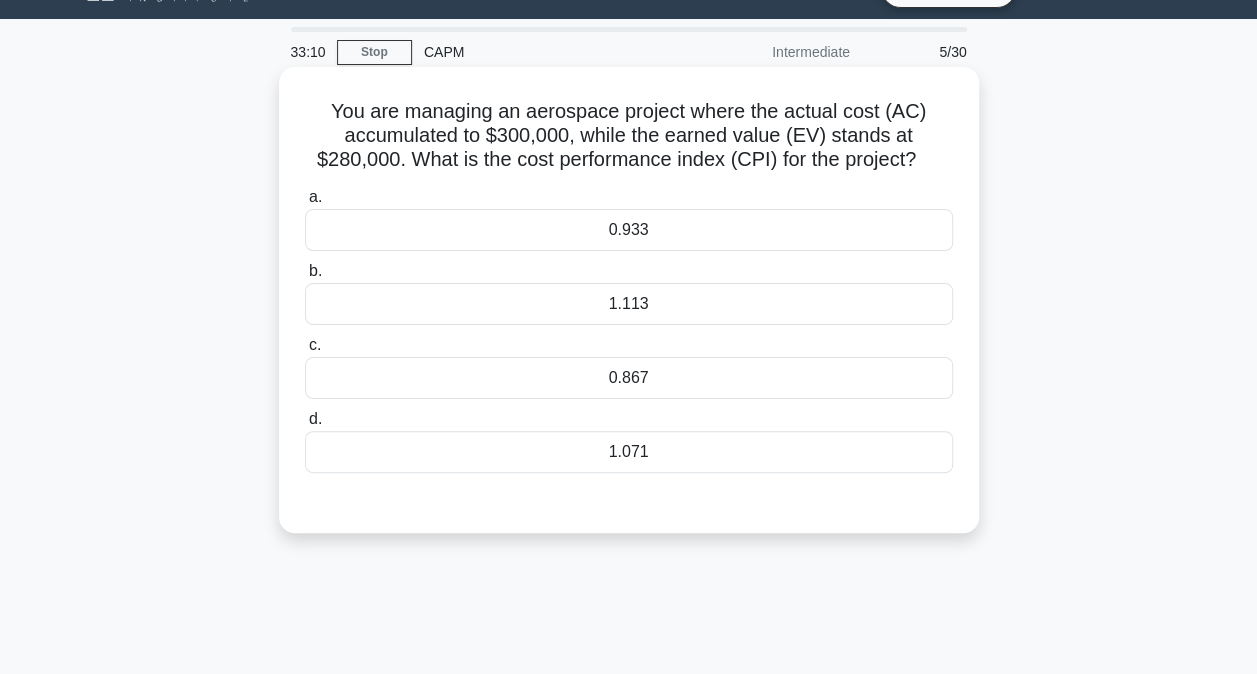 scroll, scrollTop: 0, scrollLeft: 0, axis: both 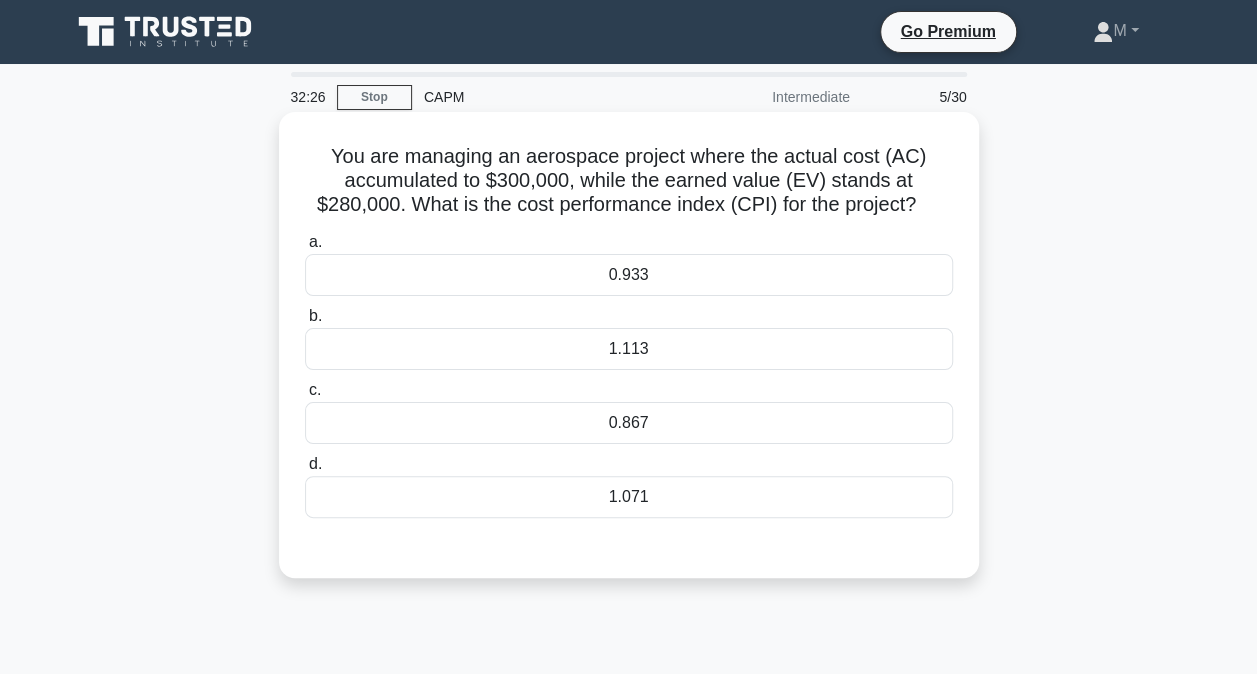 click on "1.071" at bounding box center [629, 497] 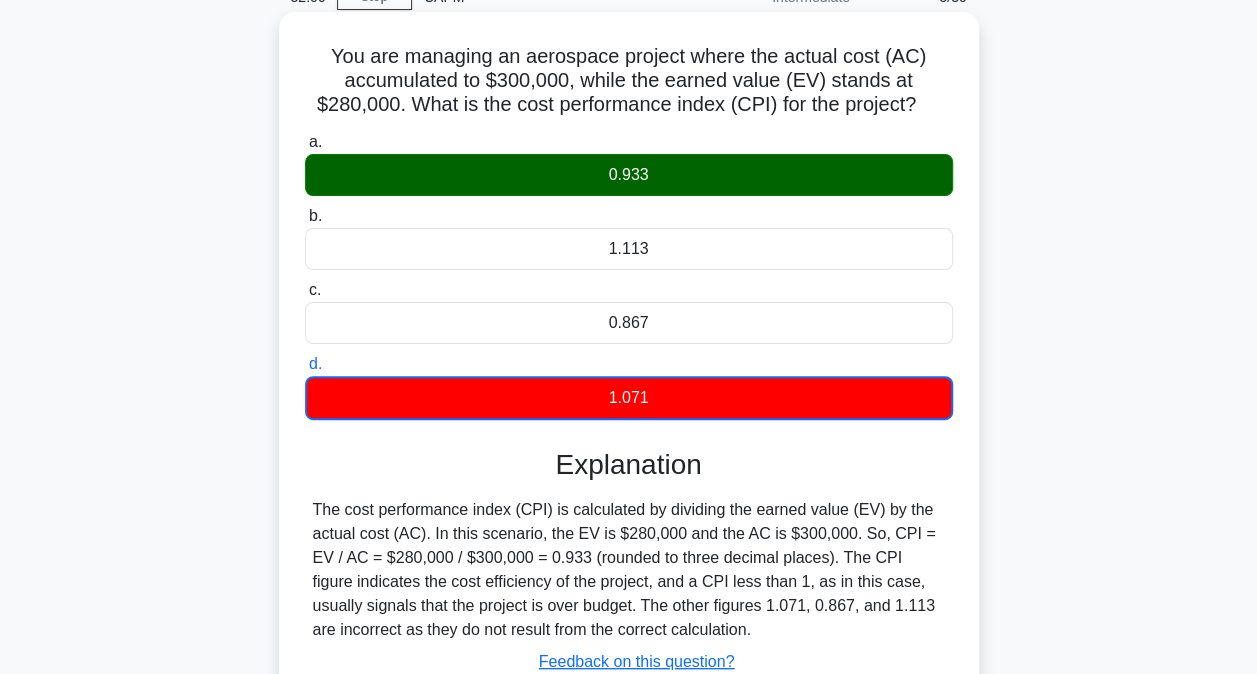scroll, scrollTop: 300, scrollLeft: 0, axis: vertical 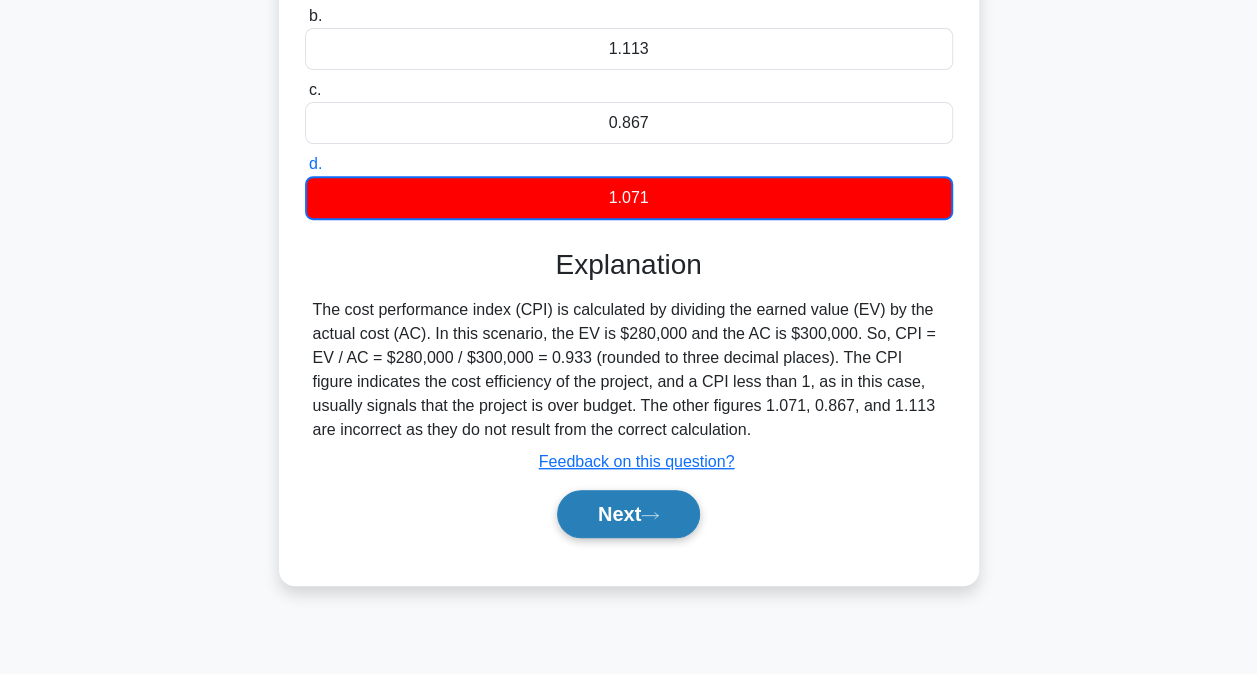 click on "Next" at bounding box center [628, 514] 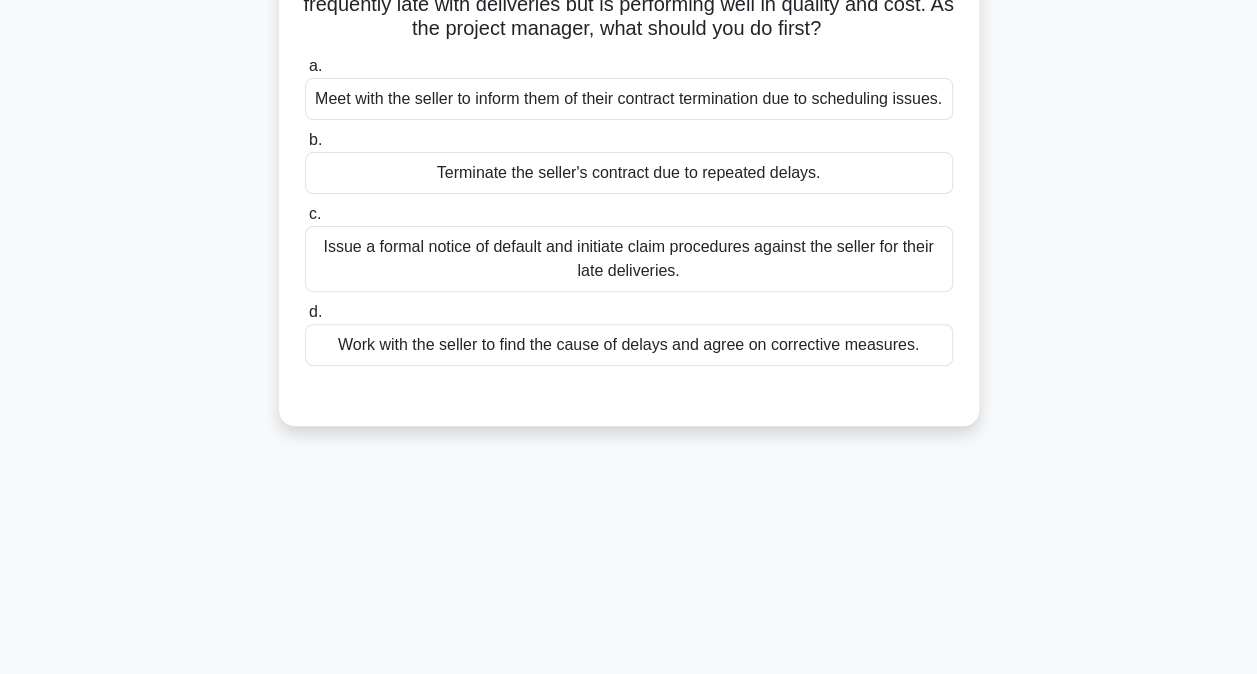 scroll, scrollTop: 100, scrollLeft: 0, axis: vertical 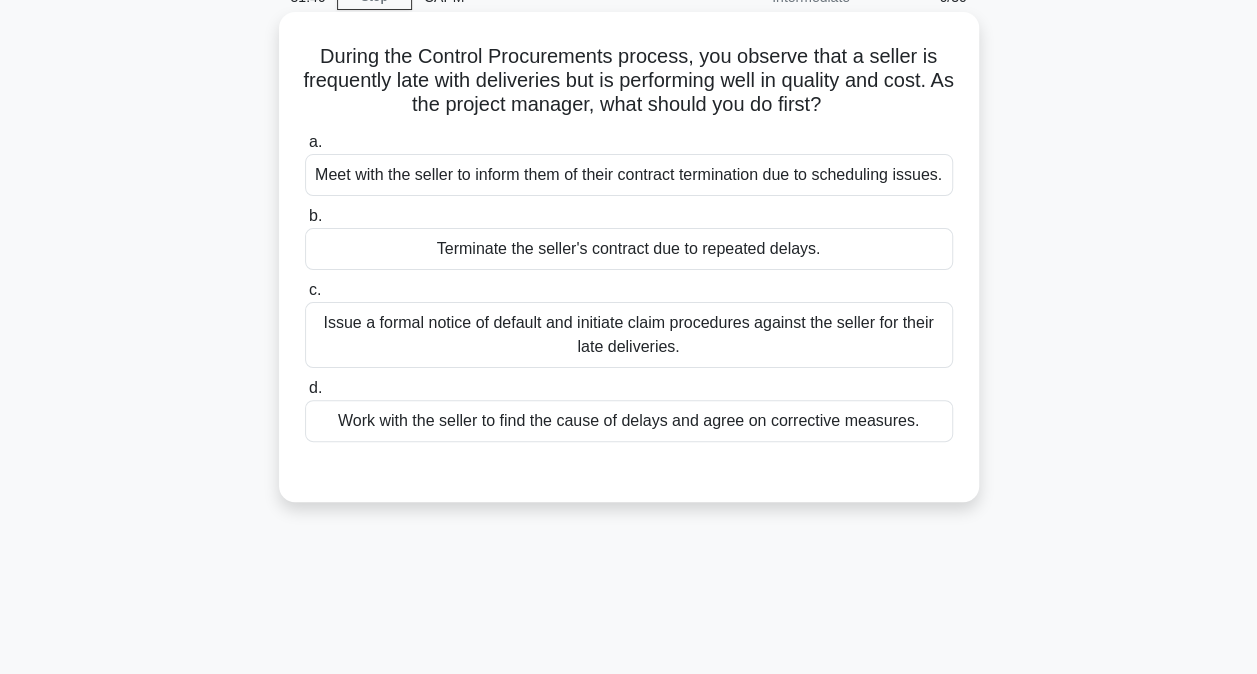click on "Work with the seller to find the cause of delays and agree on corrective measures." at bounding box center (629, 421) 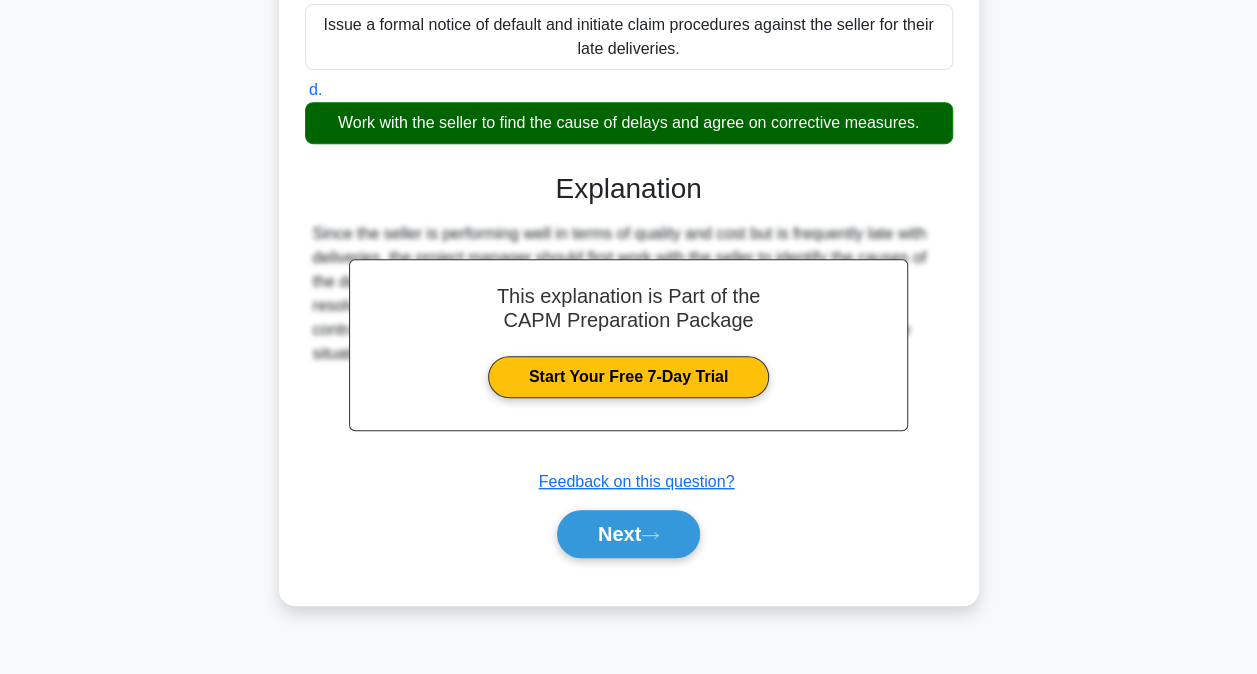 scroll, scrollTop: 400, scrollLeft: 0, axis: vertical 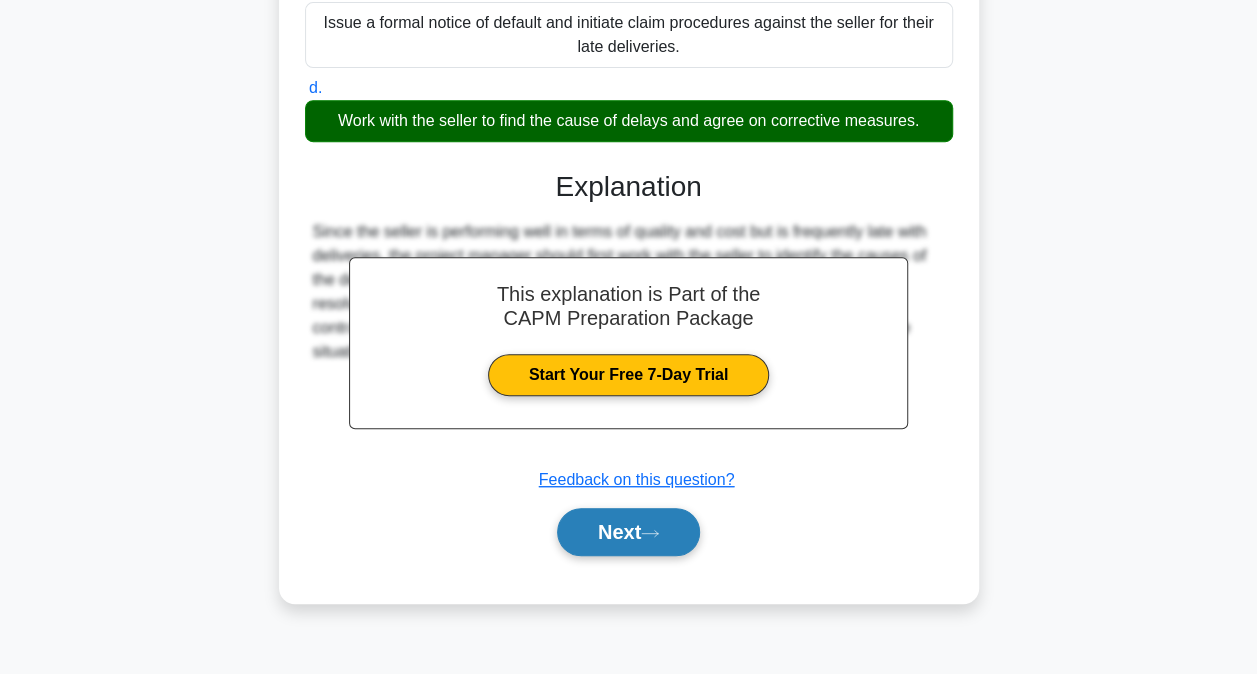 click on "Next" at bounding box center (628, 532) 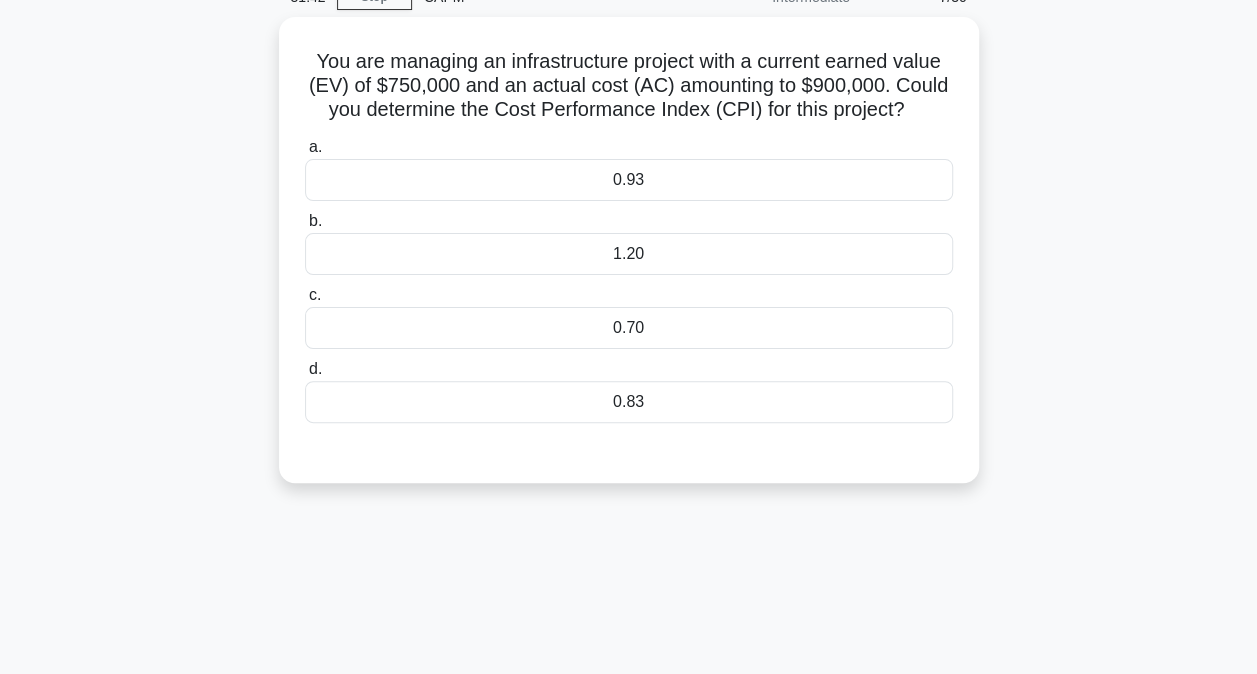 scroll, scrollTop: 0, scrollLeft: 0, axis: both 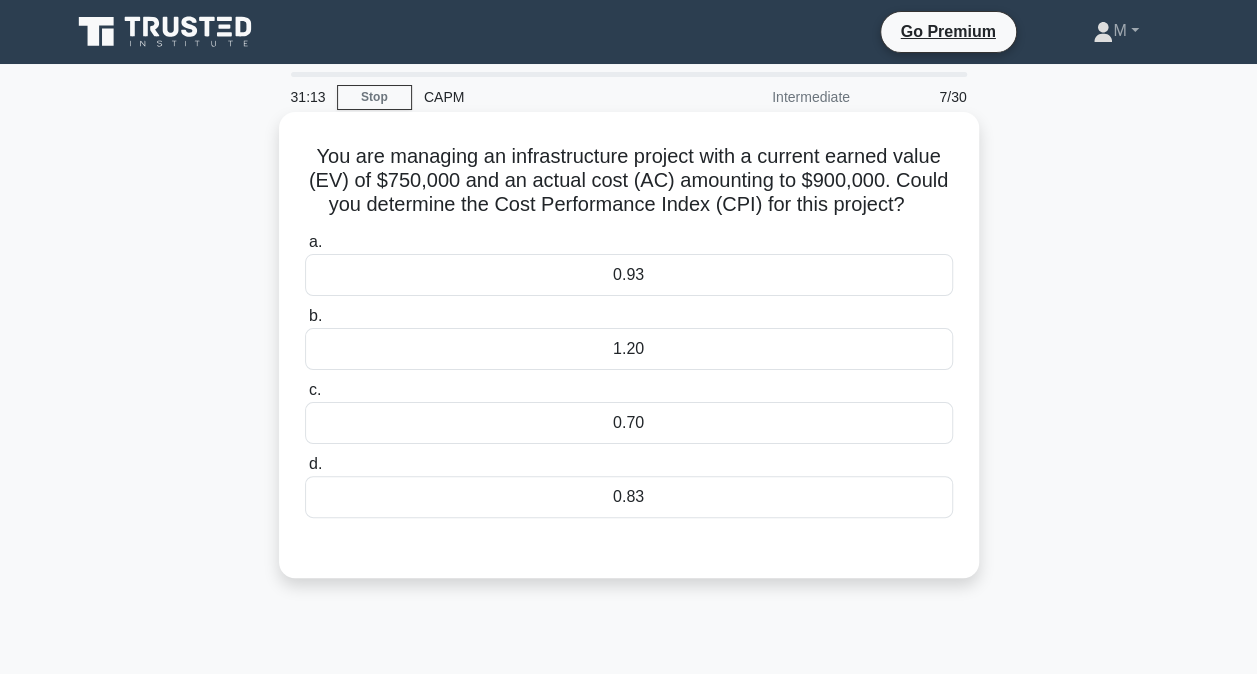 click on "0.83" at bounding box center (629, 497) 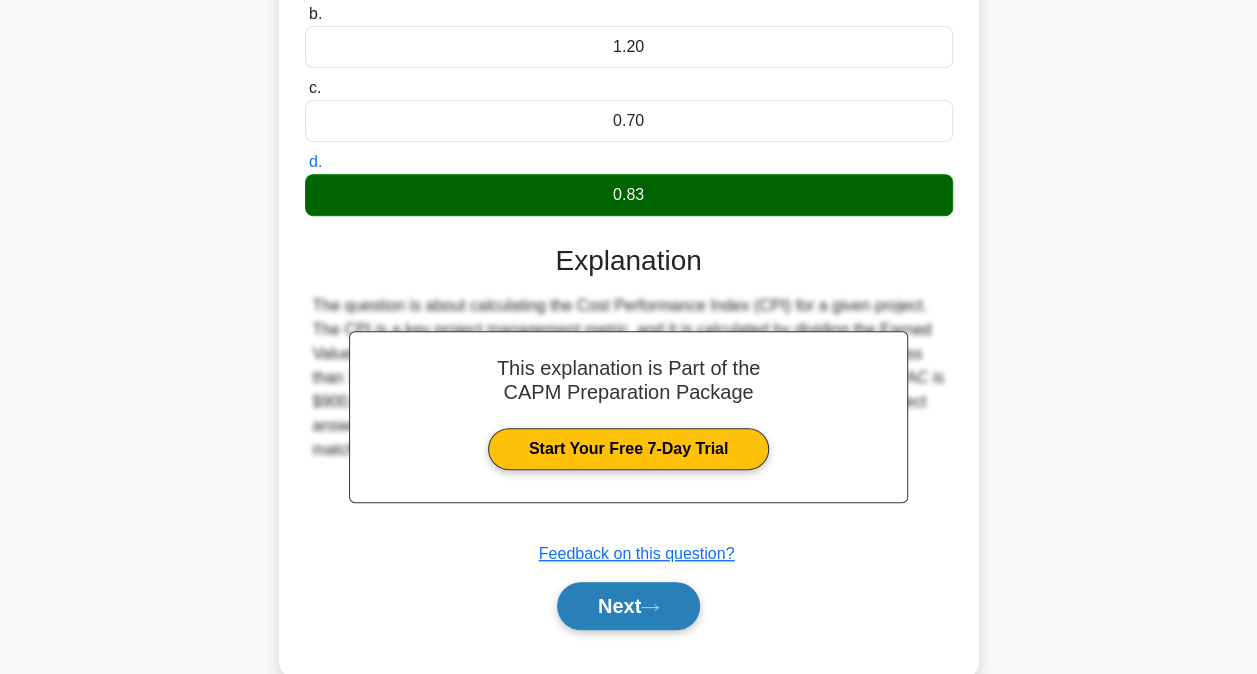 scroll, scrollTop: 406, scrollLeft: 0, axis: vertical 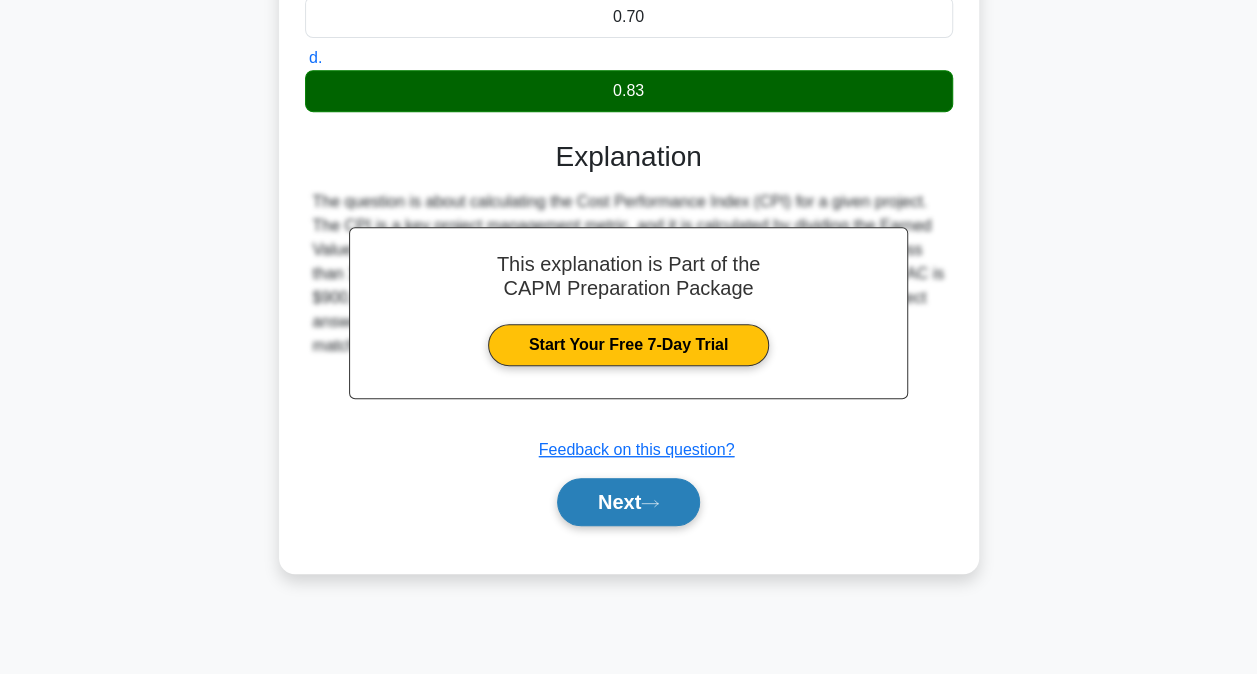 click on "Next" at bounding box center [628, 502] 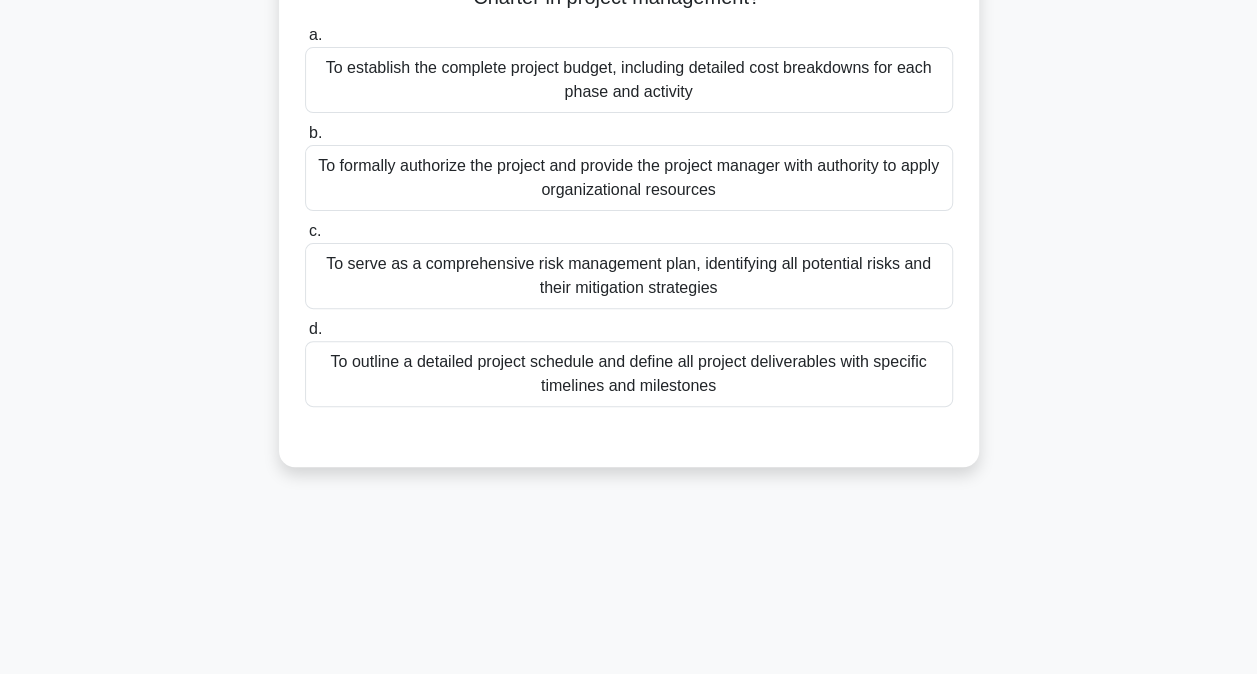 scroll, scrollTop: 6, scrollLeft: 0, axis: vertical 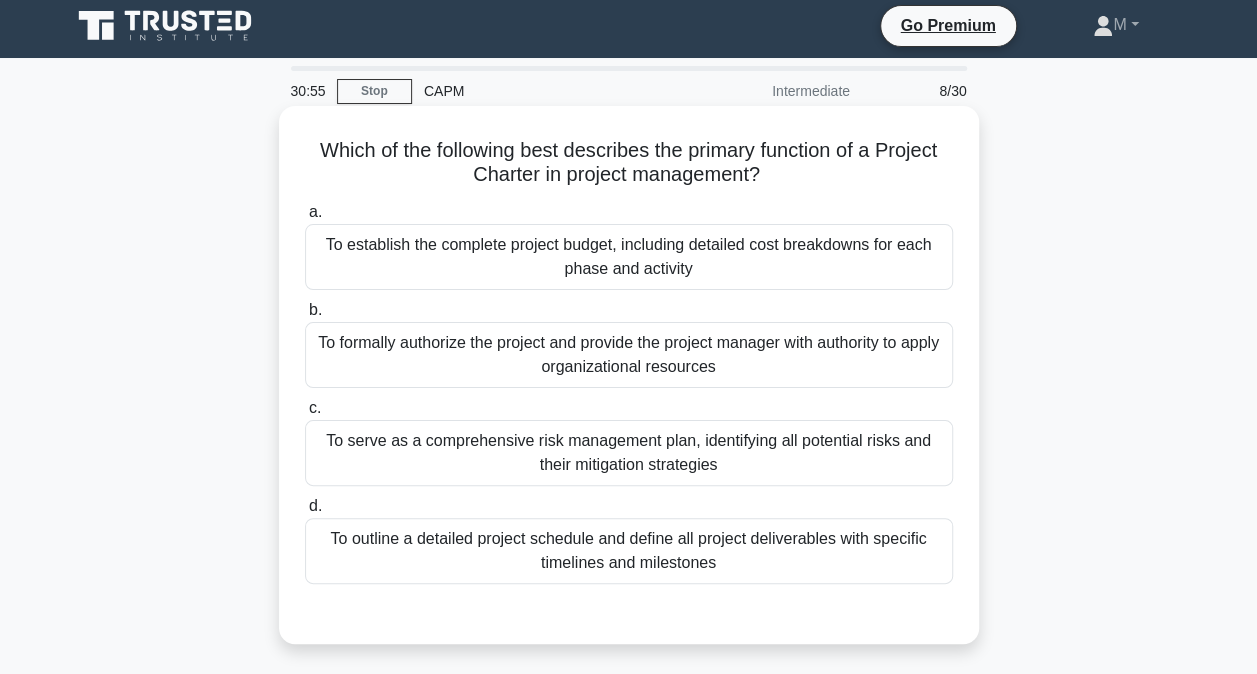 click on "To formally authorize the project and provide the project manager with authority to apply organizational resources" at bounding box center (629, 355) 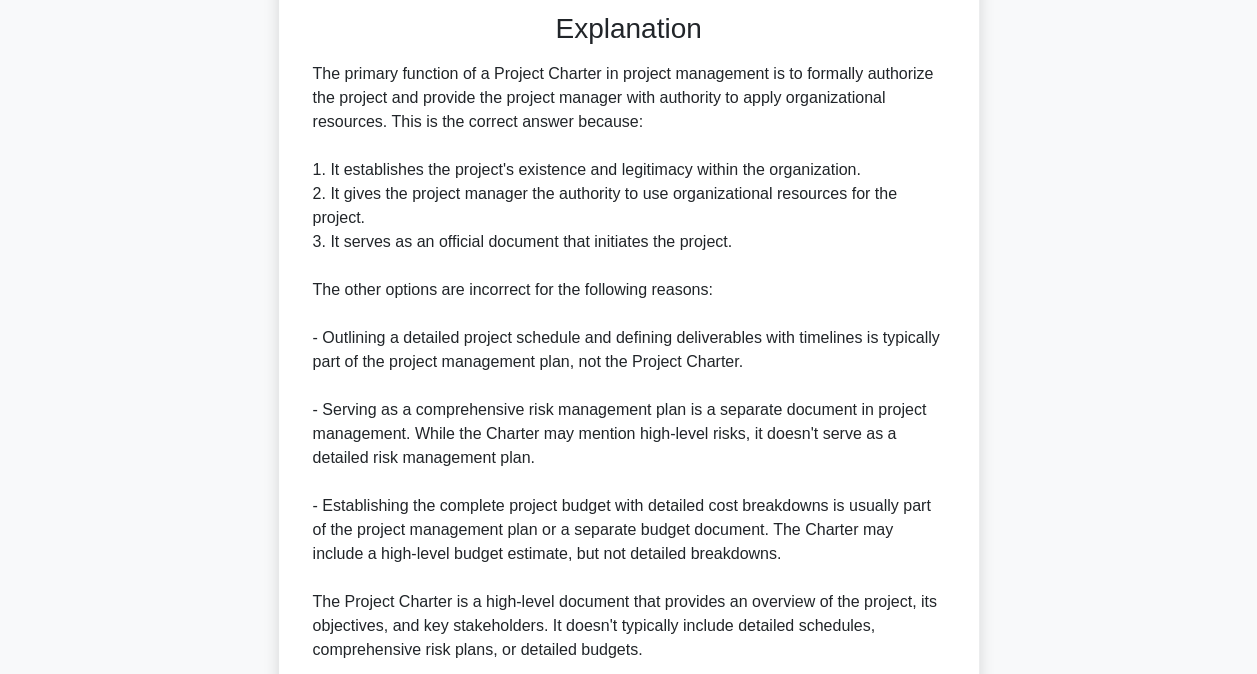 scroll, scrollTop: 772, scrollLeft: 0, axis: vertical 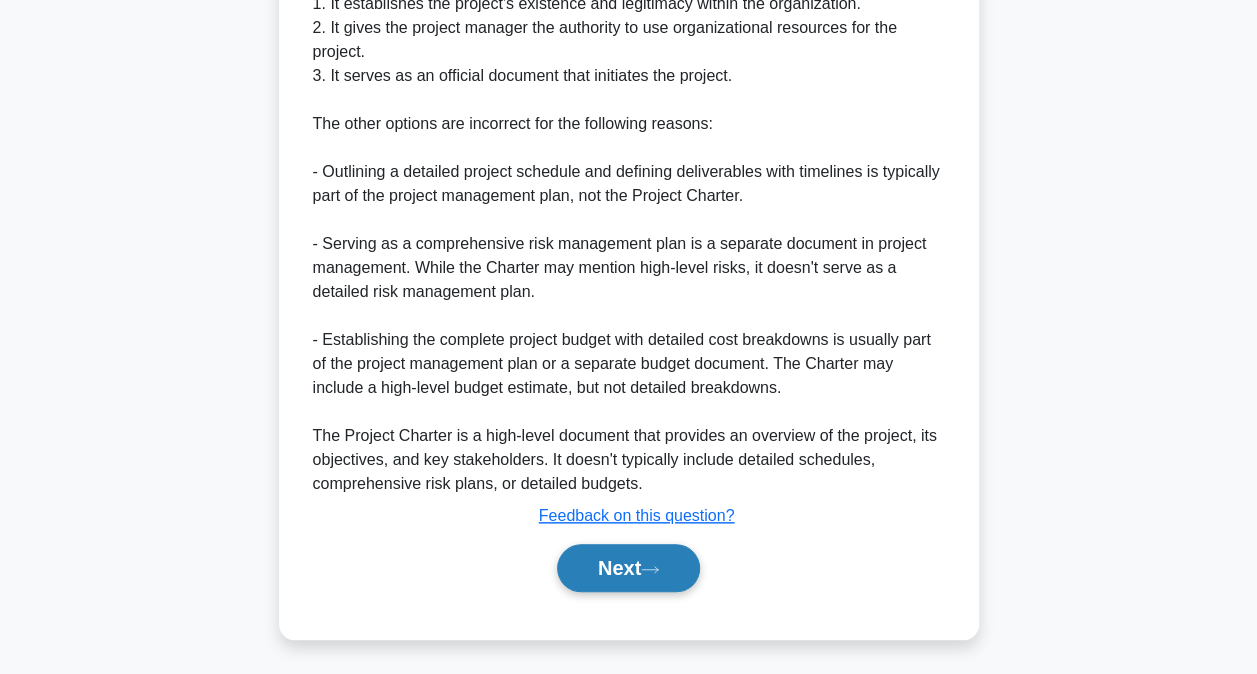 click on "Next" at bounding box center (628, 568) 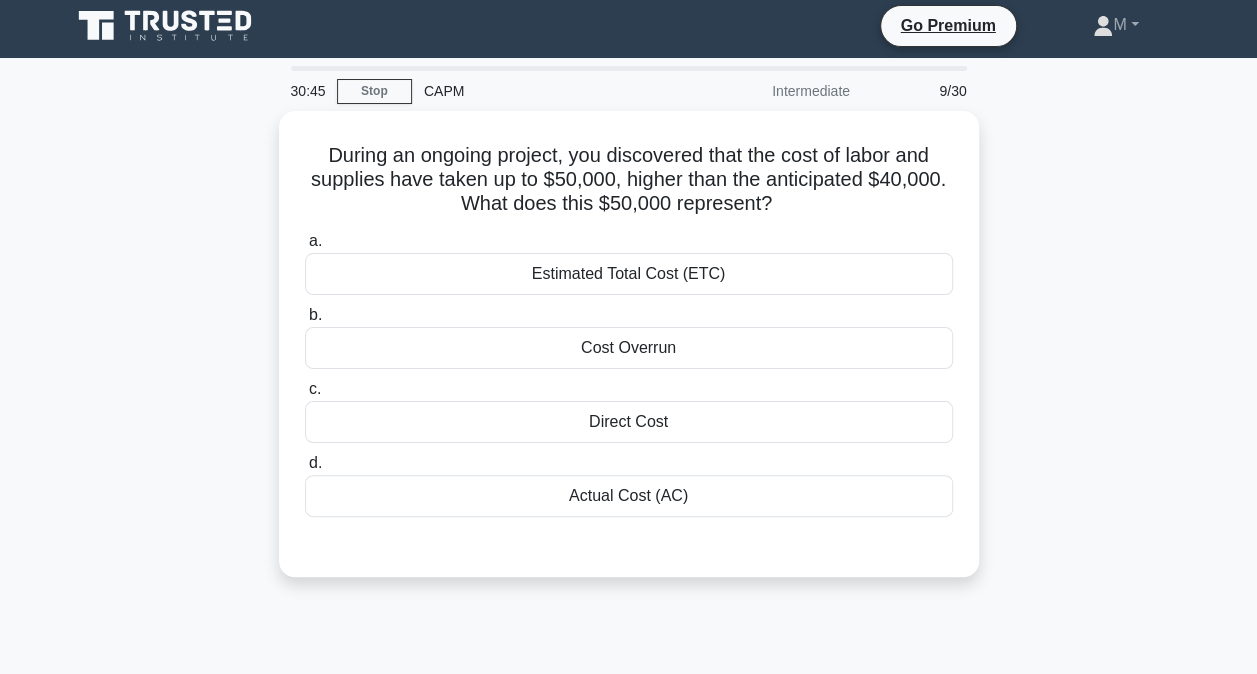 scroll, scrollTop: 0, scrollLeft: 0, axis: both 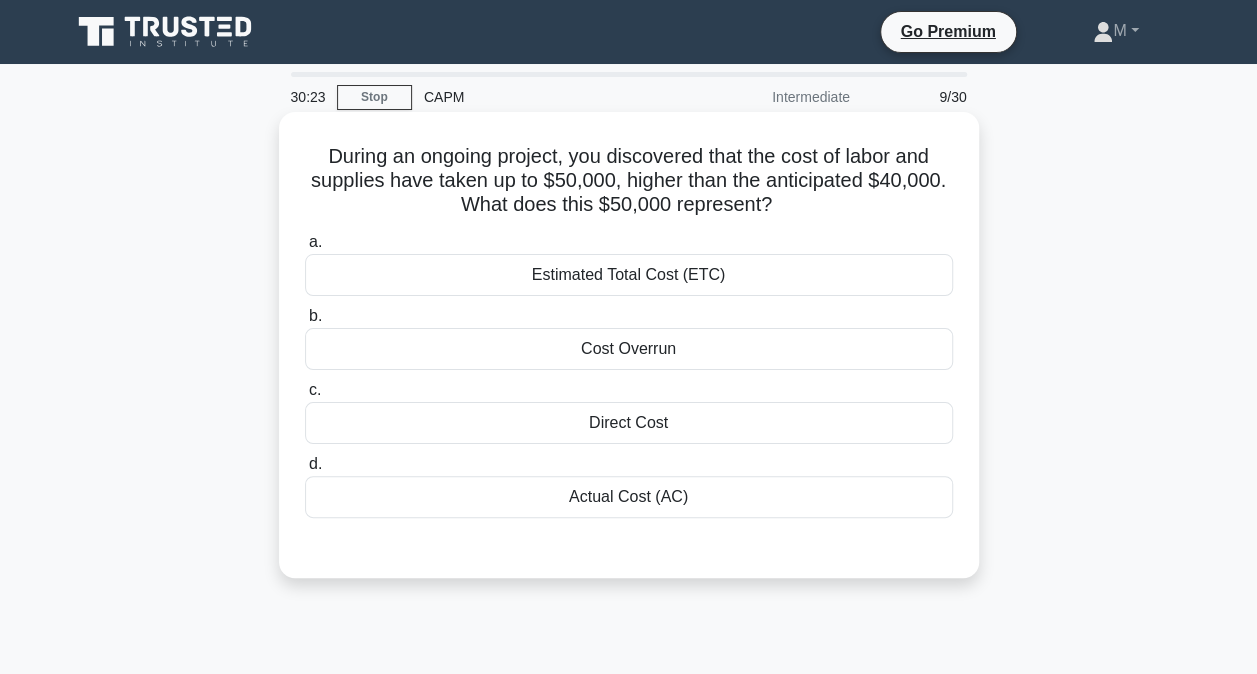 click on "Actual Cost (AC)" at bounding box center (629, 497) 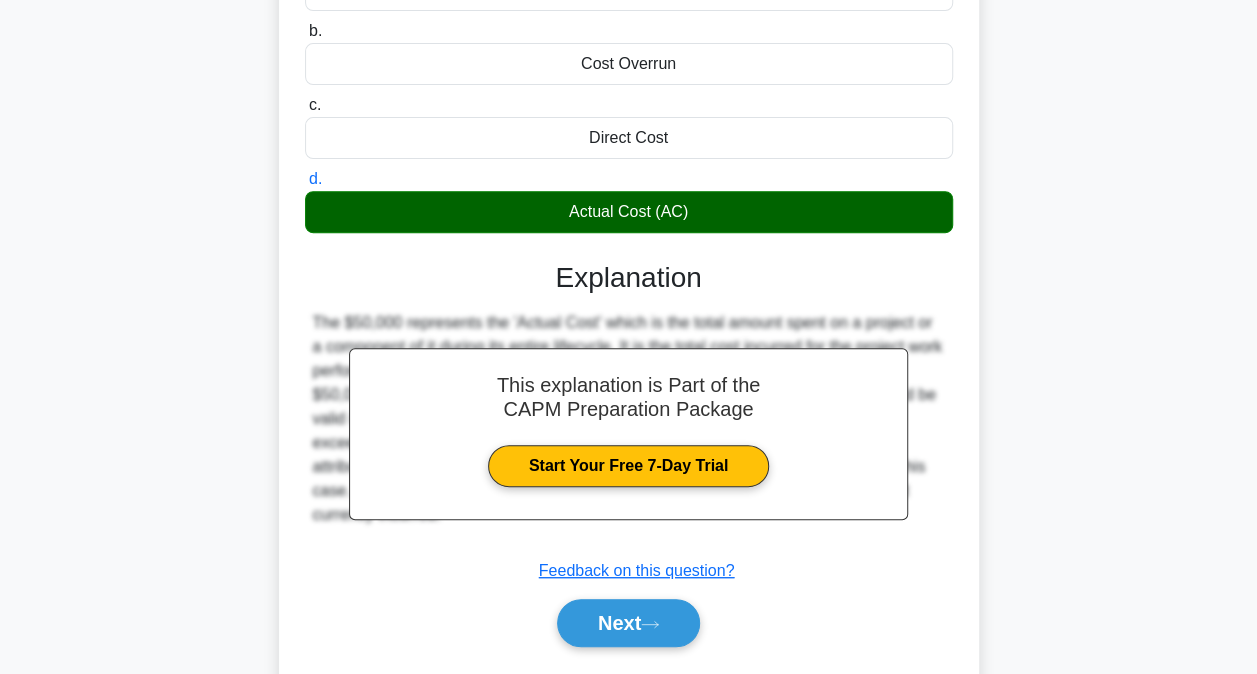 scroll, scrollTop: 406, scrollLeft: 0, axis: vertical 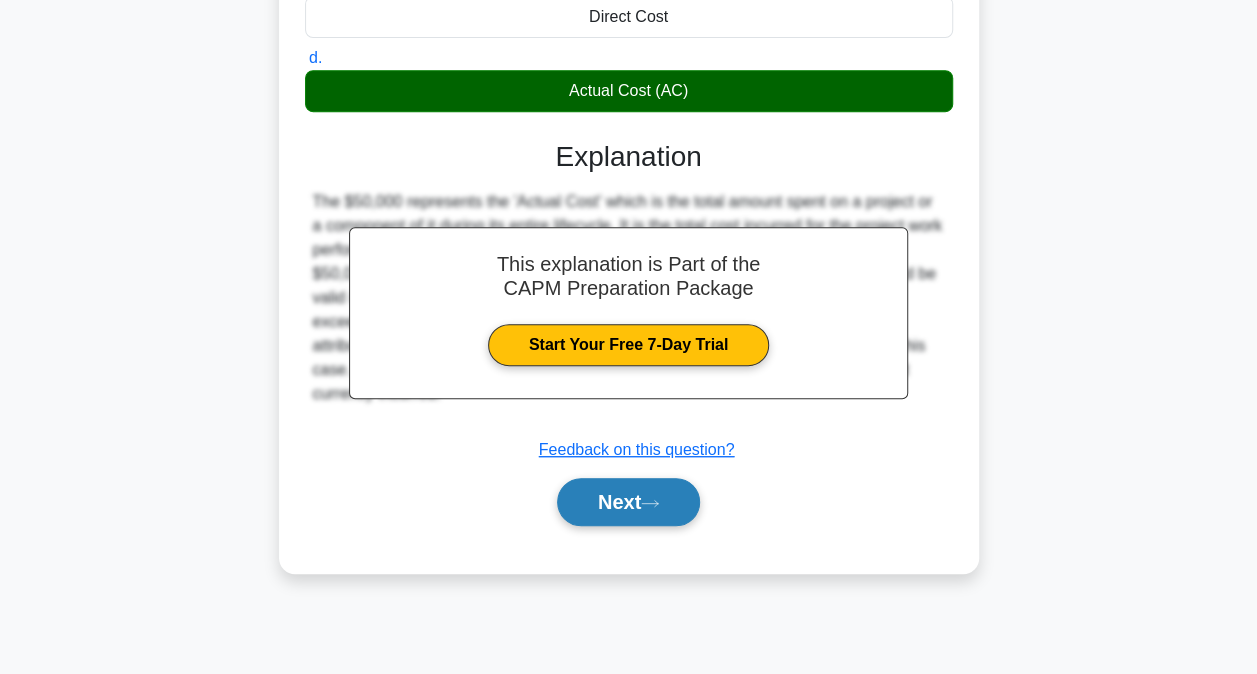 click on "Next" at bounding box center [628, 502] 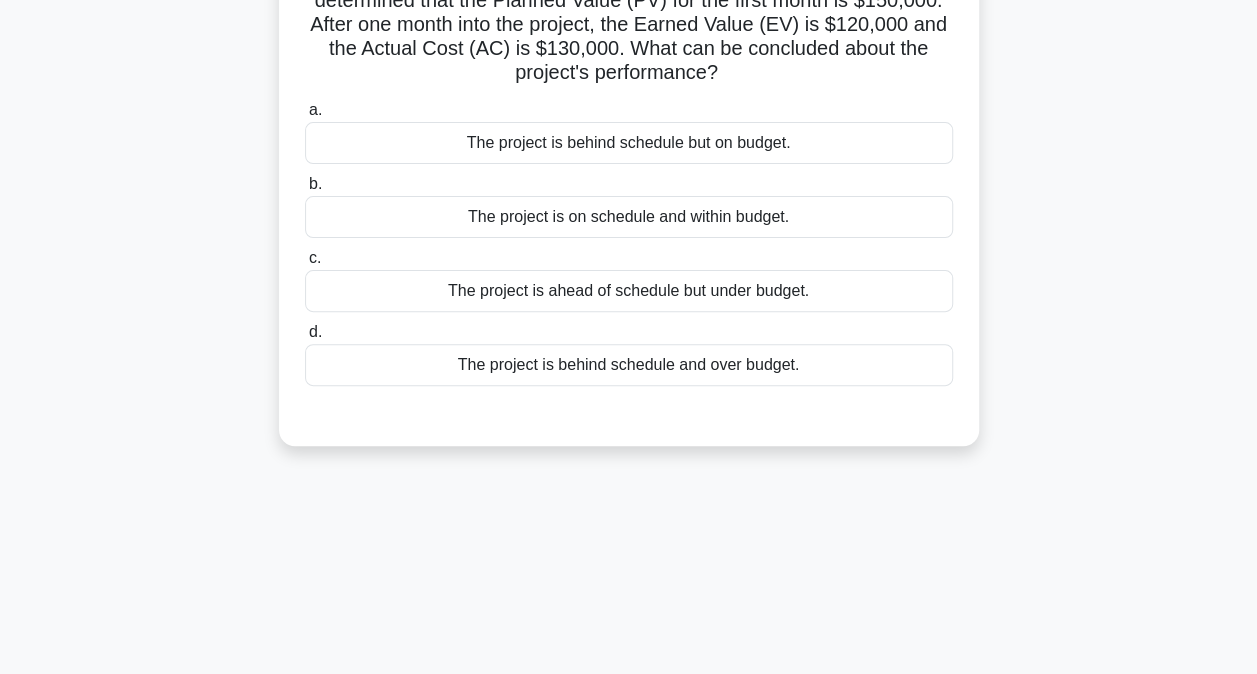 scroll, scrollTop: 6, scrollLeft: 0, axis: vertical 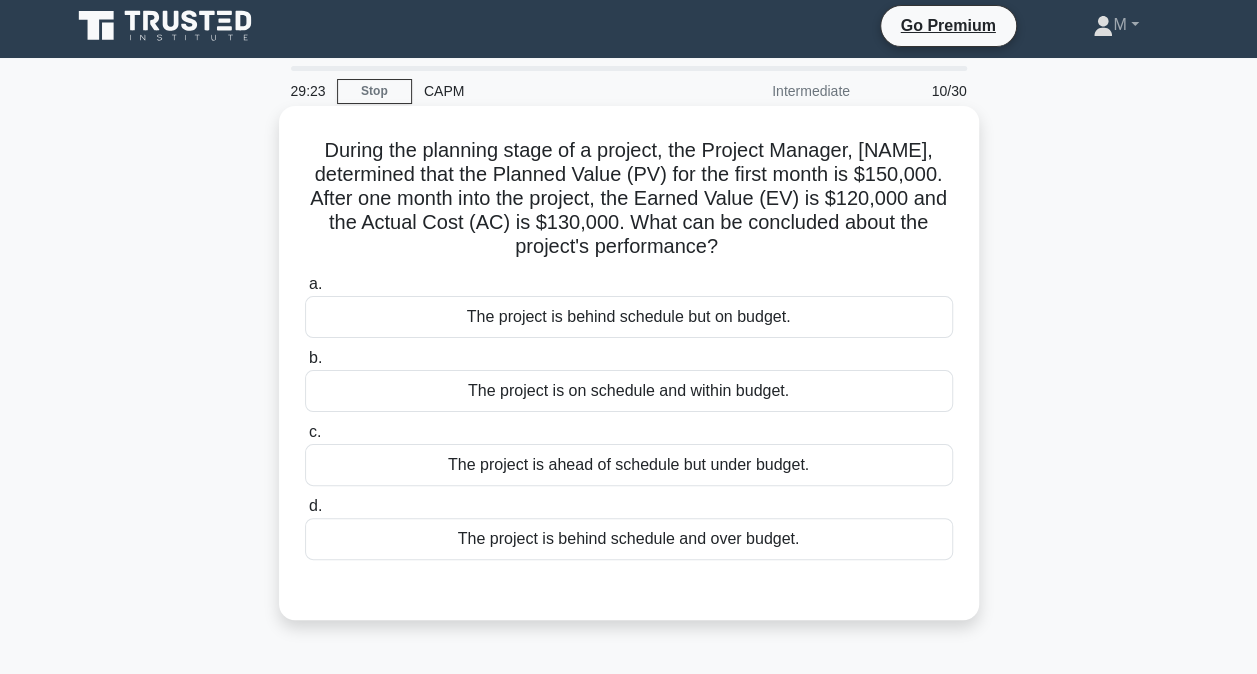 click on "The project is behind schedule and over budget." at bounding box center (629, 539) 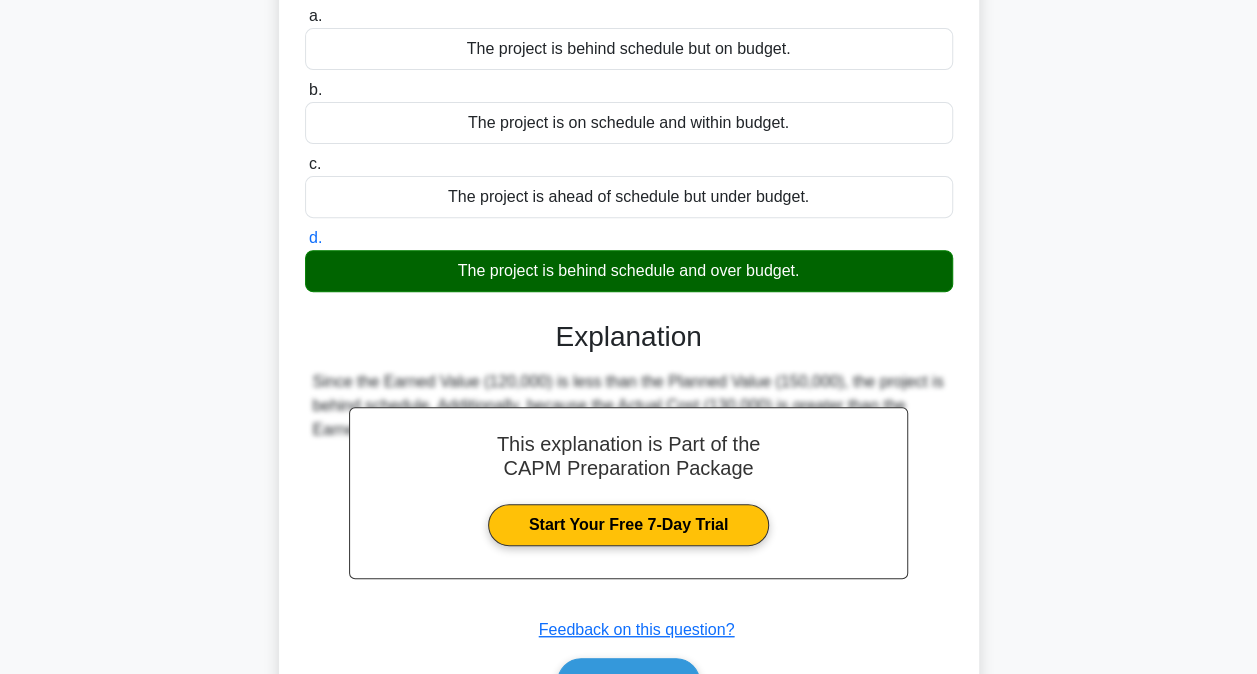 scroll, scrollTop: 406, scrollLeft: 0, axis: vertical 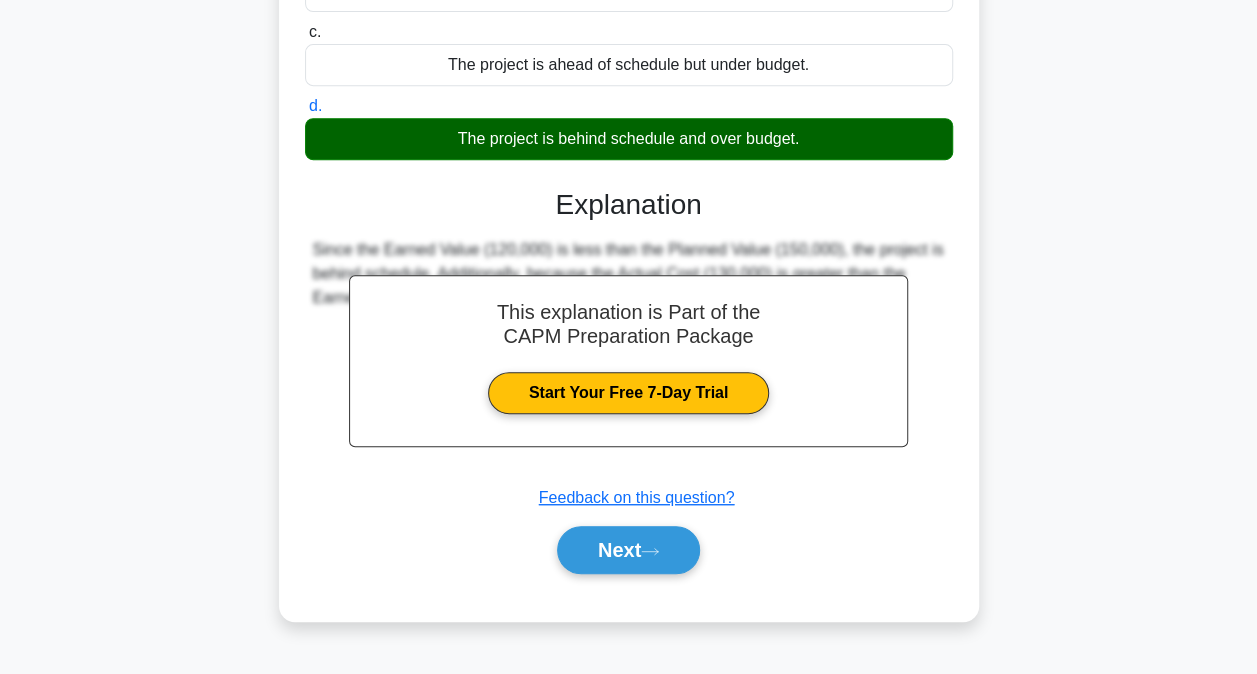 click on "Next" at bounding box center (629, 550) 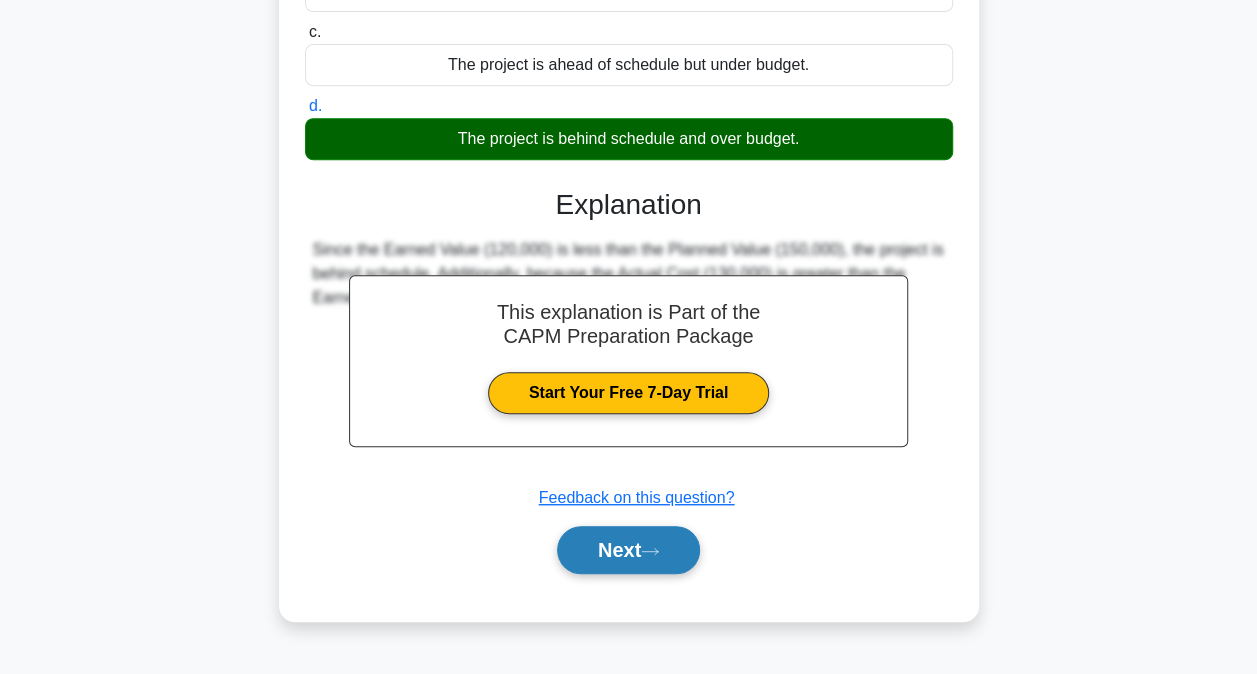 click on "Next" at bounding box center (628, 550) 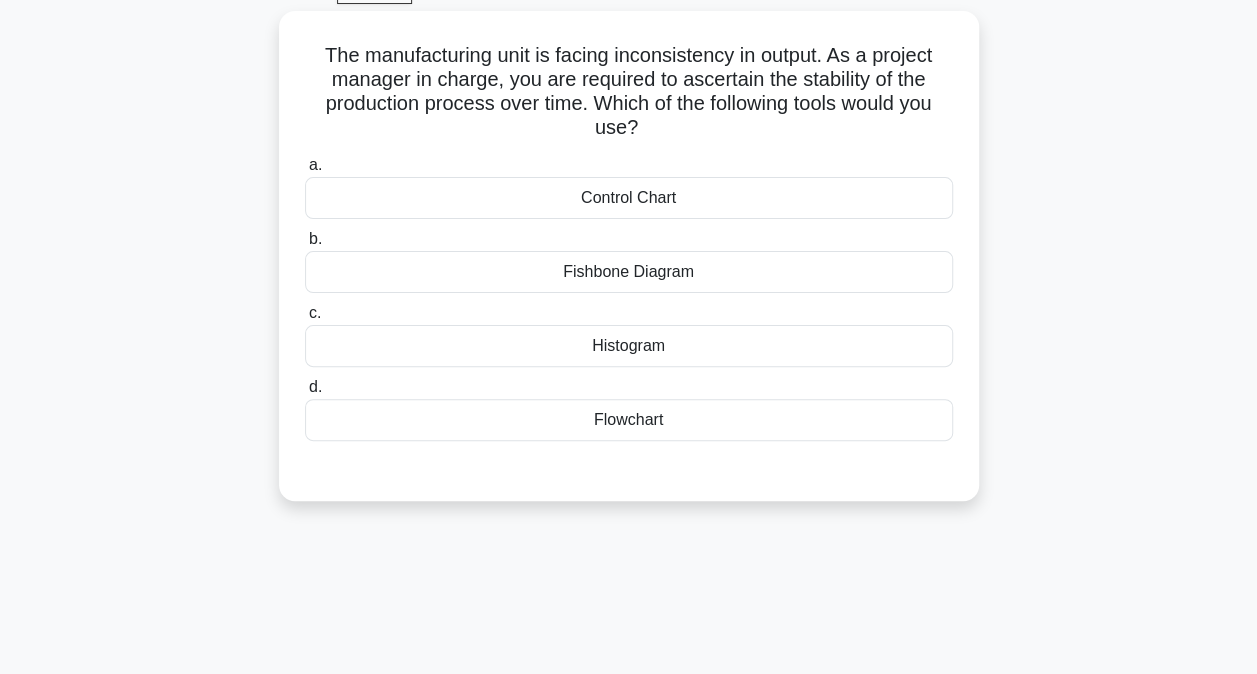 scroll, scrollTop: 6, scrollLeft: 0, axis: vertical 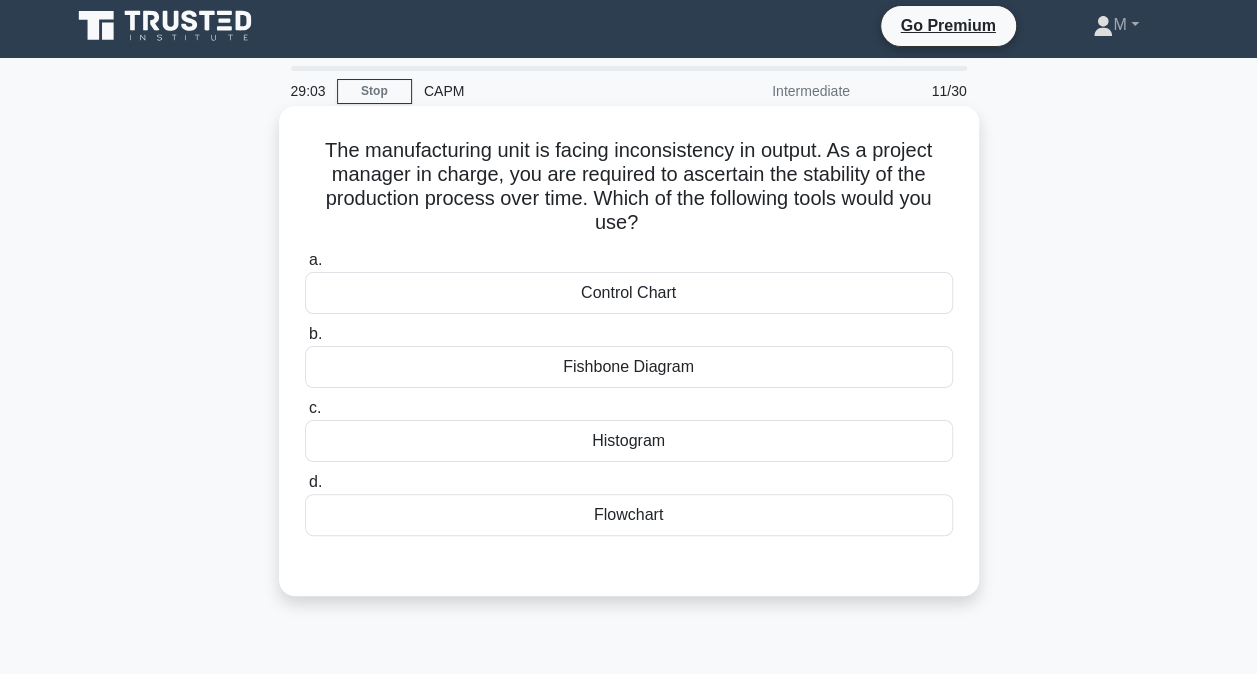 click on "Fishbone Diagram" at bounding box center [629, 367] 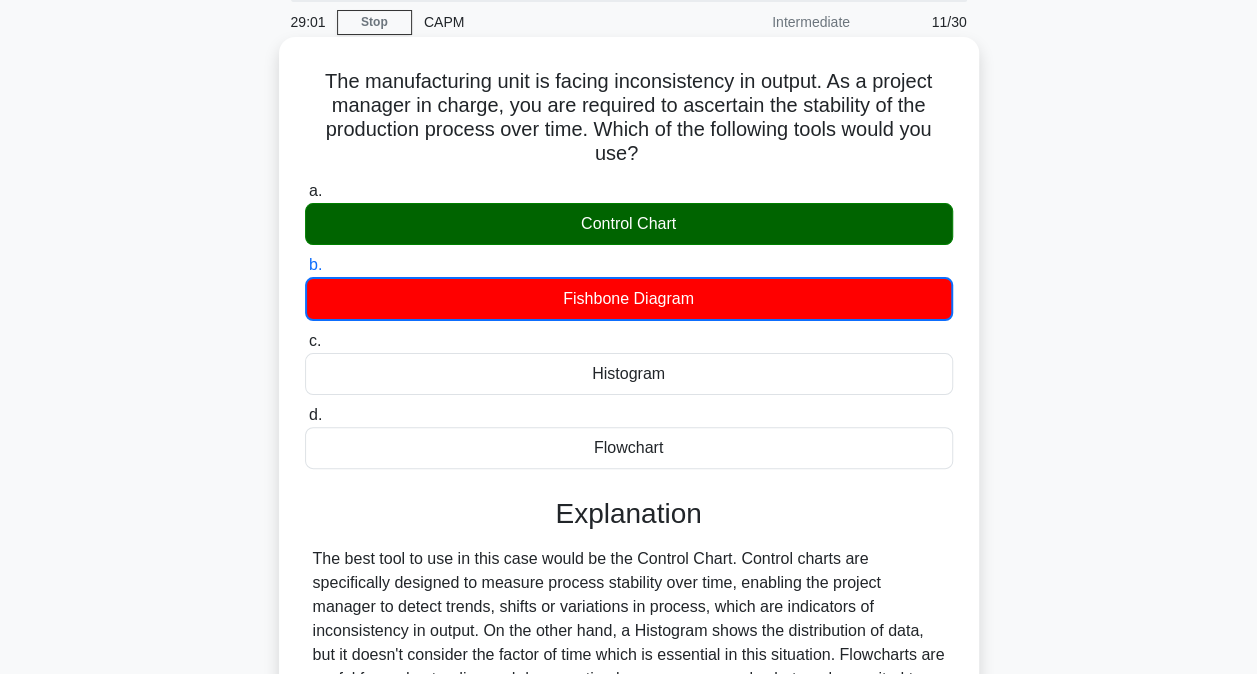scroll, scrollTop: 106, scrollLeft: 0, axis: vertical 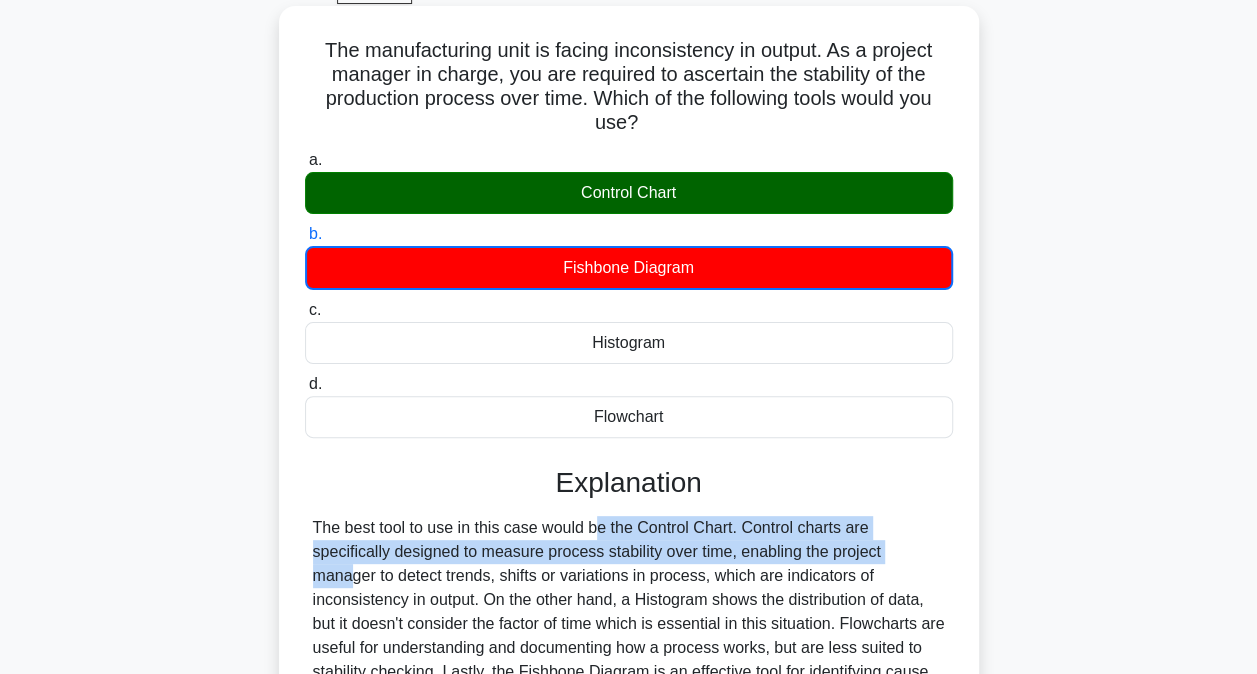 drag, startPoint x: 481, startPoint y: 534, endPoint x: 799, endPoint y: 548, distance: 318.308 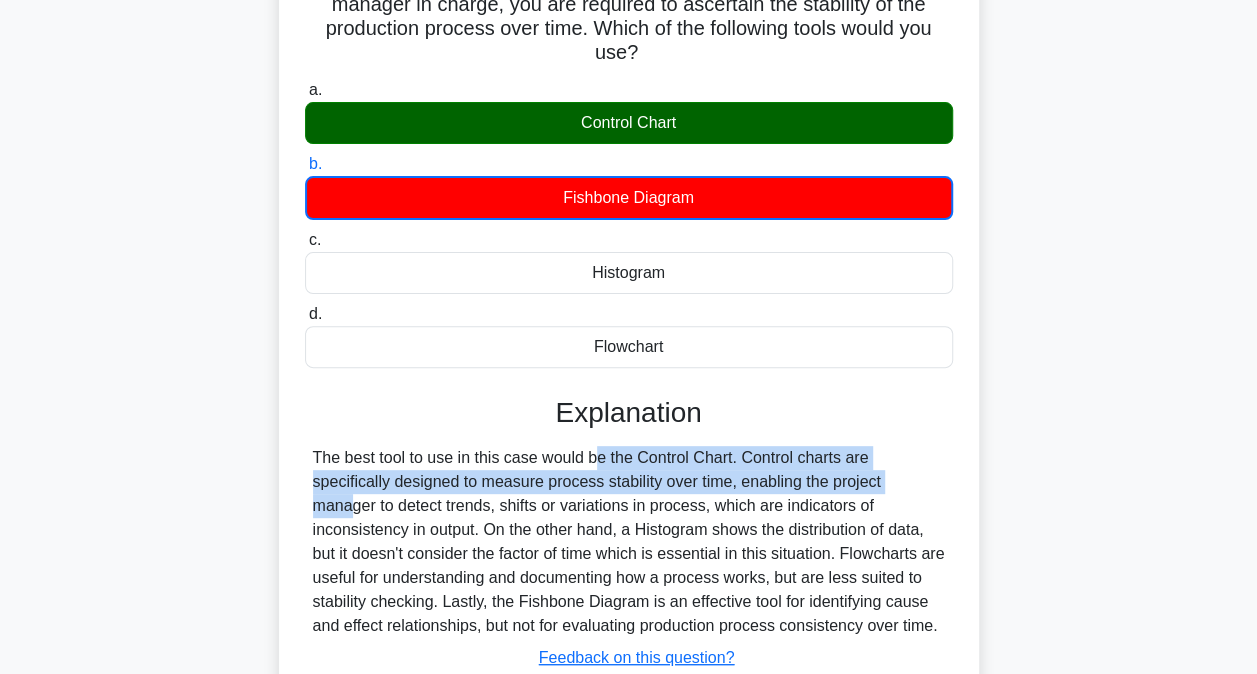 scroll, scrollTop: 206, scrollLeft: 0, axis: vertical 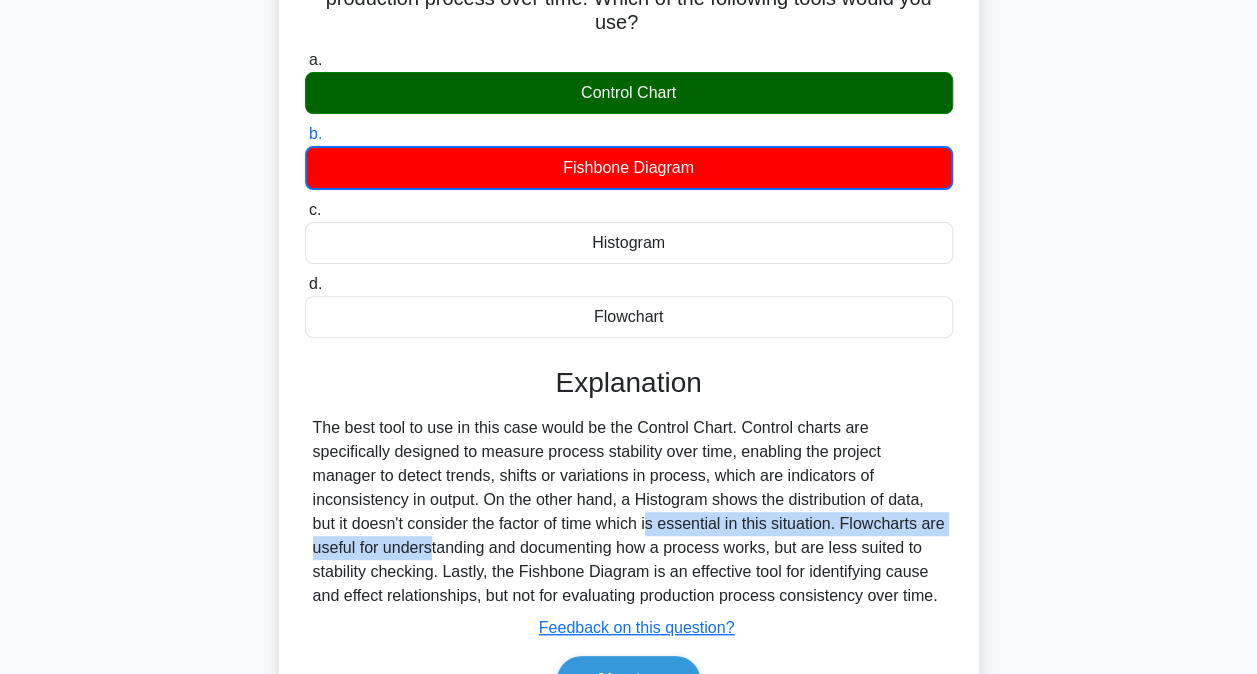 drag, startPoint x: 336, startPoint y: 554, endPoint x: 540, endPoint y: 527, distance: 205.779 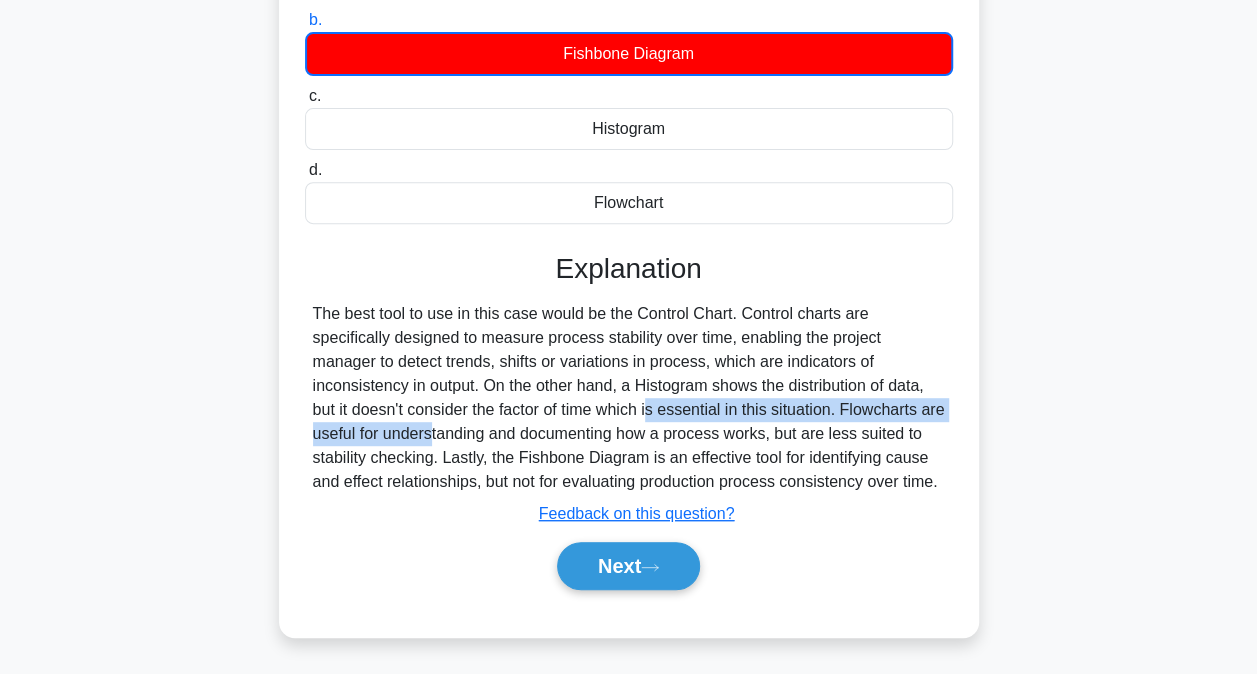 scroll, scrollTop: 406, scrollLeft: 0, axis: vertical 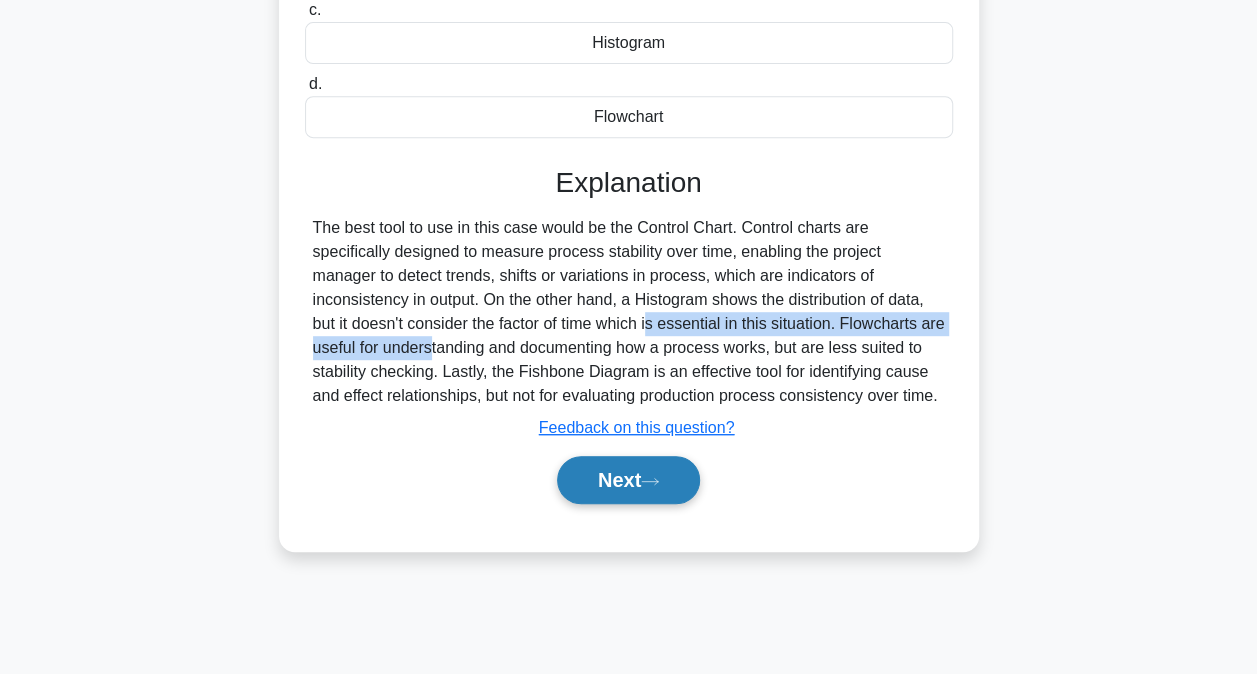click on "Next" at bounding box center [628, 480] 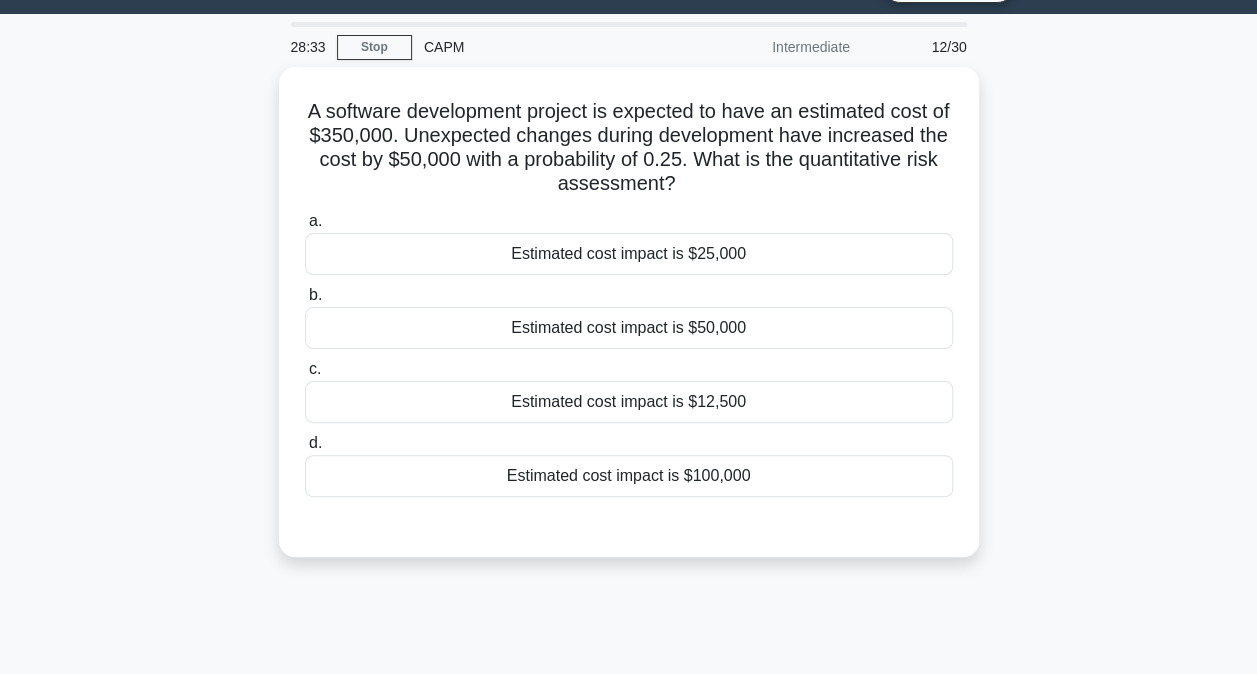 scroll, scrollTop: 6, scrollLeft: 0, axis: vertical 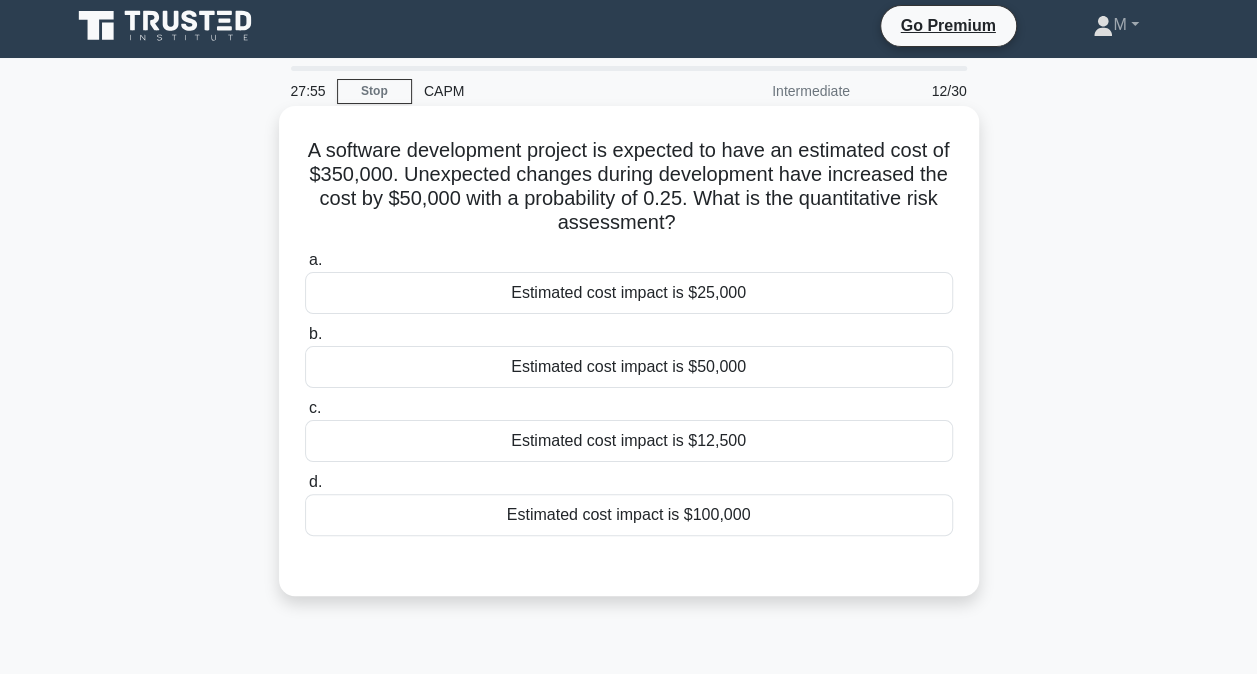 click on "Estimated cost impact is $12,500" at bounding box center (629, 441) 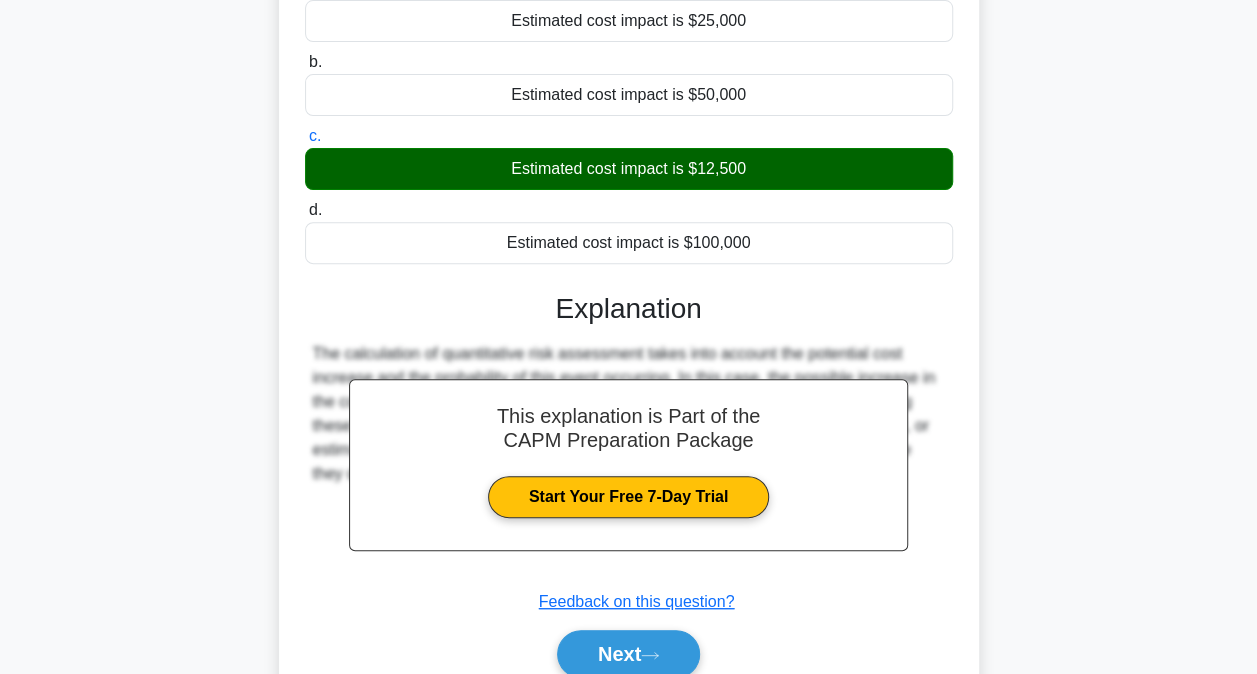 scroll, scrollTop: 406, scrollLeft: 0, axis: vertical 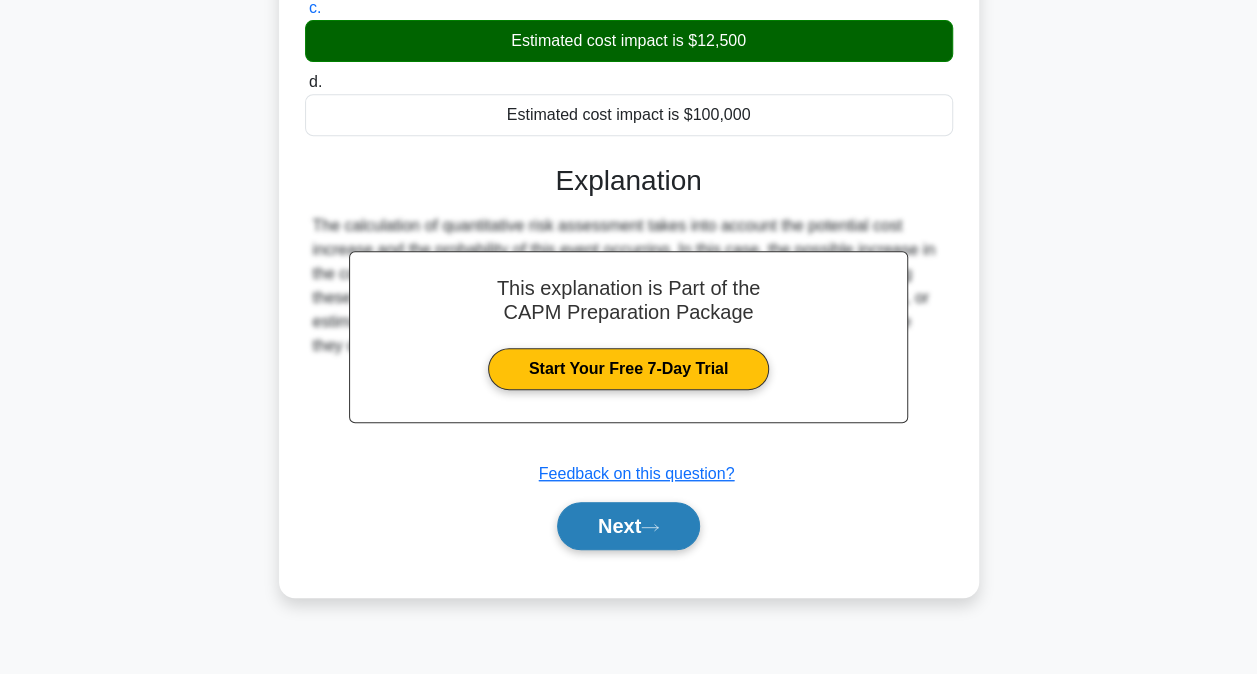click on "Next" at bounding box center (628, 526) 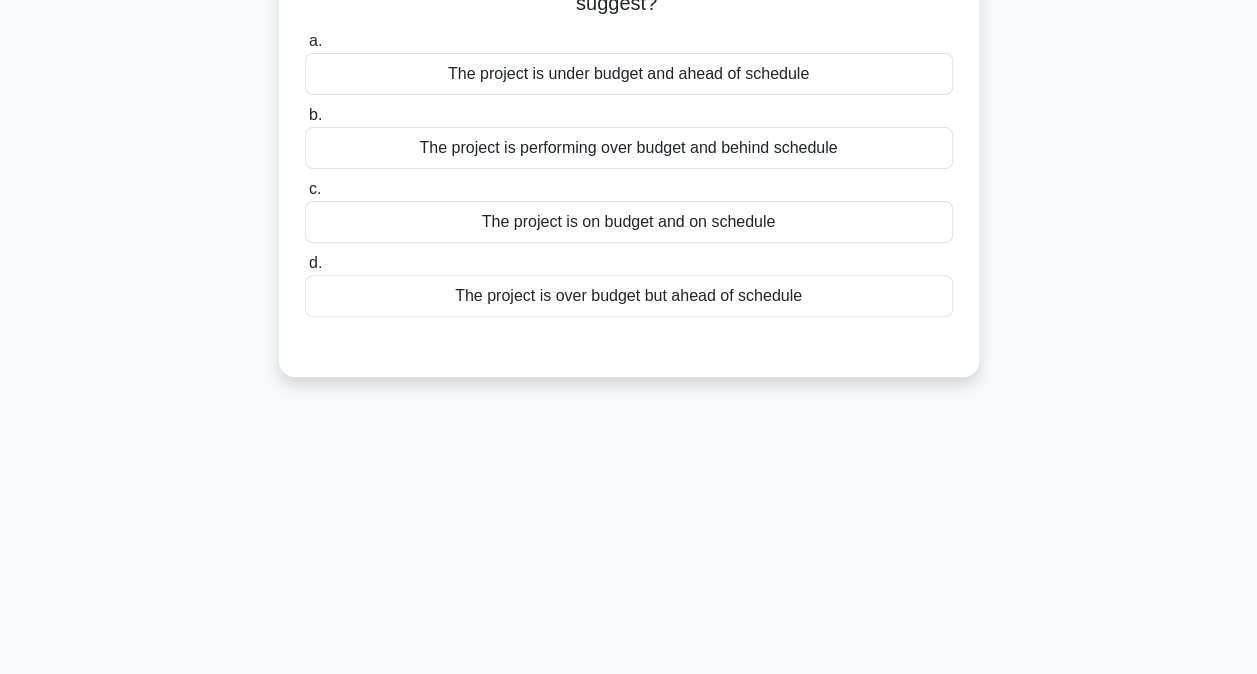 scroll, scrollTop: 6, scrollLeft: 0, axis: vertical 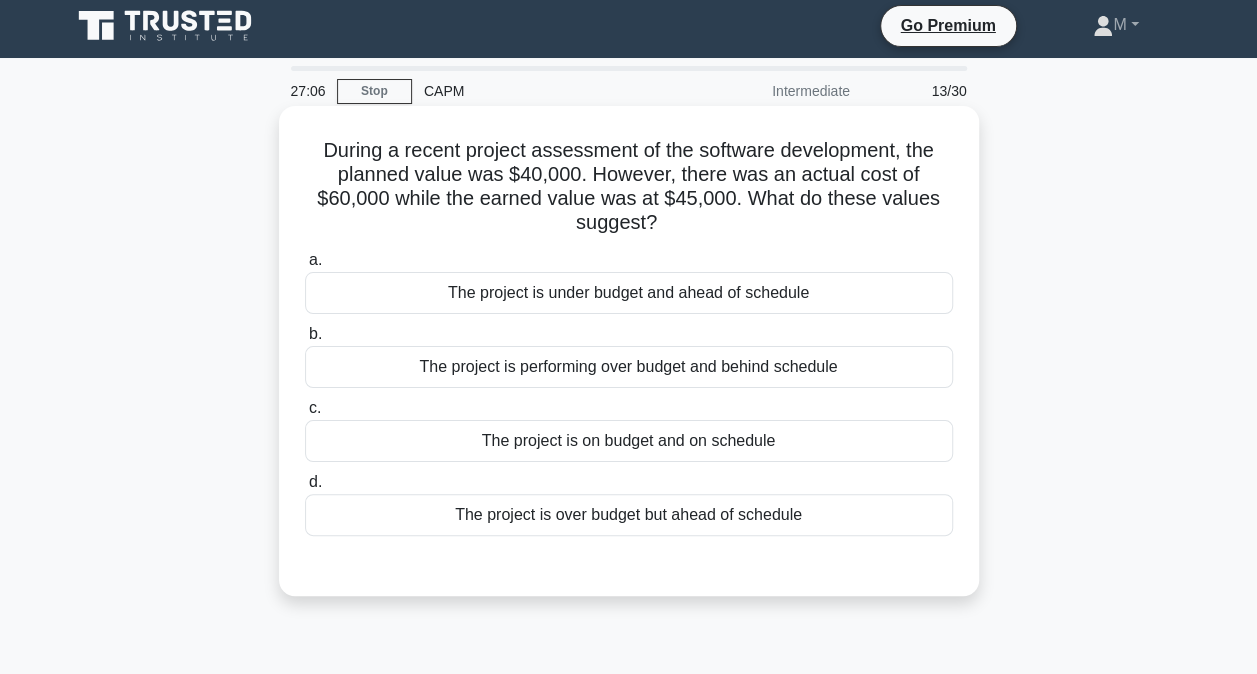 click on "The project is over budget but ahead of schedule" at bounding box center [629, 515] 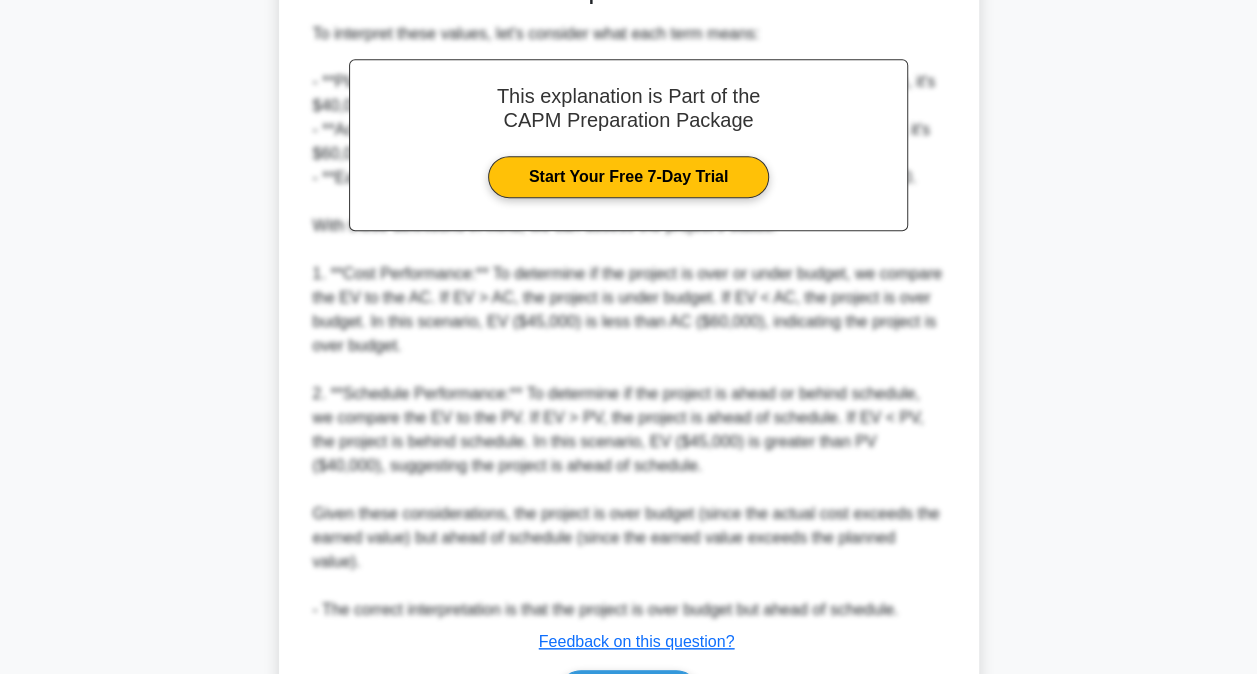 scroll, scrollTop: 606, scrollLeft: 0, axis: vertical 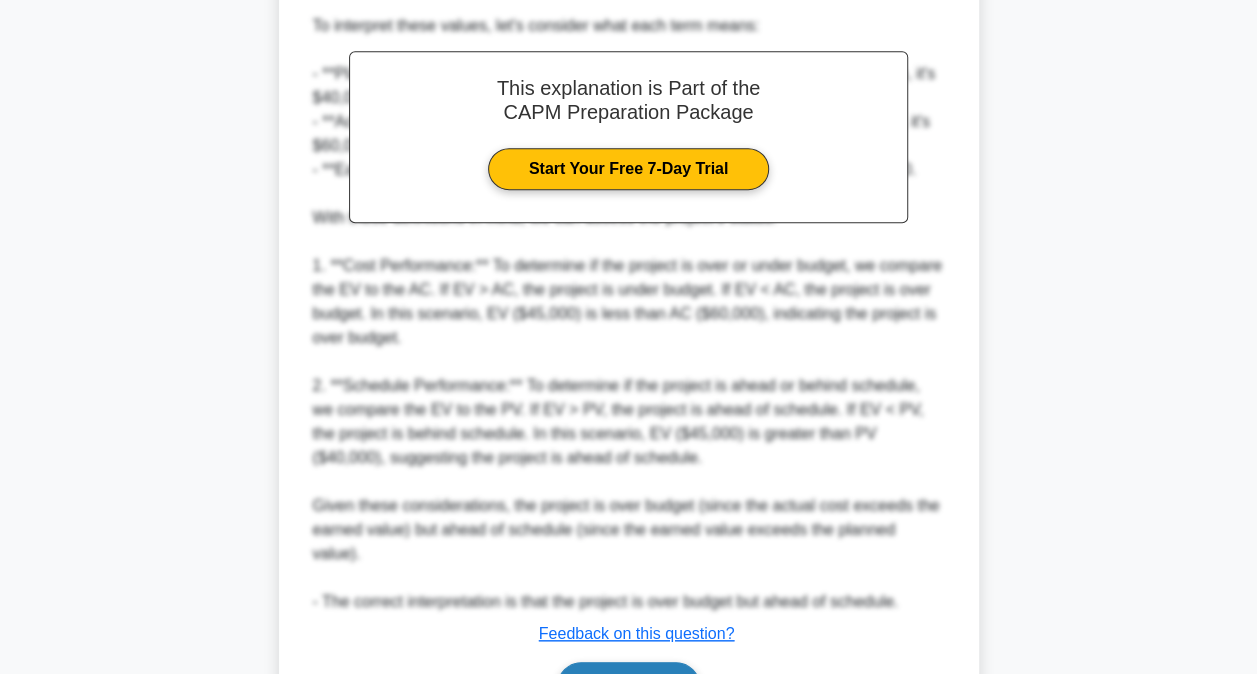 click on "Next" at bounding box center [628, 686] 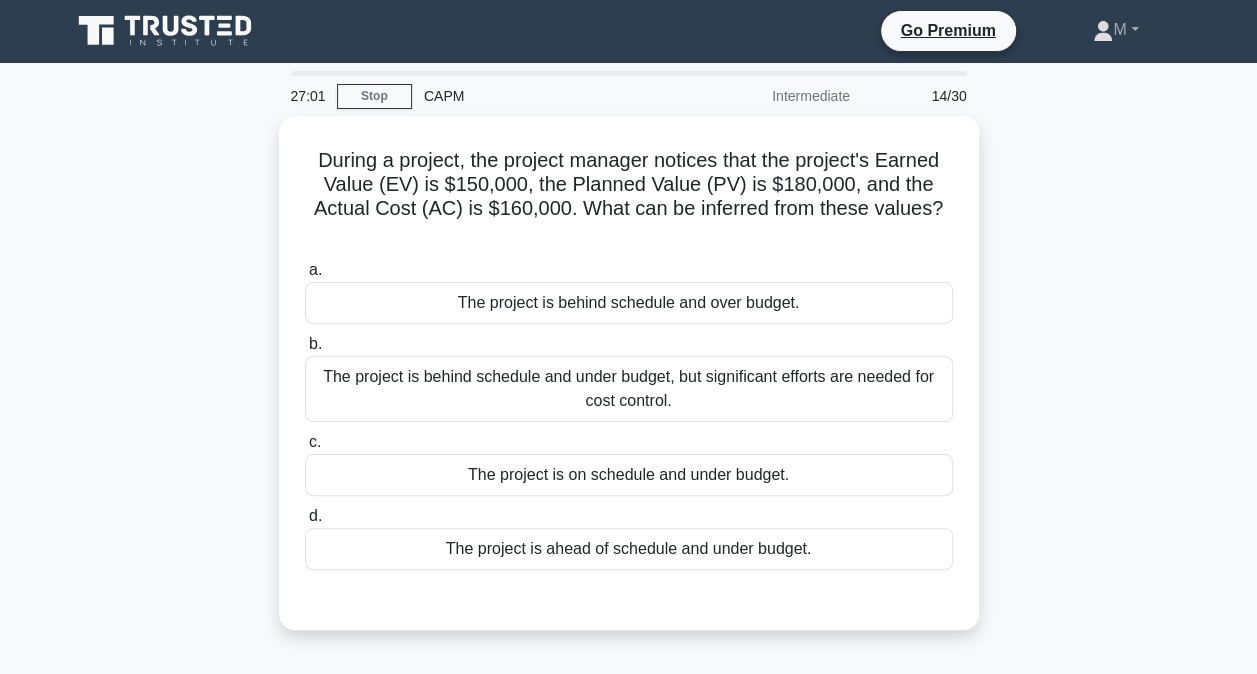 scroll, scrollTop: 0, scrollLeft: 0, axis: both 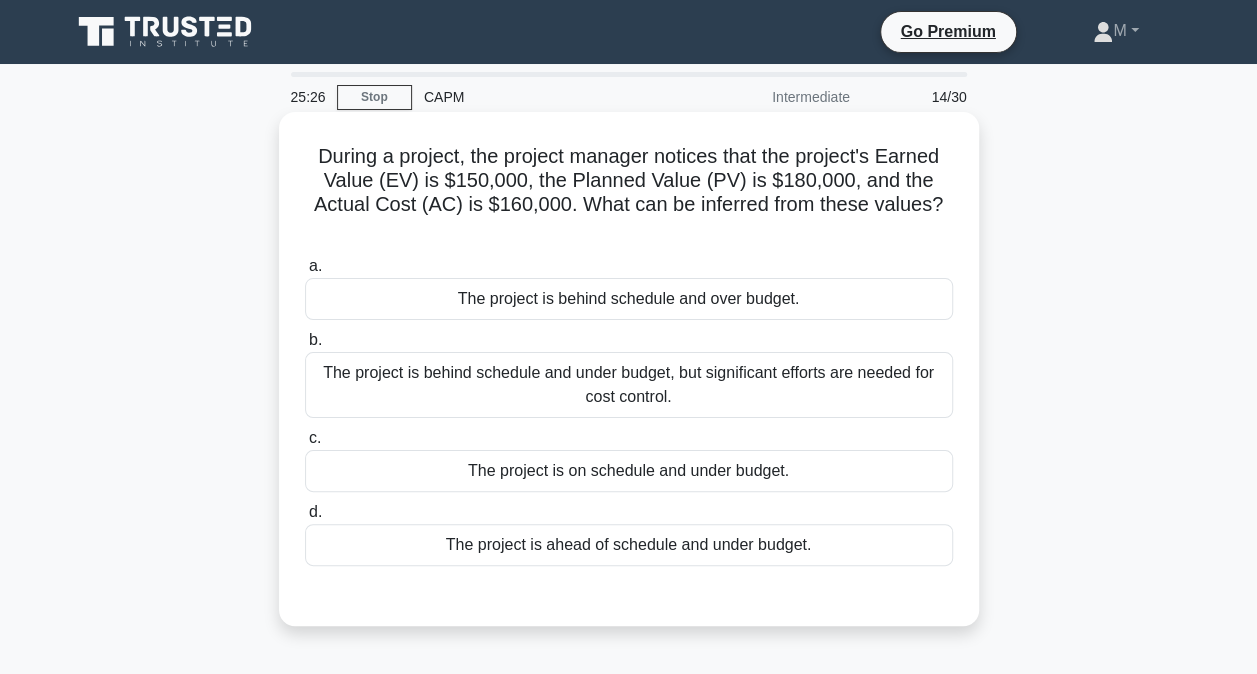 click on "The project is behind schedule and over budget." at bounding box center (629, 299) 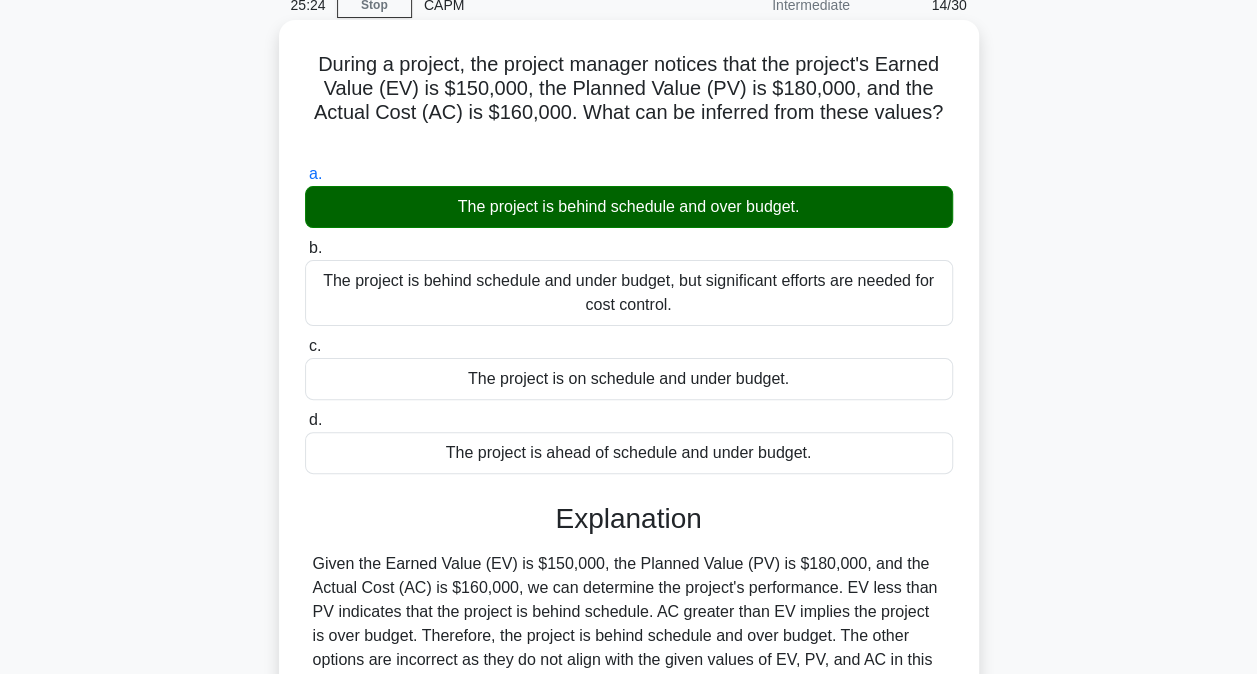 scroll, scrollTop: 200, scrollLeft: 0, axis: vertical 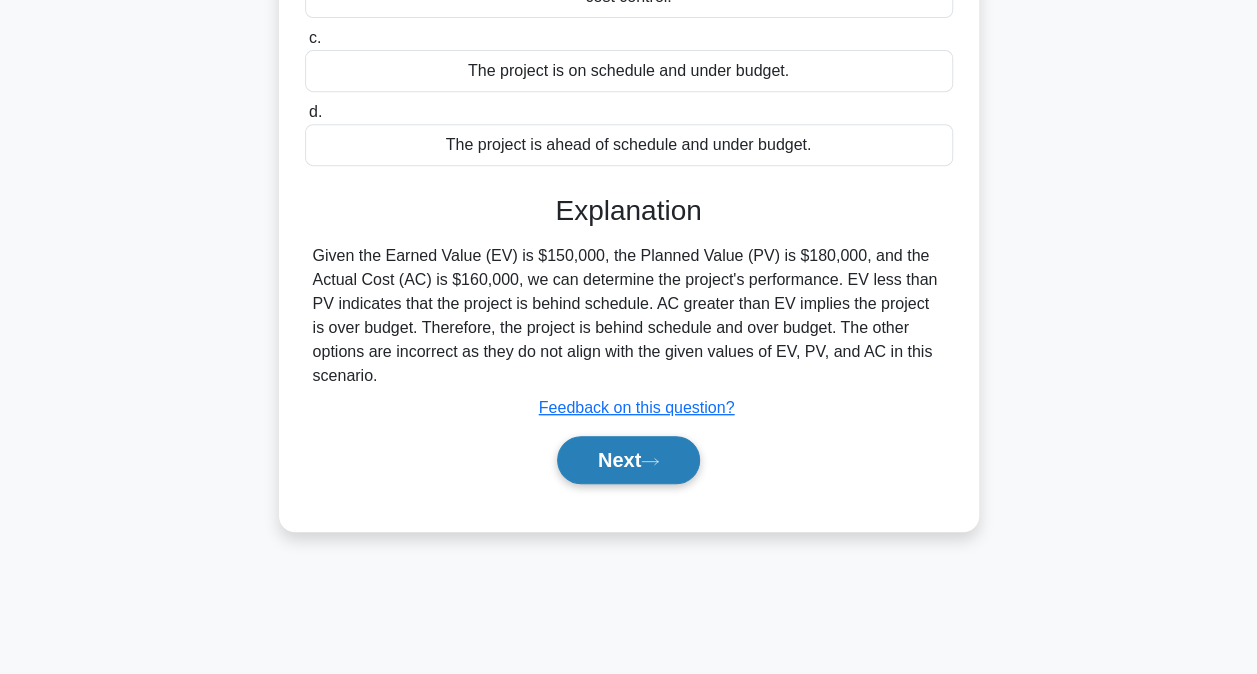 click on "Next" at bounding box center [628, 460] 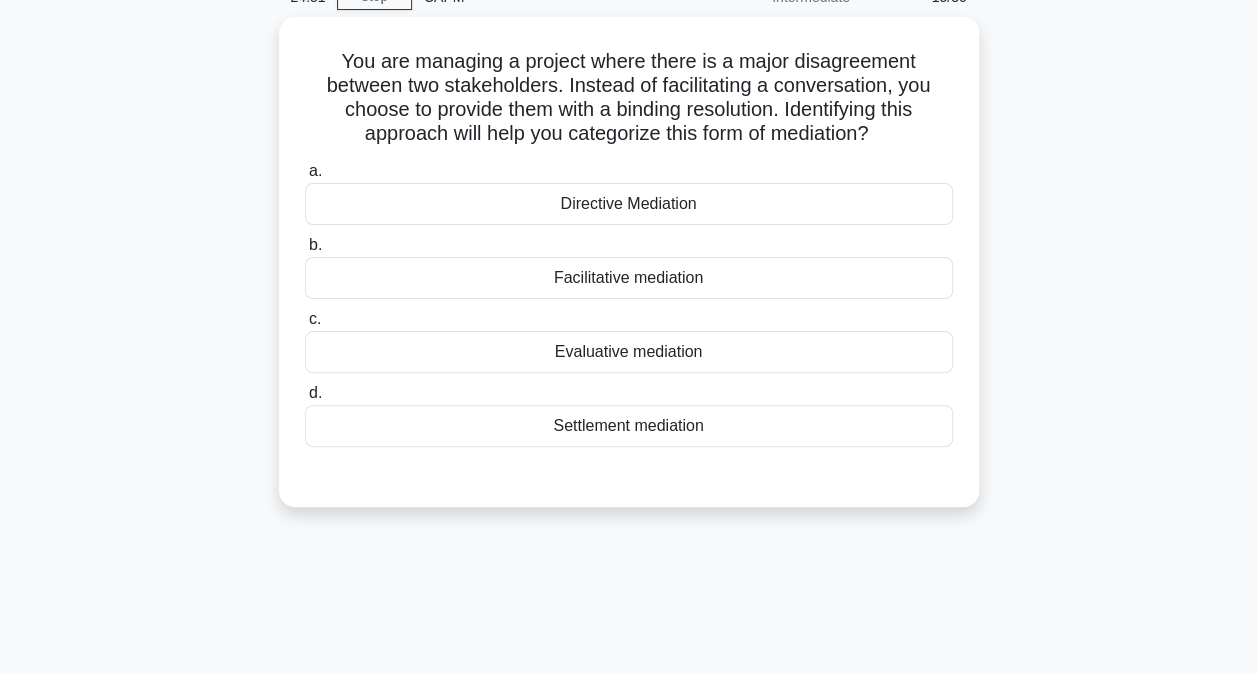 scroll, scrollTop: 0, scrollLeft: 0, axis: both 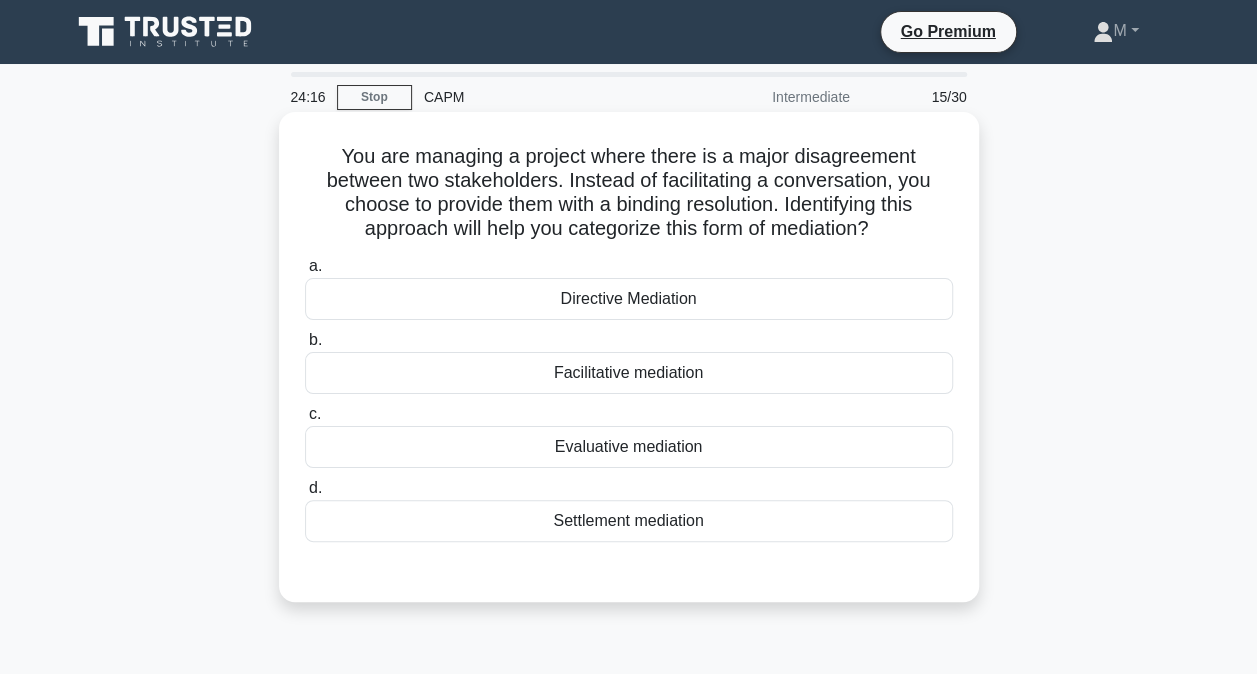 click on "Directive Mediation" at bounding box center [629, 299] 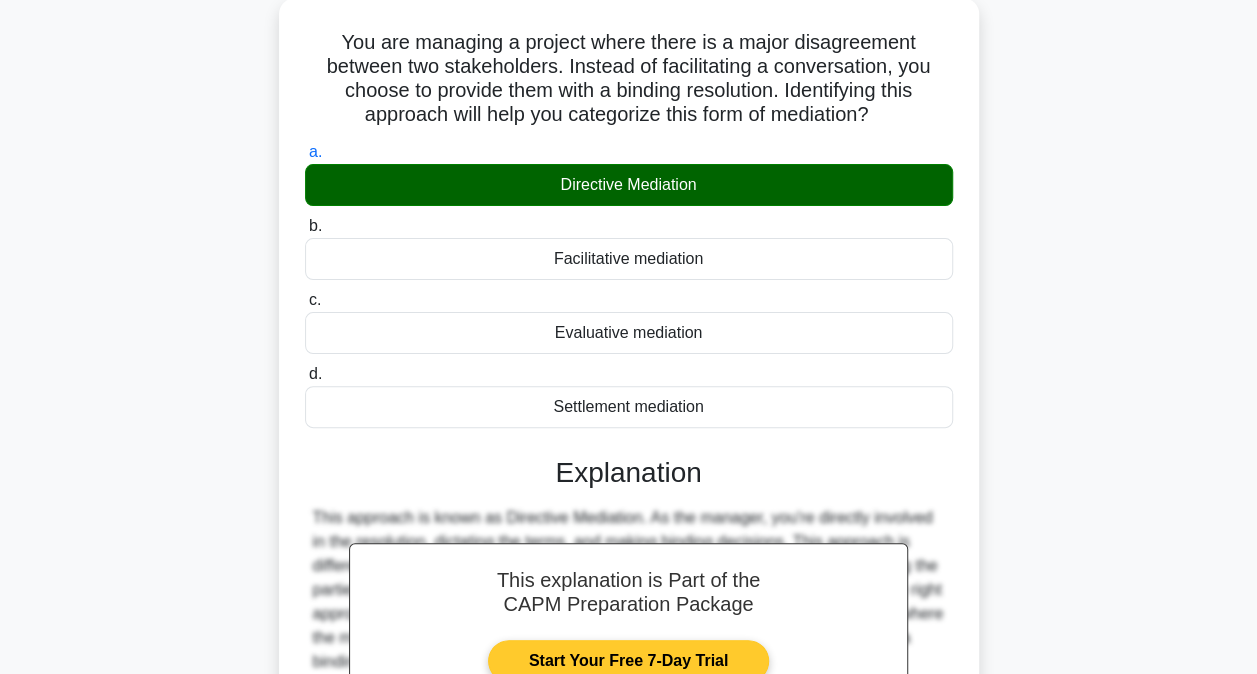 scroll, scrollTop: 400, scrollLeft: 0, axis: vertical 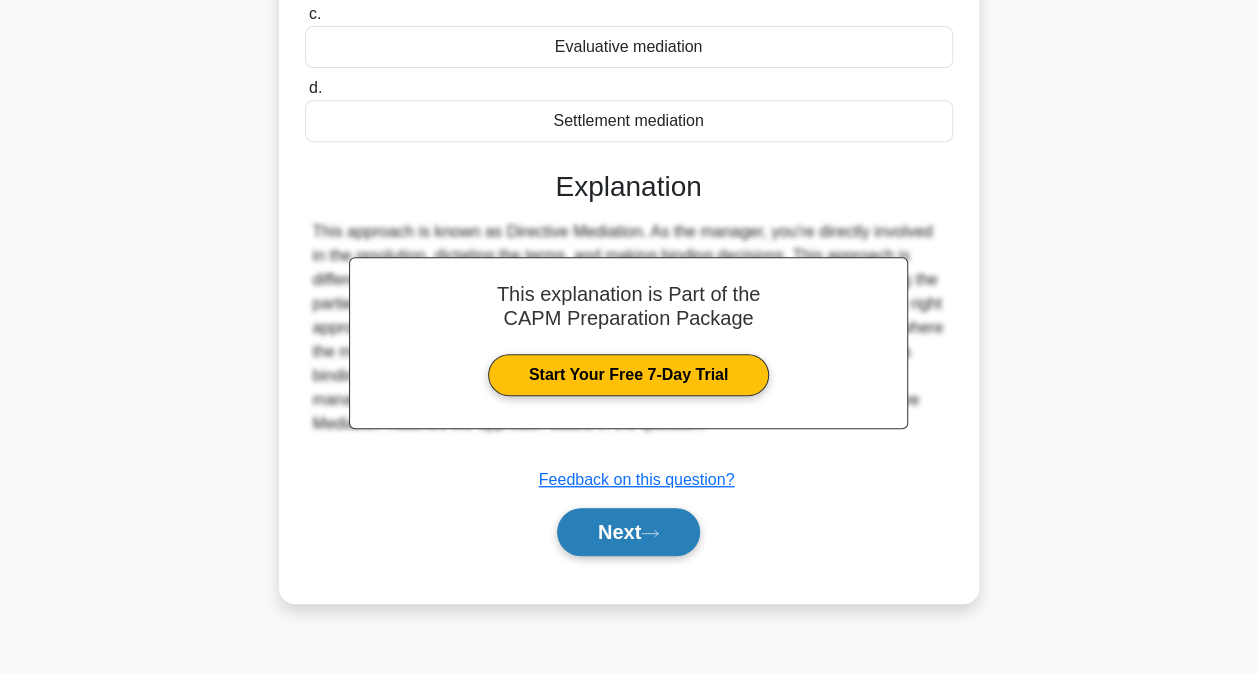 click on "Next" at bounding box center (628, 532) 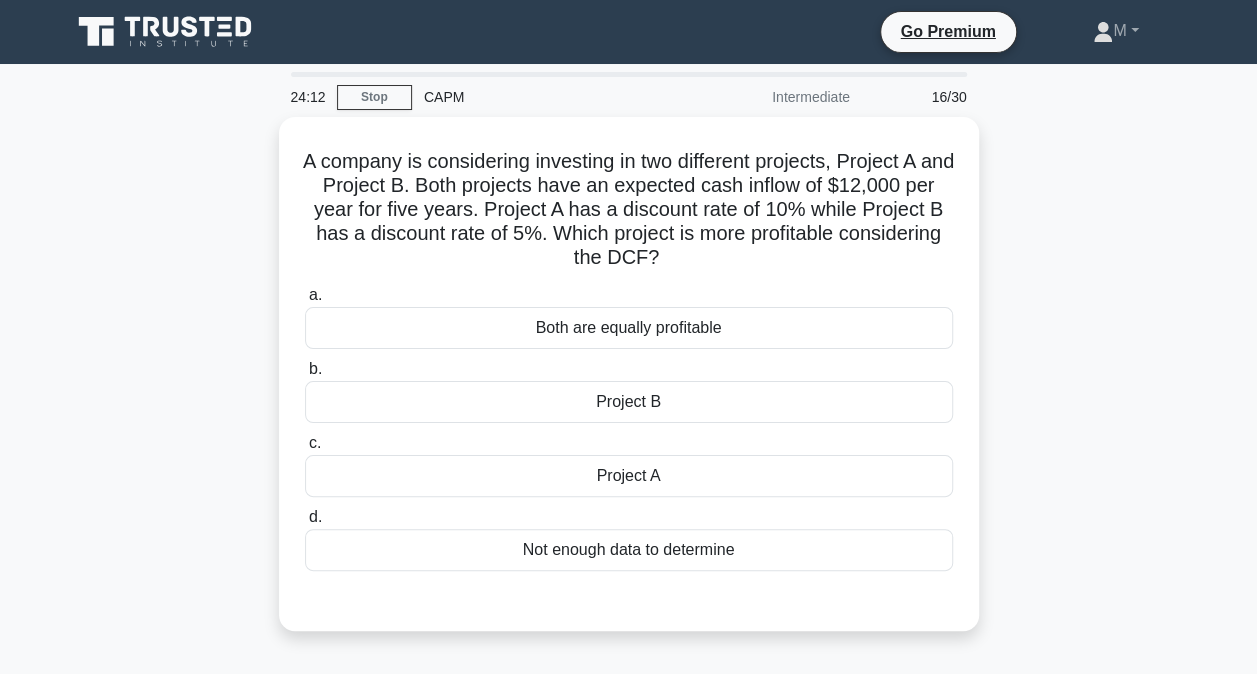 scroll, scrollTop: 0, scrollLeft: 0, axis: both 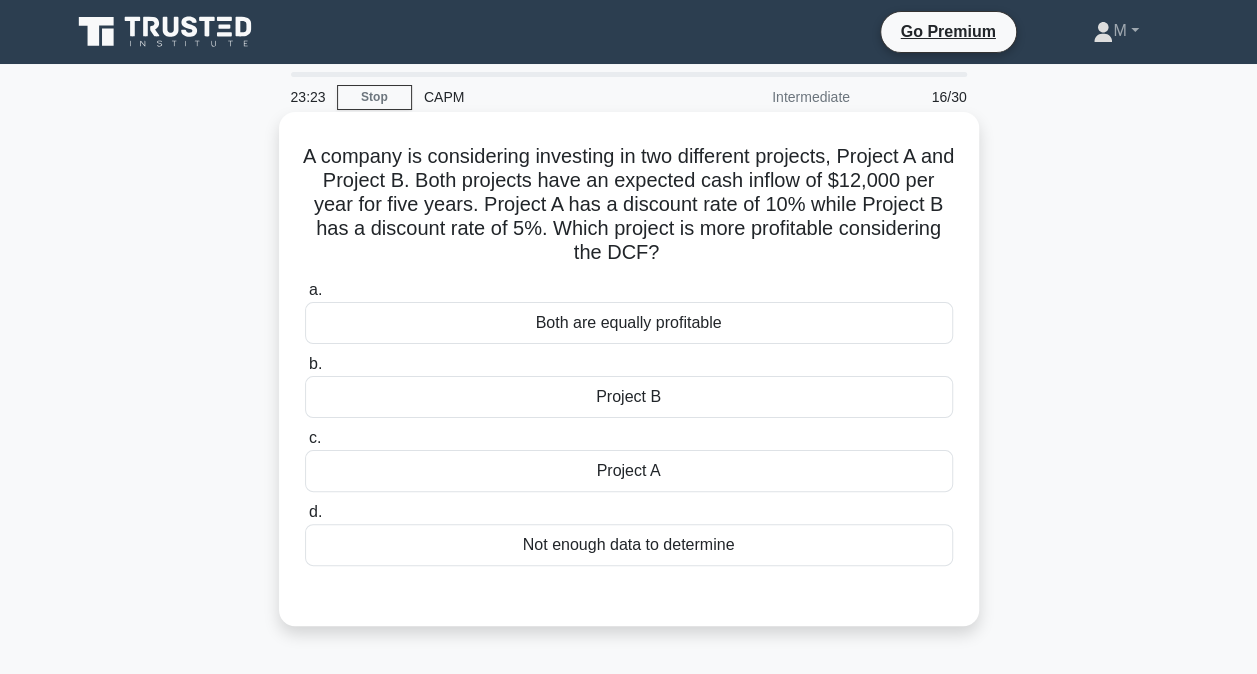 click on "Not enough data to determine" at bounding box center [629, 545] 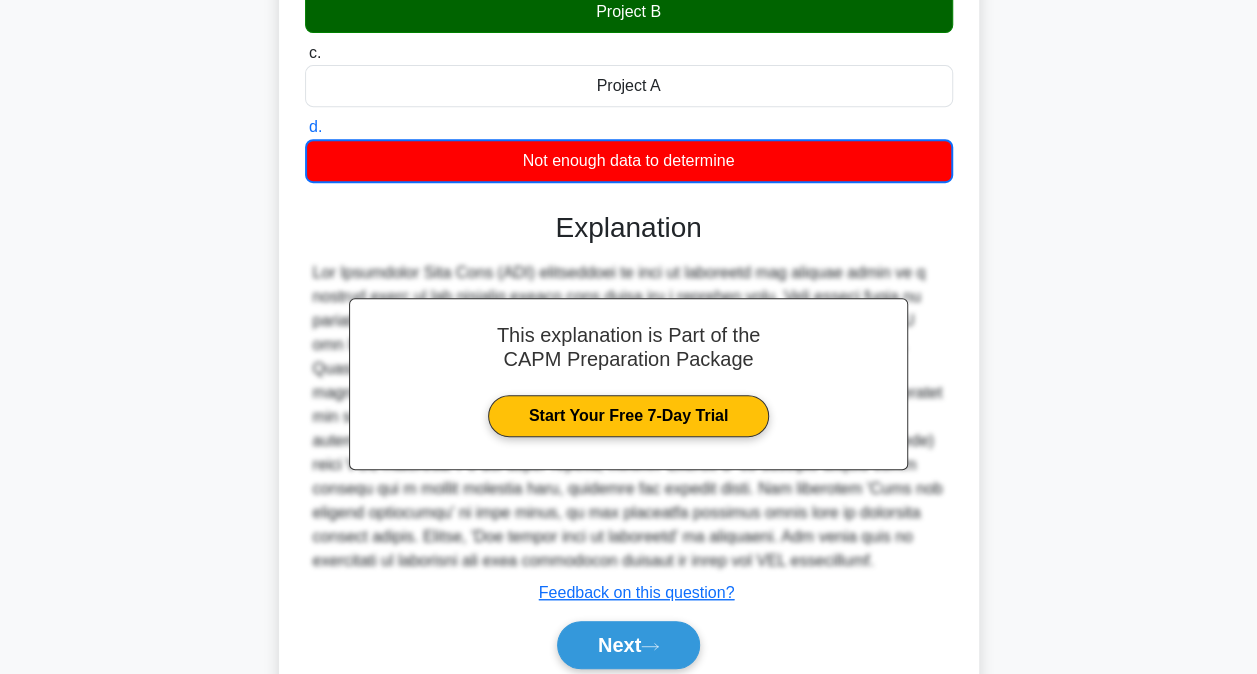 scroll, scrollTop: 463, scrollLeft: 0, axis: vertical 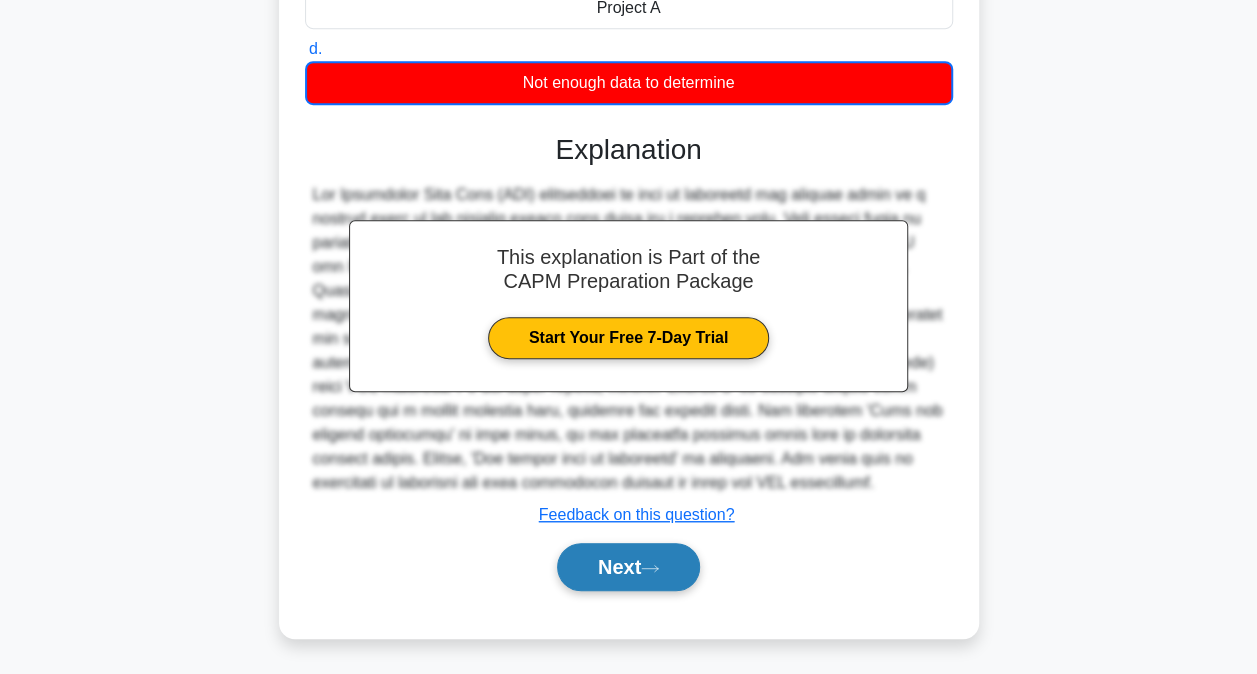 click on "Next" at bounding box center [628, 567] 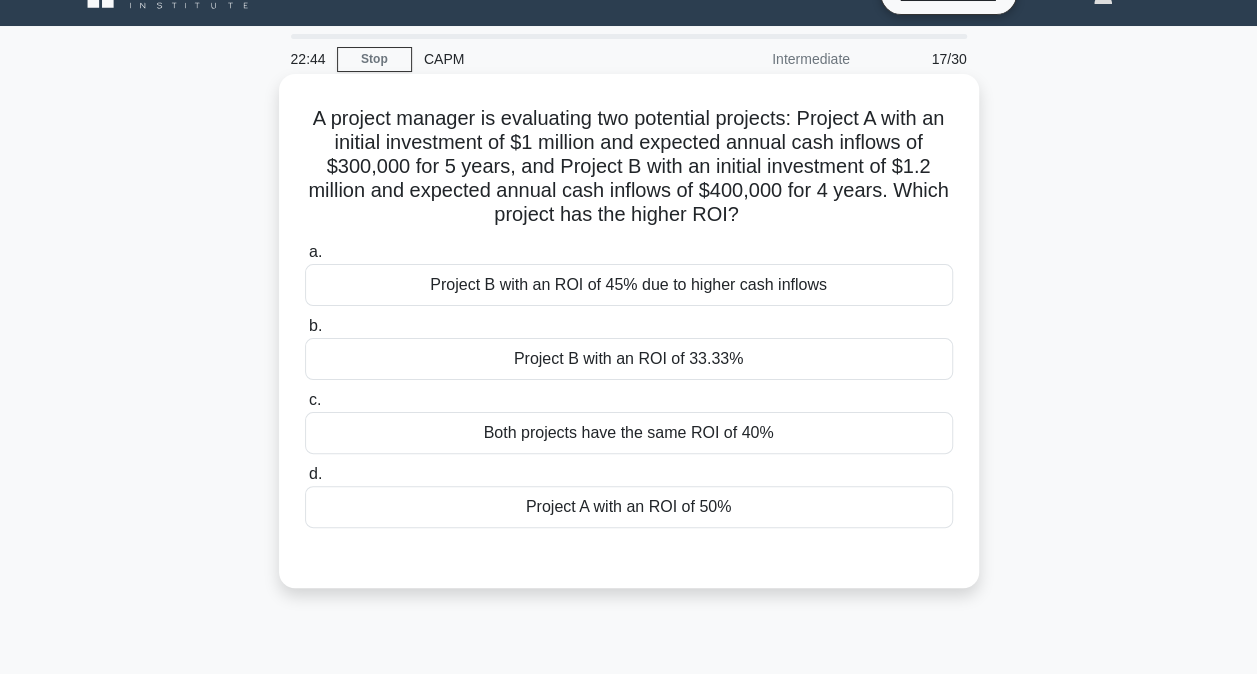 scroll, scrollTop: 6, scrollLeft: 0, axis: vertical 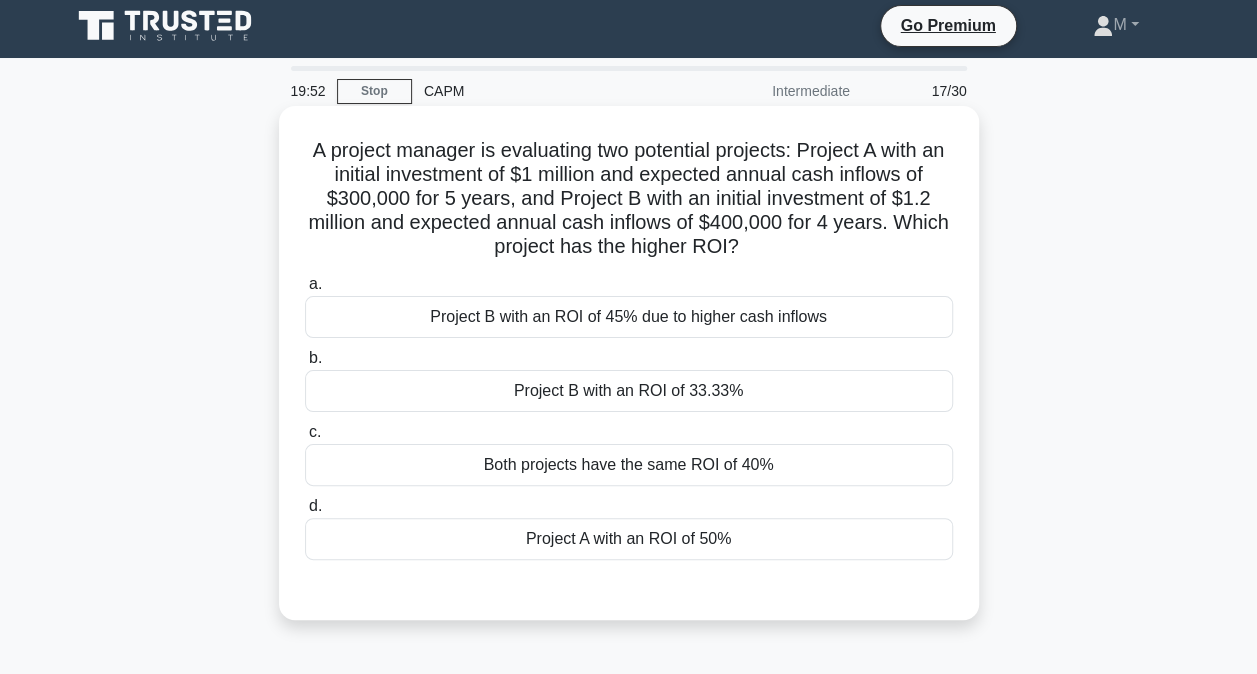 click on "Project A with an ROI of 50%" at bounding box center [629, 539] 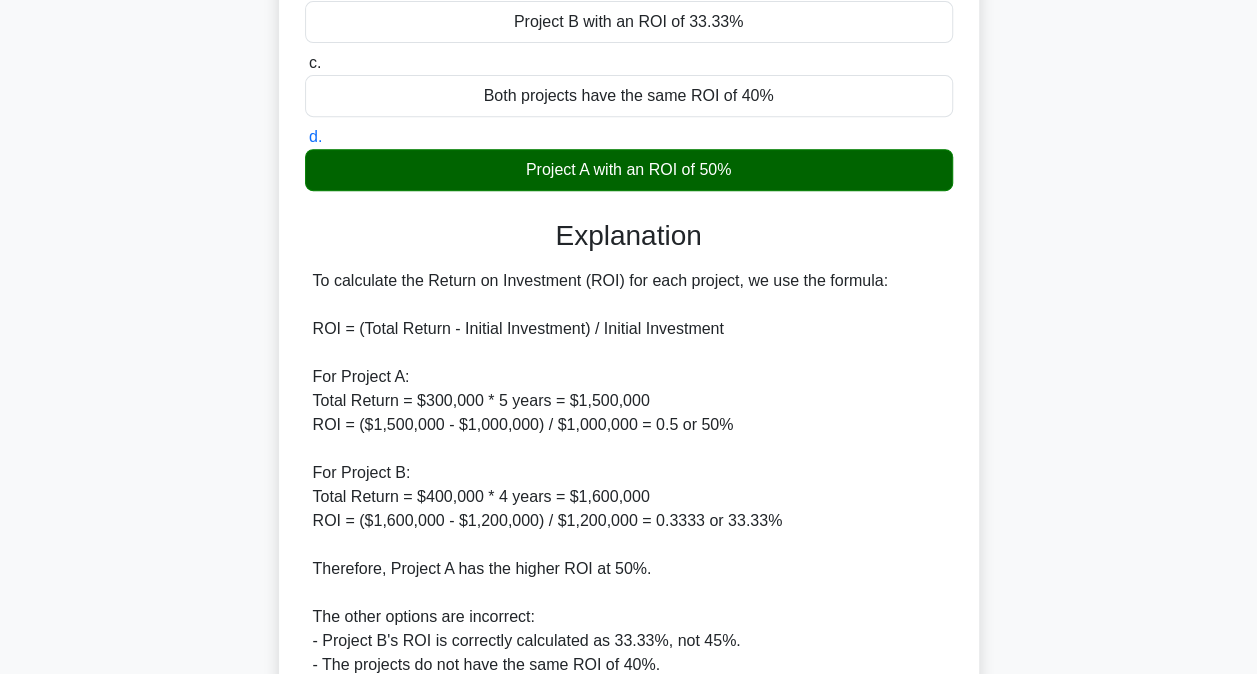 scroll, scrollTop: 406, scrollLeft: 0, axis: vertical 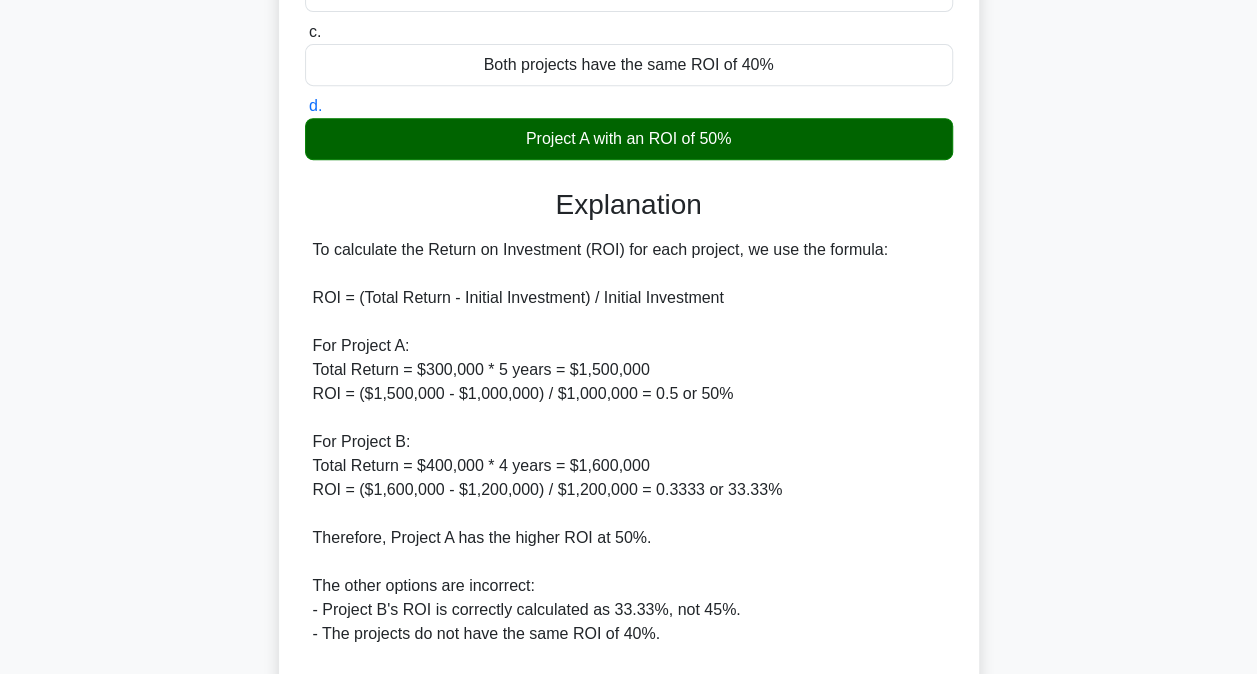 click on "To calculate the Return on Investment (ROI) for each project, we use the formula: ROI = (Total Return - Initial Investment) / Initial Investment For Project A: Total Return = $300,000 * 5 years = $1,500,000 ROI = ($1,500,000 - $1,000,000) / $1,000,000 = 0.5 or 50% For Project B: Total Return = $400,000 * 4 years = $1,600,000 ROI = ($1,600,000 - $1,200,000) / $1,200,000 = 0.3333 or 33.33% Therefore, Project A has the higher ROI at 50%. The other options are incorrect: - Project B's ROI is correctly calculated as 33.33%, not 45%. - The projects do not have the same ROI of 40%. It's important to note that while Project B has higher cash inflows, the ROI takes into account the initial investment, which is higher for Project B. This demonstrates why ROI is a valuable metric for comparing projects with different investment amounts and durations." at bounding box center [629, 502] 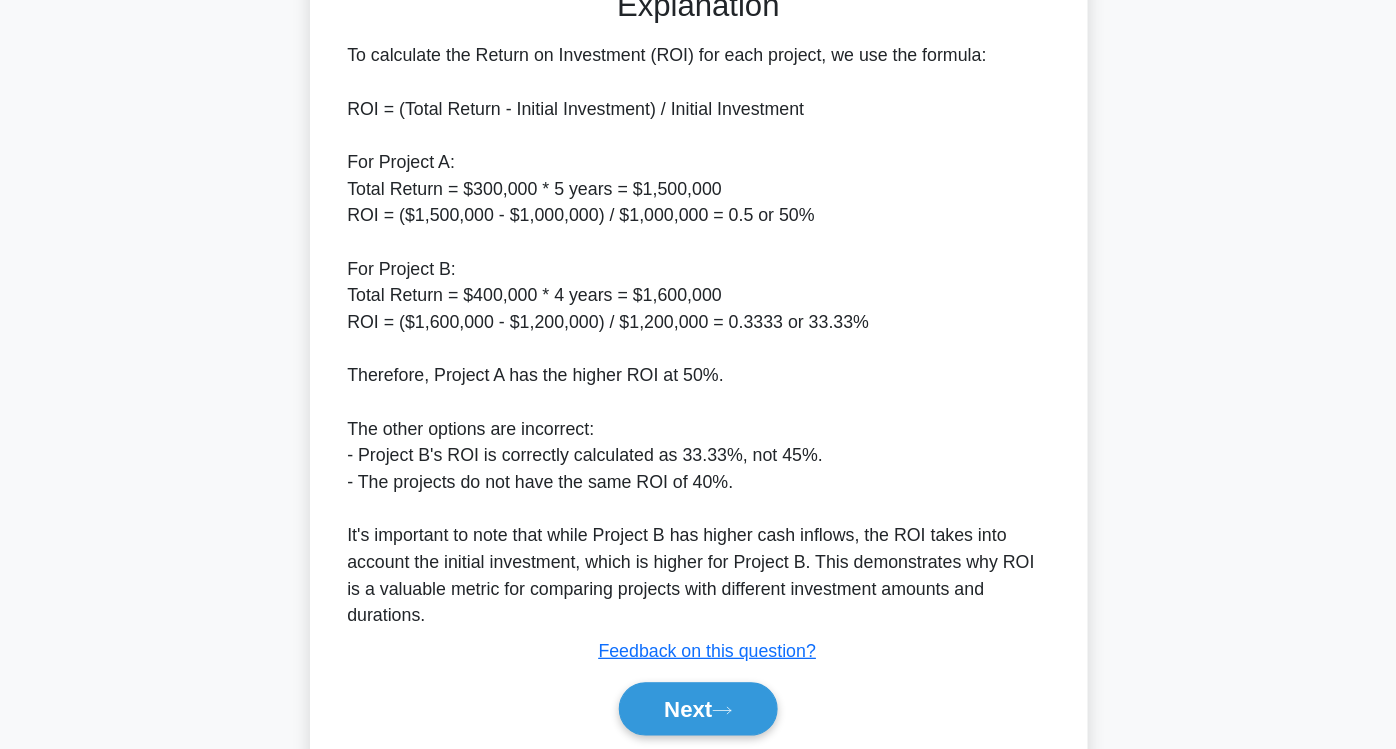 scroll, scrollTop: 602, scrollLeft: 0, axis: vertical 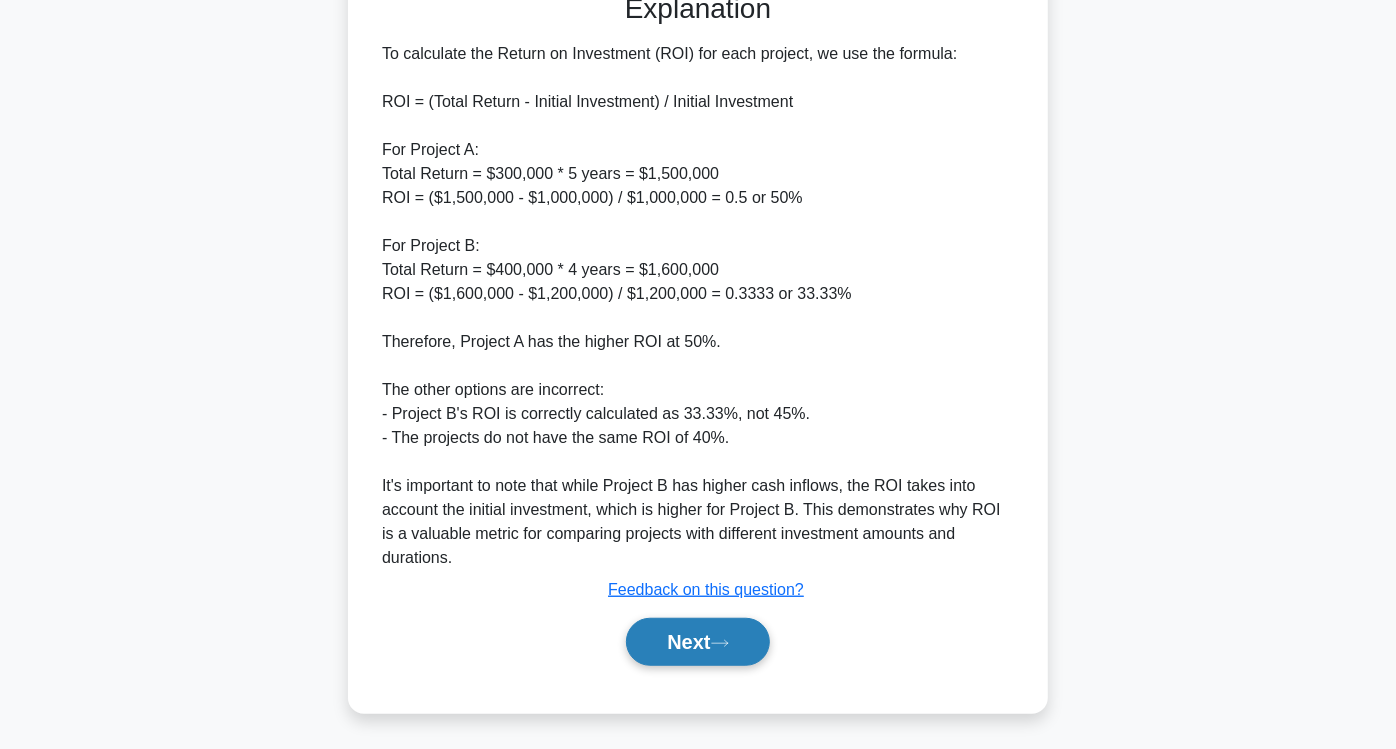 click on "Next" at bounding box center (697, 642) 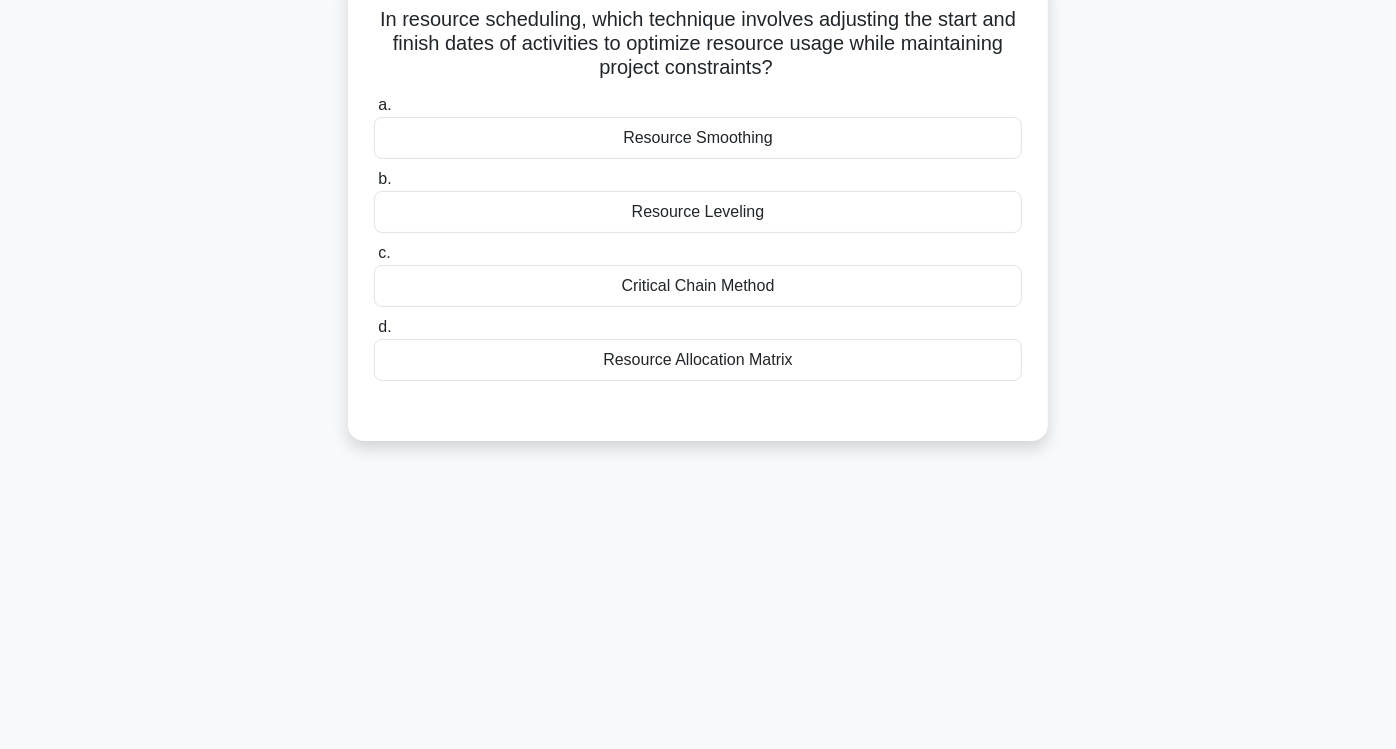 scroll, scrollTop: 0, scrollLeft: 0, axis: both 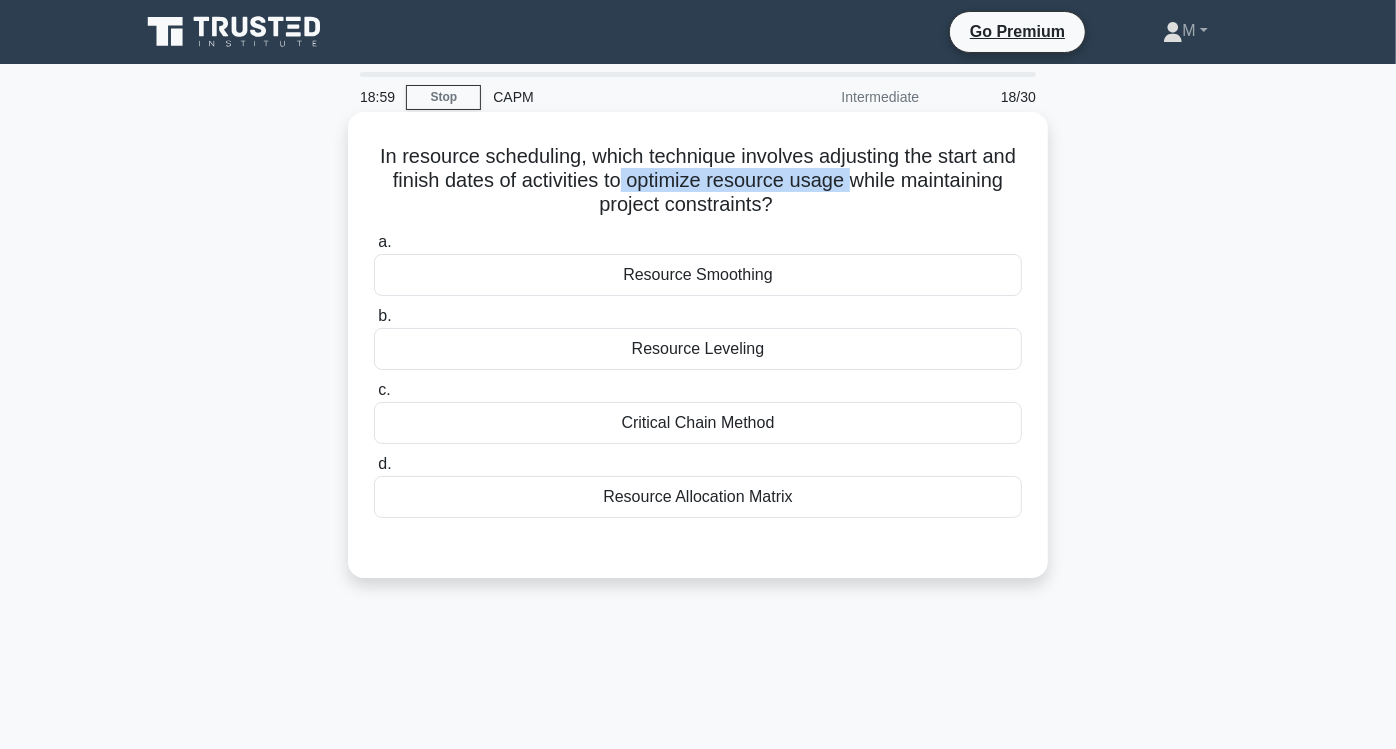 drag, startPoint x: 695, startPoint y: 182, endPoint x: 929, endPoint y: 184, distance: 234.00854 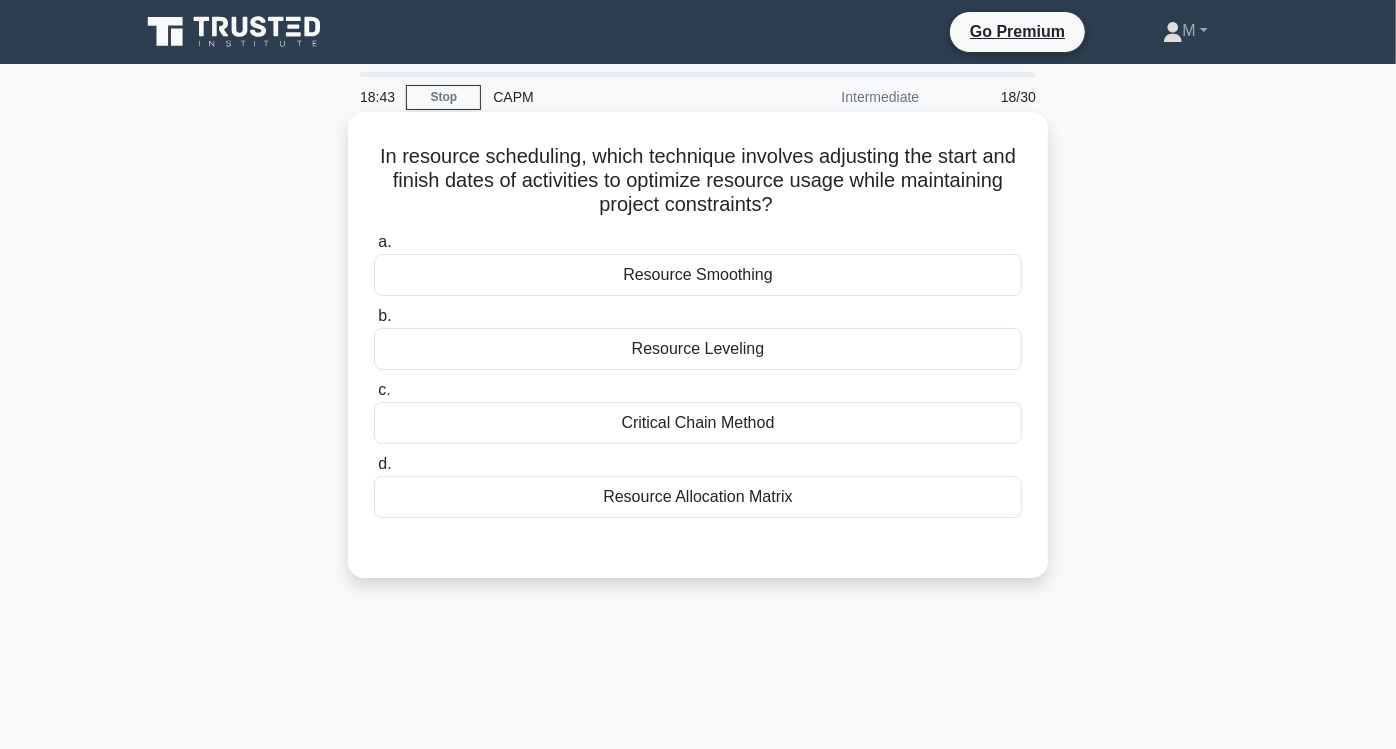 click on "Resource Leveling" at bounding box center [698, 349] 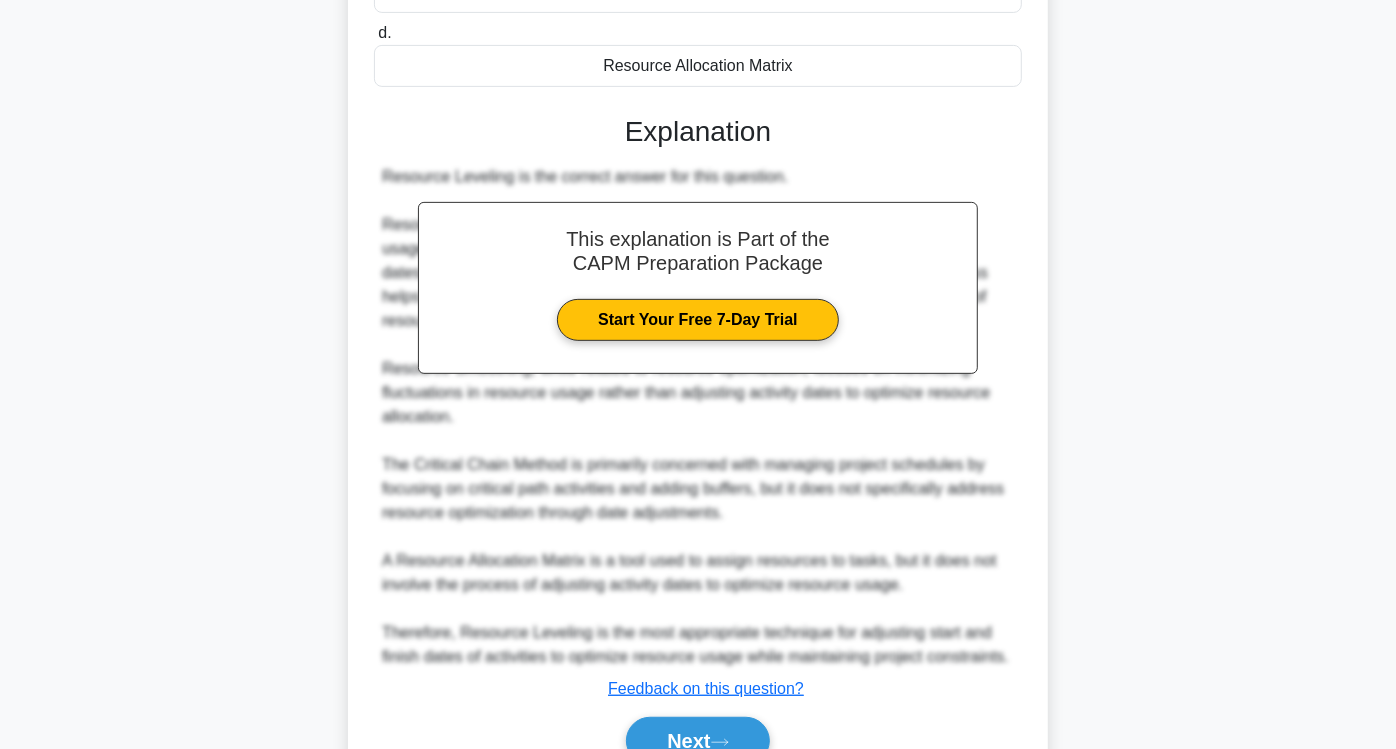 scroll, scrollTop: 530, scrollLeft: 0, axis: vertical 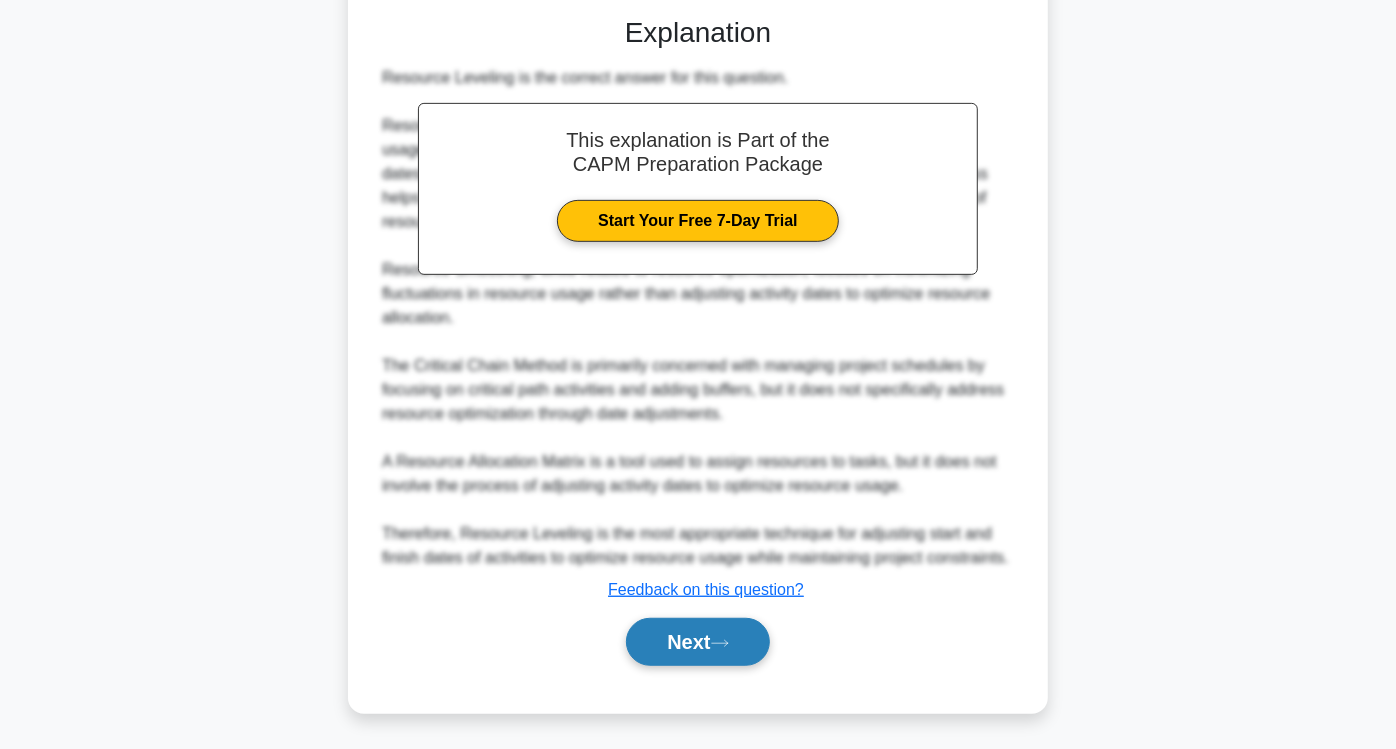 click on "Next" at bounding box center [697, 642] 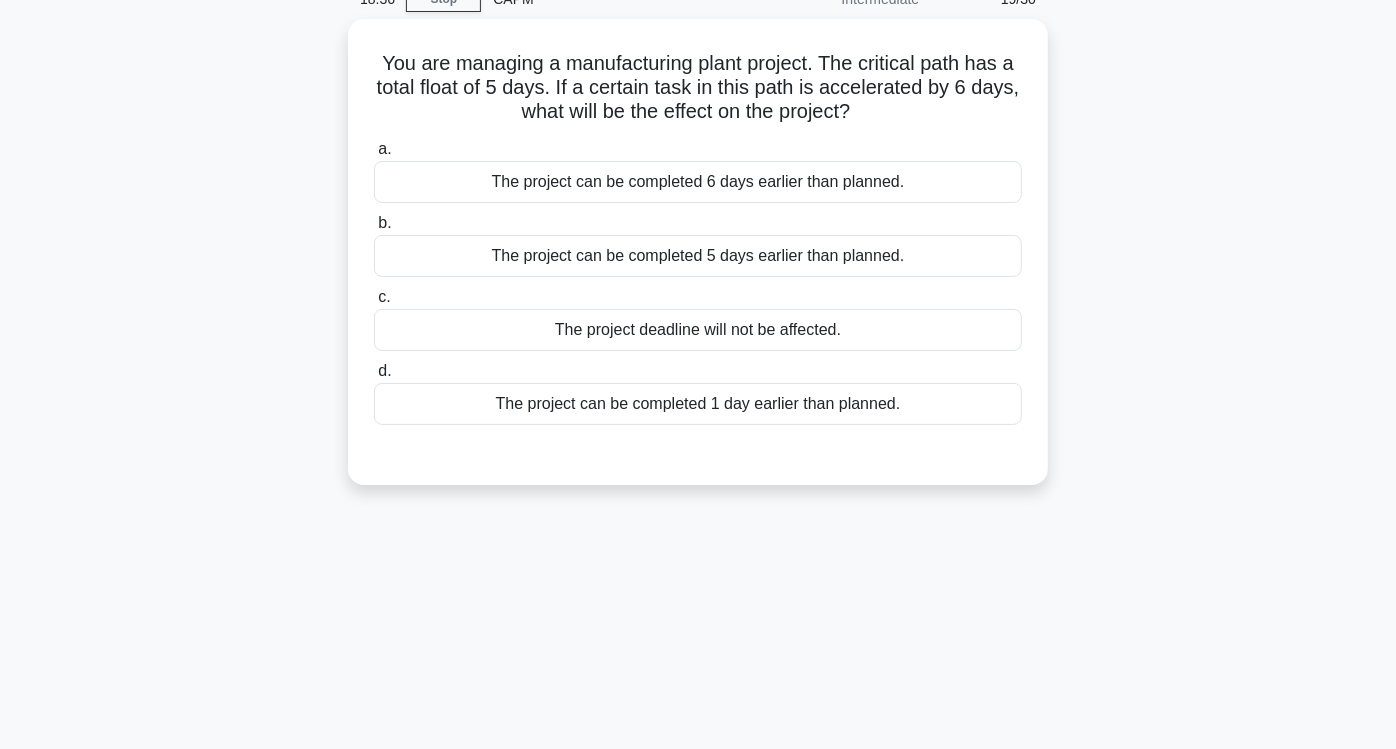 scroll, scrollTop: 0, scrollLeft: 0, axis: both 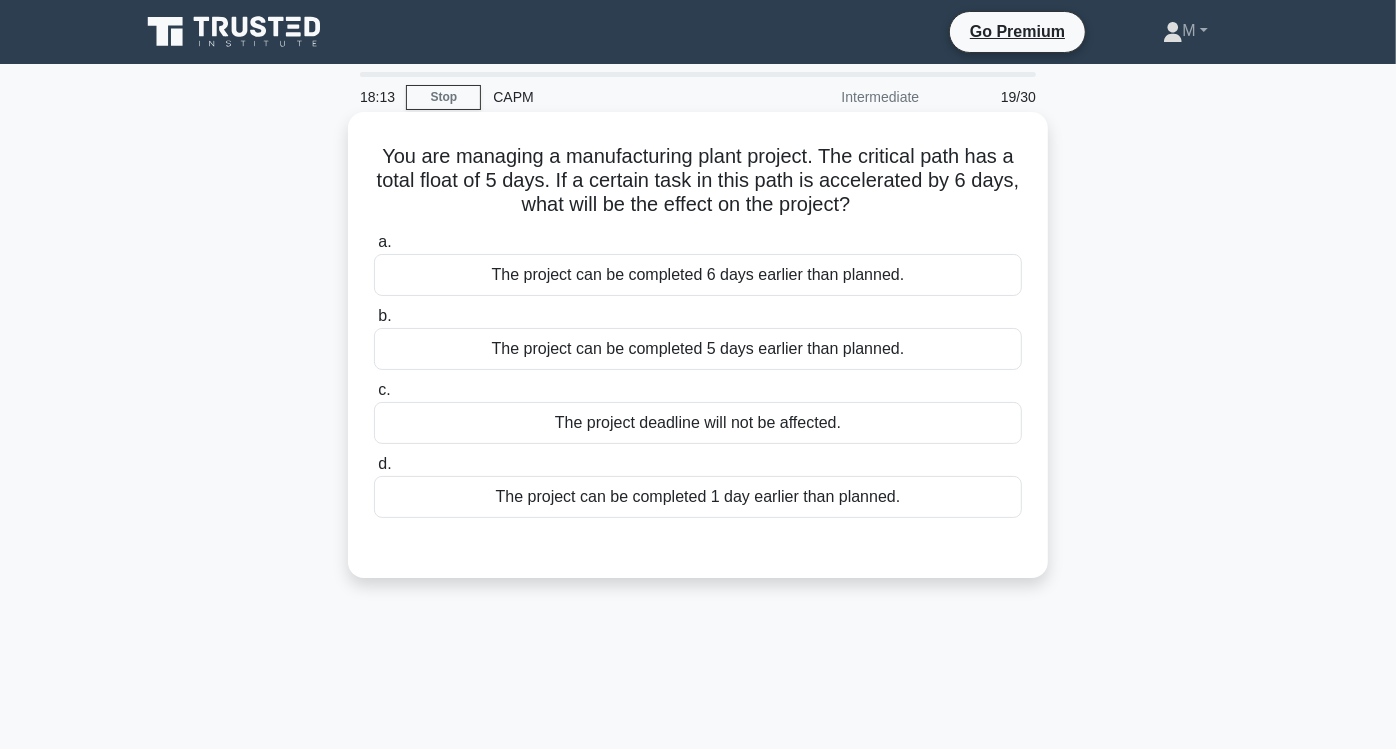 click on "The project can be completed 1 day earlier than planned." at bounding box center [698, 497] 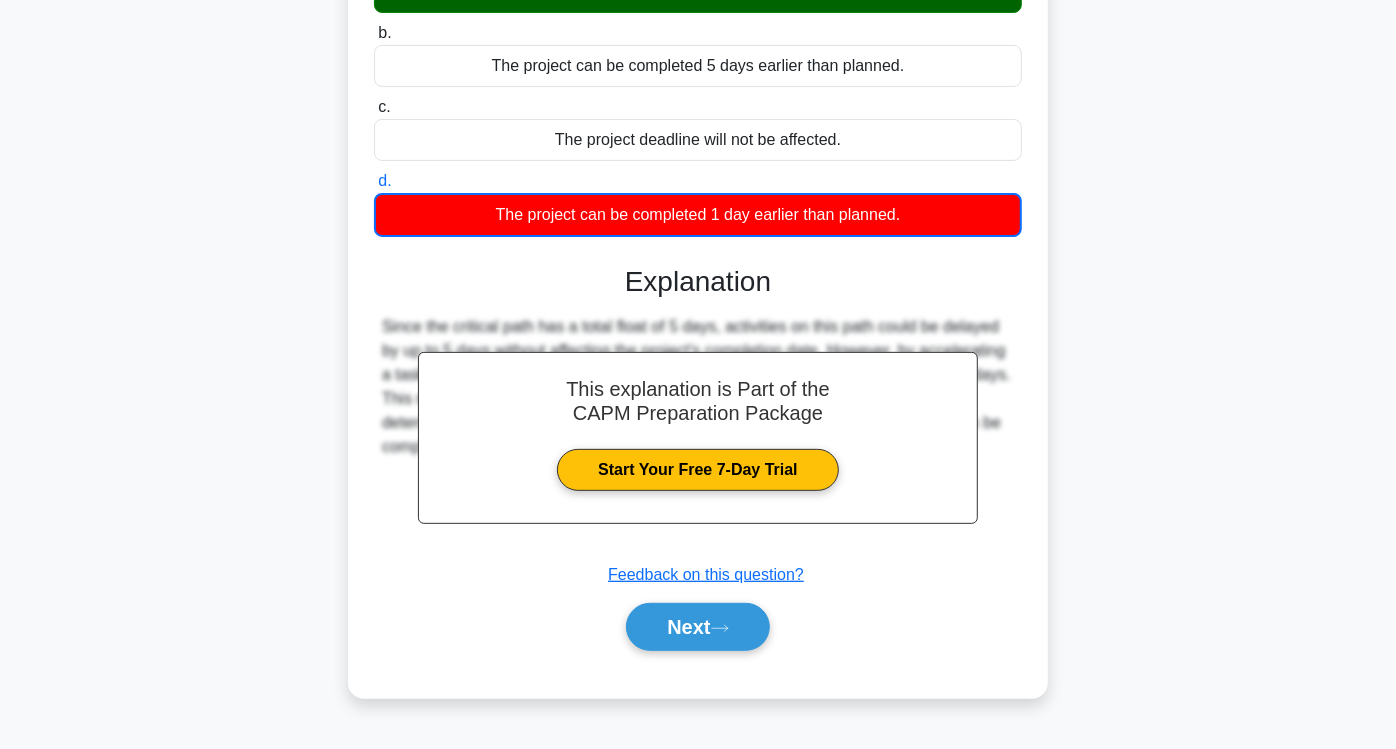 scroll, scrollTop: 331, scrollLeft: 0, axis: vertical 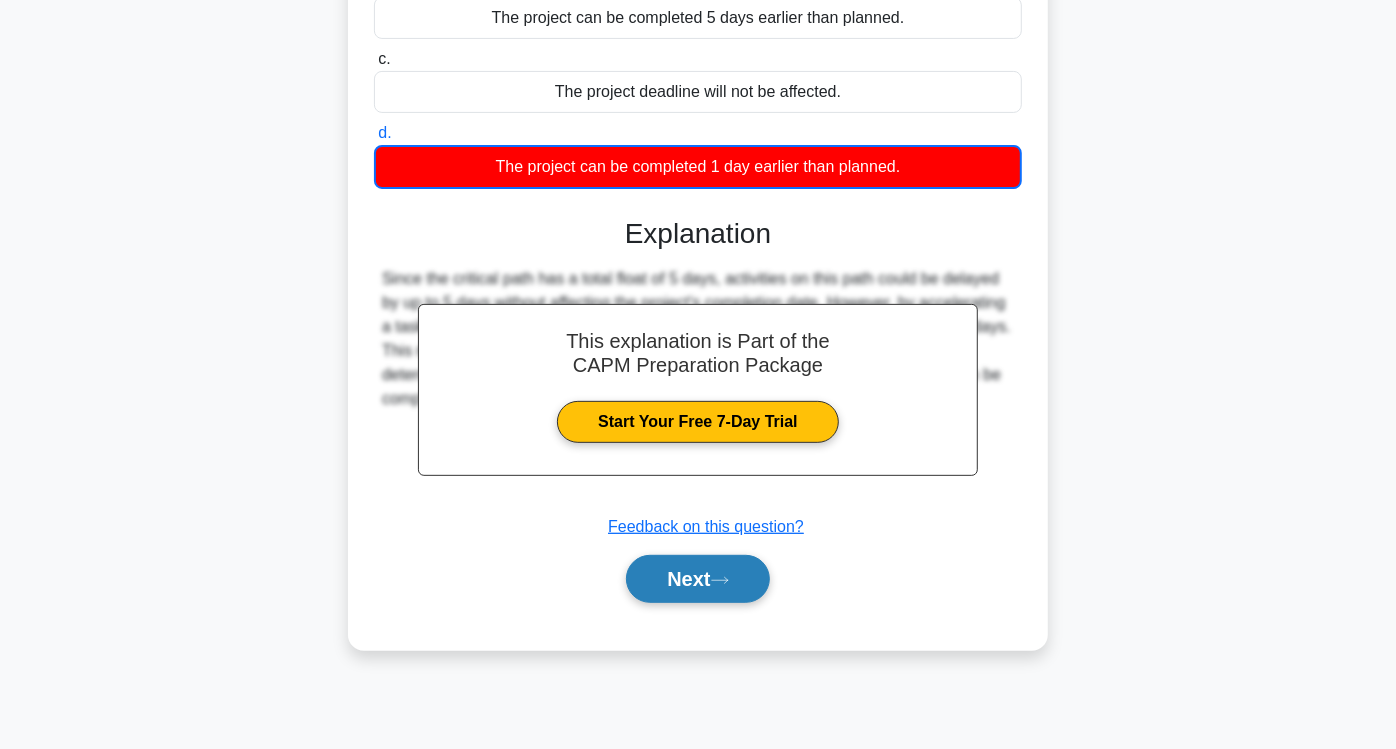 click 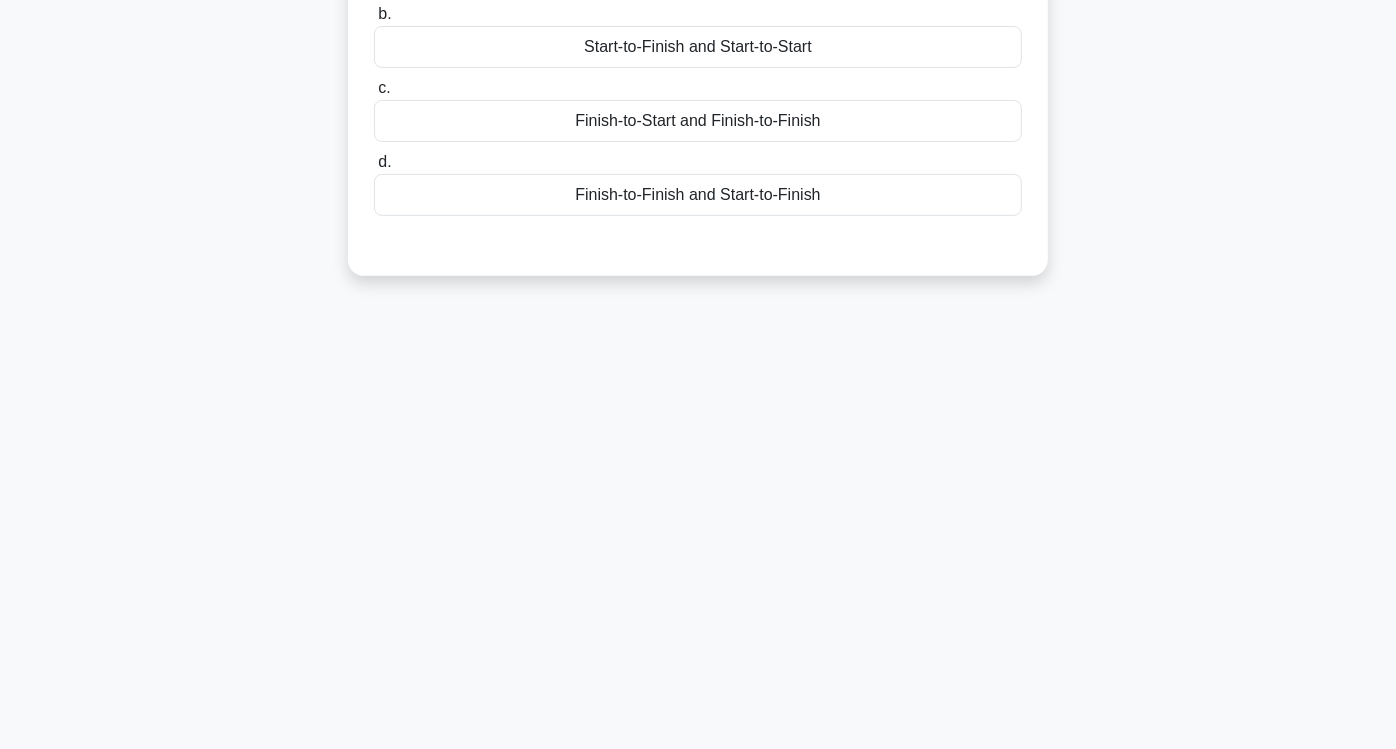 scroll, scrollTop: 0, scrollLeft: 0, axis: both 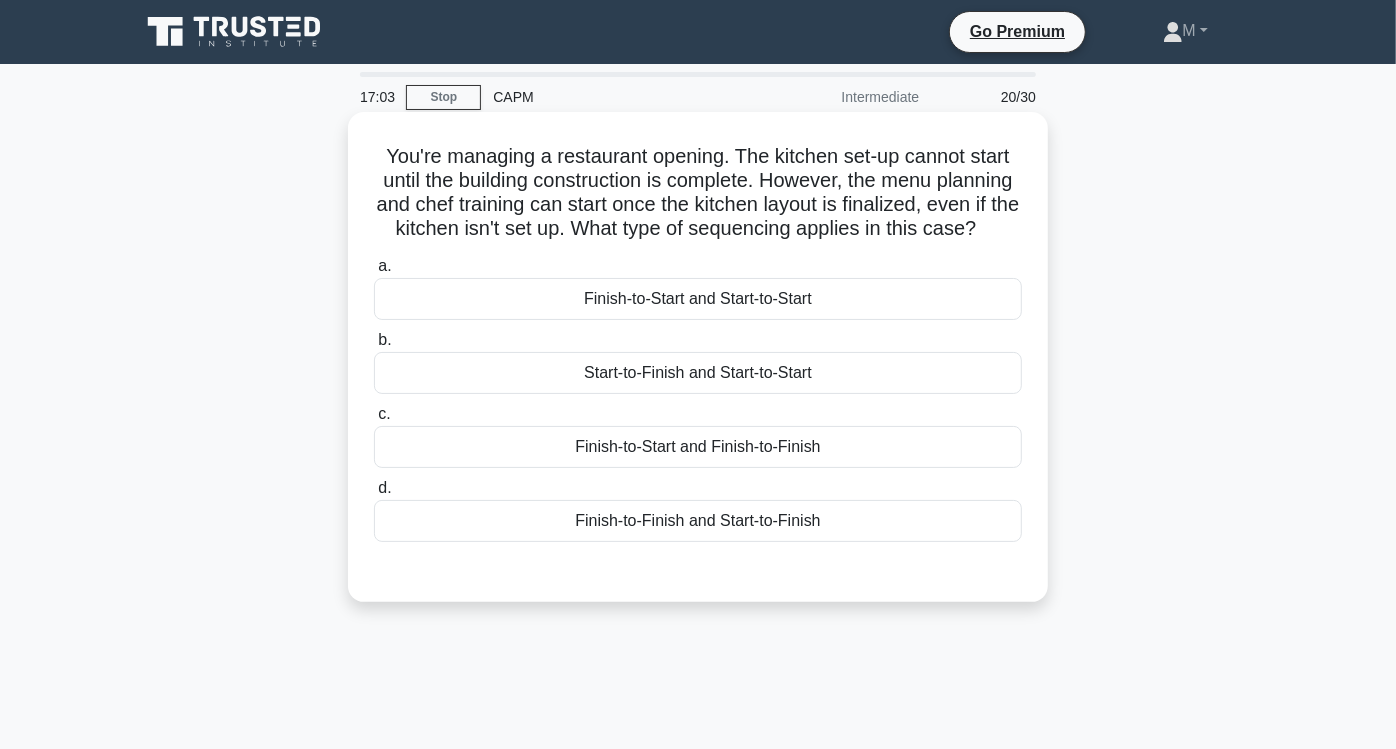 click on "Finish-to-Start and Start-to-Start" at bounding box center (698, 299) 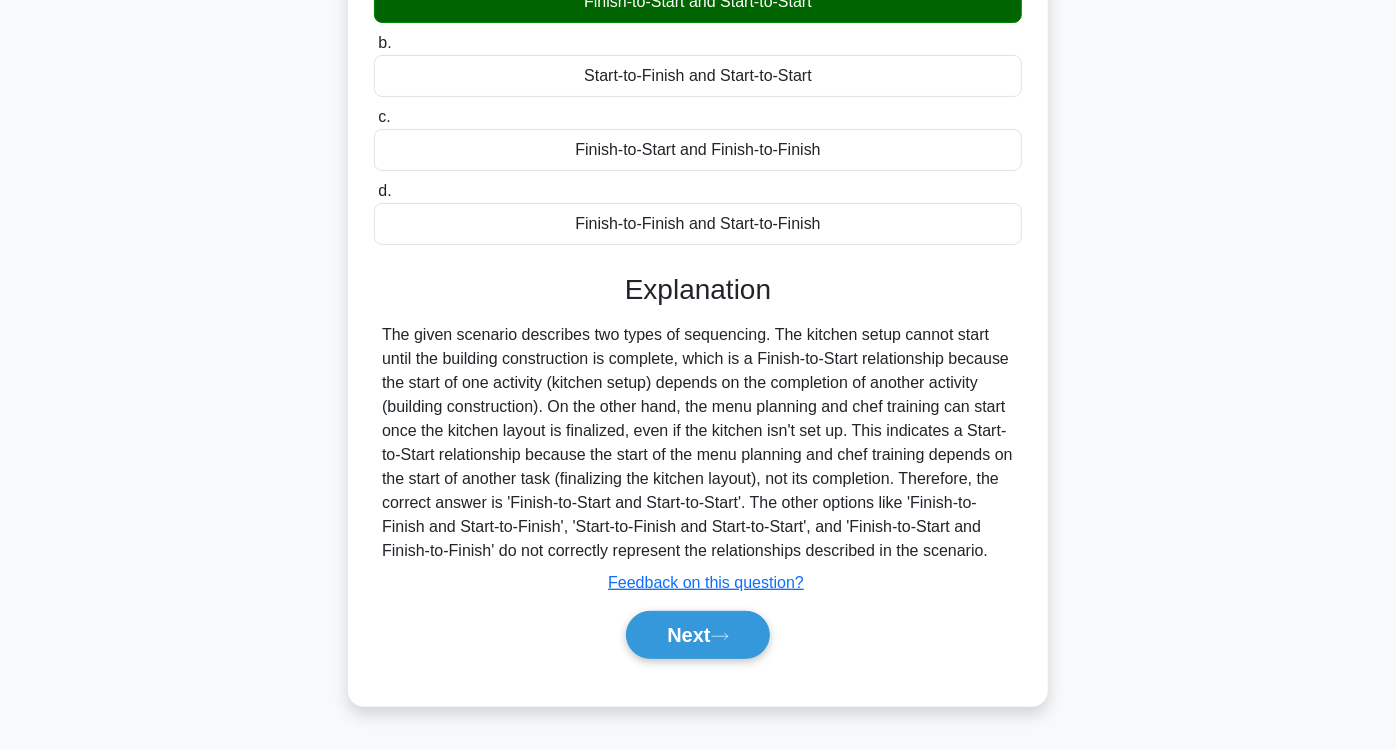 scroll, scrollTop: 331, scrollLeft: 0, axis: vertical 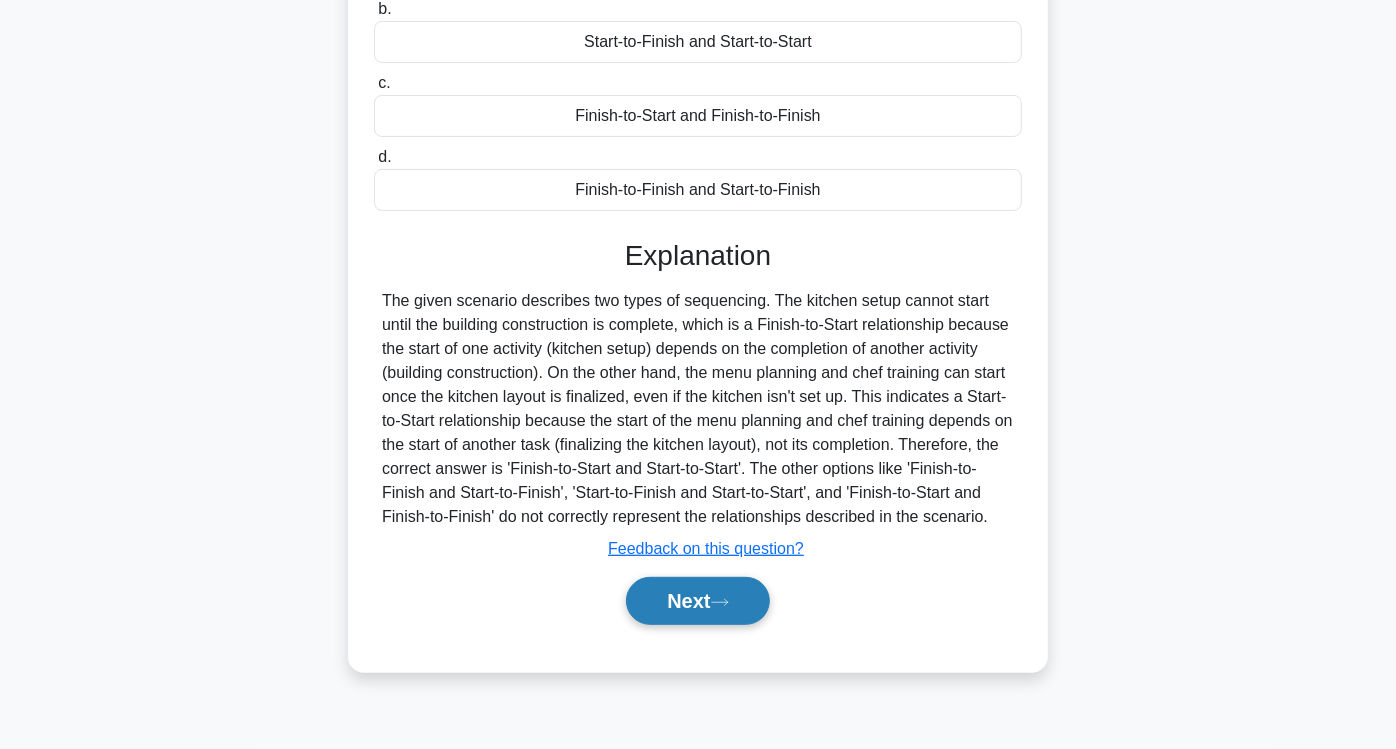 click on "Next" at bounding box center [697, 601] 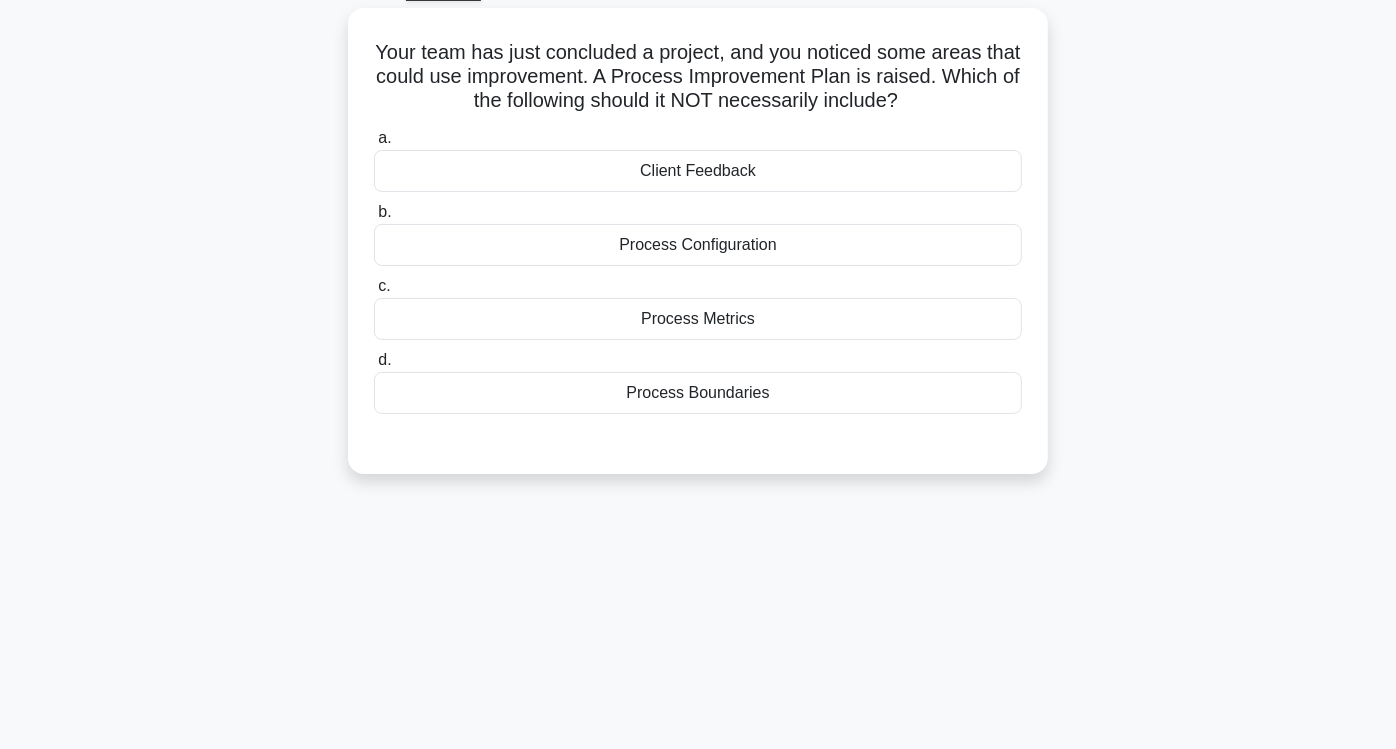 scroll, scrollTop: 0, scrollLeft: 0, axis: both 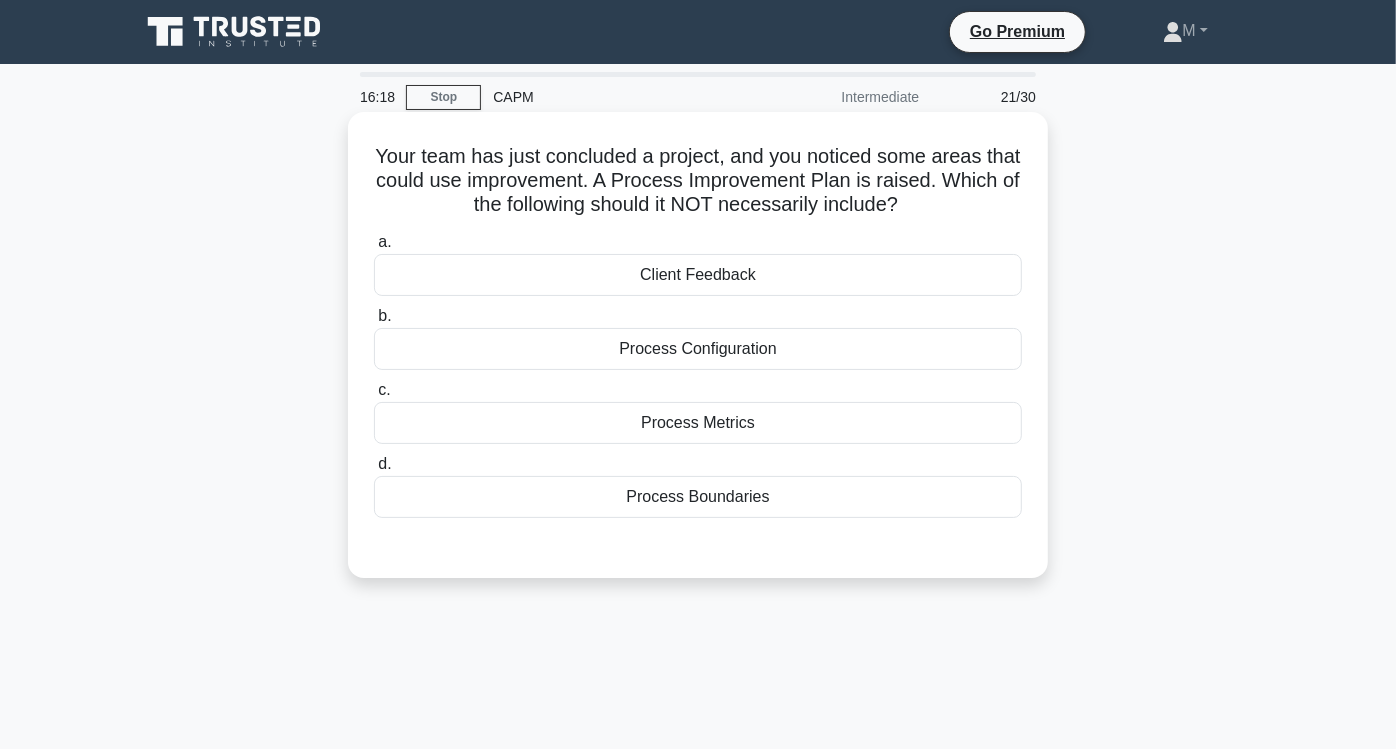 click on "Process Configuration" at bounding box center (698, 349) 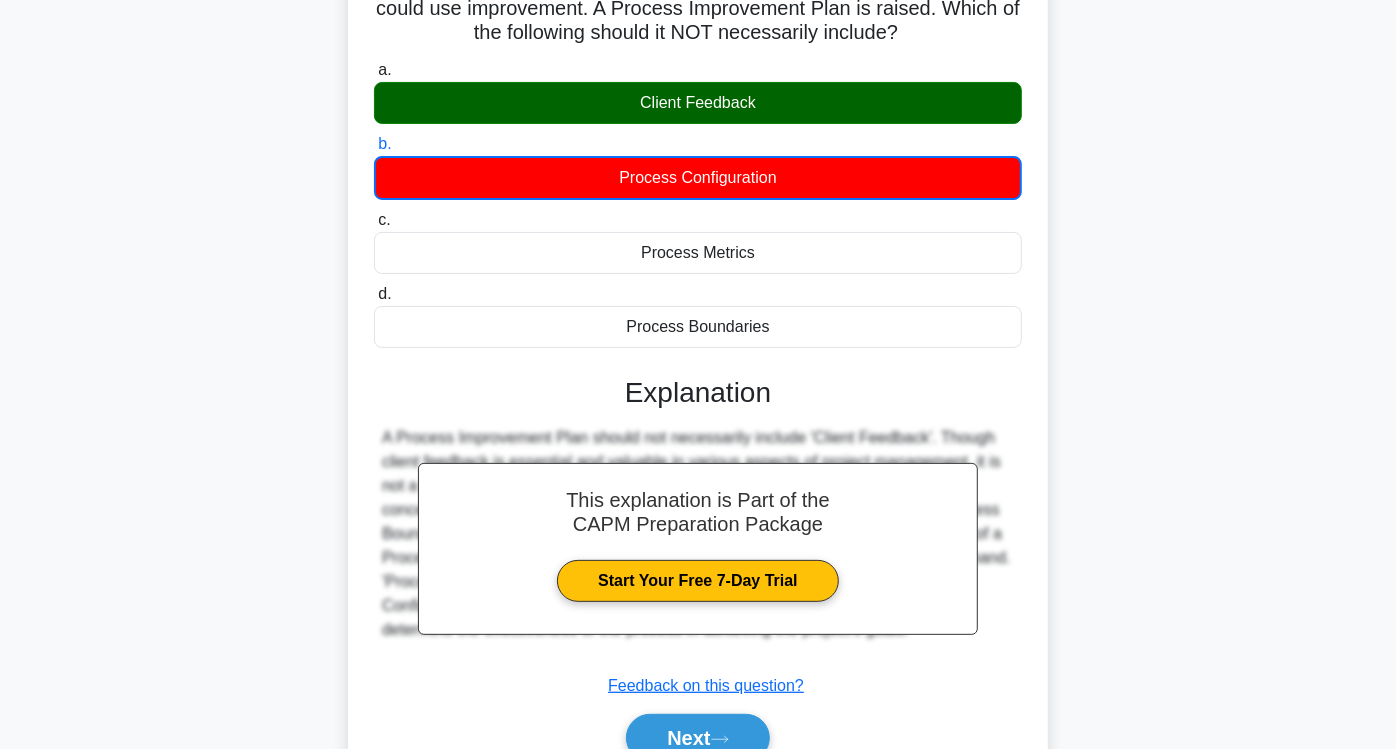 scroll, scrollTop: 331, scrollLeft: 0, axis: vertical 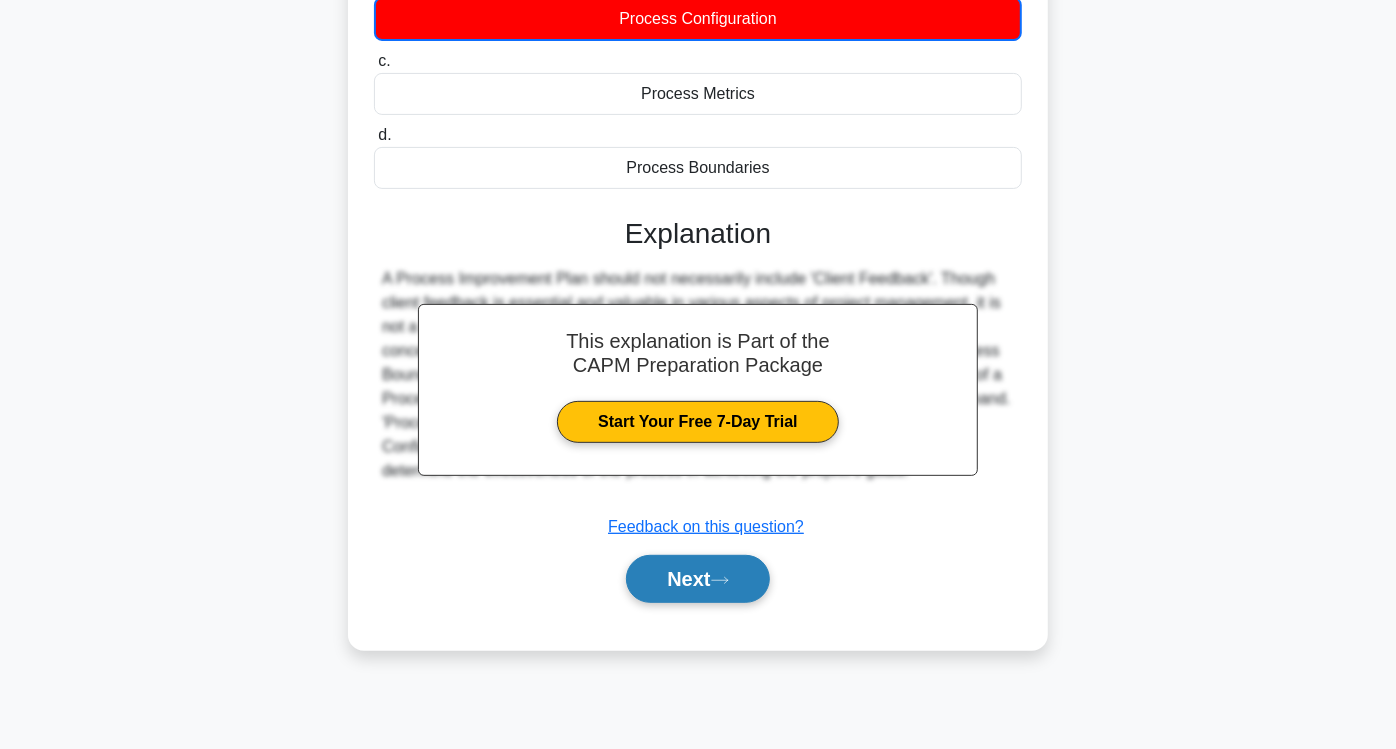 click on "Next" at bounding box center [697, 579] 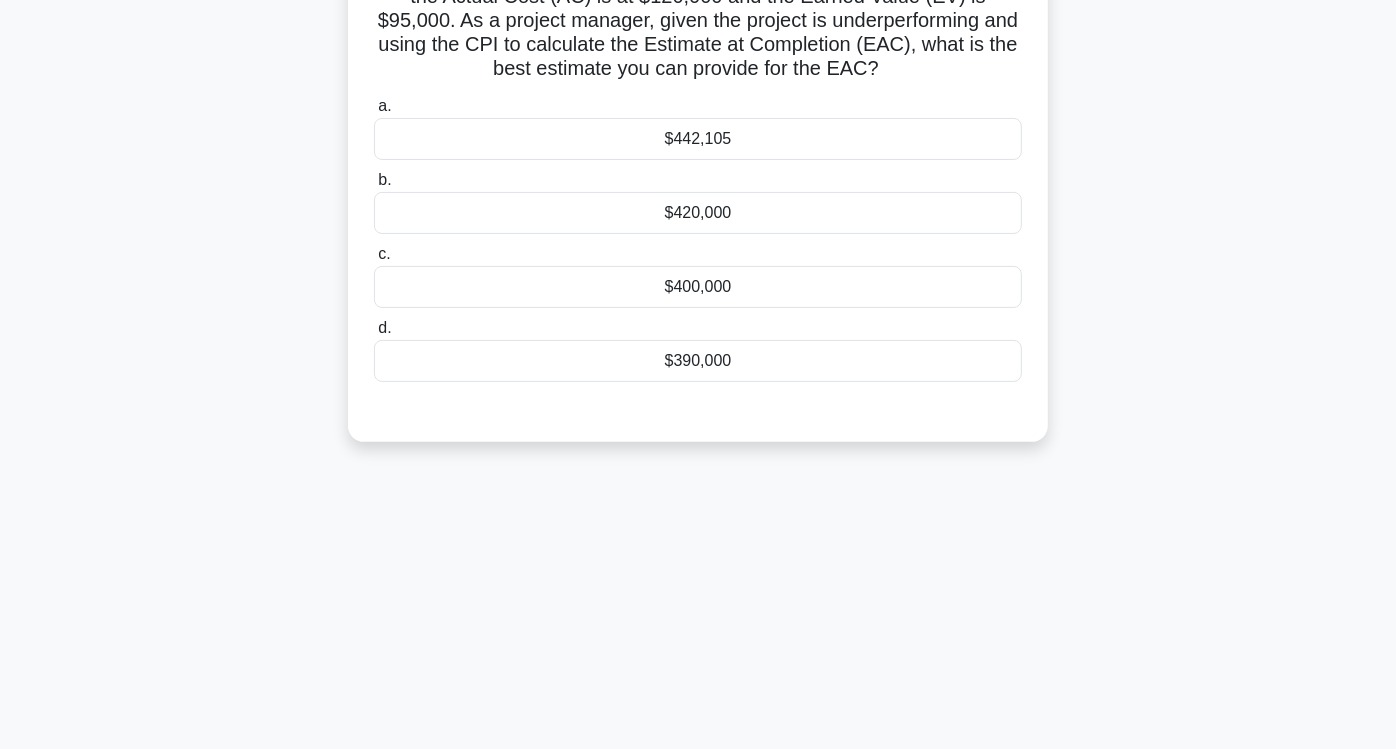 scroll, scrollTop: 109, scrollLeft: 0, axis: vertical 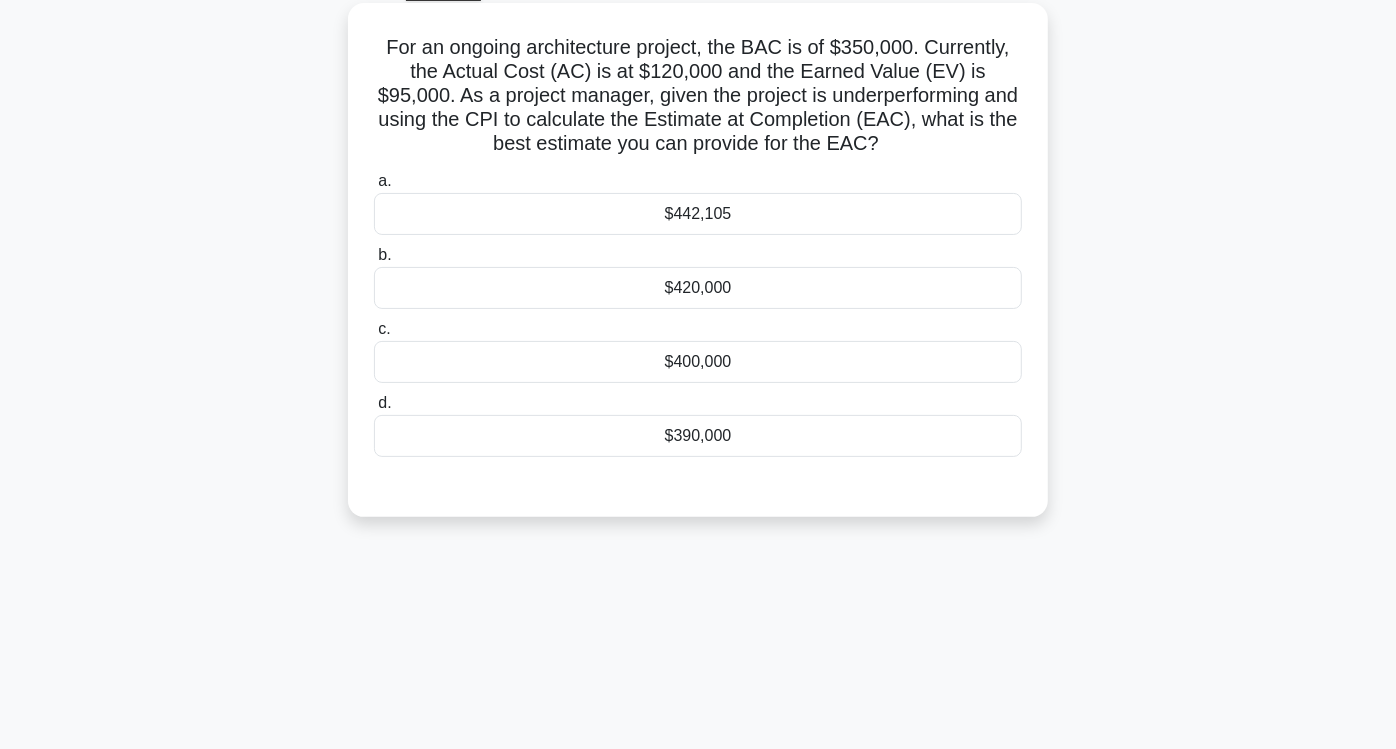 click on "$420,000" at bounding box center (698, 288) 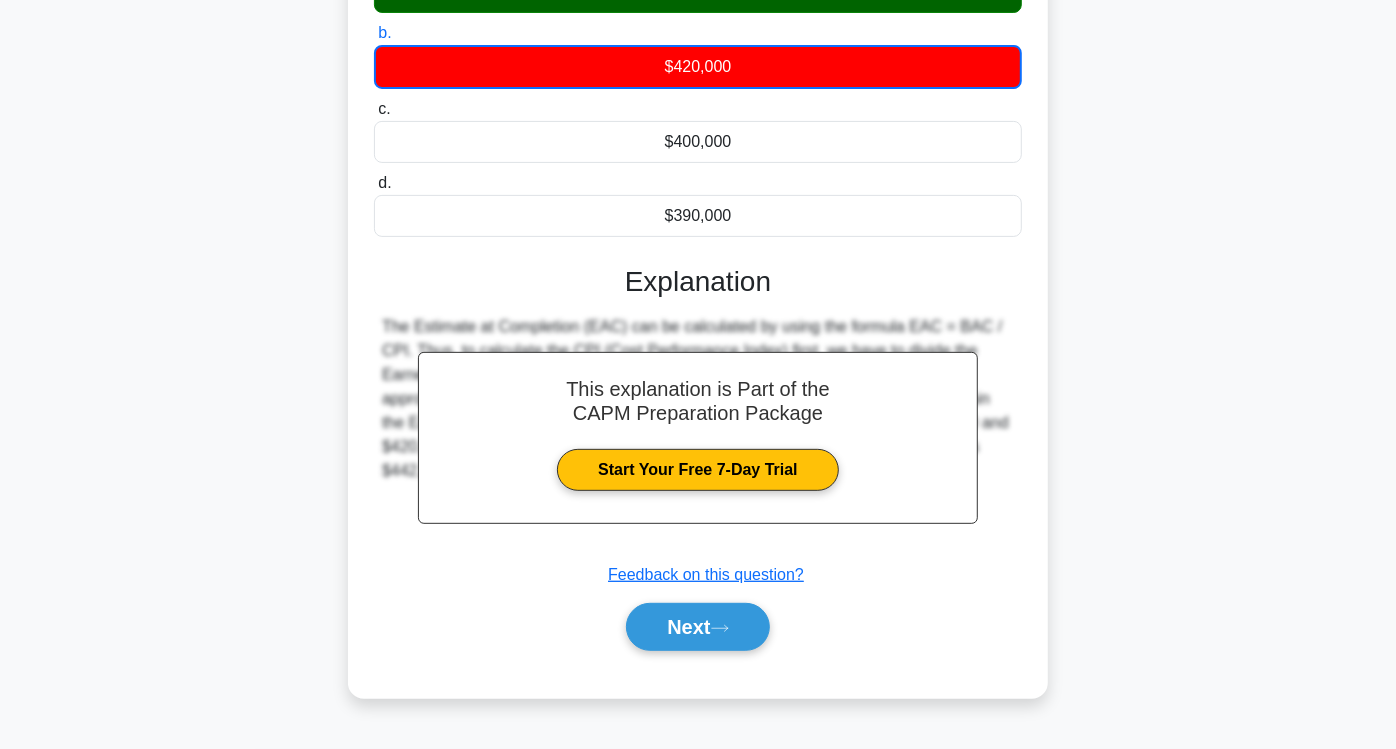 scroll, scrollTop: 331, scrollLeft: 0, axis: vertical 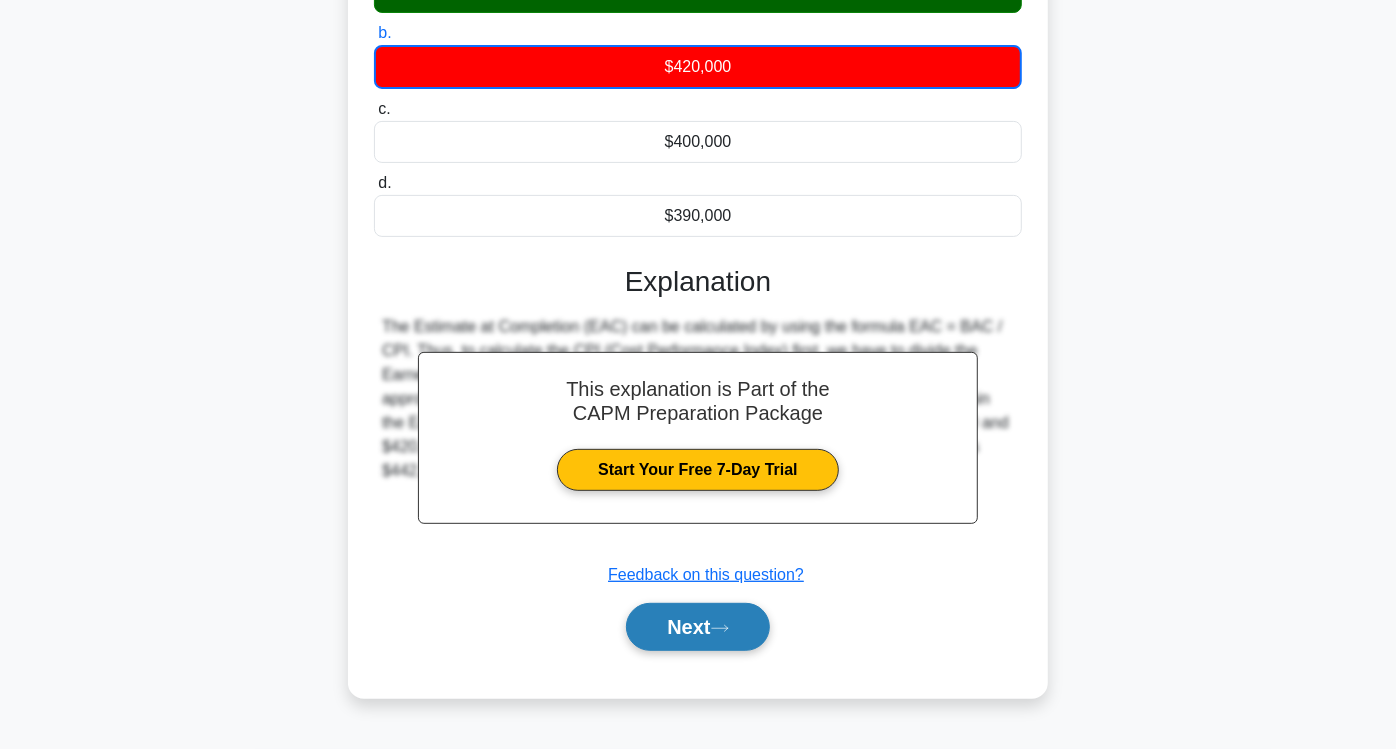 click on "Next" at bounding box center (697, 627) 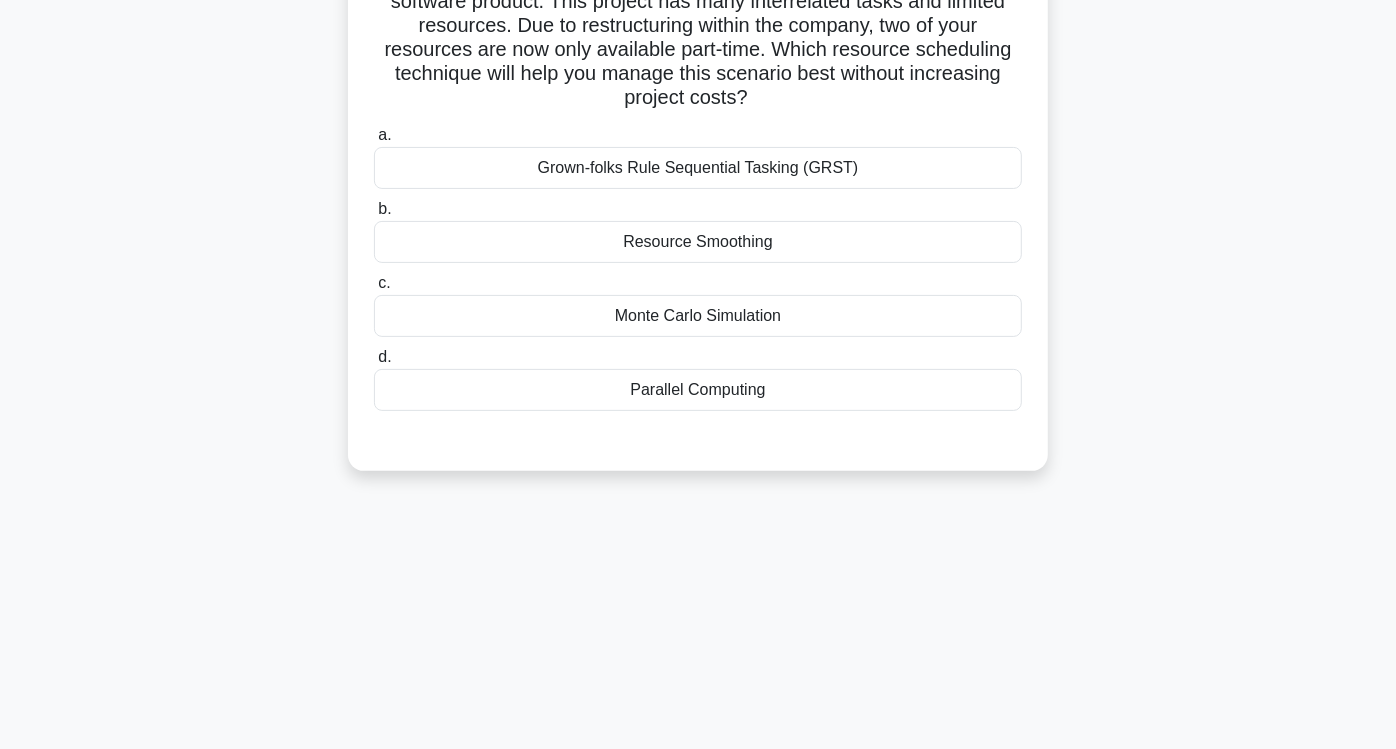 scroll, scrollTop: 0, scrollLeft: 0, axis: both 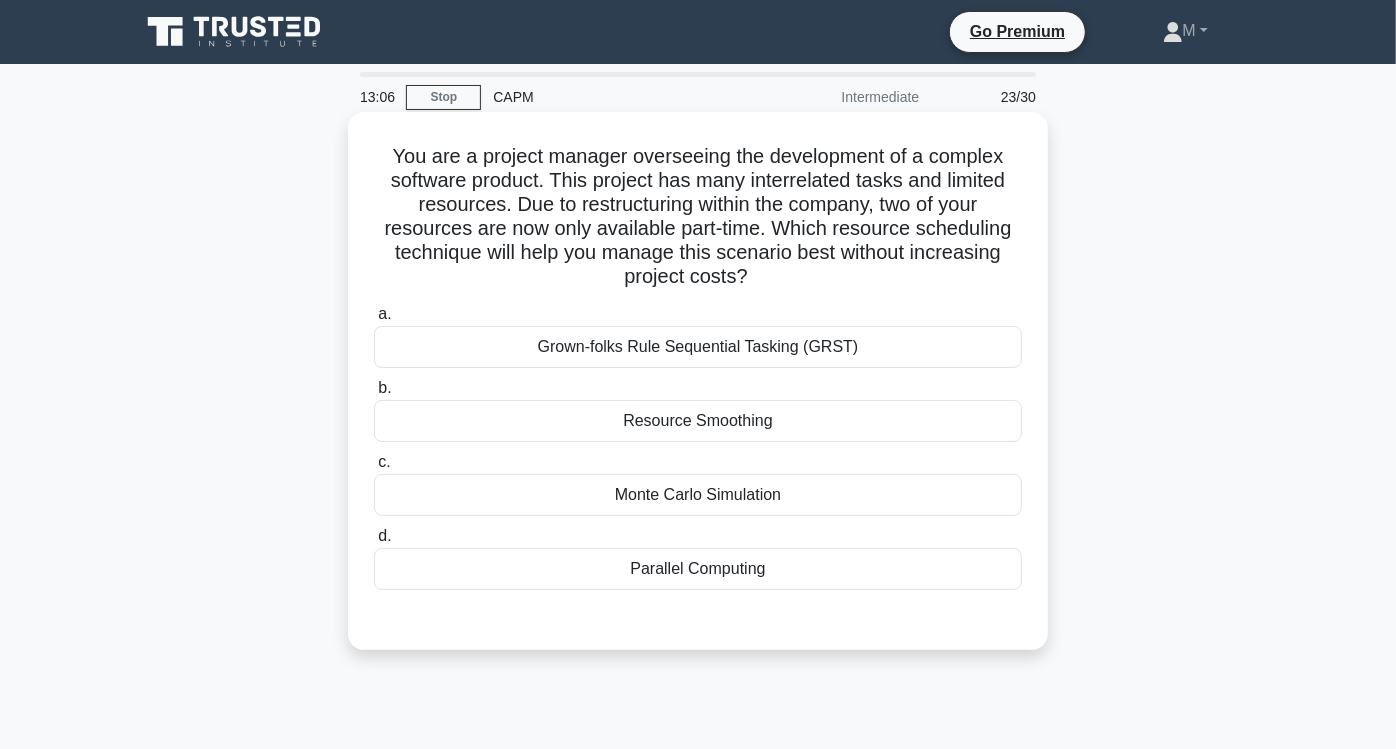 click on "Resource Smoothing" at bounding box center [698, 421] 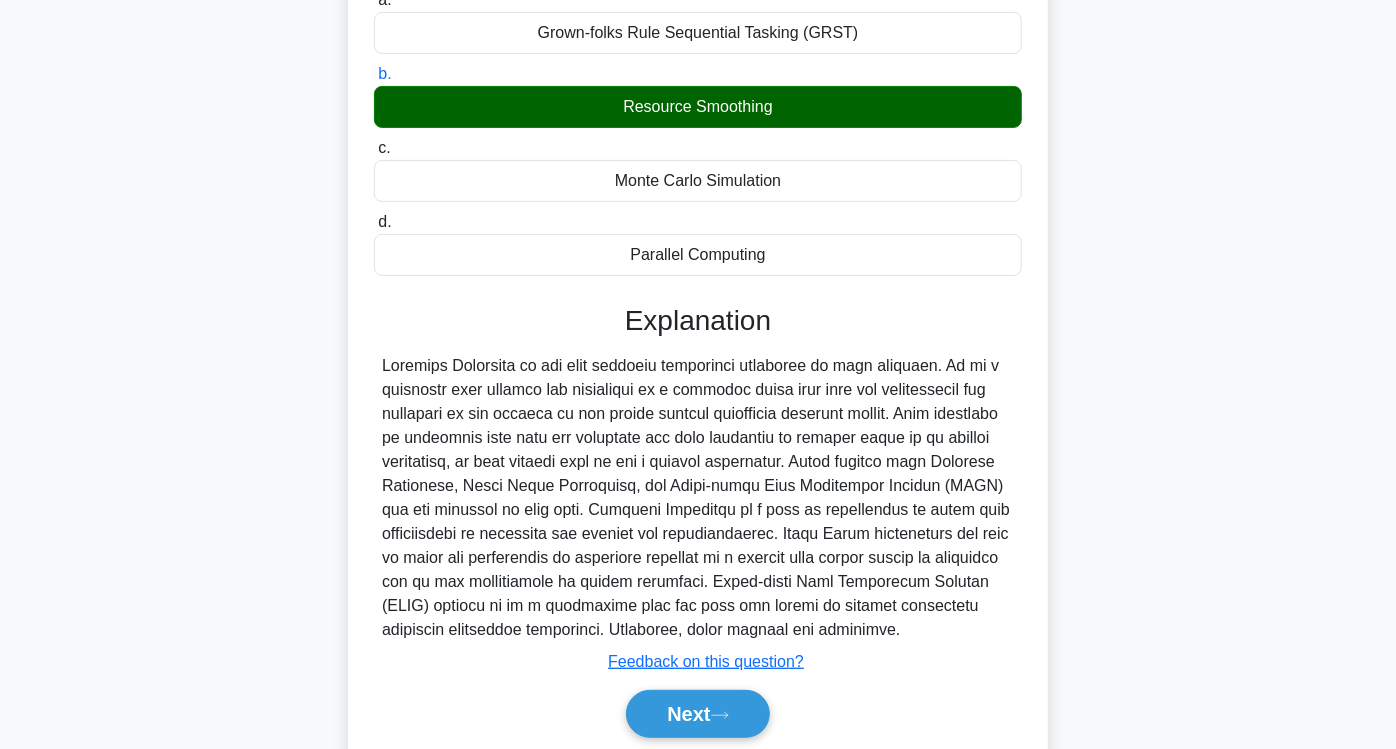 scroll, scrollTop: 386, scrollLeft: 0, axis: vertical 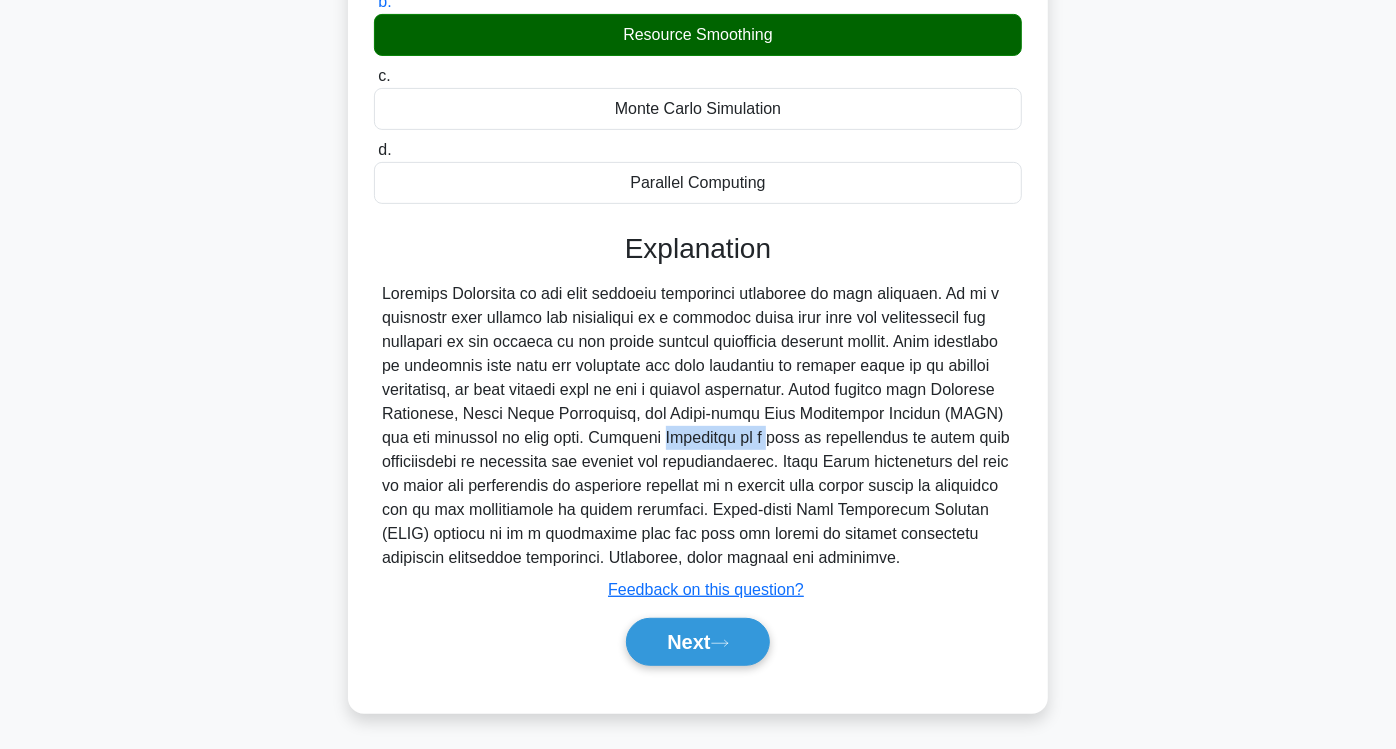 drag, startPoint x: 514, startPoint y: 442, endPoint x: 600, endPoint y: 438, distance: 86.09297 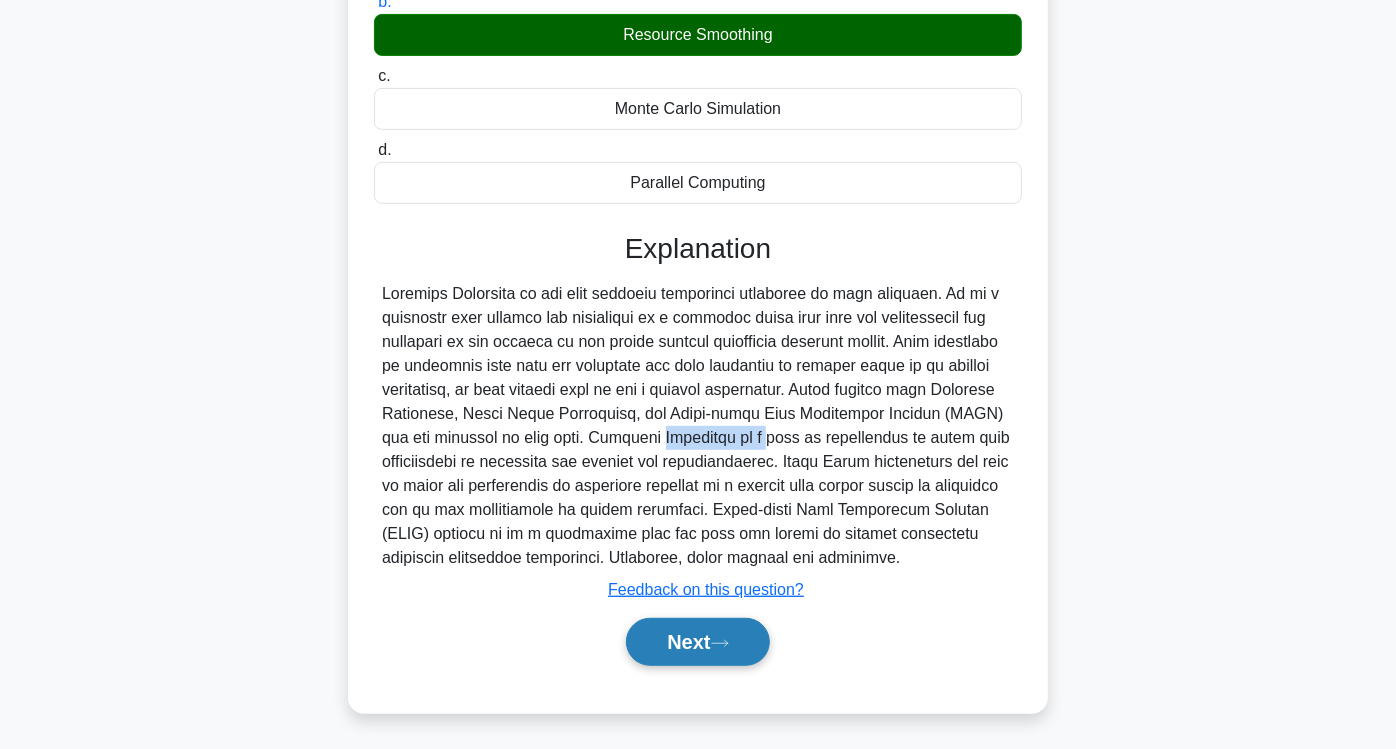 click on "Next" at bounding box center [697, 642] 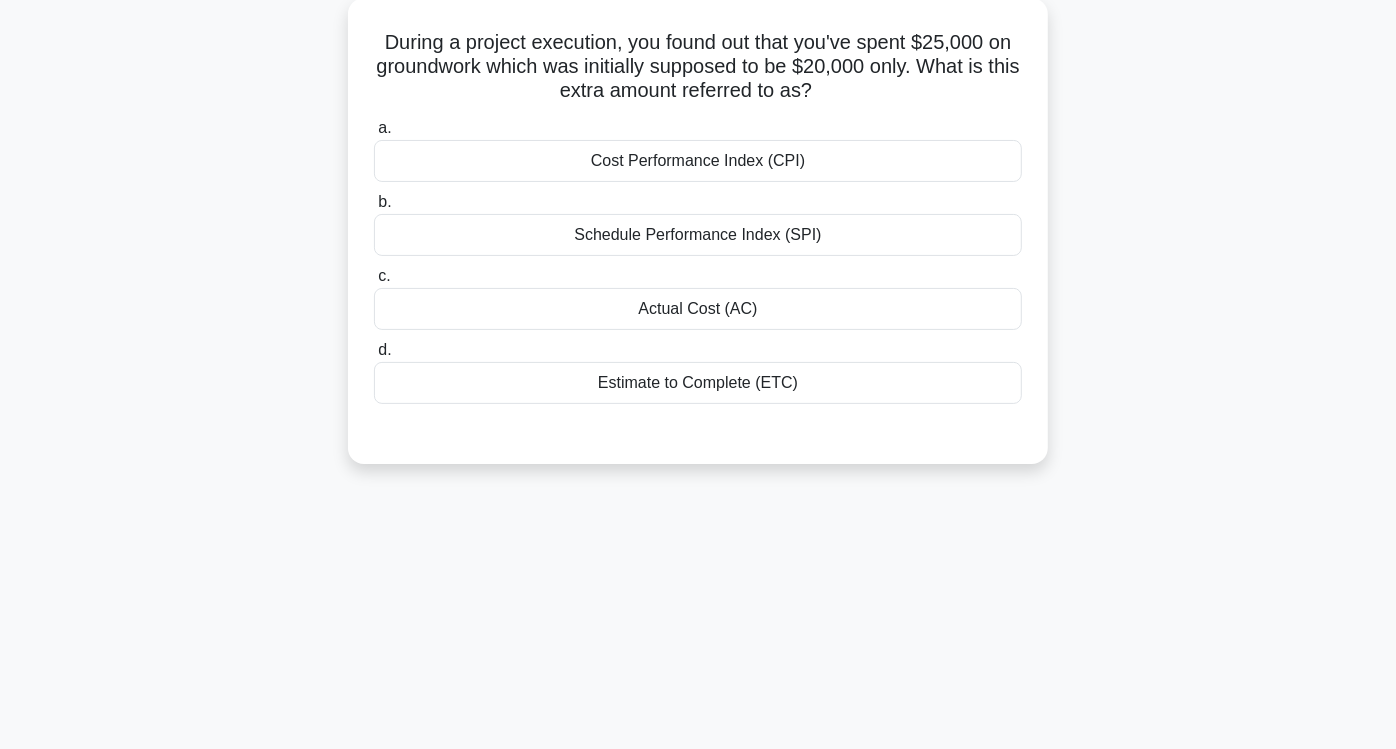 scroll, scrollTop: 0, scrollLeft: 0, axis: both 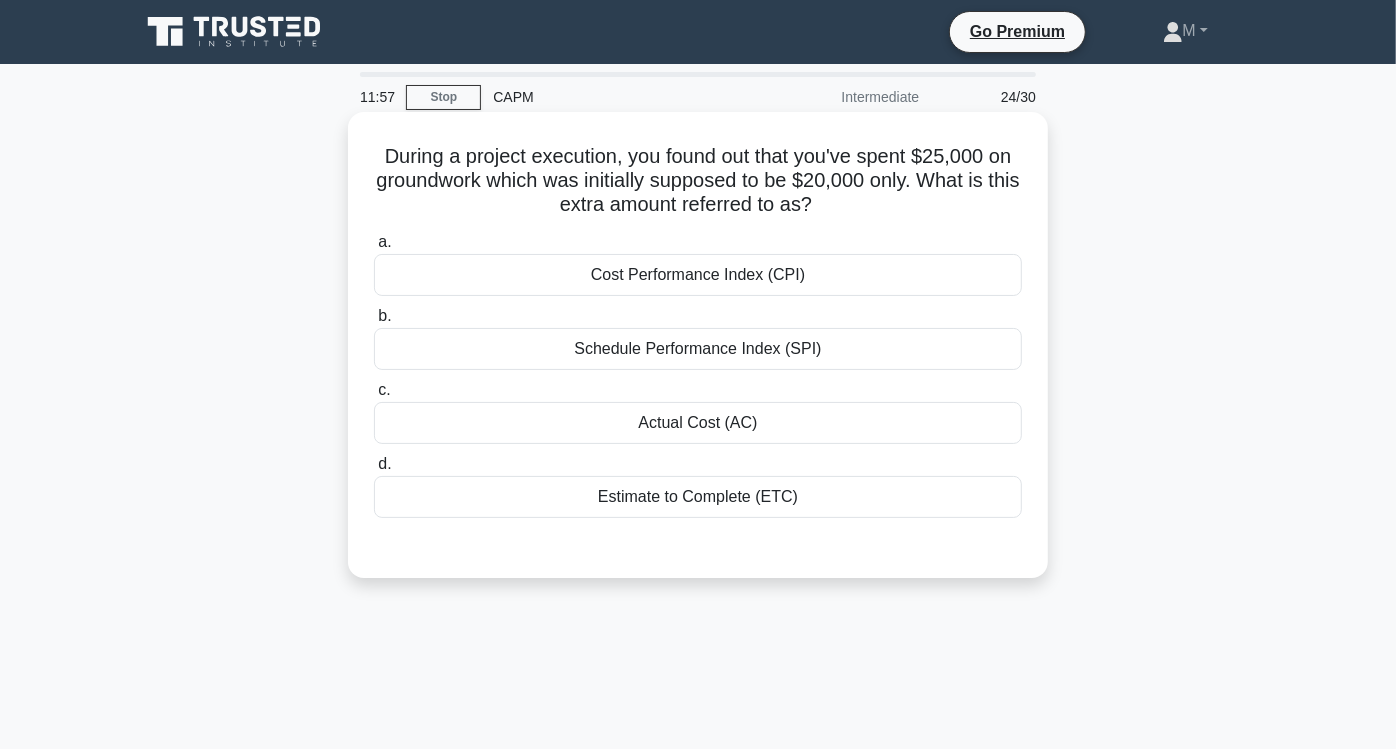 click on "Cost Performance Index (CPI)" at bounding box center (698, 275) 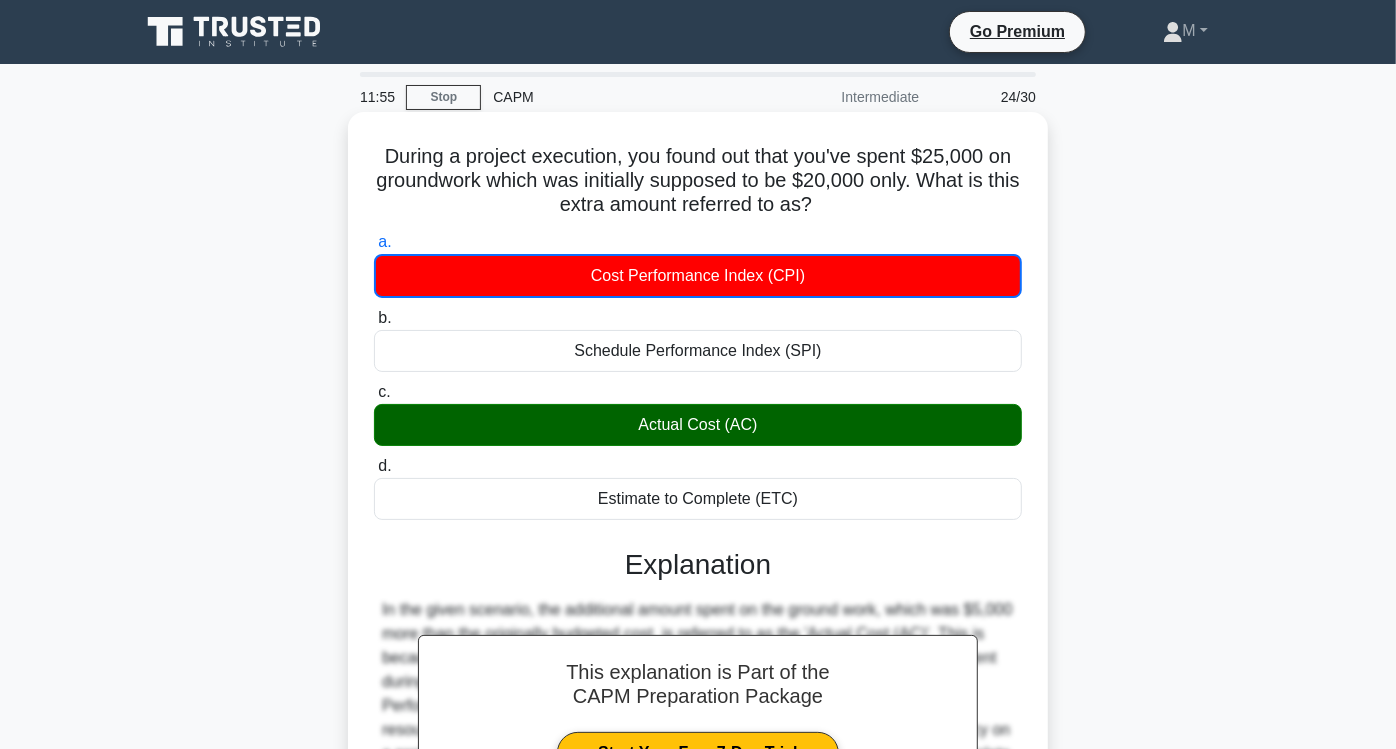 scroll, scrollTop: 331, scrollLeft: 0, axis: vertical 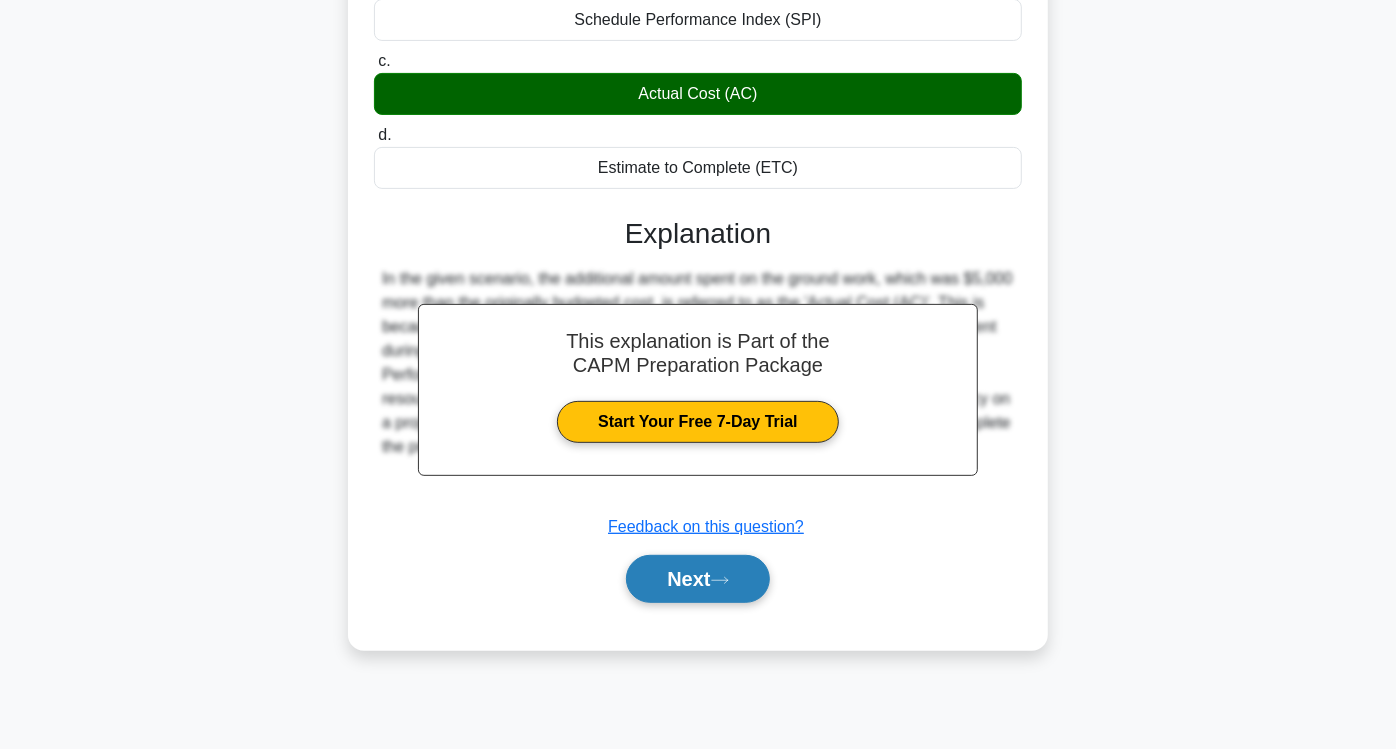 click on "Next" at bounding box center [697, 579] 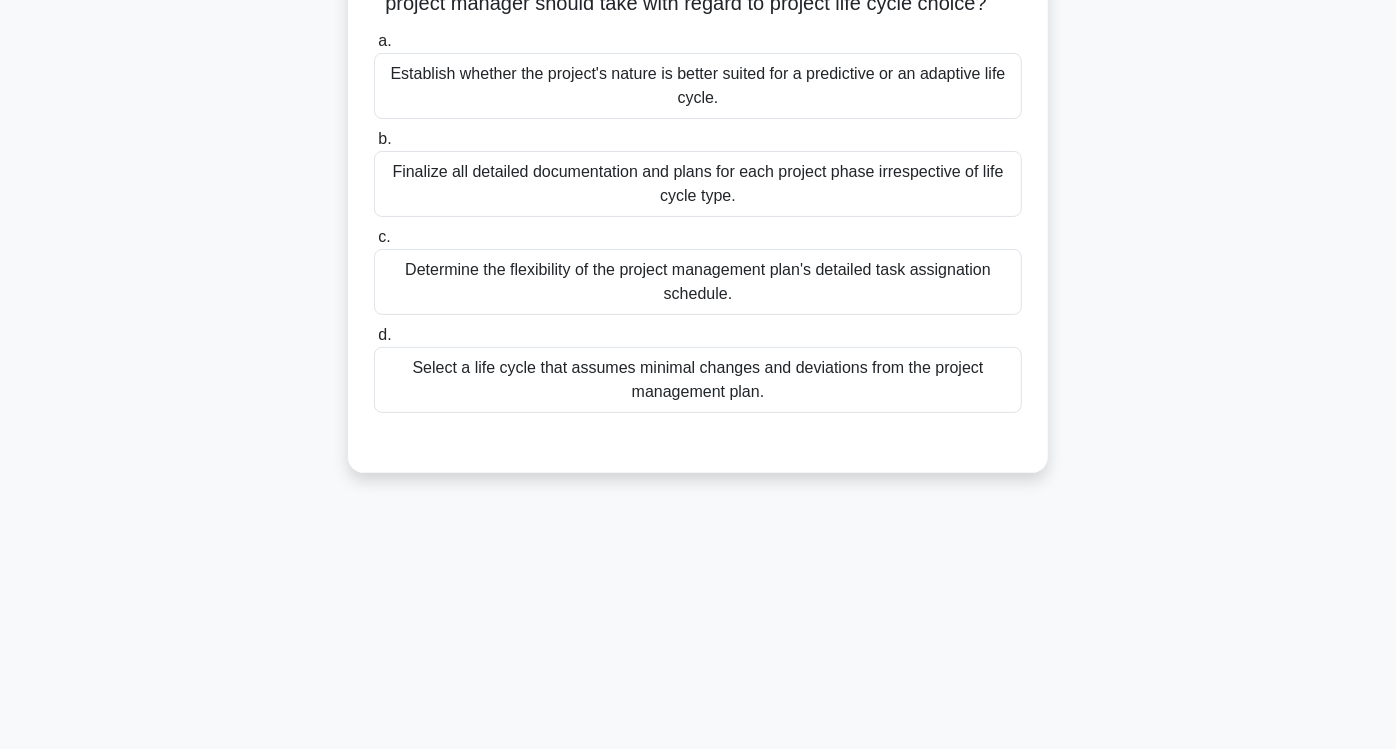 scroll, scrollTop: 0, scrollLeft: 0, axis: both 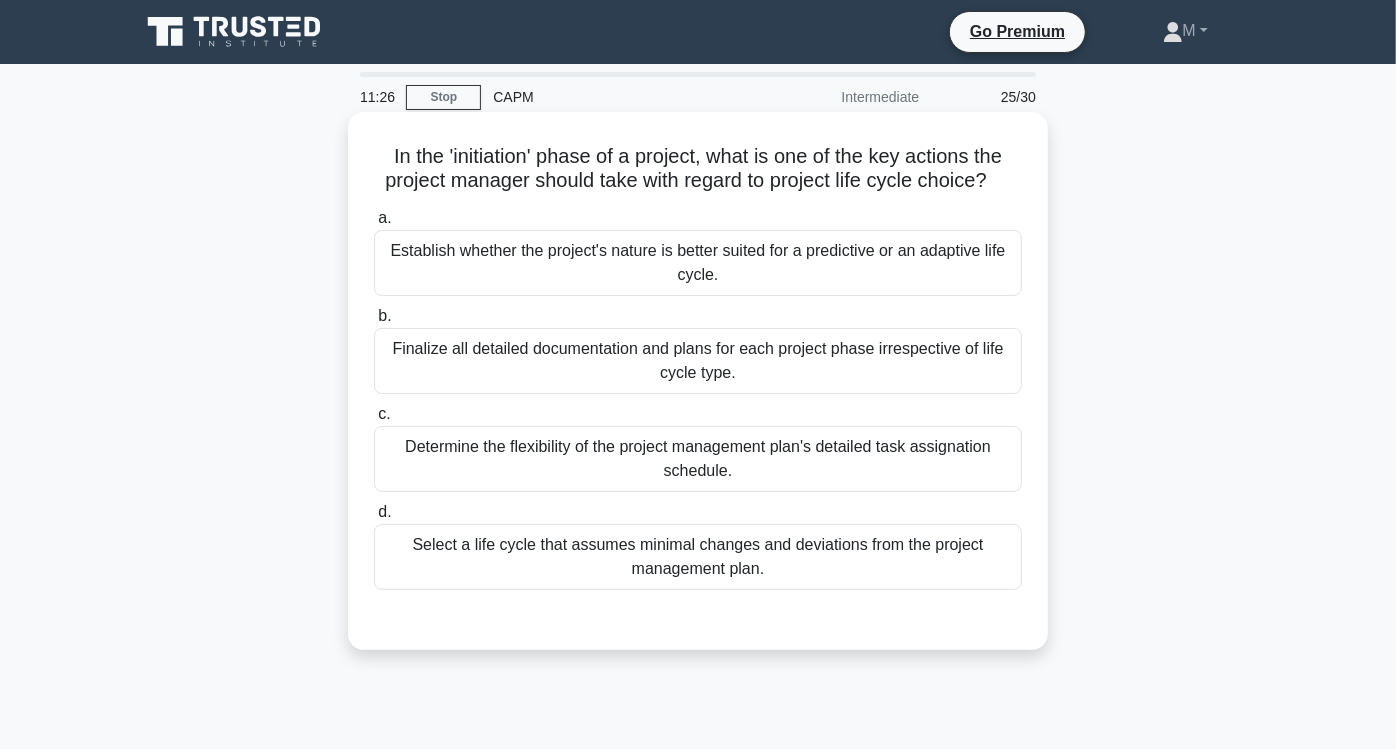 click on "Establish whether the project's nature is better suited for a predictive or an adaptive life cycle." at bounding box center (698, 263) 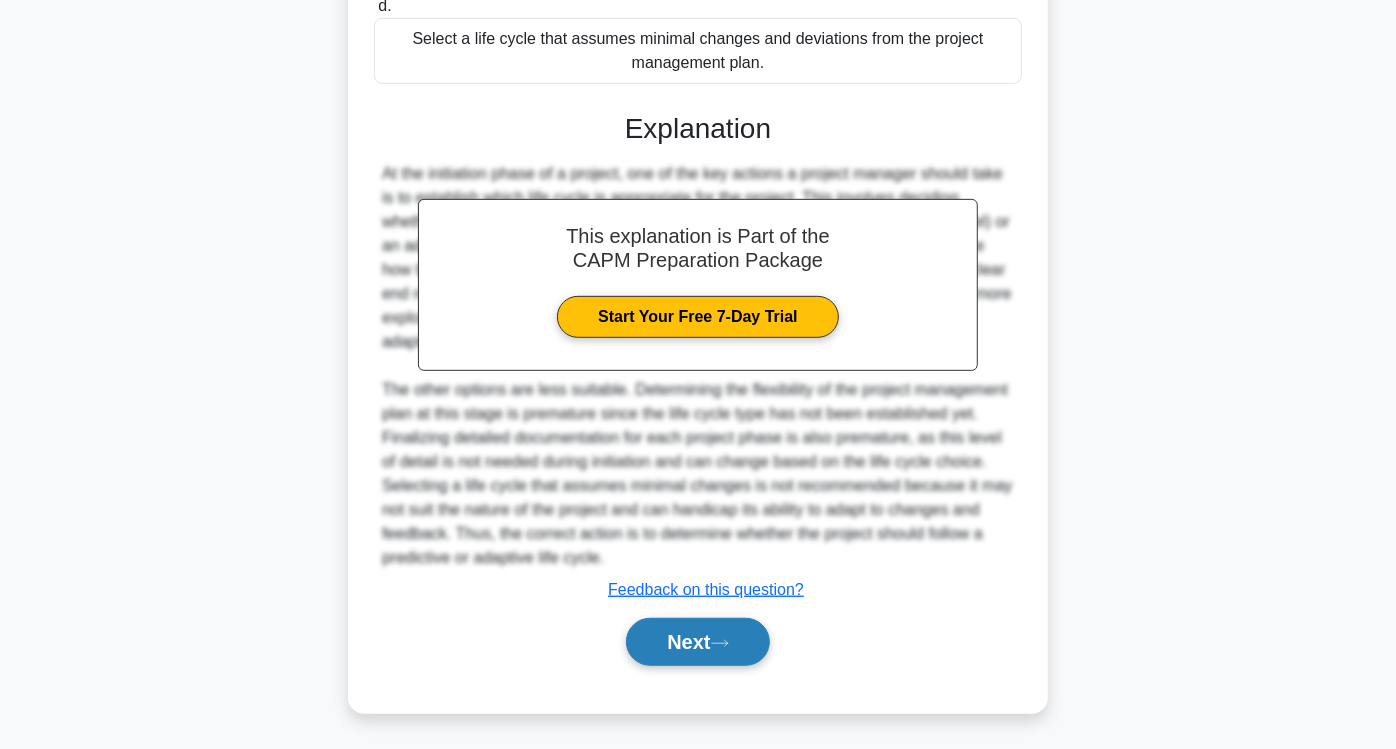 click 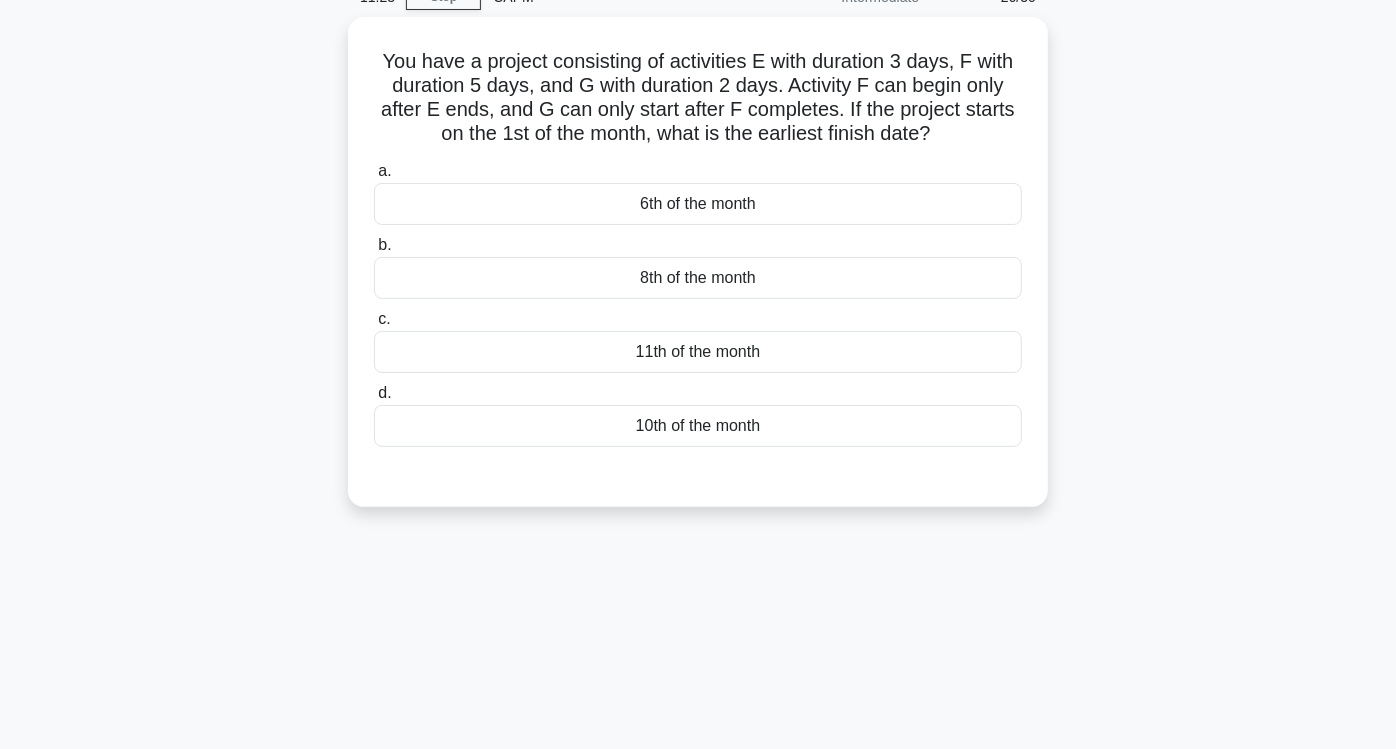 scroll, scrollTop: 0, scrollLeft: 0, axis: both 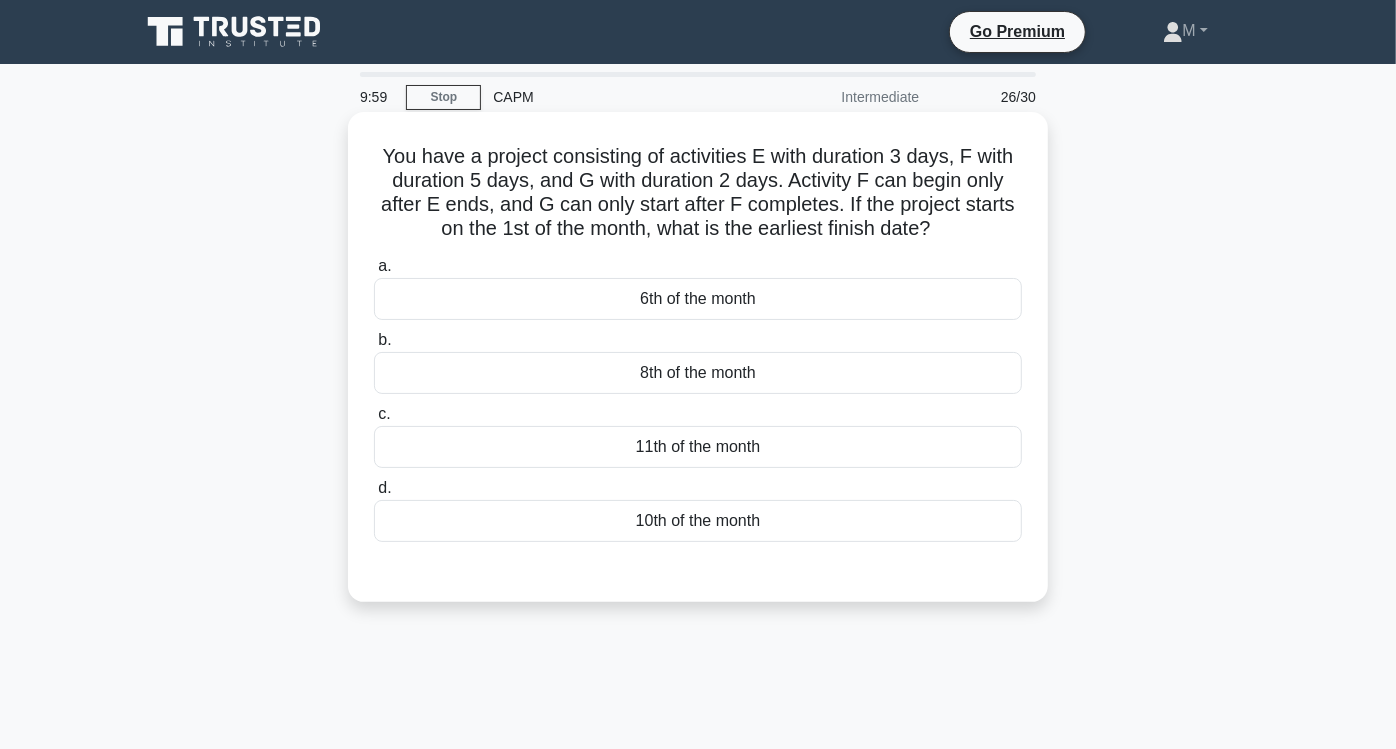click on "10th of the month" at bounding box center (698, 521) 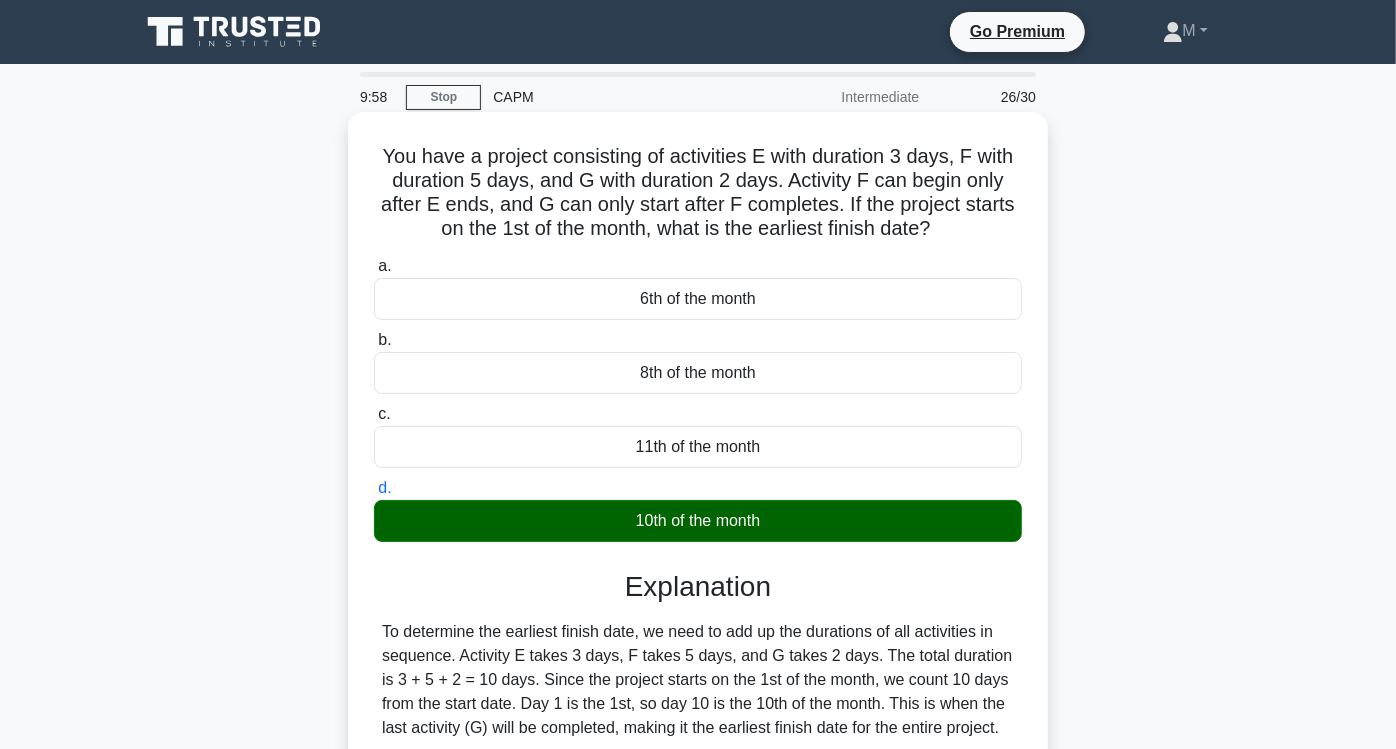scroll, scrollTop: 331, scrollLeft: 0, axis: vertical 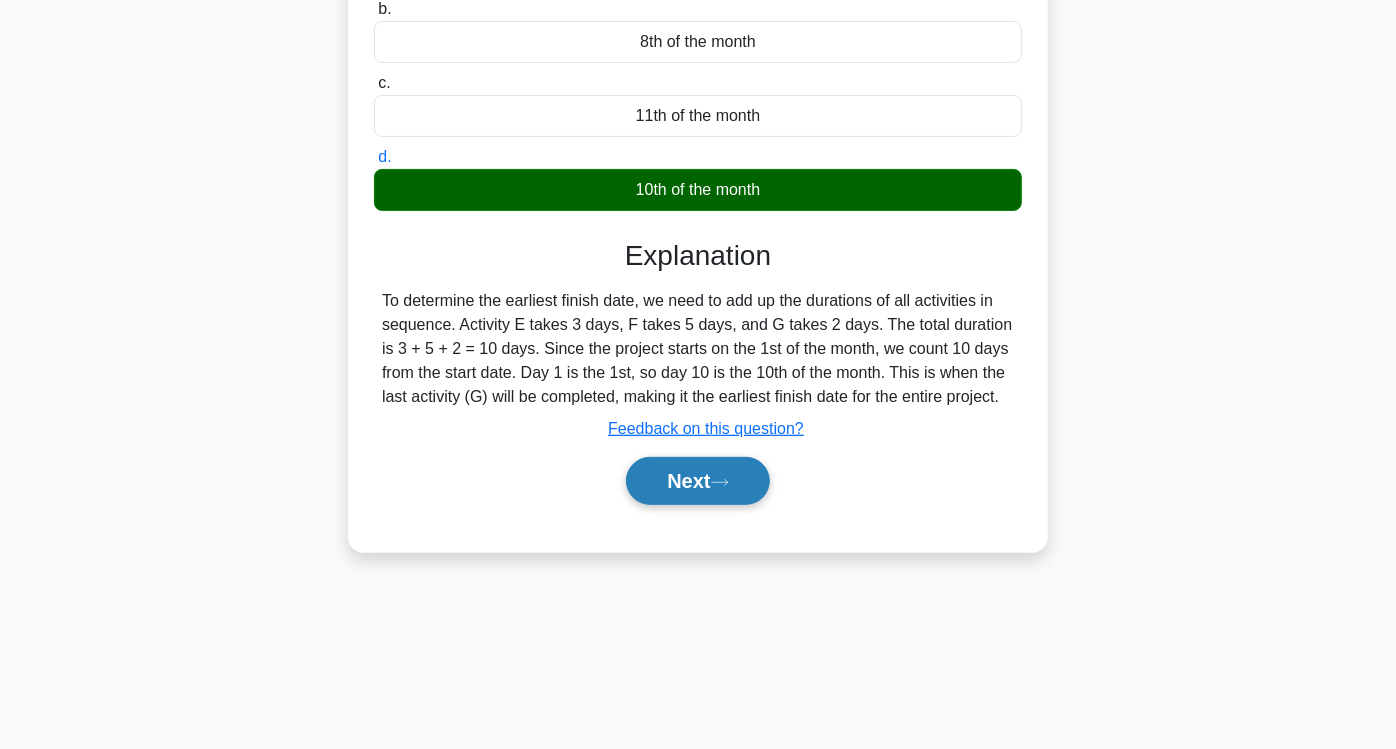 click on "Next" at bounding box center [697, 481] 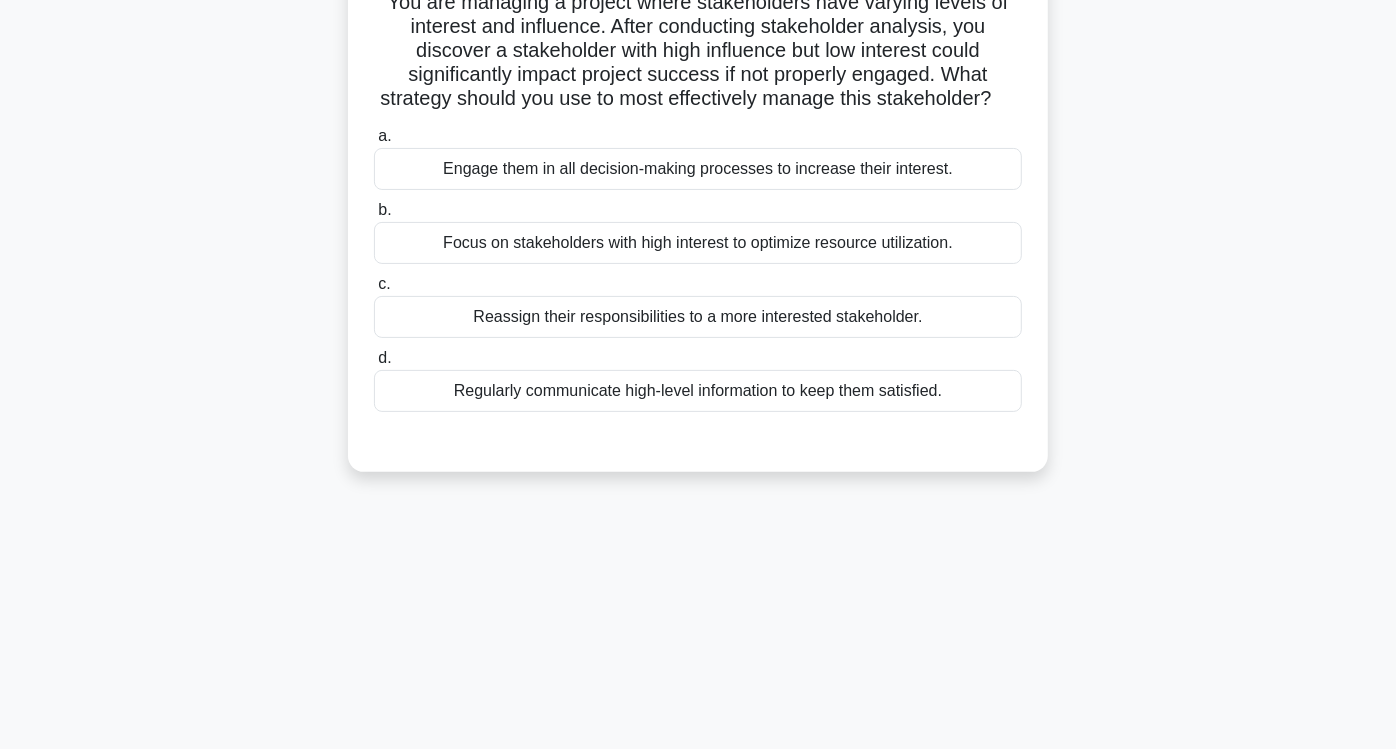 scroll, scrollTop: 0, scrollLeft: 0, axis: both 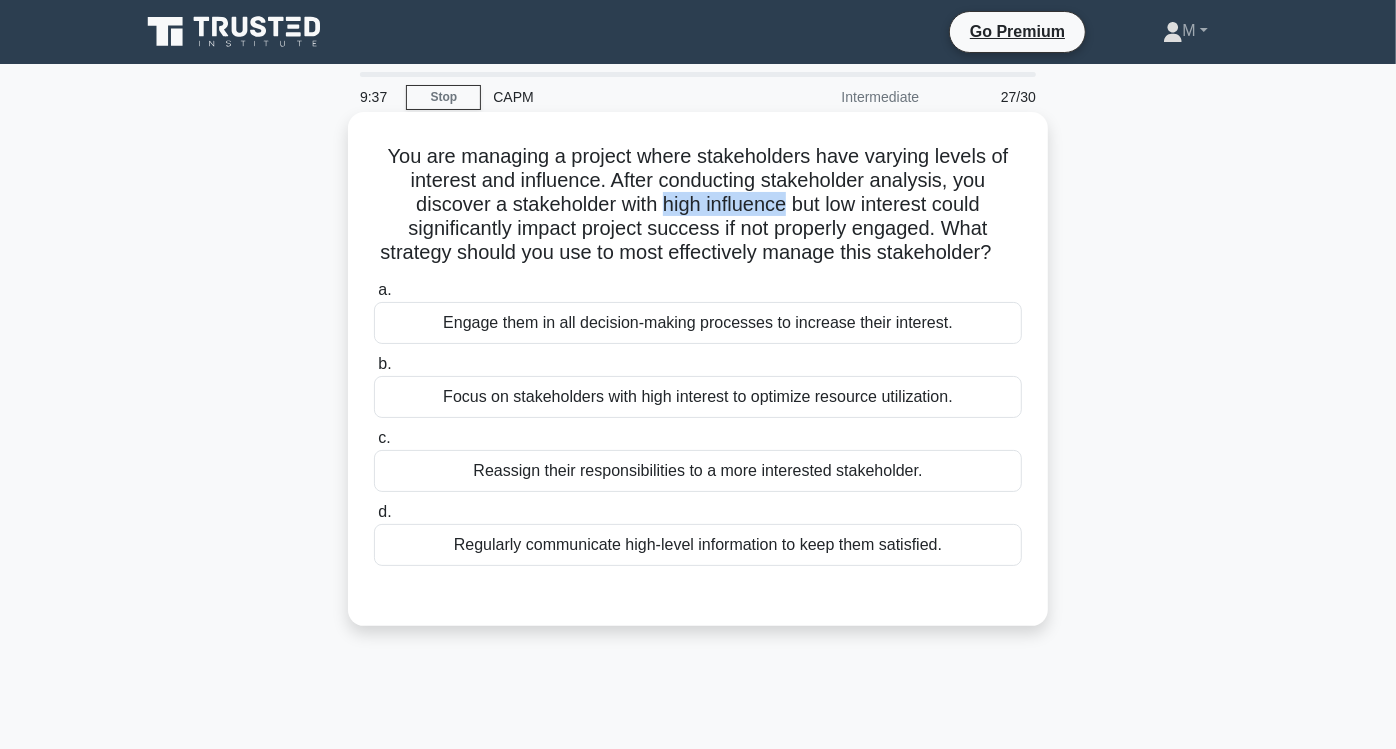 drag, startPoint x: 659, startPoint y: 197, endPoint x: 786, endPoint y: 198, distance: 127.00394 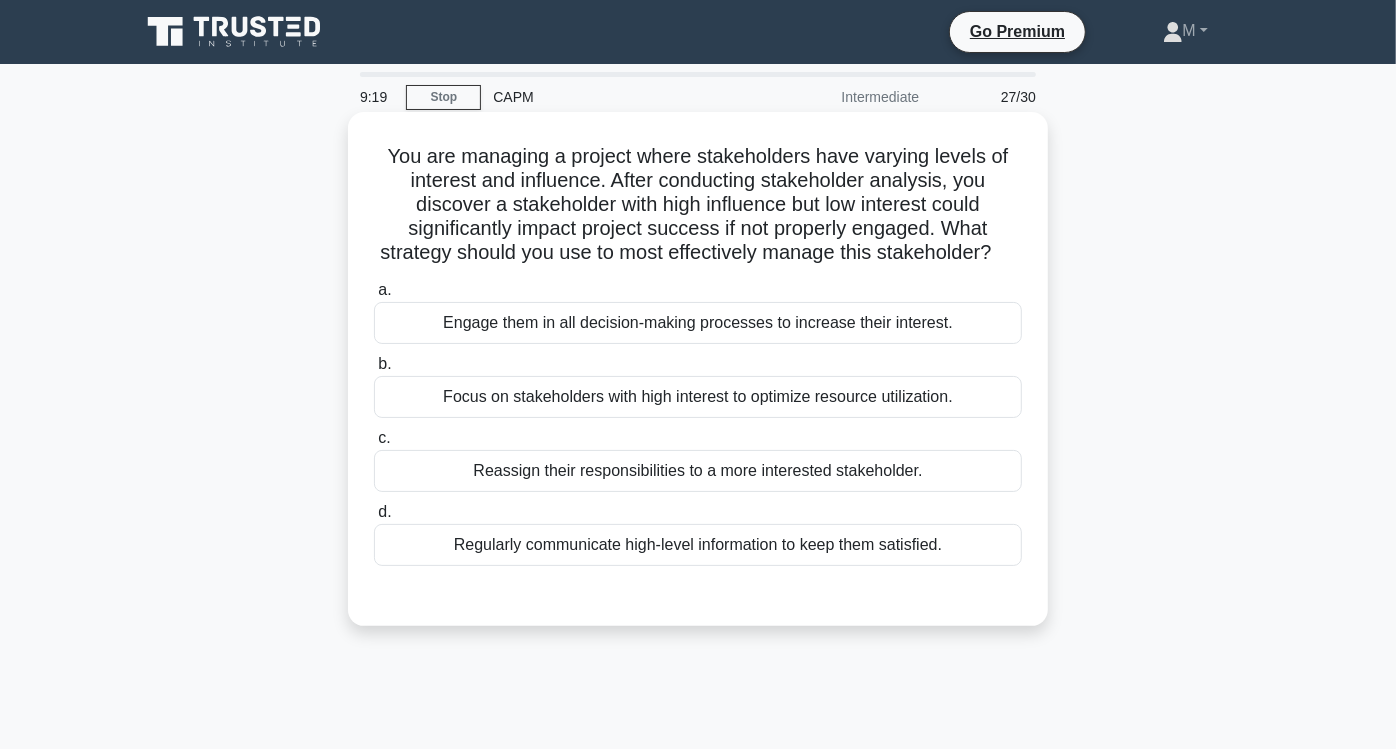 click on "Engage them in all decision-making processes to increase their interest." at bounding box center (698, 323) 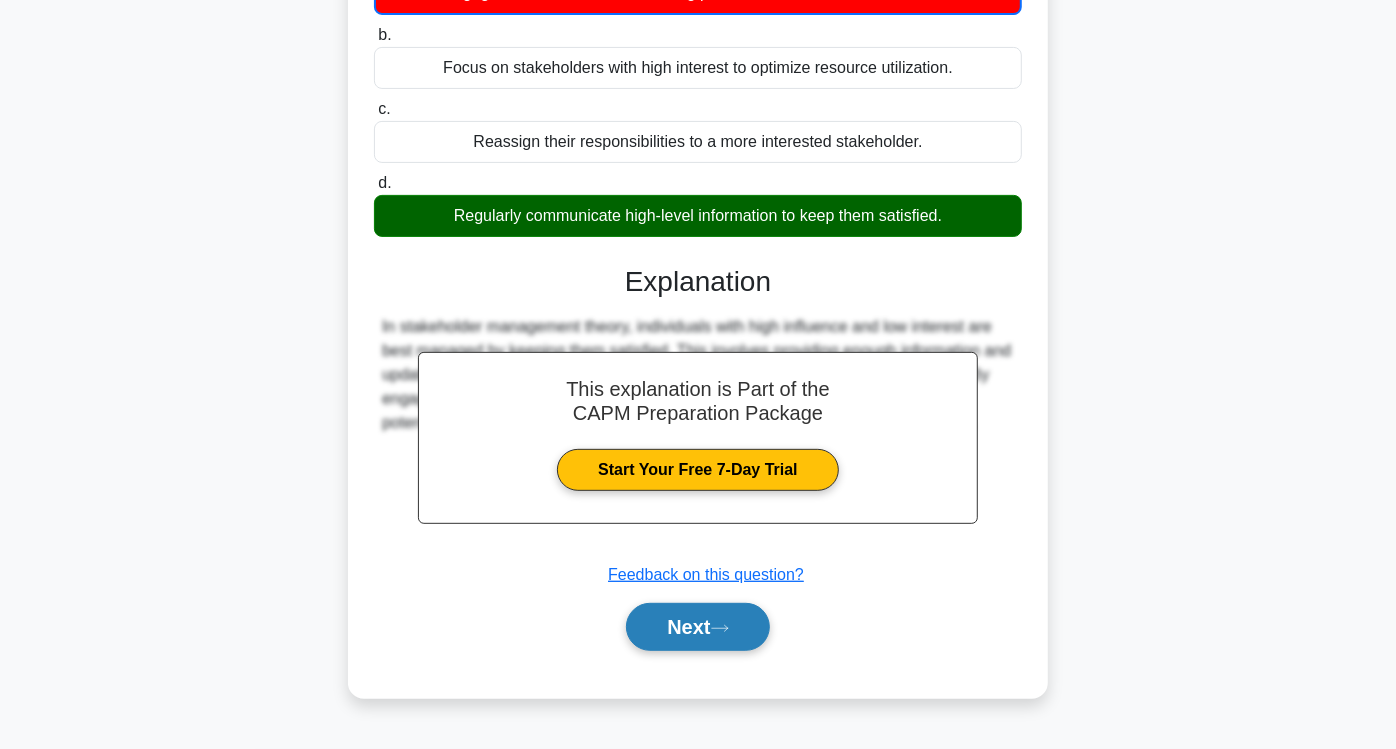 click on "Next" at bounding box center (697, 627) 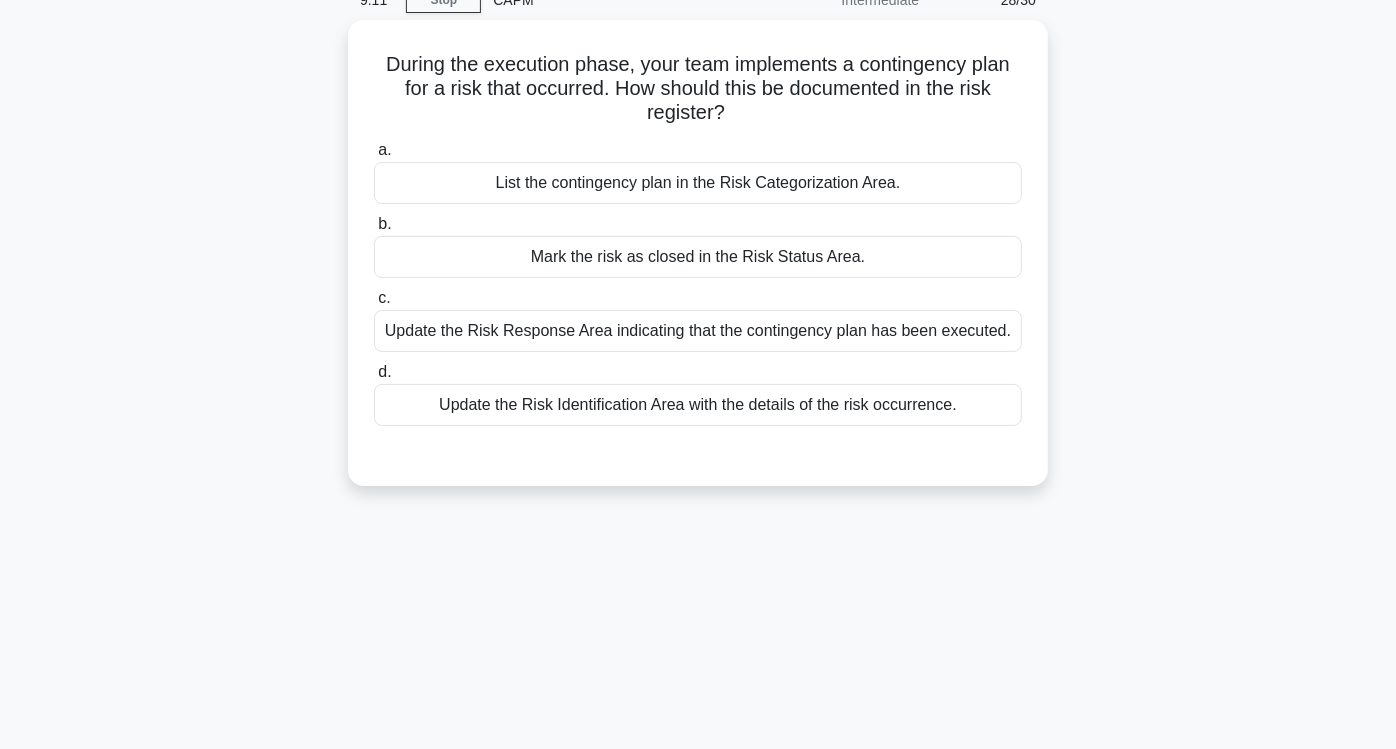 scroll, scrollTop: 0, scrollLeft: 0, axis: both 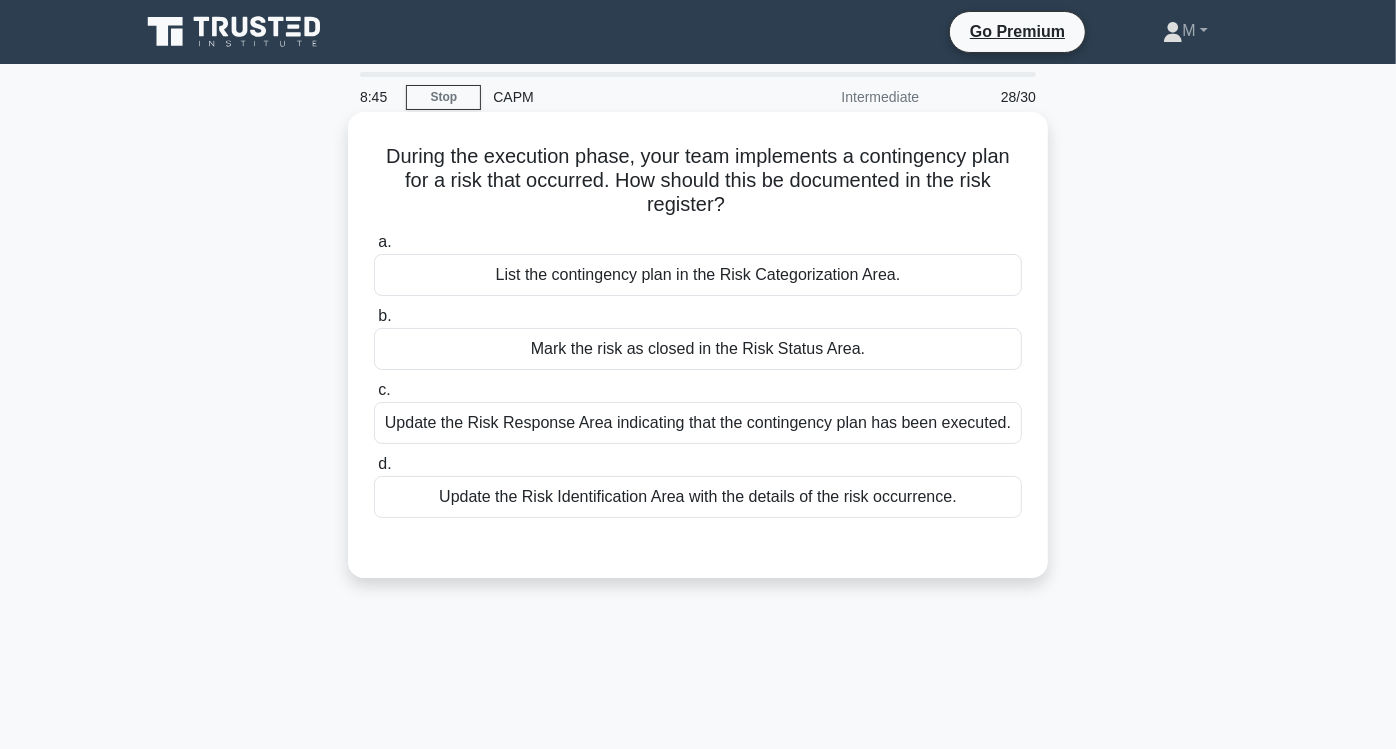 click on "Update the Risk Response Area indicating that the contingency plan has been executed." at bounding box center [698, 423] 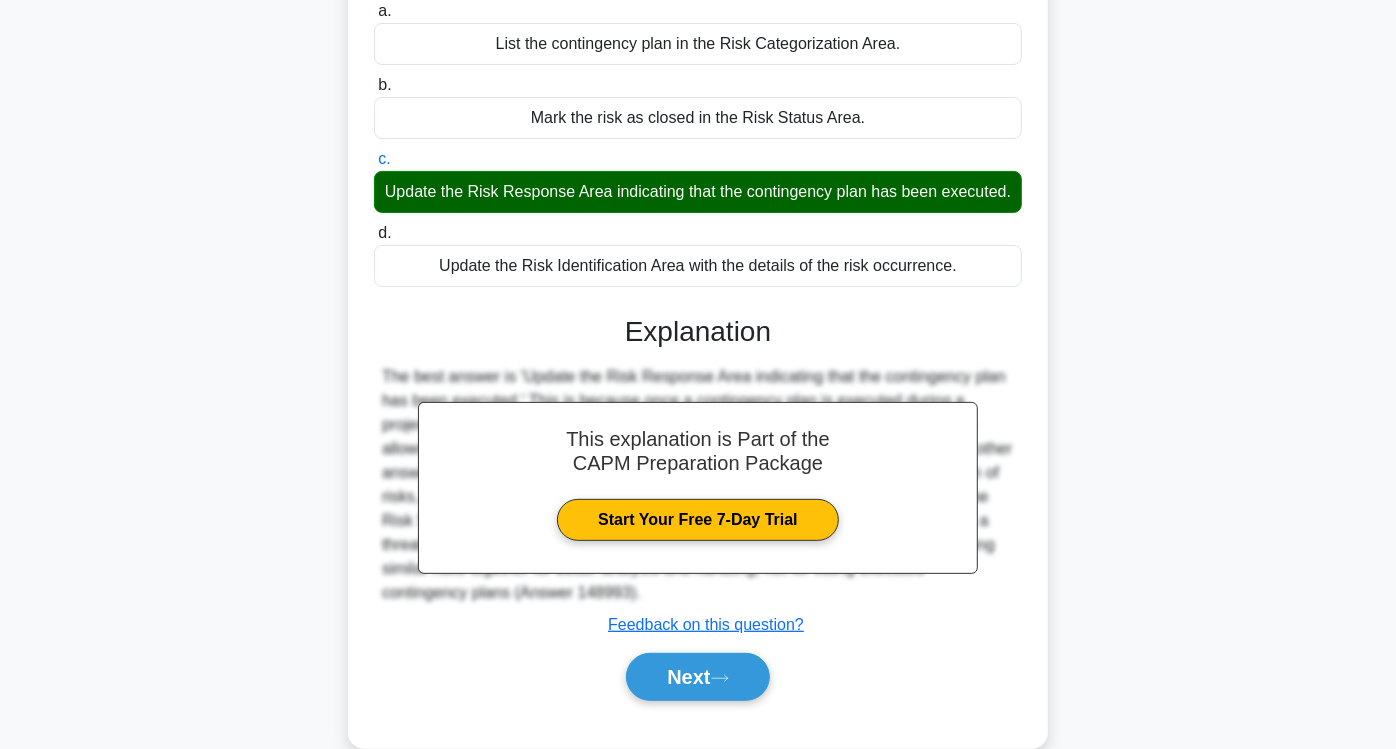 scroll, scrollTop: 331, scrollLeft: 0, axis: vertical 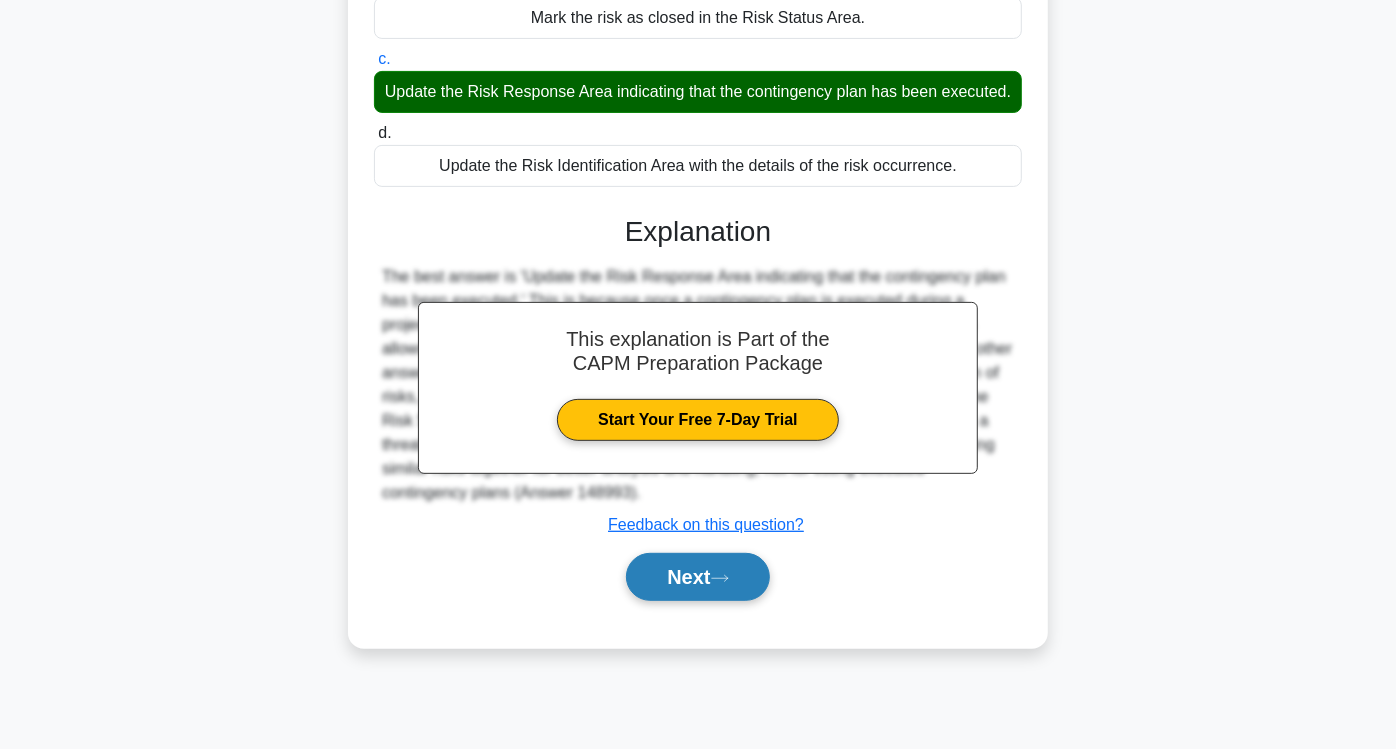 click on "Next" at bounding box center [697, 577] 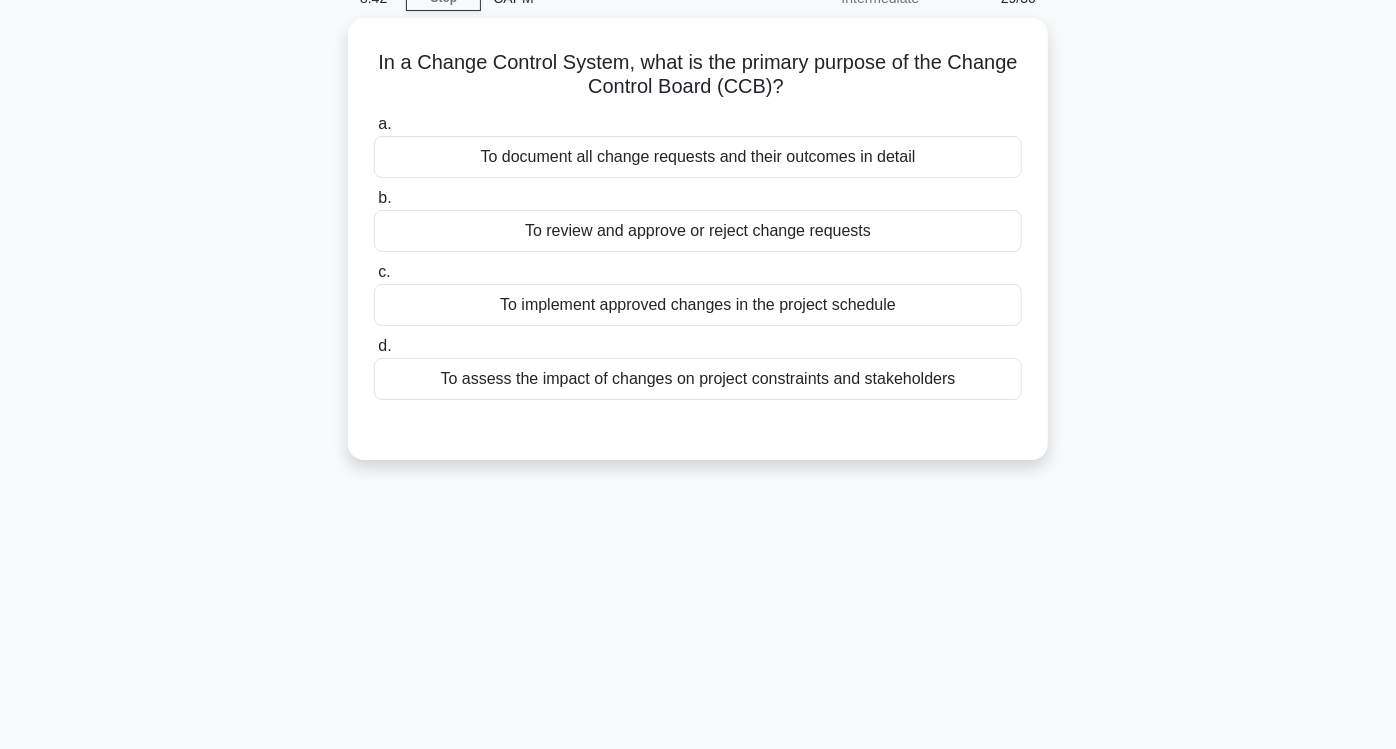 scroll, scrollTop: 0, scrollLeft: 0, axis: both 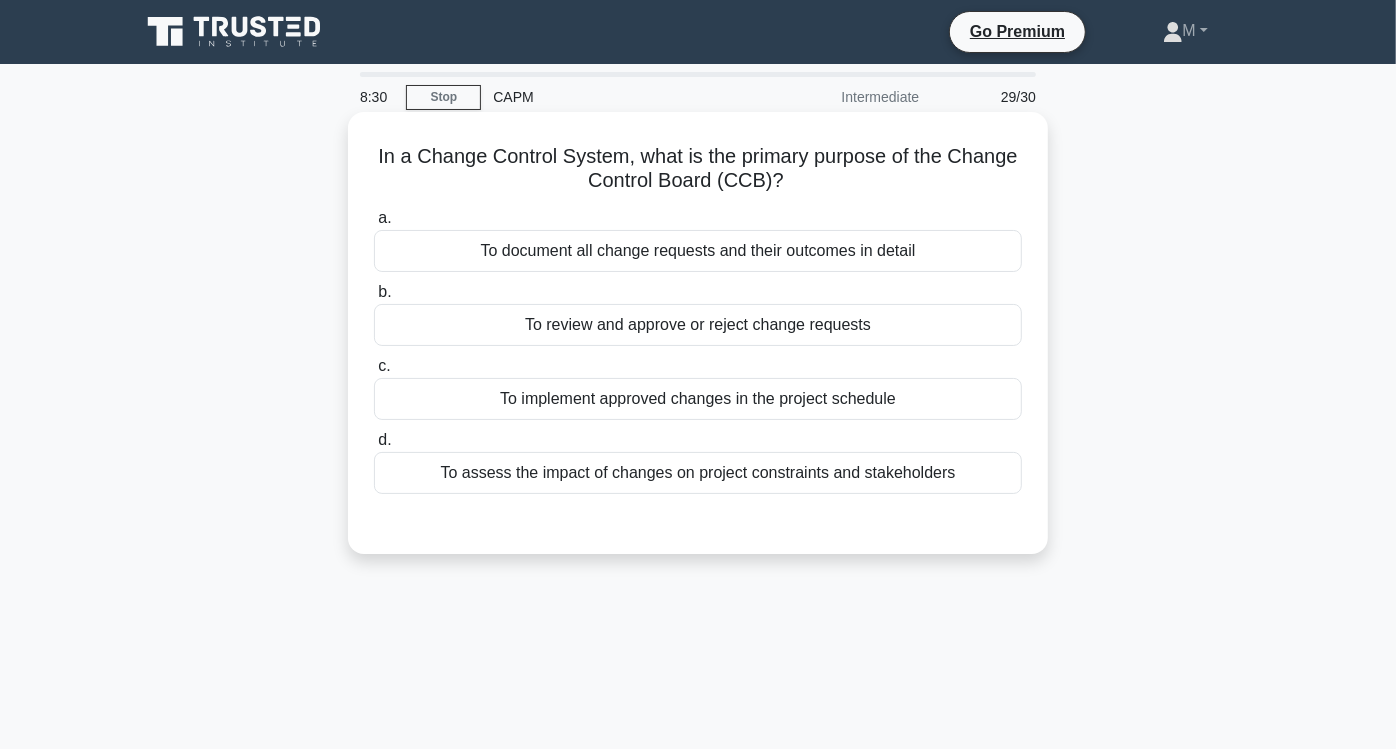 click on "To review and approve or reject change requests" at bounding box center [698, 325] 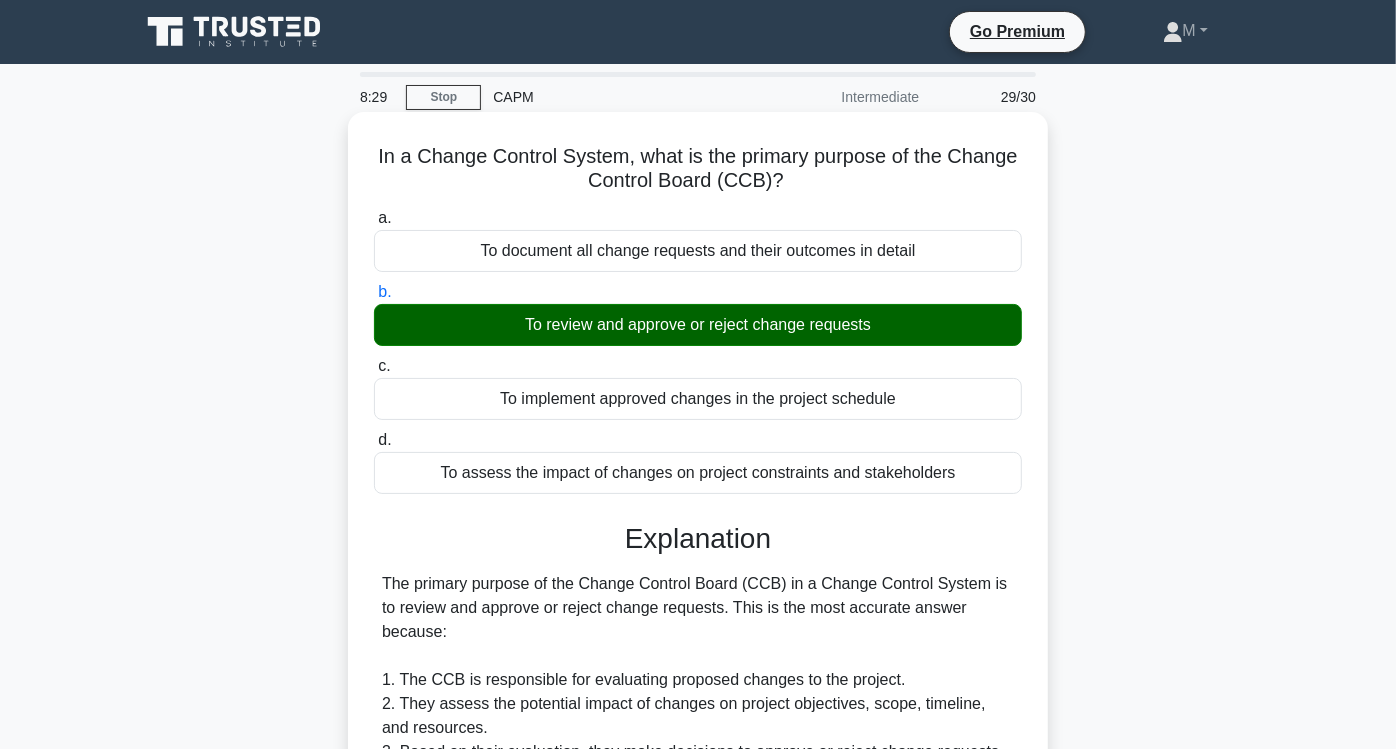 scroll, scrollTop: 578, scrollLeft: 0, axis: vertical 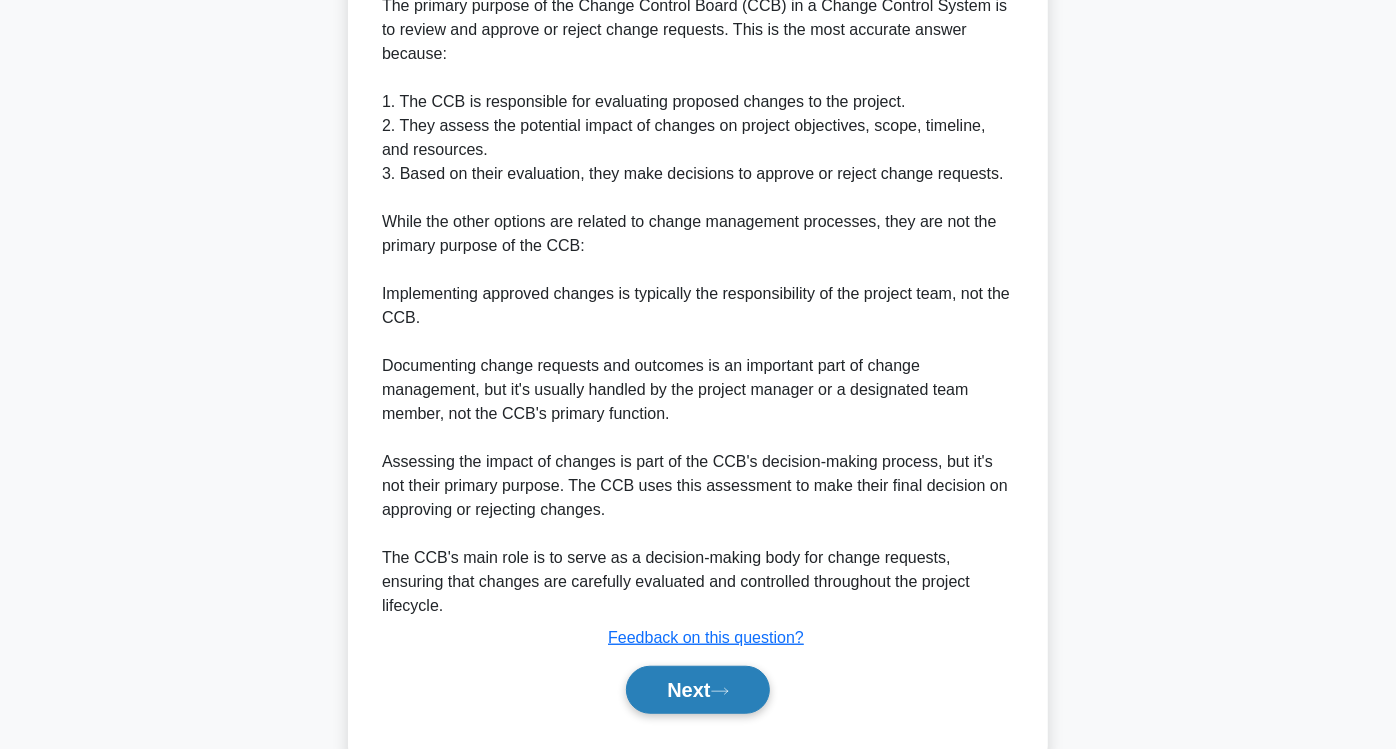 click on "Next" at bounding box center [697, 690] 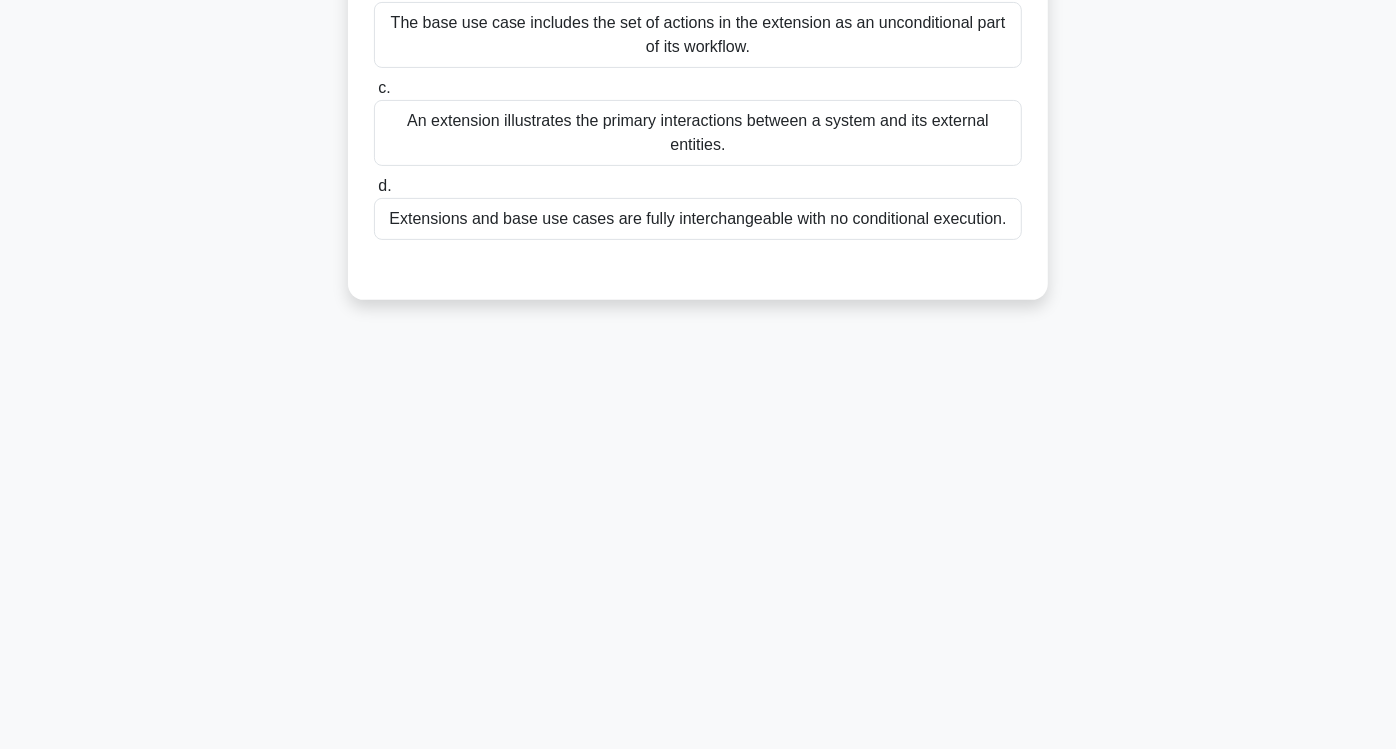 scroll, scrollTop: 0, scrollLeft: 0, axis: both 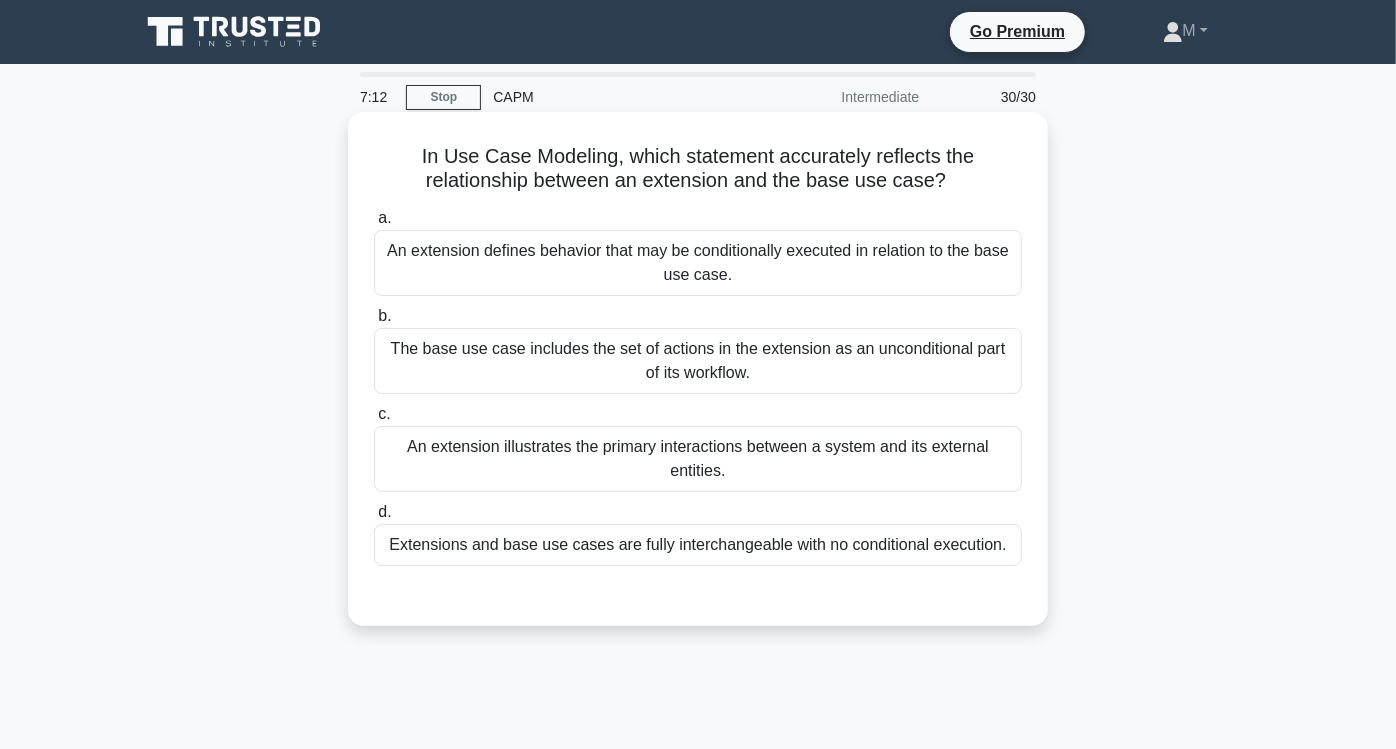 click on "An extension defines behavior that may be conditionally executed in relation to the base use case." at bounding box center [698, 263] 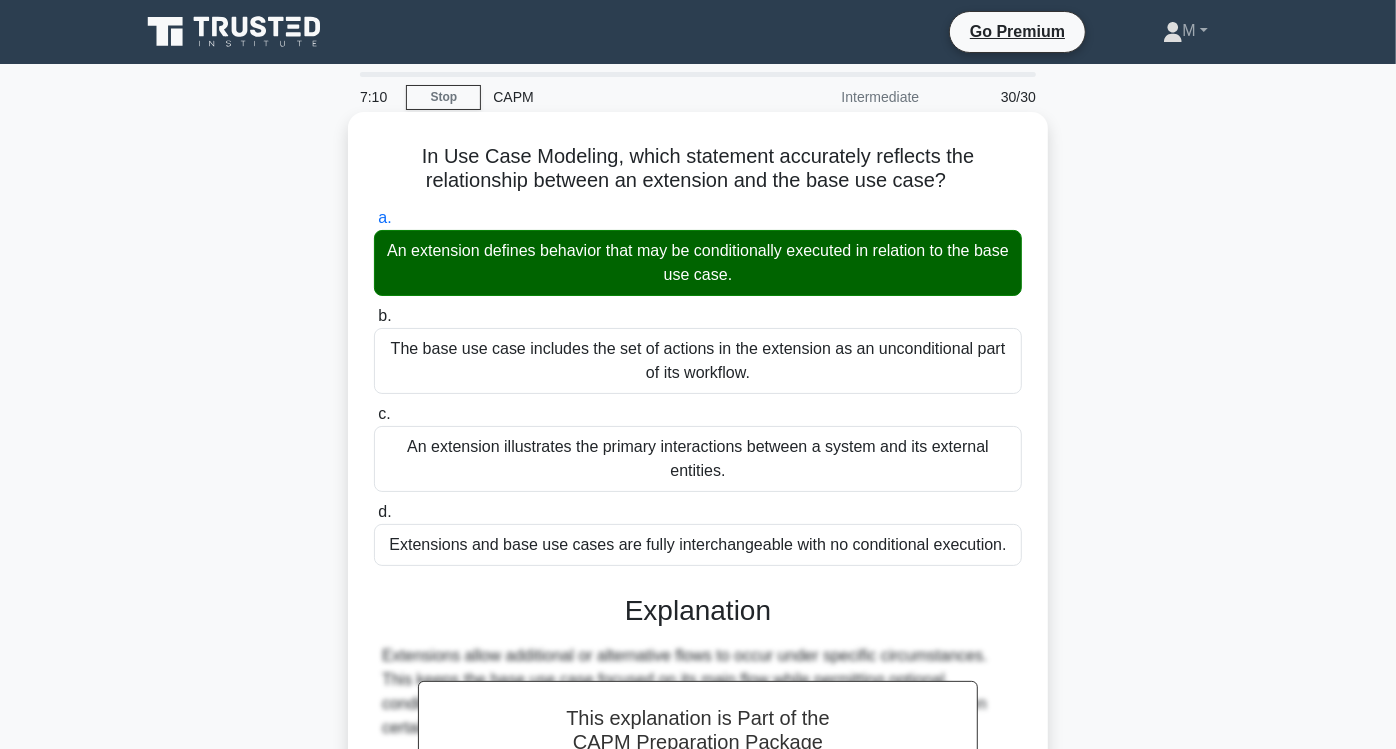 scroll, scrollTop: 331, scrollLeft: 0, axis: vertical 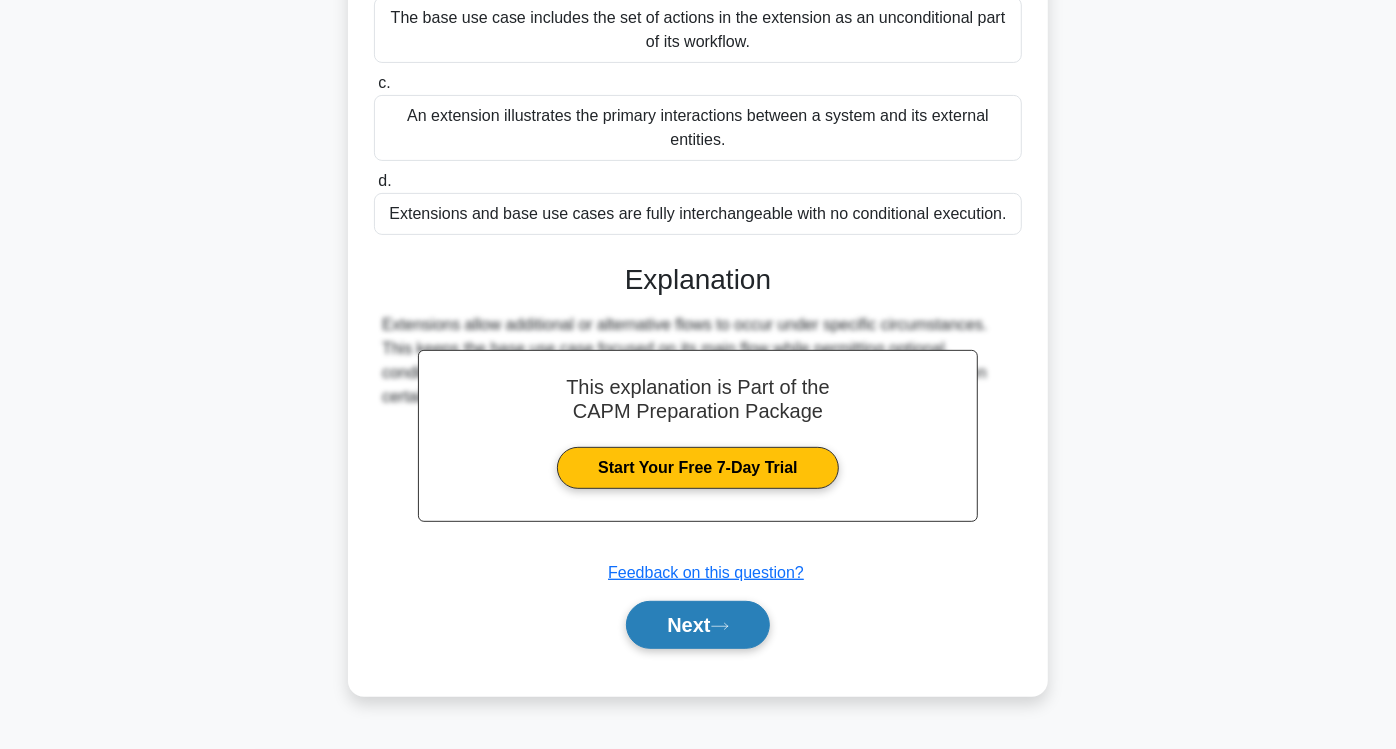 click on "Next" at bounding box center [697, 625] 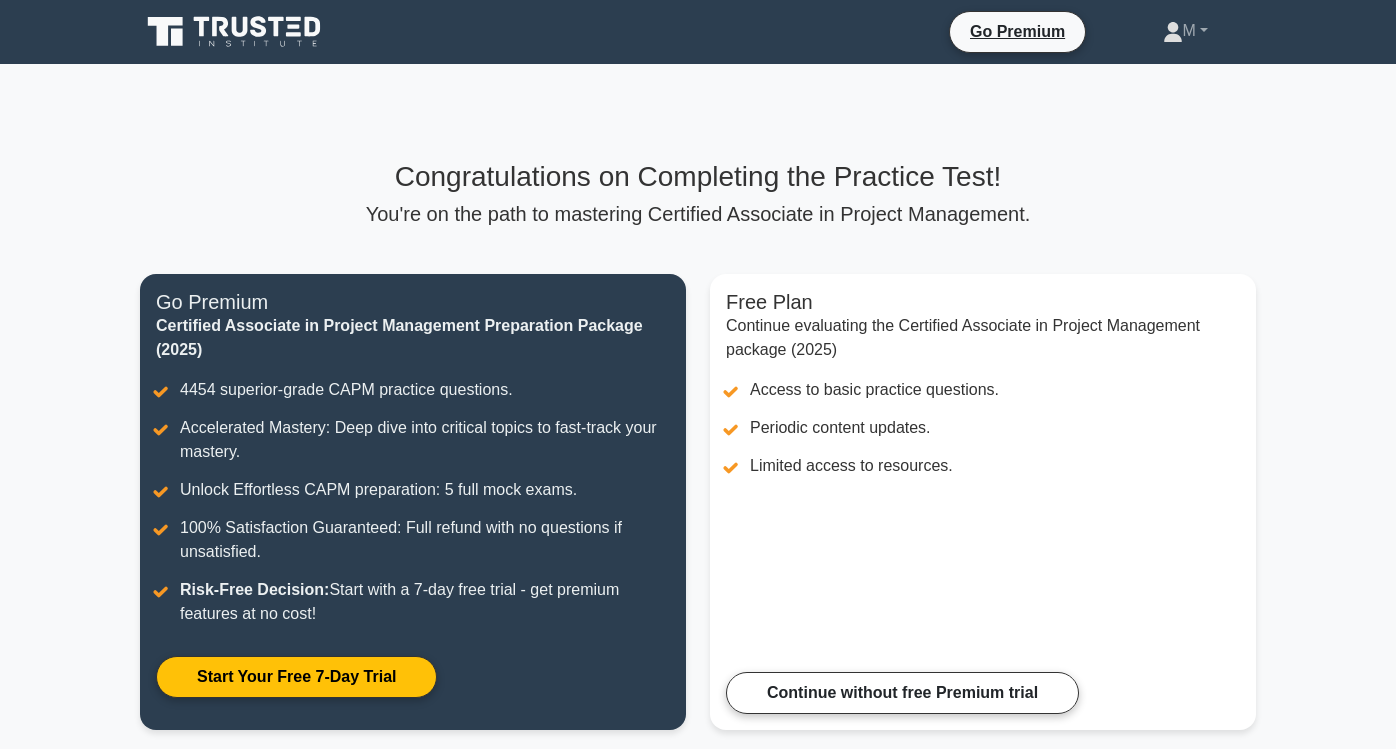 scroll, scrollTop: 0, scrollLeft: 0, axis: both 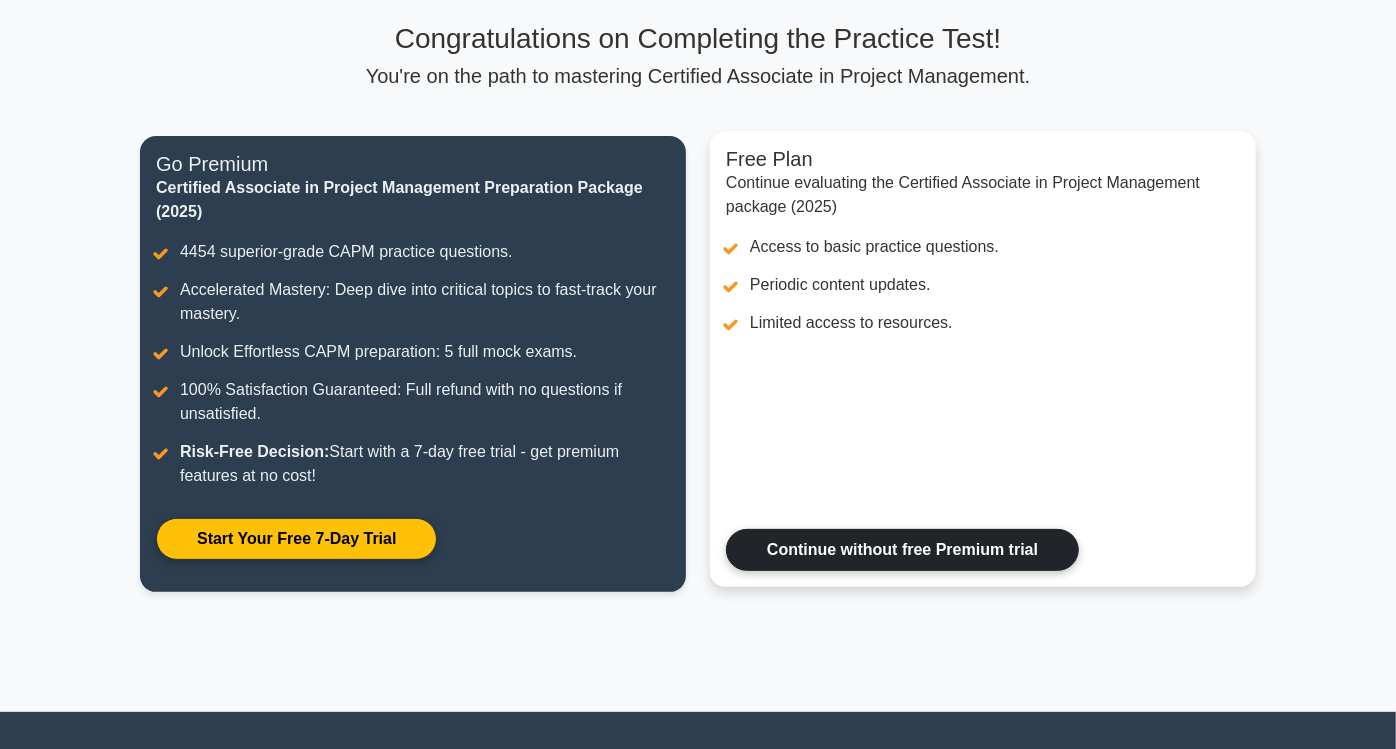 click on "Continue without free Premium trial" at bounding box center [902, 550] 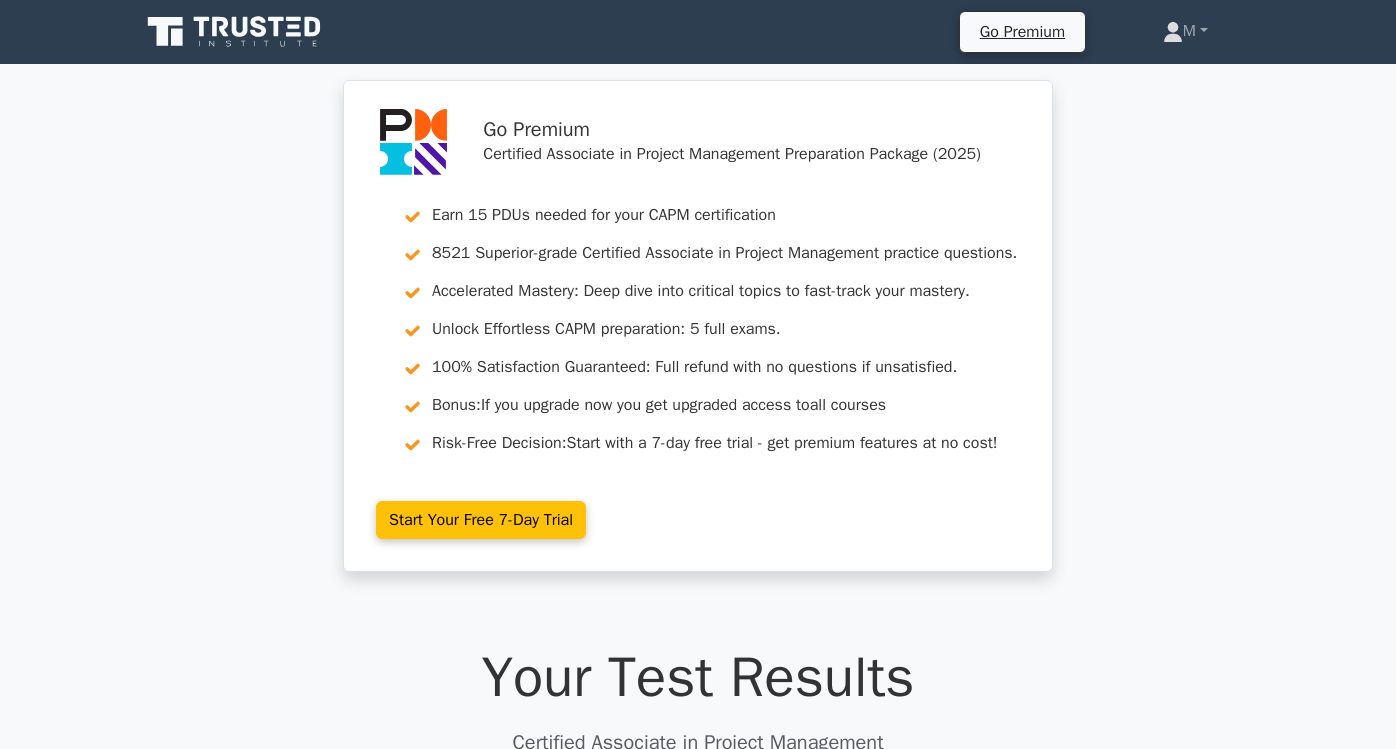 scroll, scrollTop: 0, scrollLeft: 0, axis: both 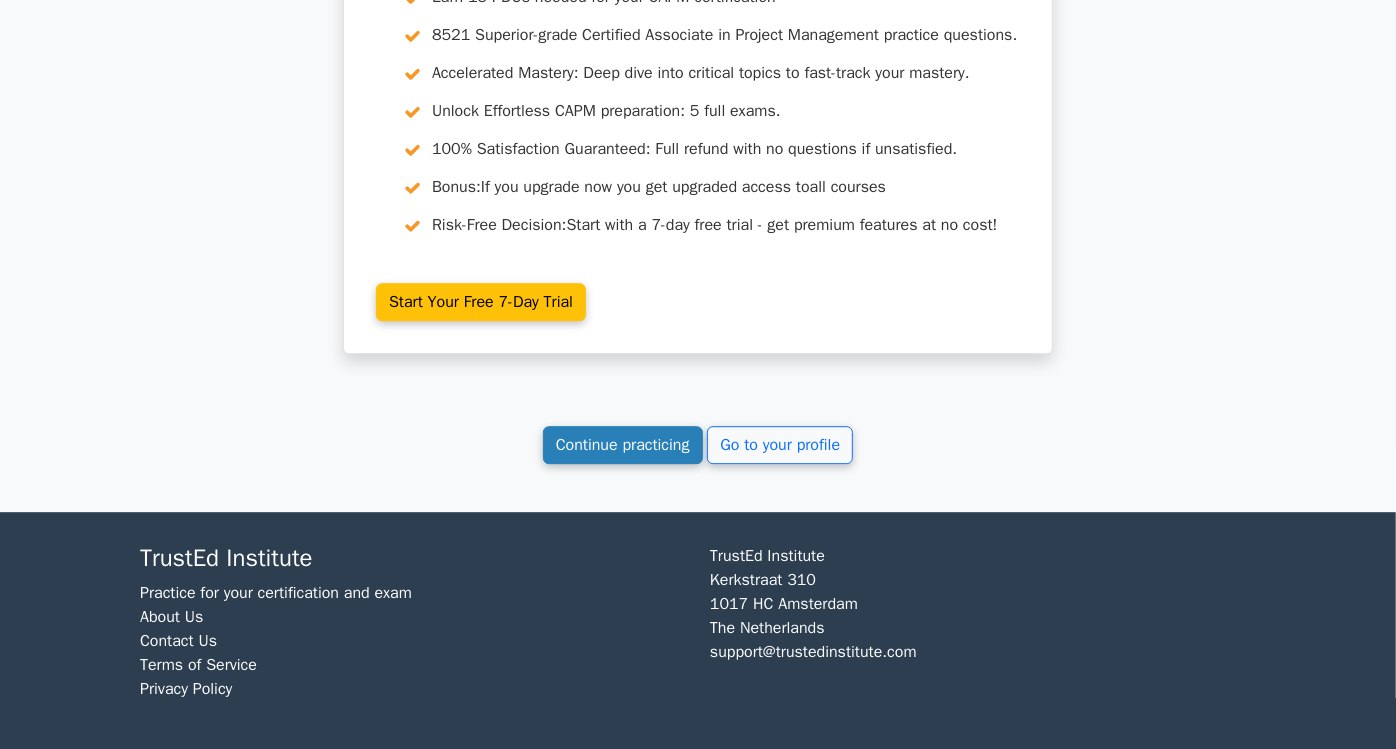 click on "Continue practicing" at bounding box center [623, 445] 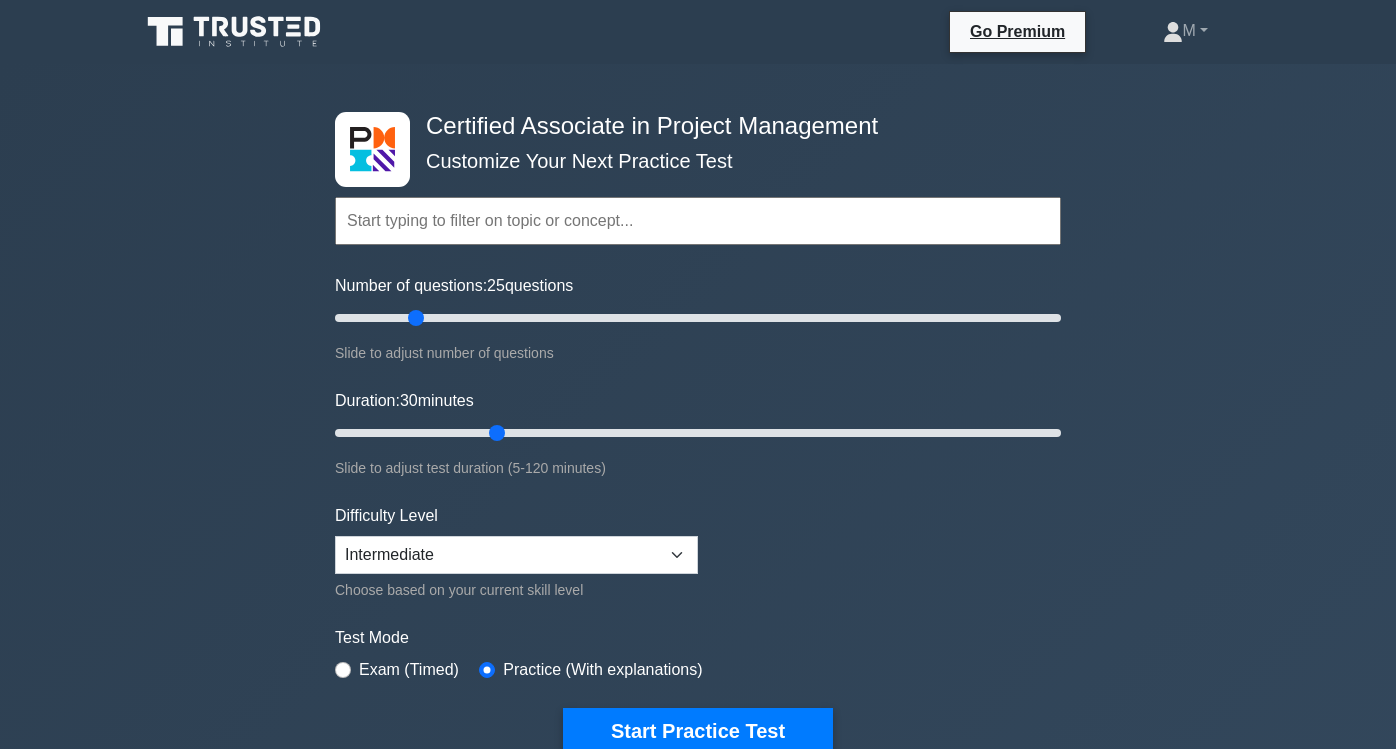 scroll, scrollTop: 0, scrollLeft: 0, axis: both 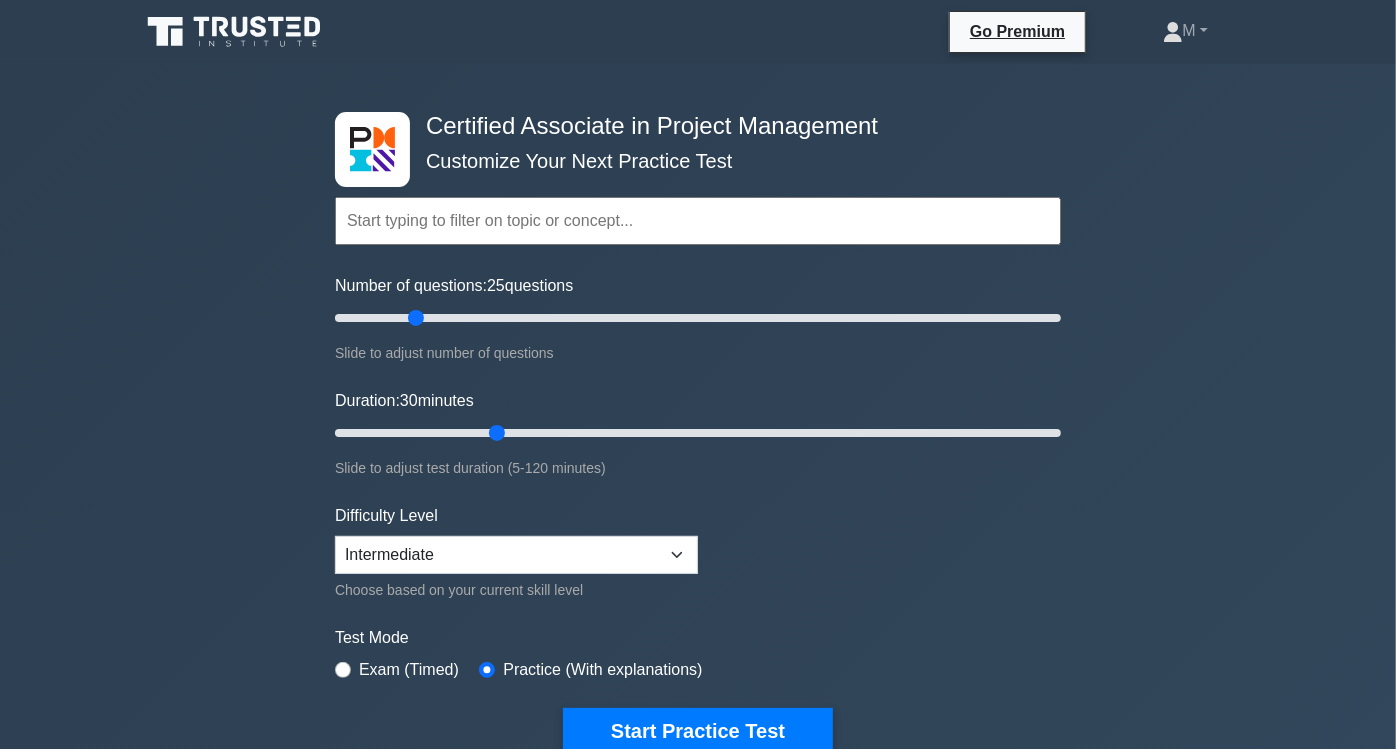 click at bounding box center (698, 221) 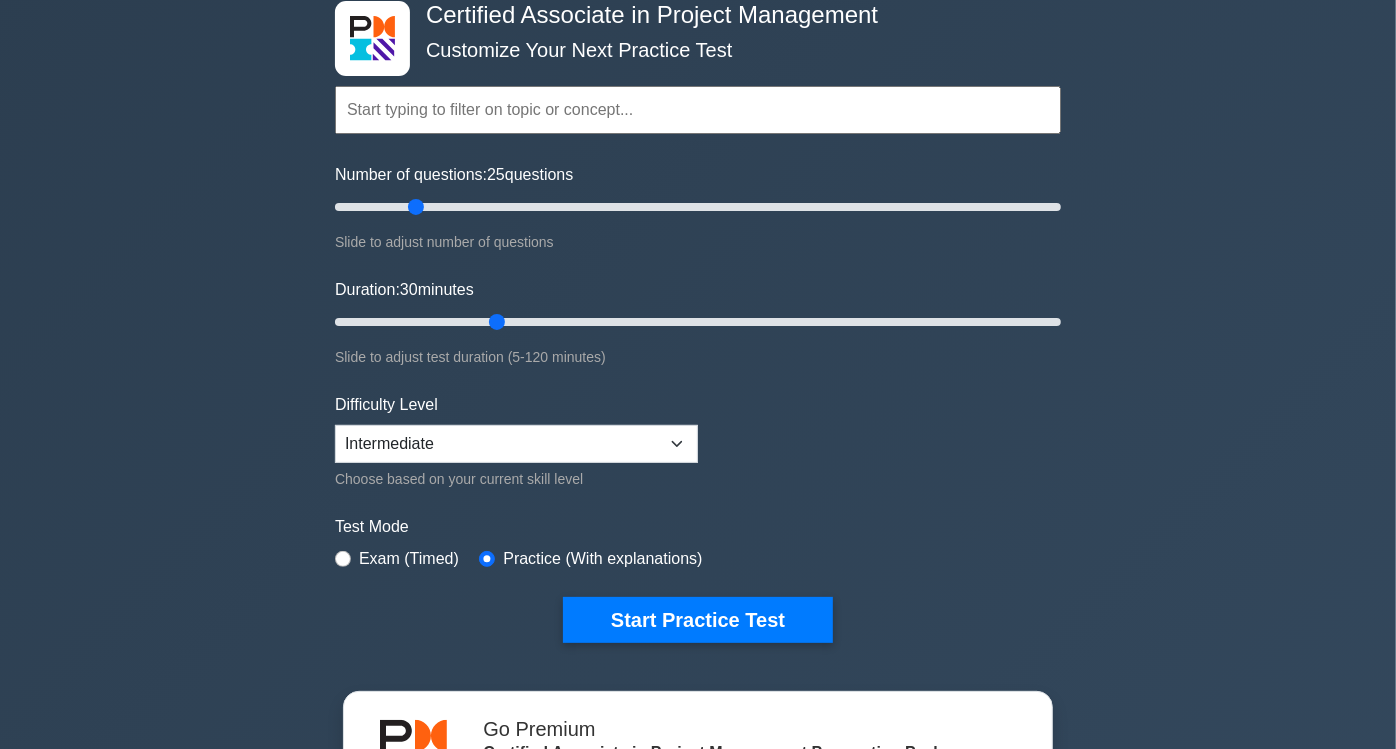 scroll, scrollTop: 333, scrollLeft: 0, axis: vertical 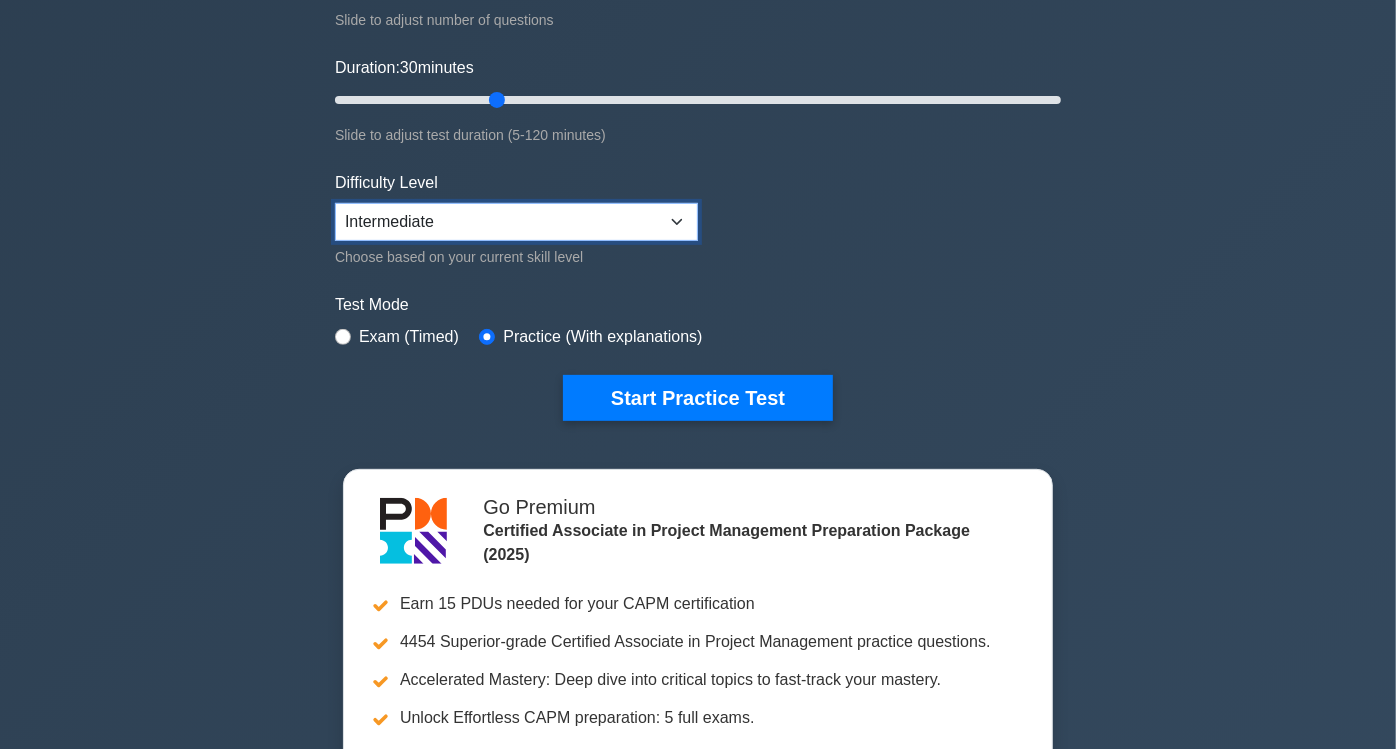 click on "Beginner
Intermediate
Expert" at bounding box center (516, 222) 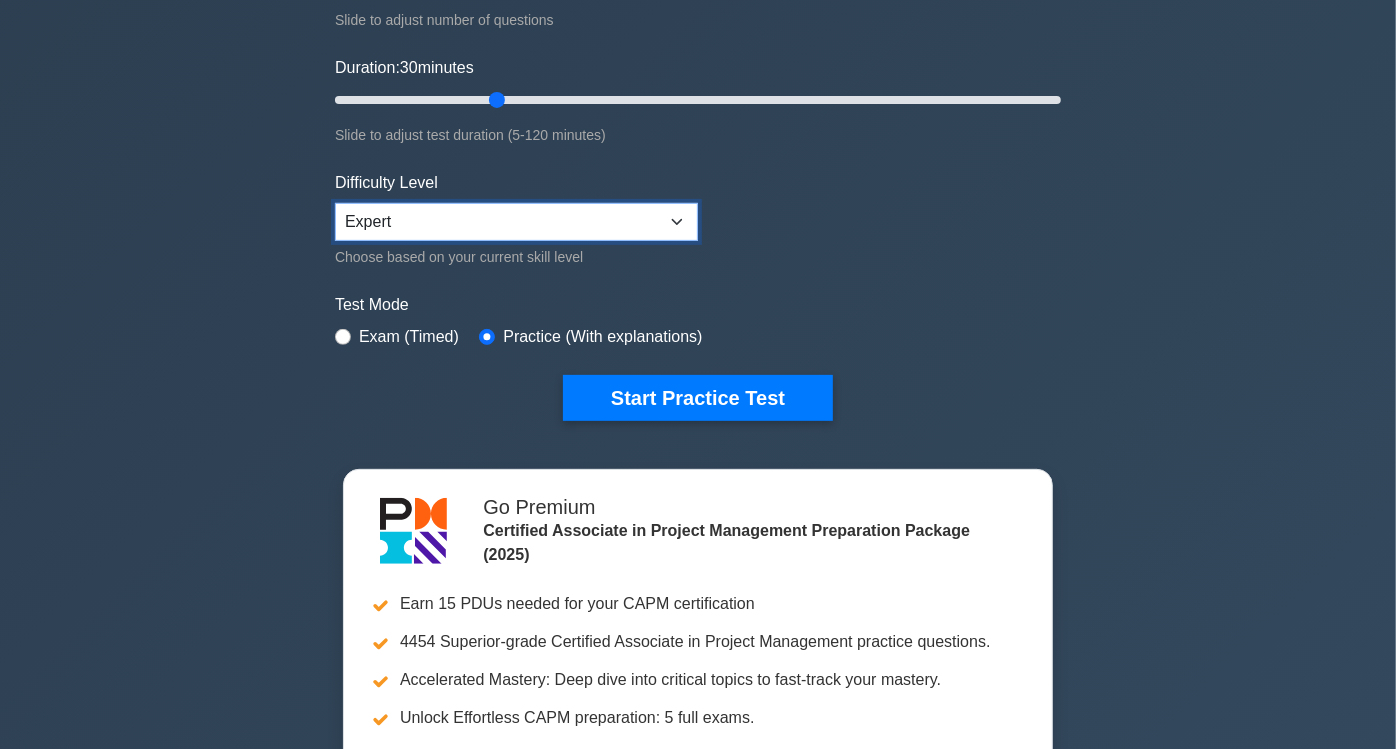 click on "Beginner
Intermediate
Expert" at bounding box center [516, 222] 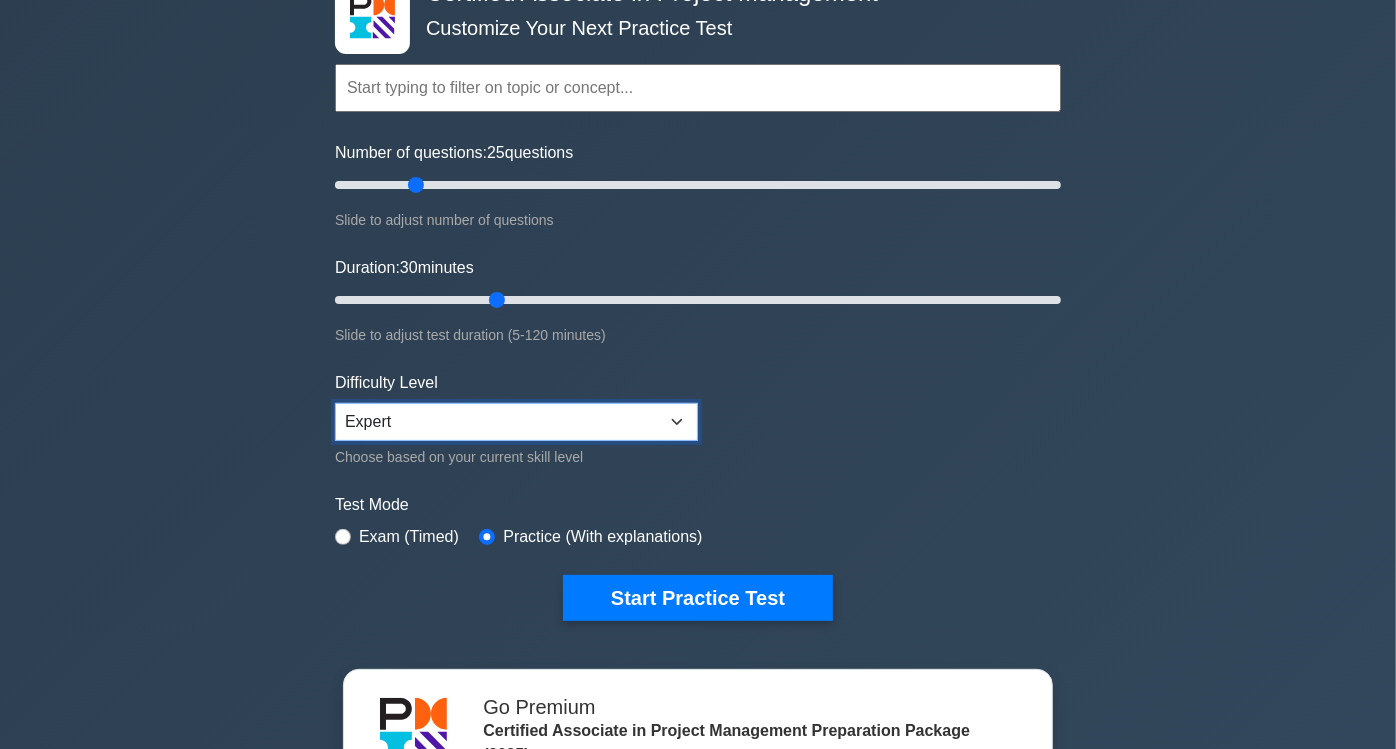 scroll, scrollTop: 0, scrollLeft: 0, axis: both 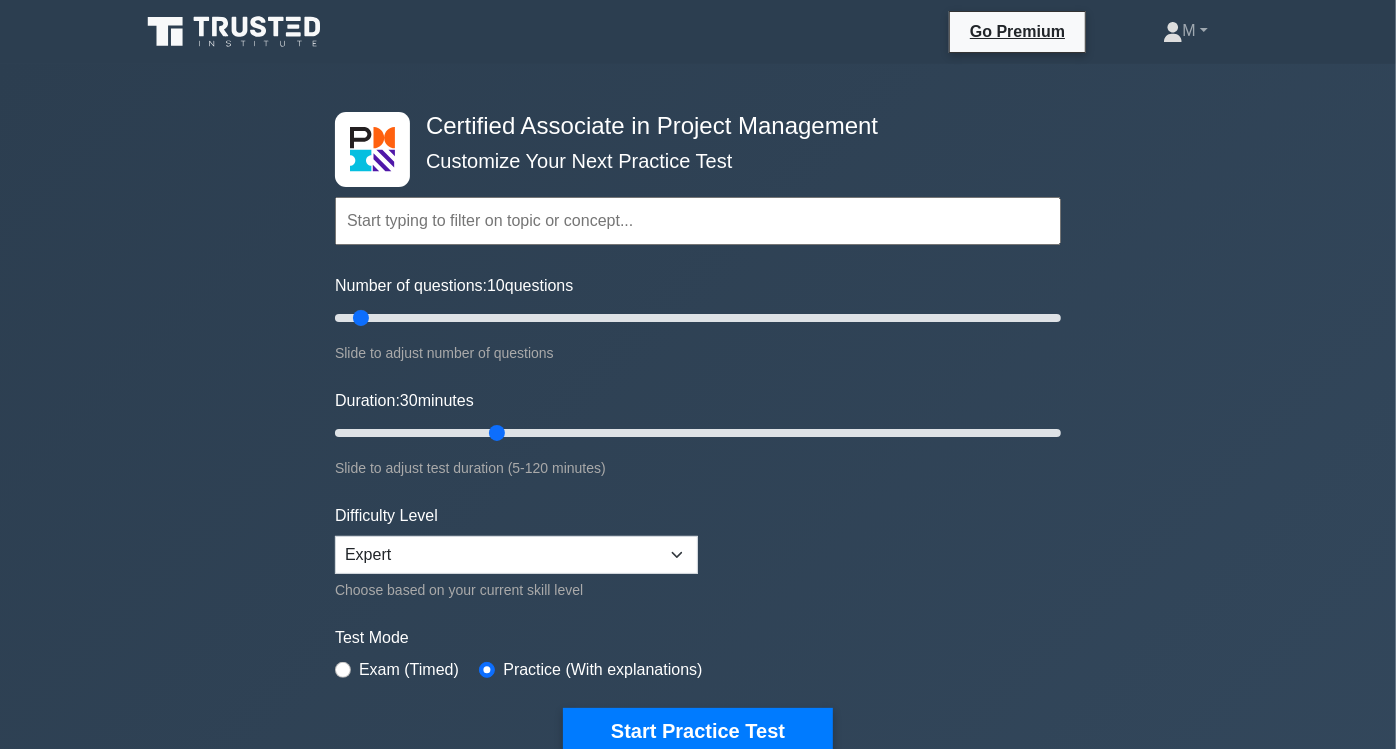 drag, startPoint x: 413, startPoint y: 314, endPoint x: 365, endPoint y: 300, distance: 50 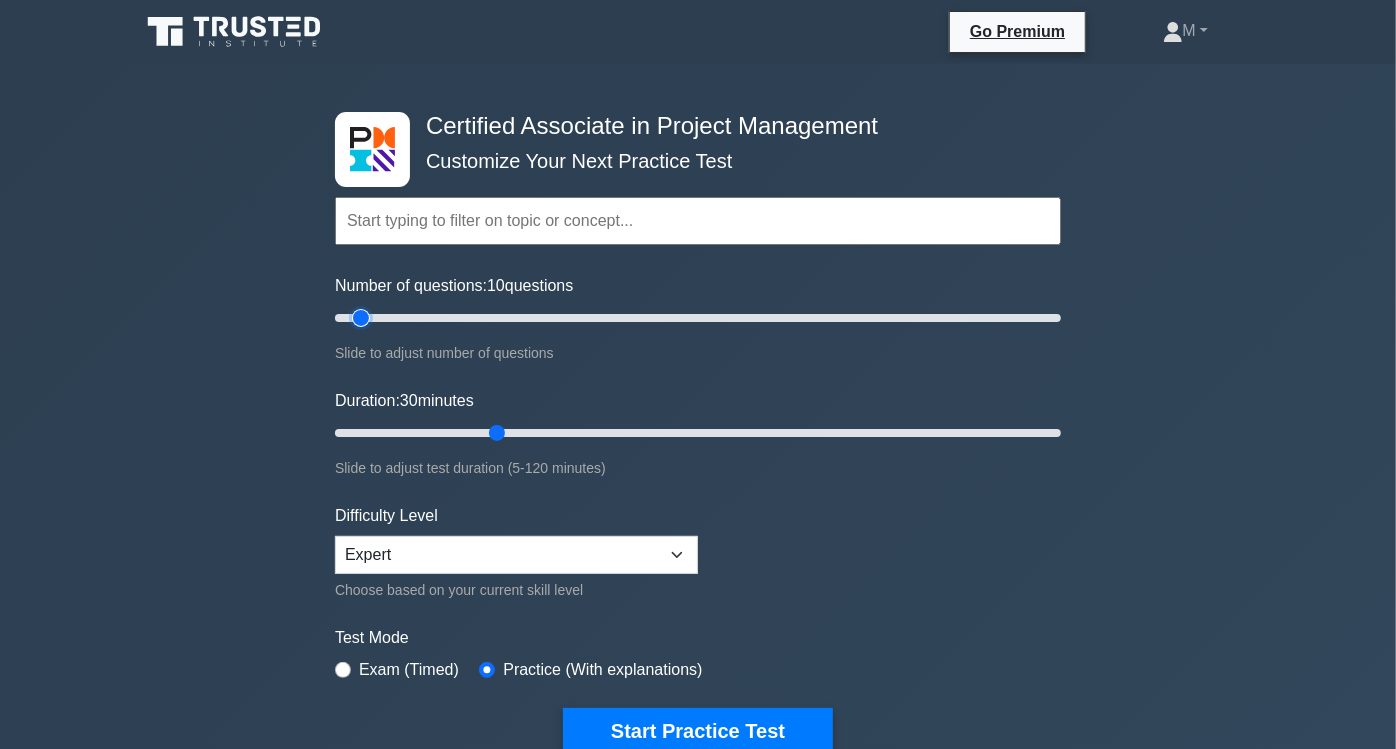 type on "10" 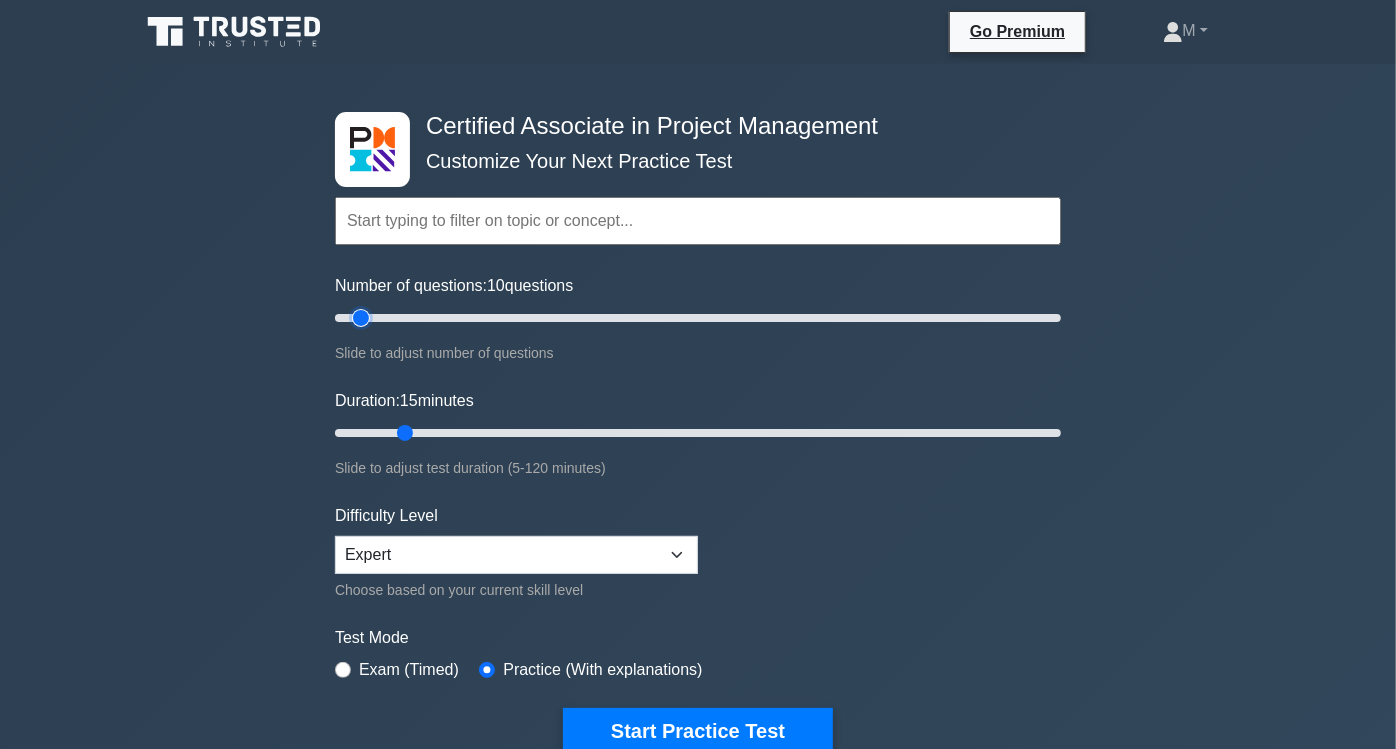 drag, startPoint x: 495, startPoint y: 428, endPoint x: 402, endPoint y: 431, distance: 93.04838 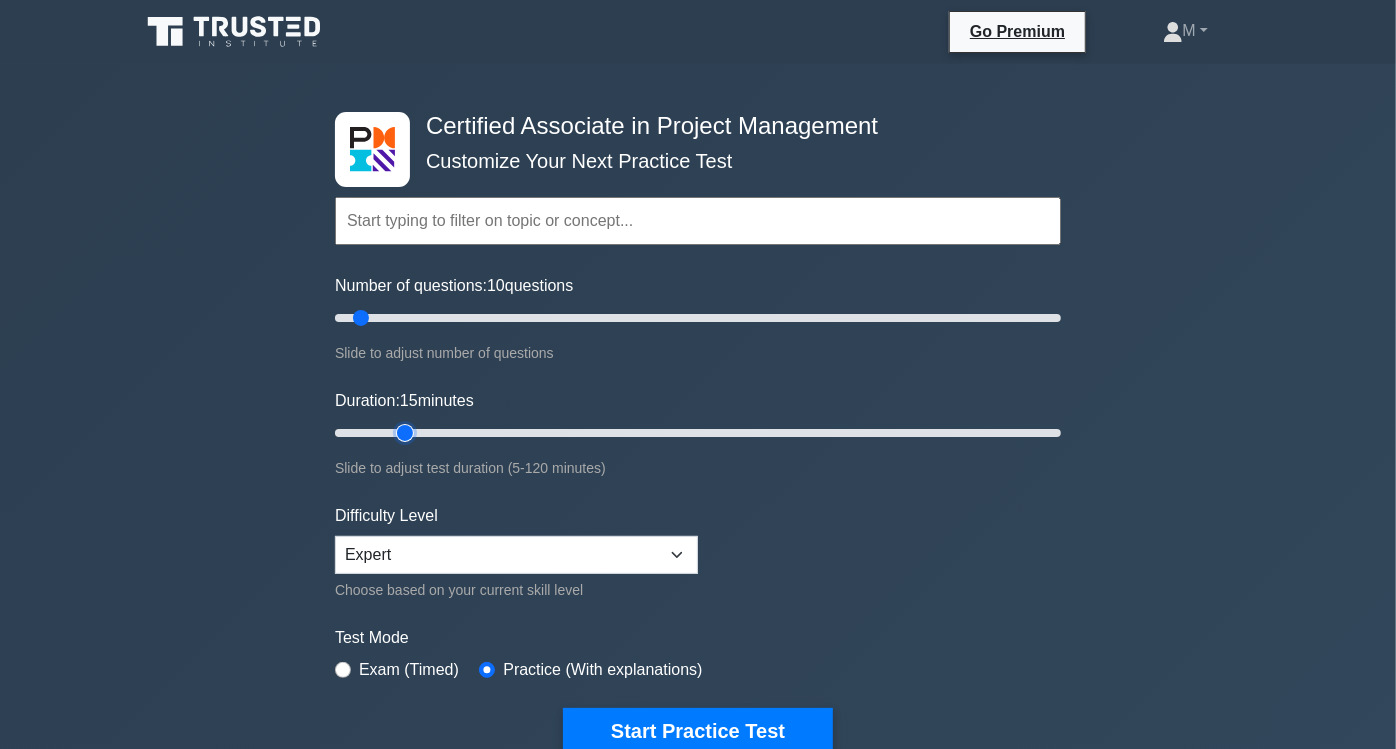 type on "15" 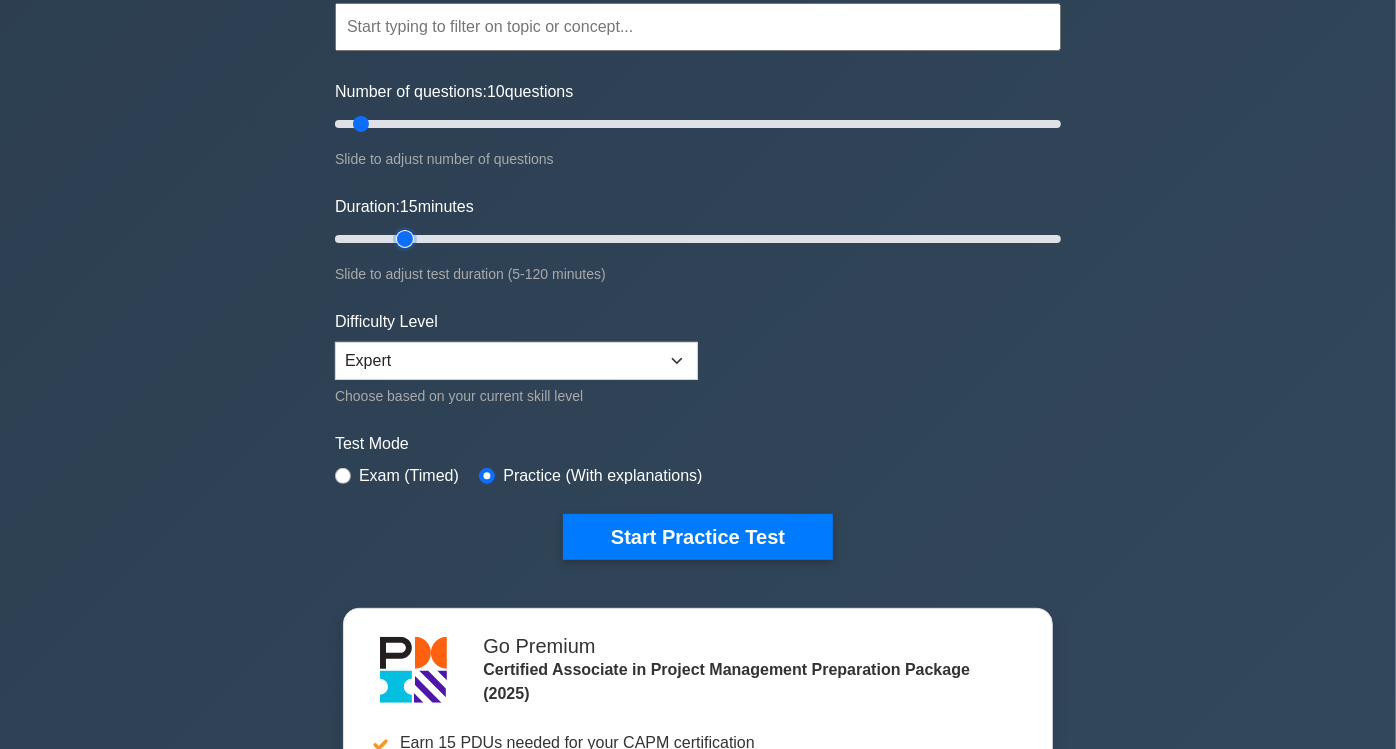 scroll, scrollTop: 222, scrollLeft: 0, axis: vertical 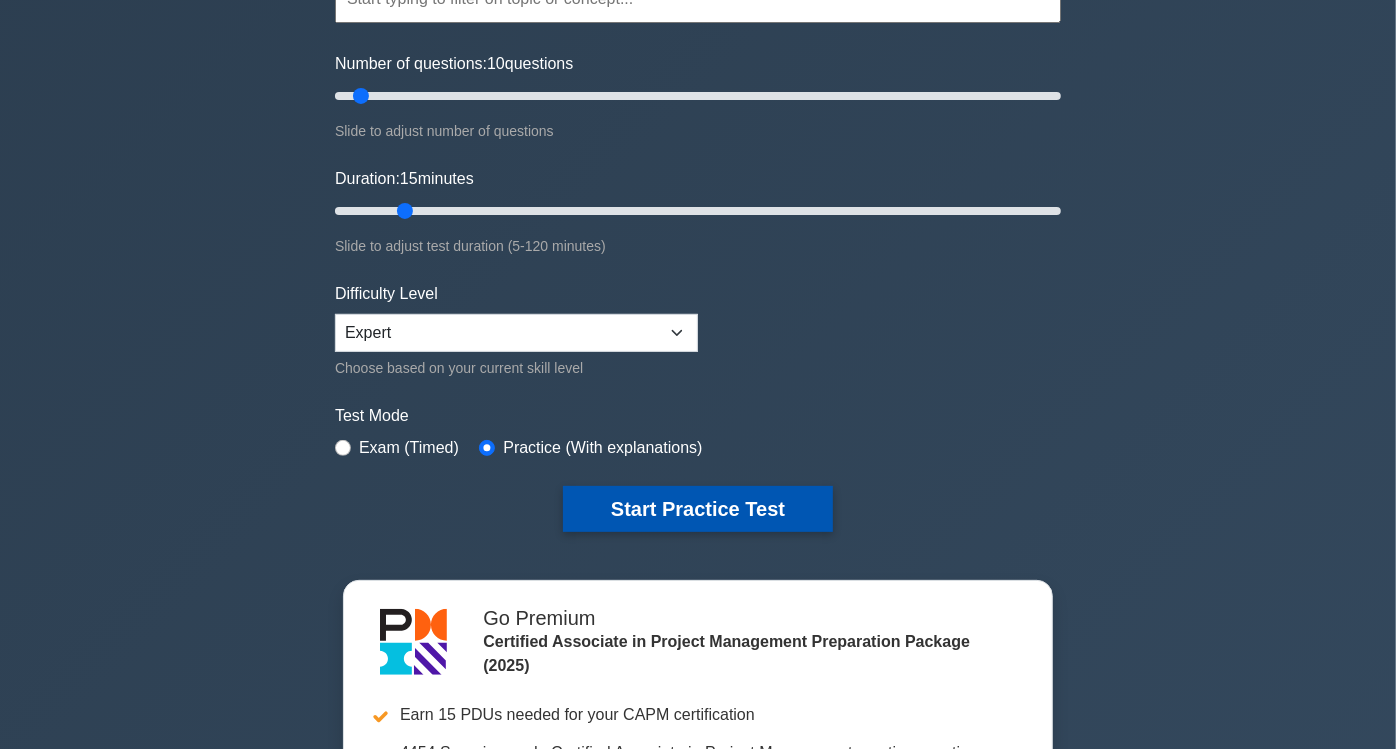 click on "Start Practice Test" at bounding box center [698, 509] 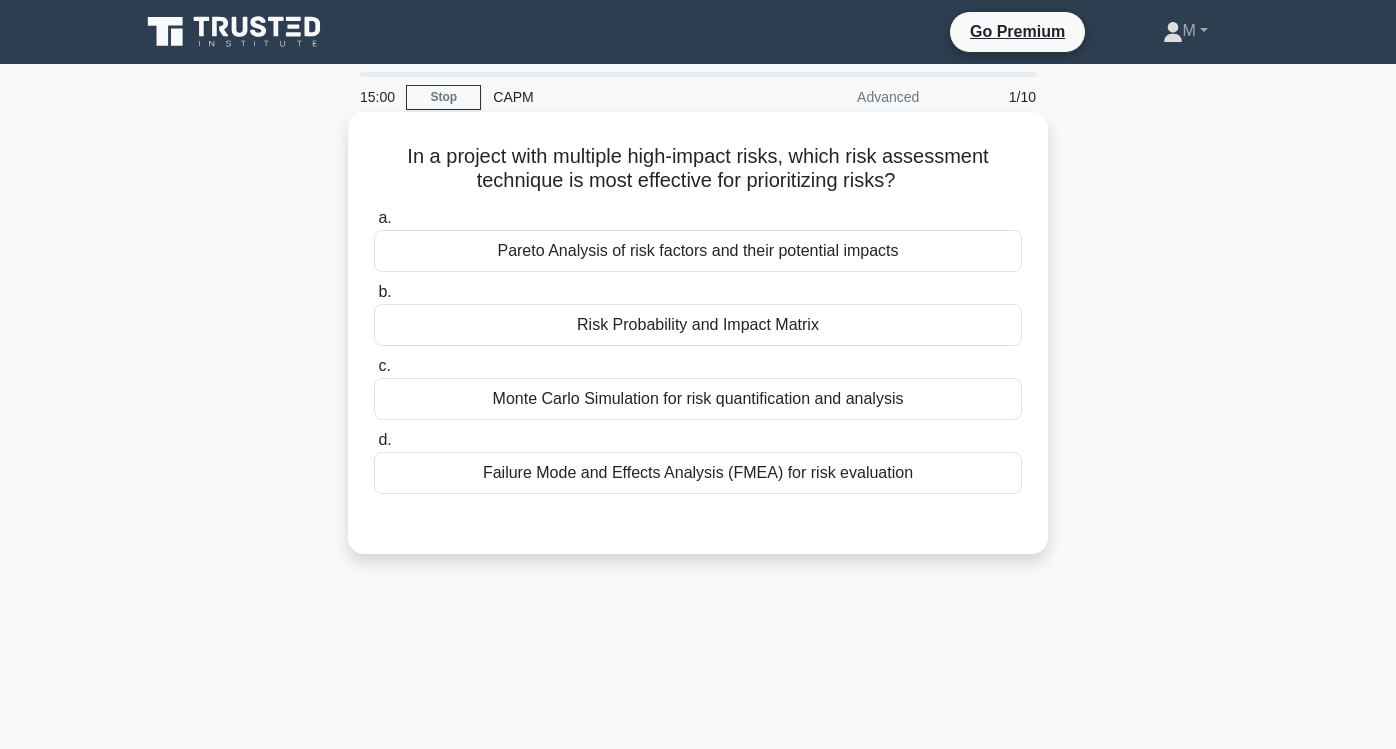 scroll, scrollTop: 0, scrollLeft: 0, axis: both 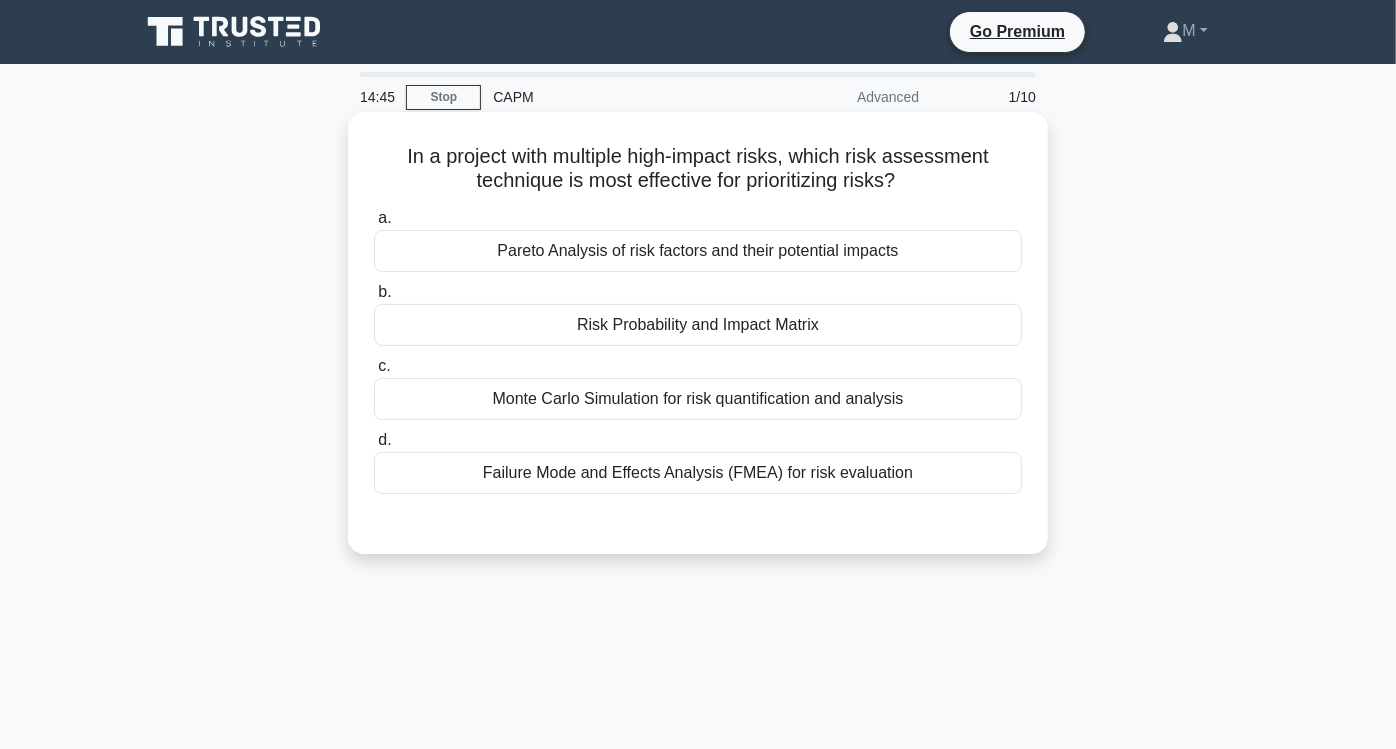 click on "Risk Probability and Impact Matrix" at bounding box center (698, 325) 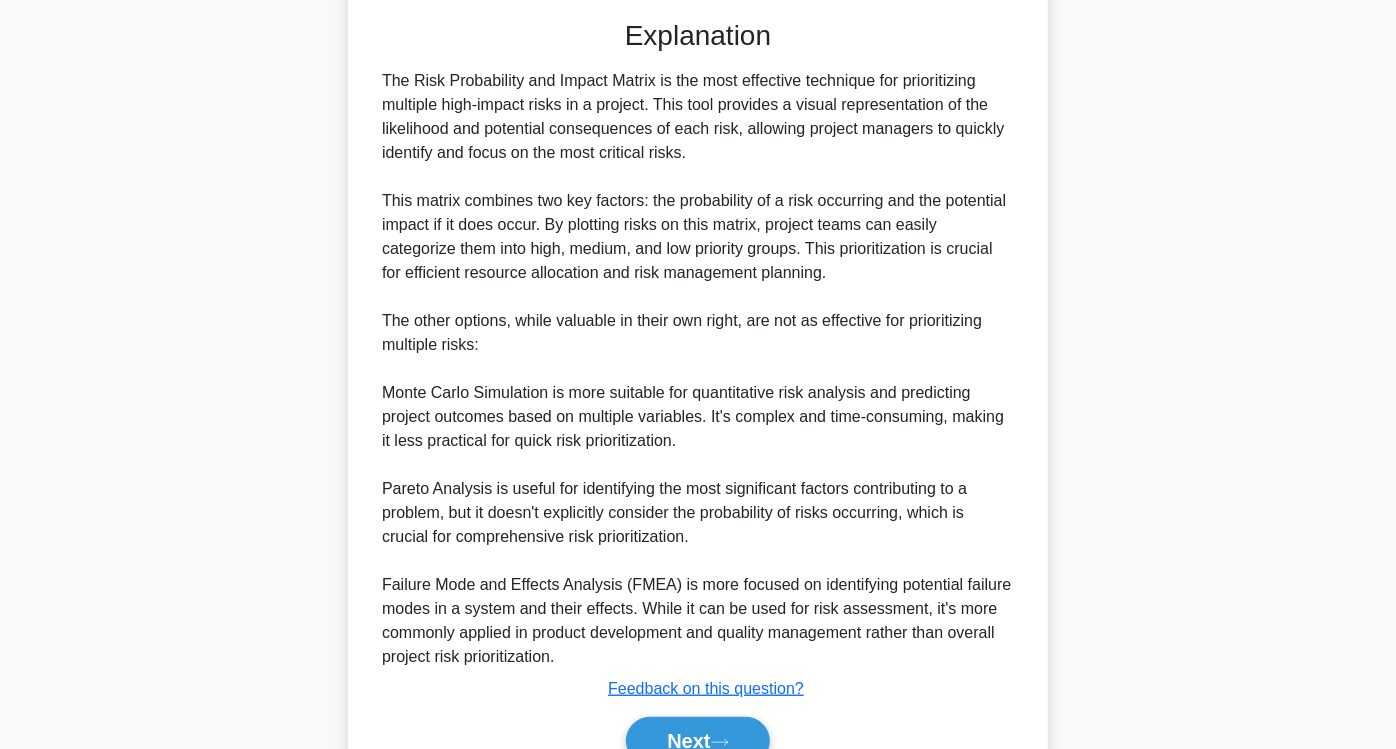scroll, scrollTop: 602, scrollLeft: 0, axis: vertical 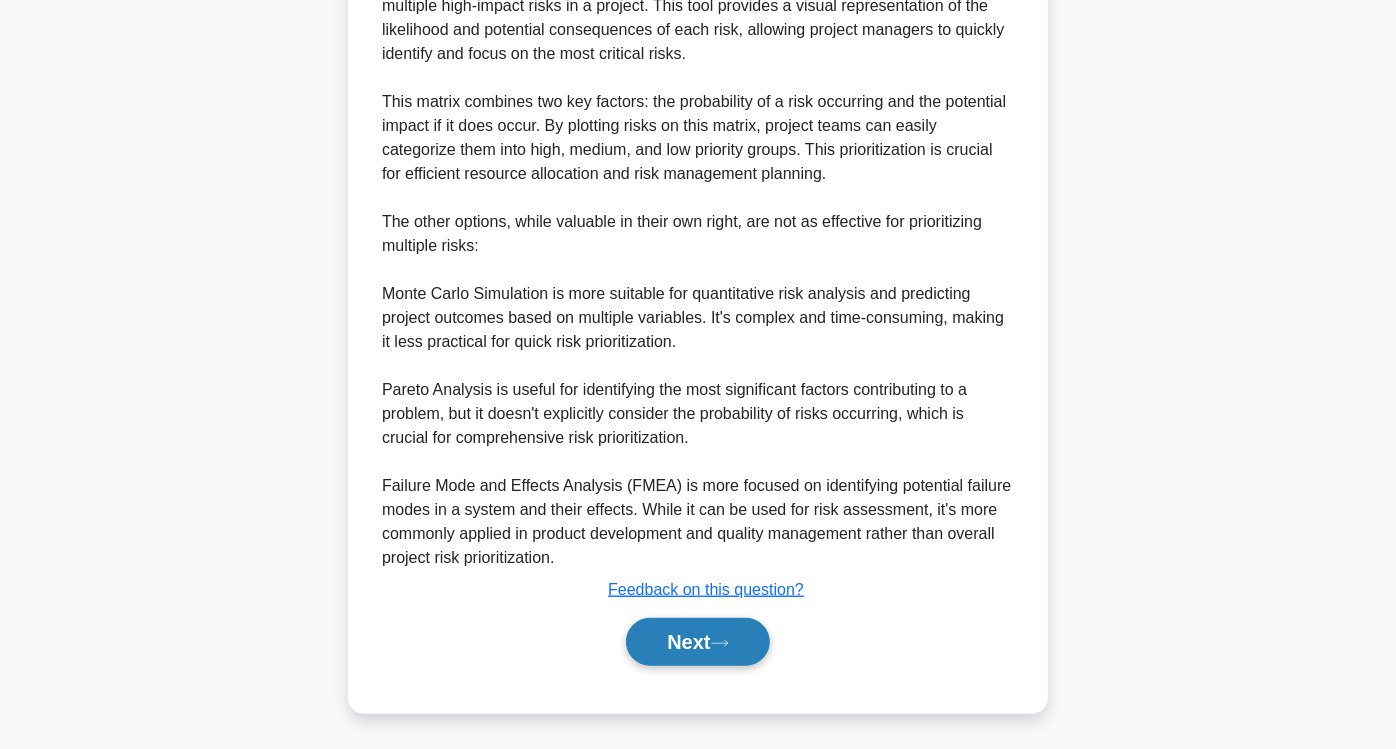 click on "Next" at bounding box center [697, 642] 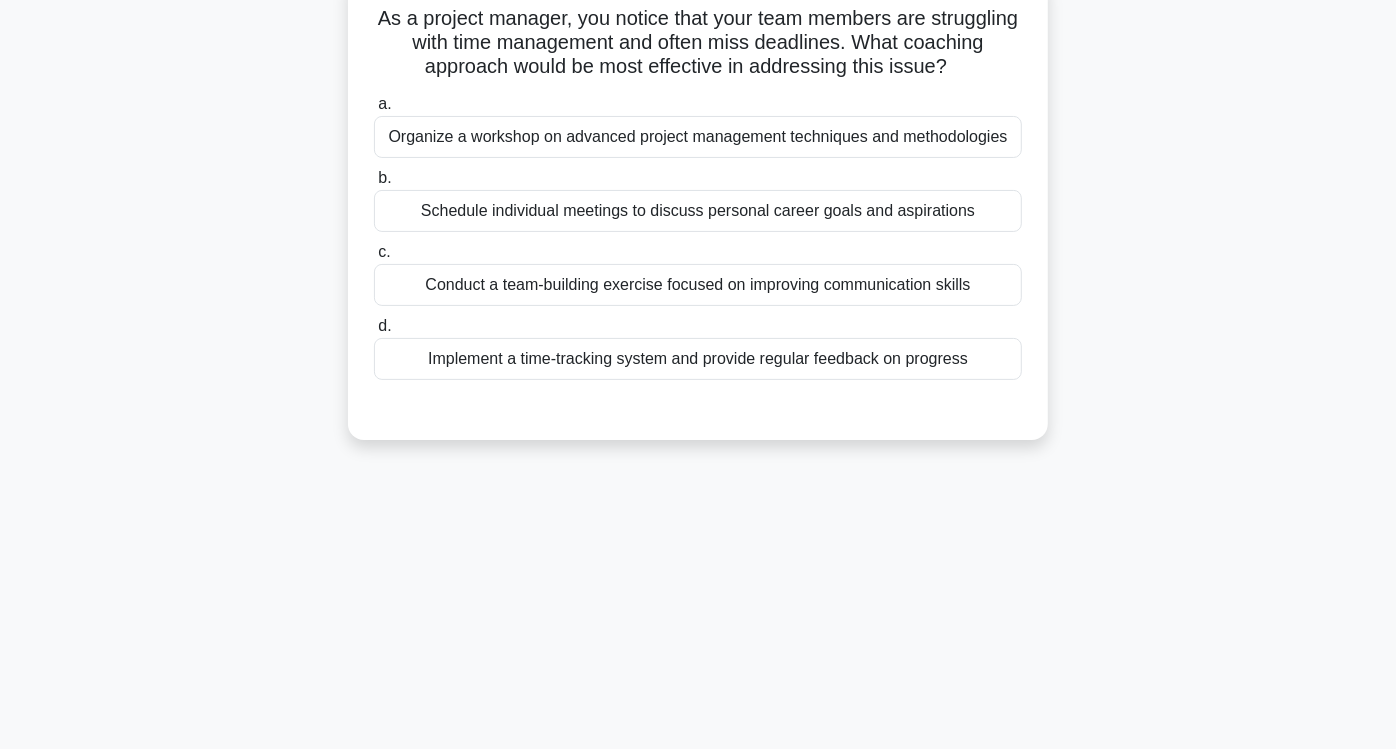 scroll, scrollTop: 0, scrollLeft: 0, axis: both 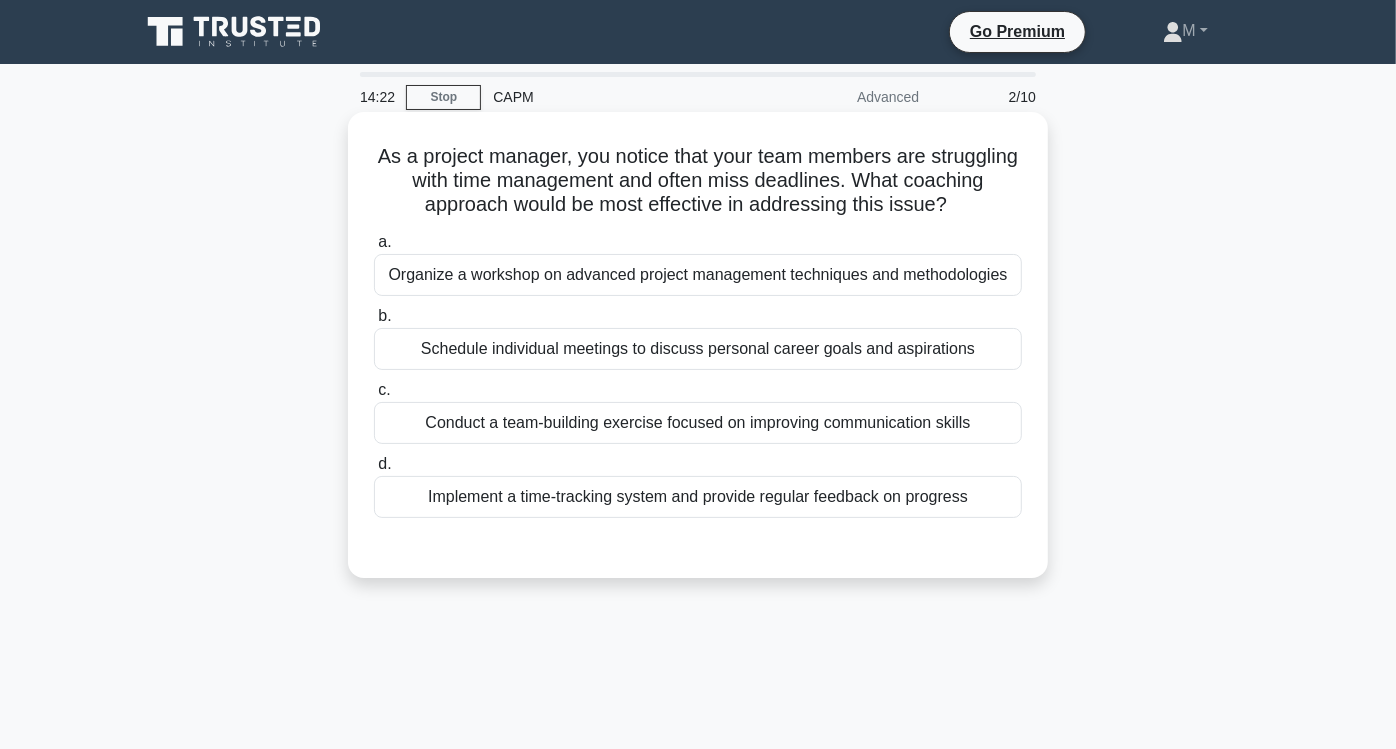 click on "Implement a time-tracking system and provide regular feedback on progress" at bounding box center (698, 497) 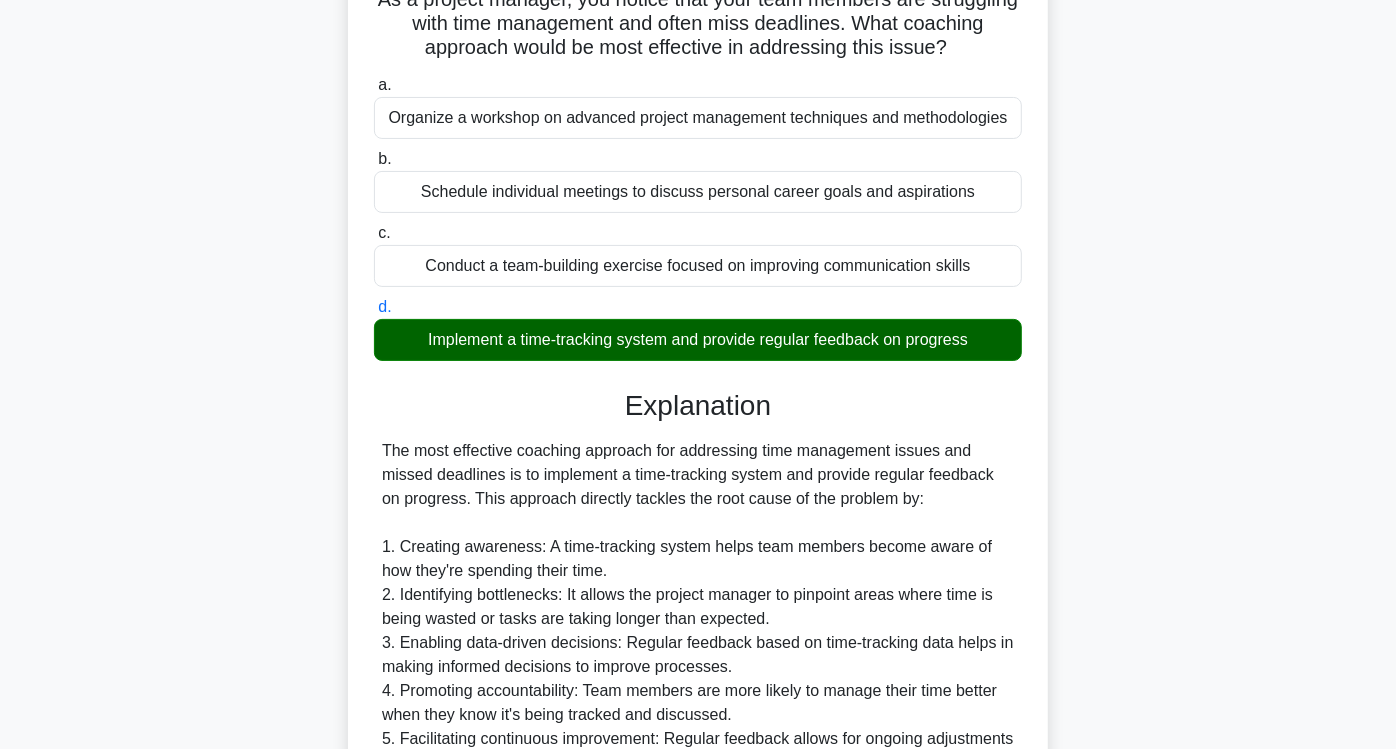 scroll, scrollTop: 333, scrollLeft: 0, axis: vertical 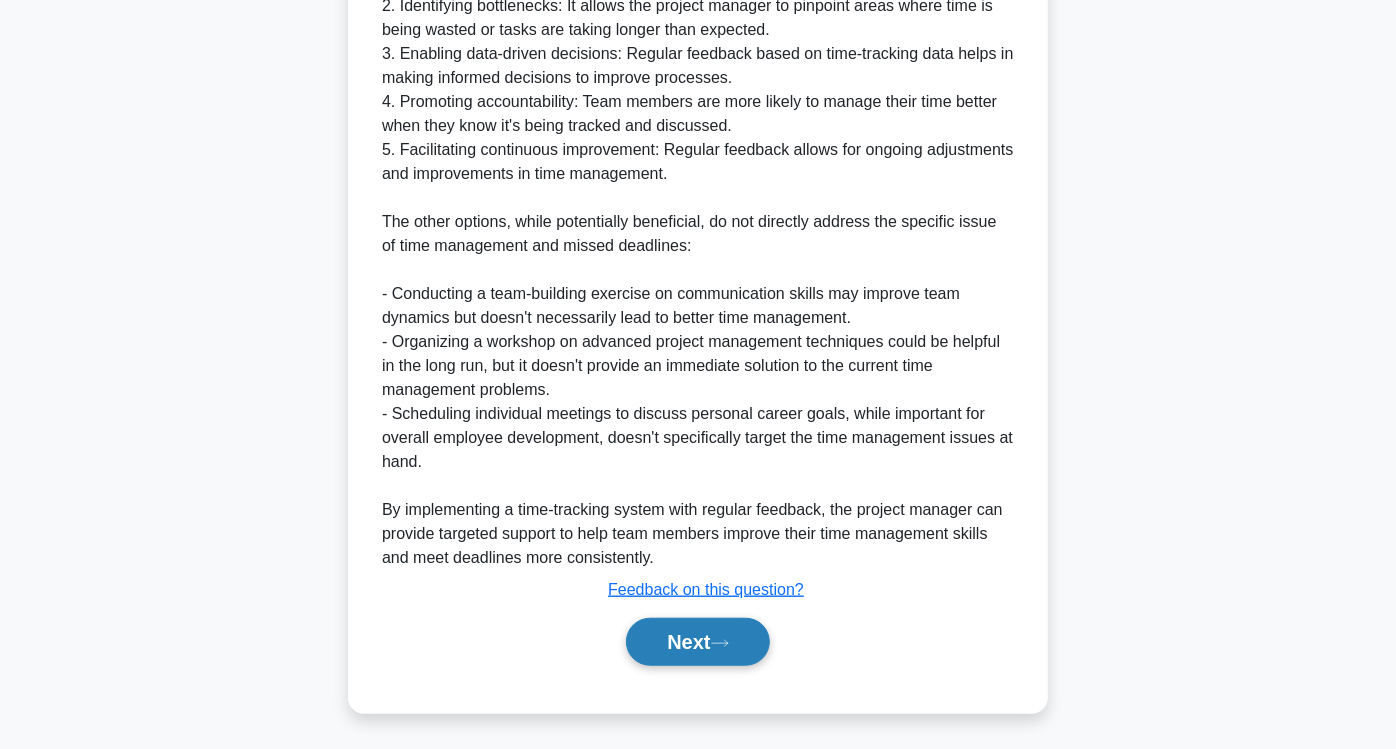 click on "Next" at bounding box center (697, 642) 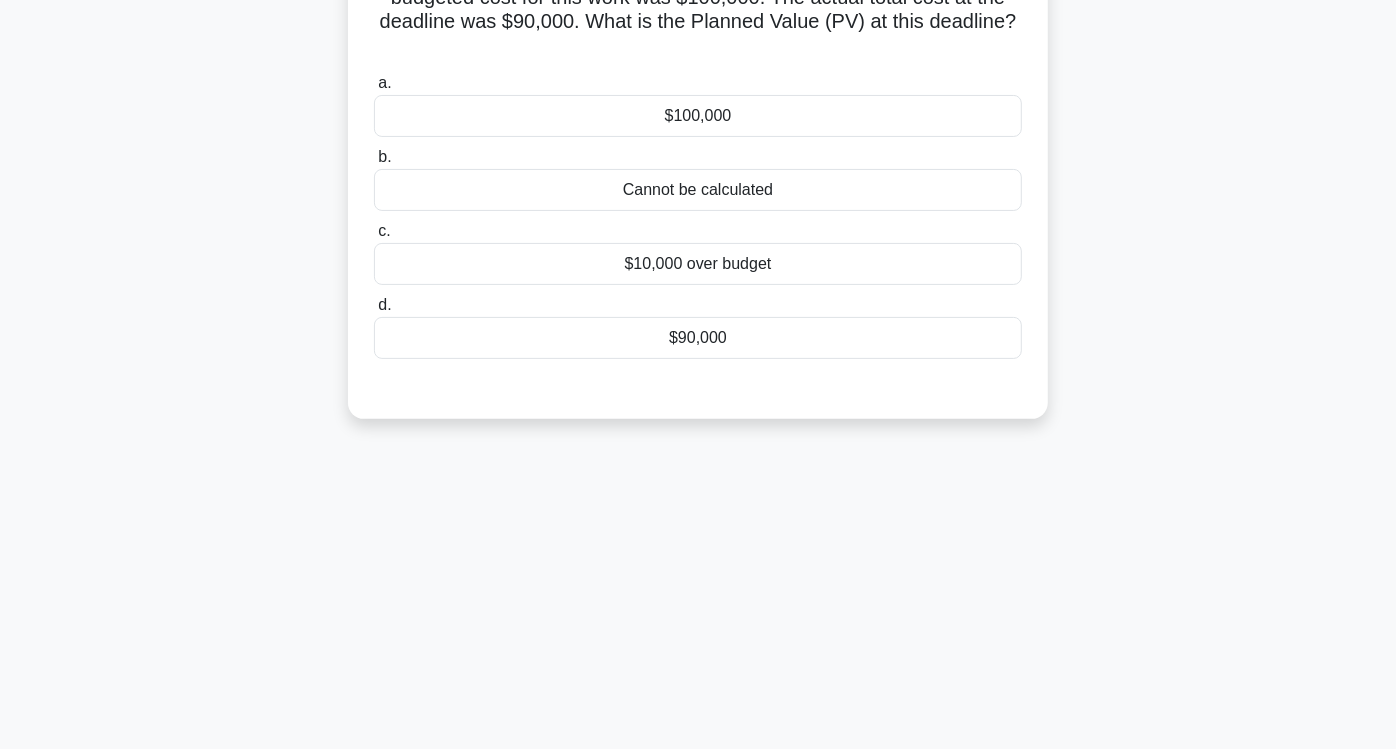 scroll, scrollTop: 0, scrollLeft: 0, axis: both 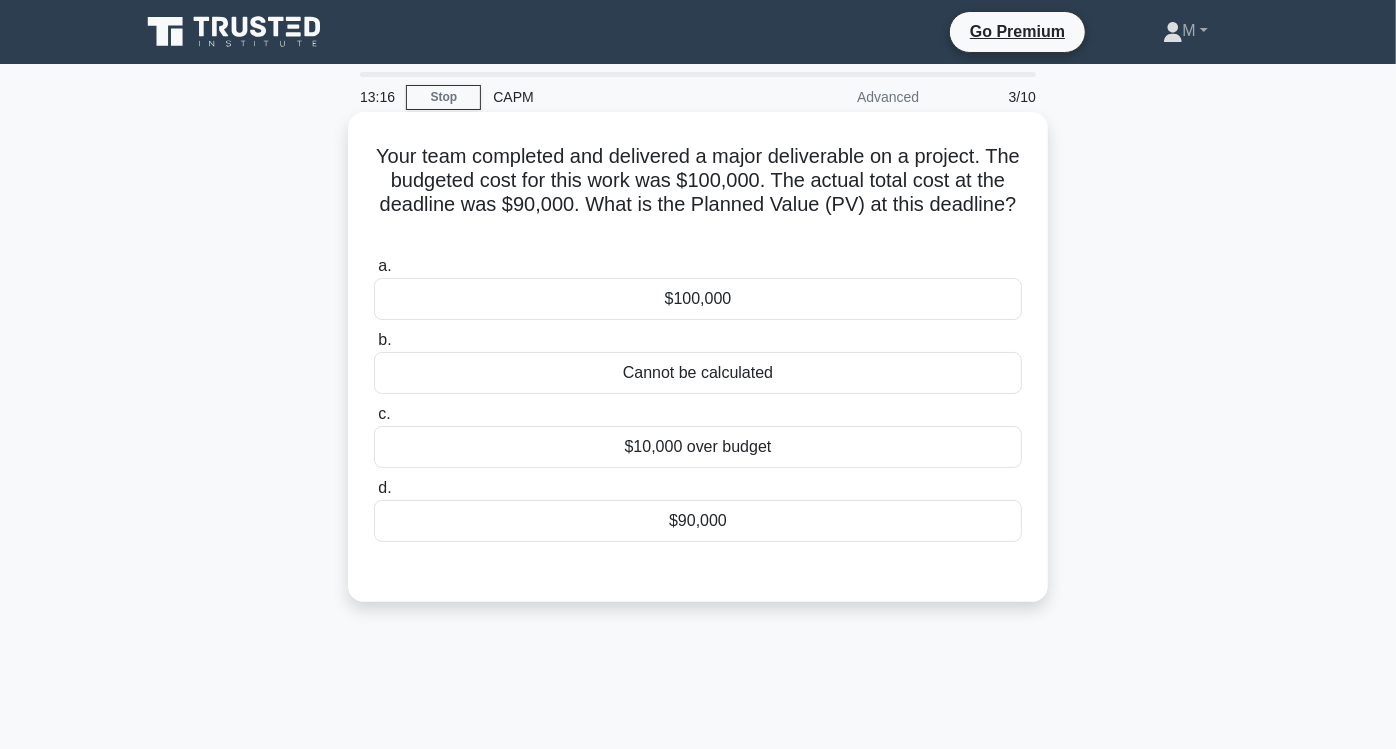 click on "$100,000" at bounding box center (698, 299) 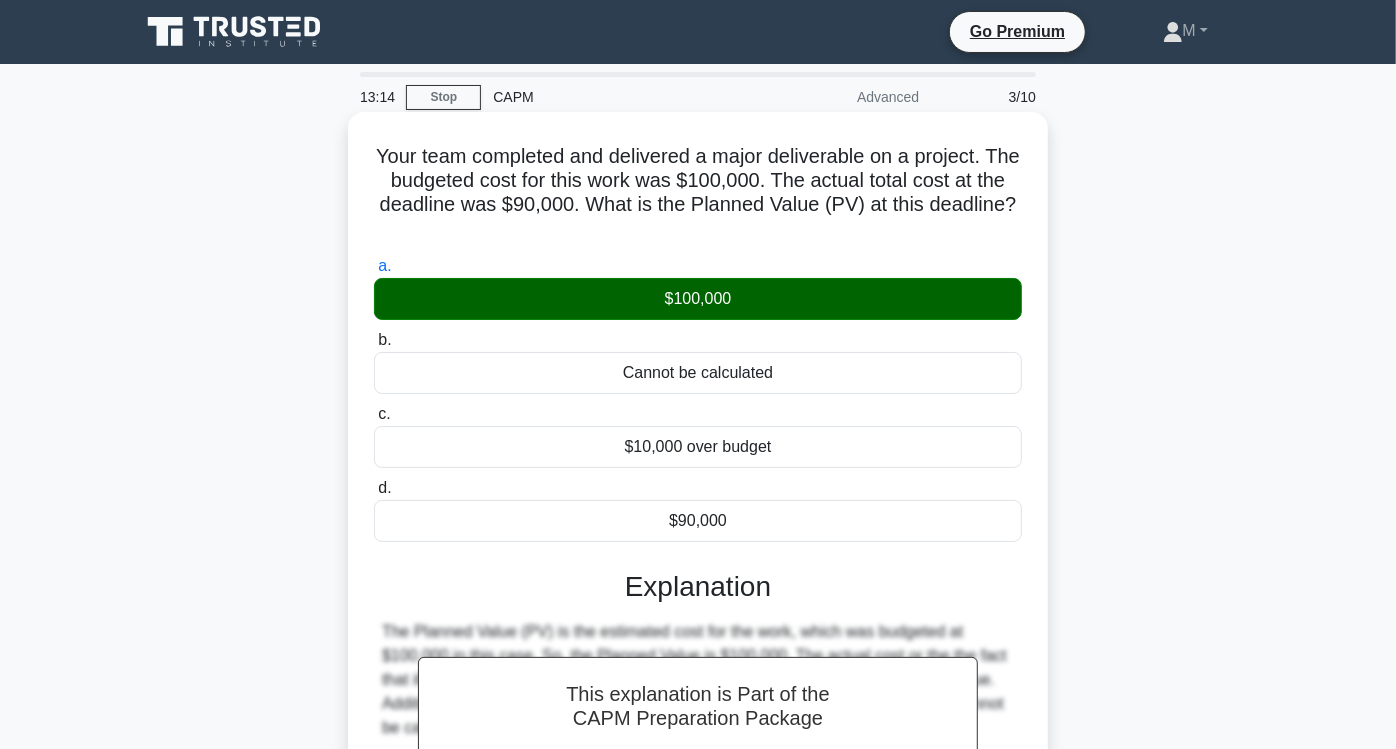 scroll, scrollTop: 331, scrollLeft: 0, axis: vertical 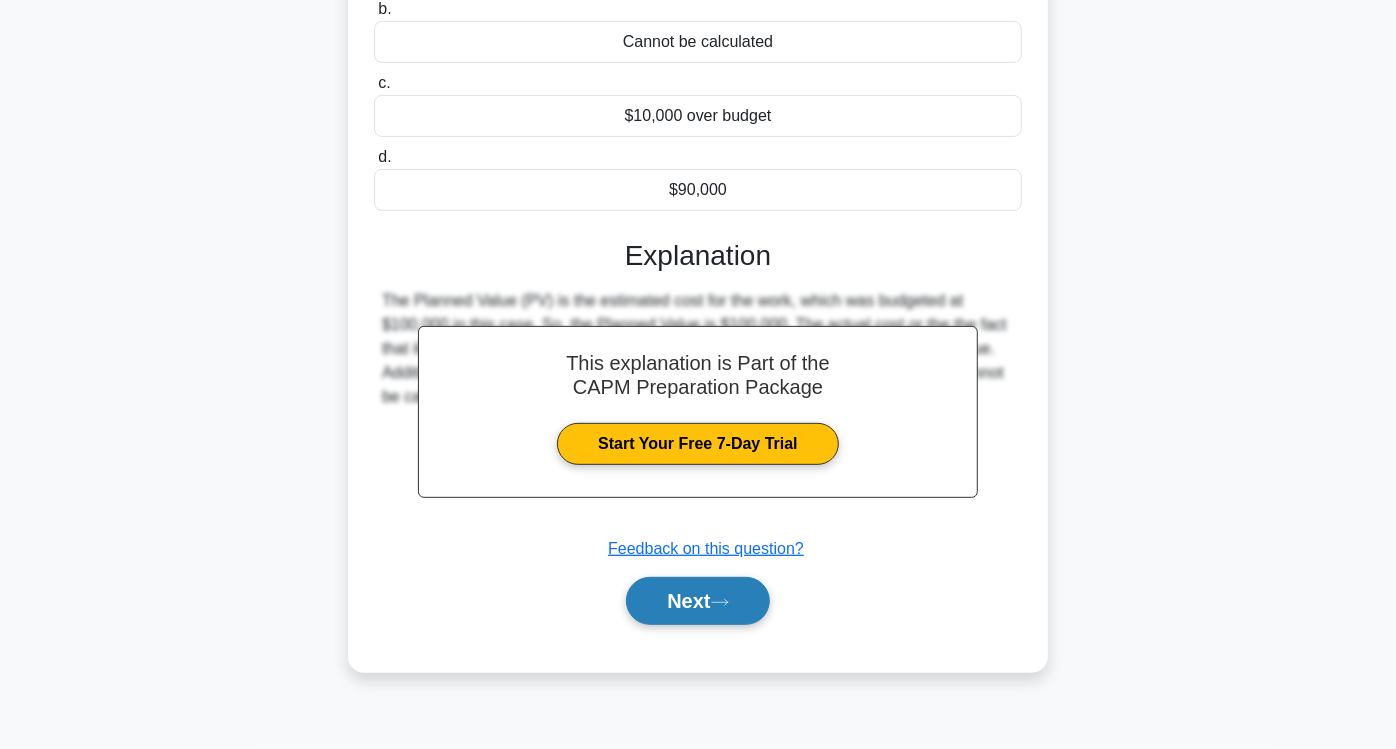 click on "Next" at bounding box center (697, 601) 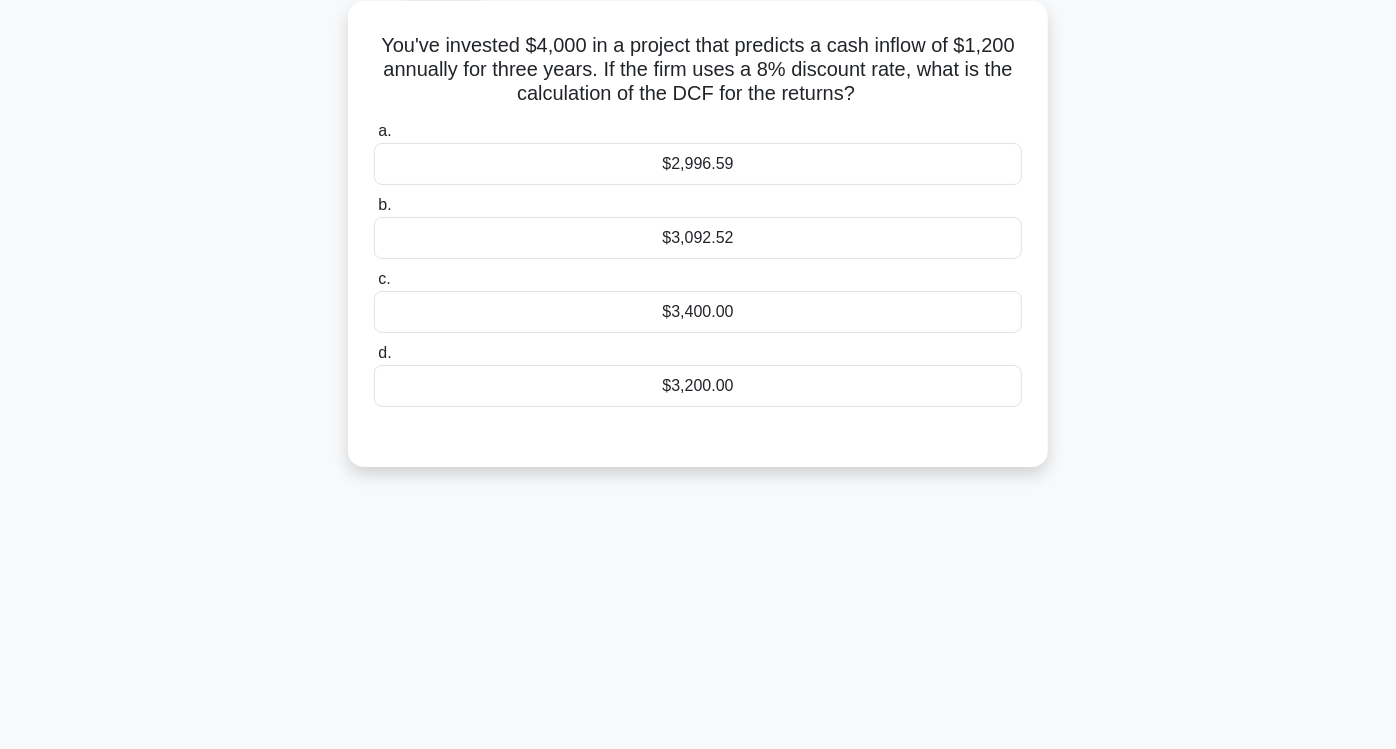 scroll, scrollTop: 0, scrollLeft: 0, axis: both 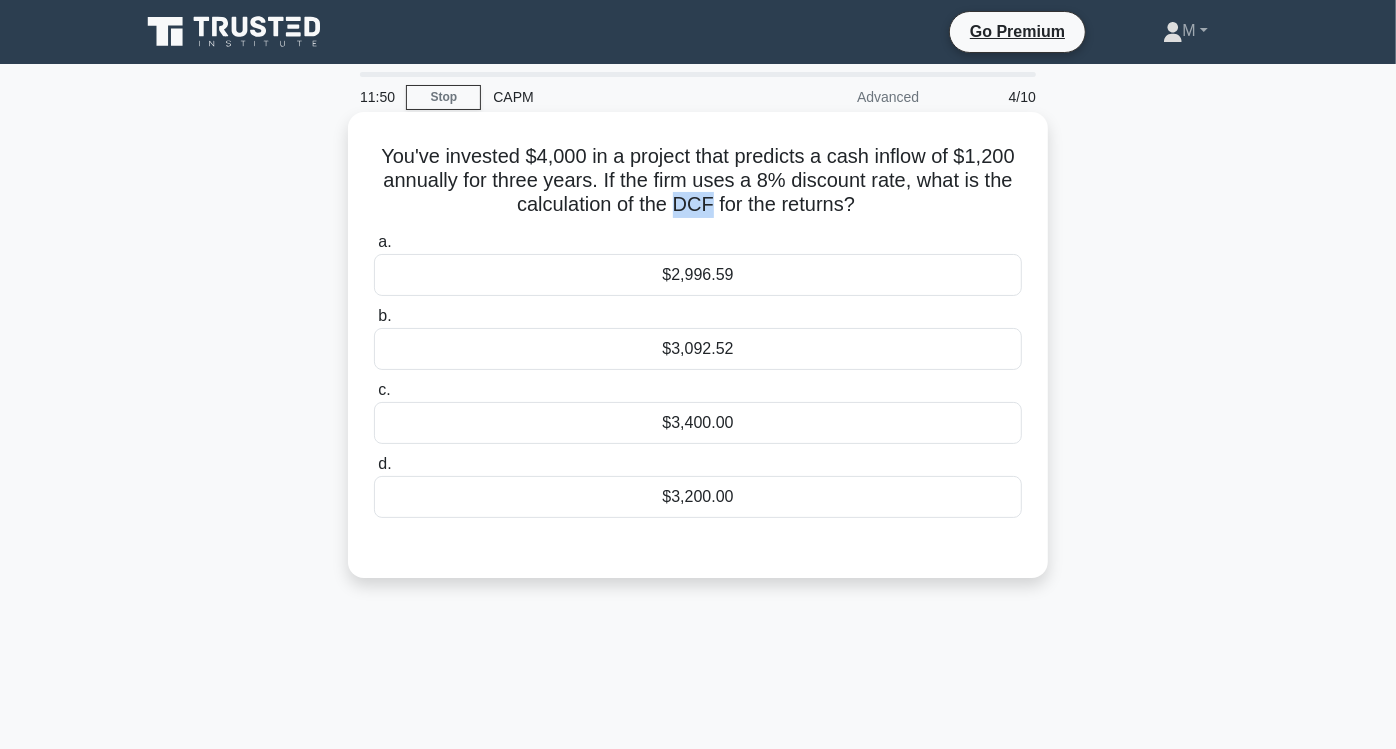 drag, startPoint x: 674, startPoint y: 207, endPoint x: 707, endPoint y: 202, distance: 33.37664 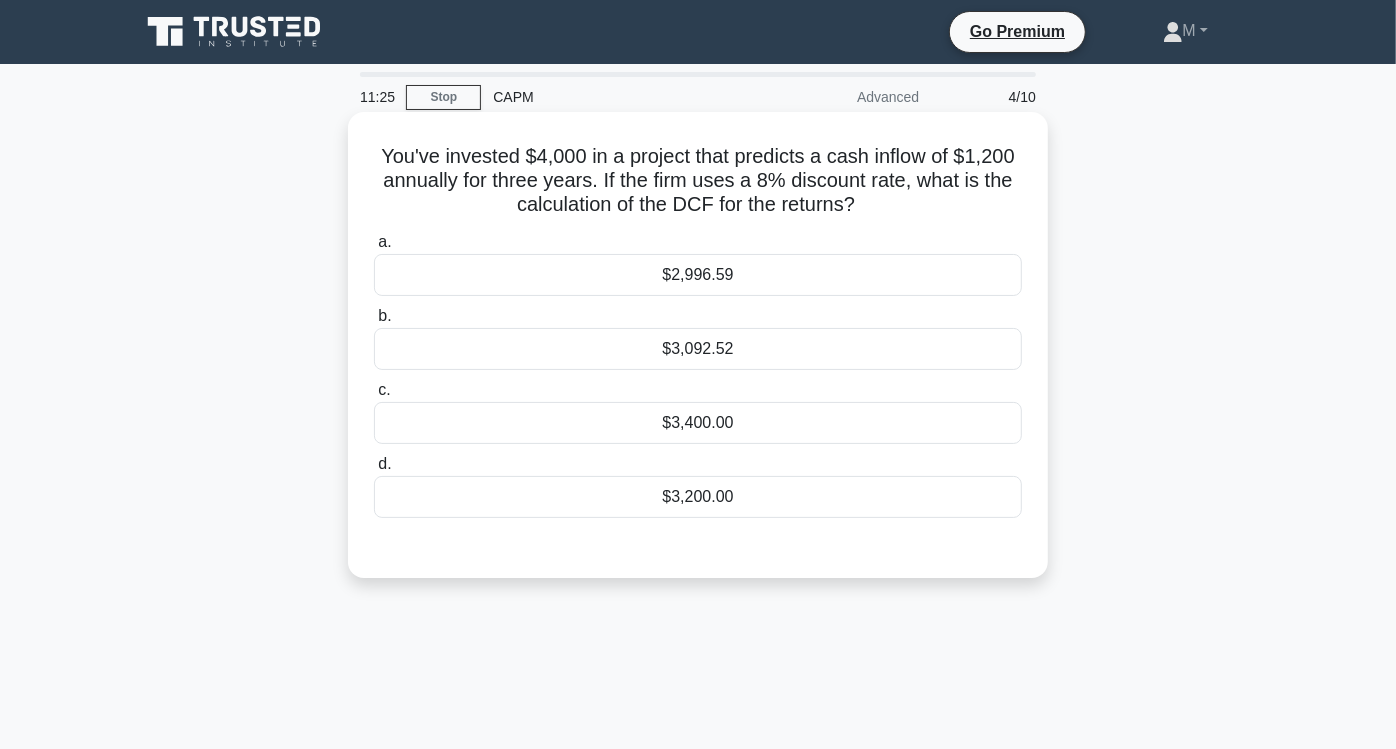 click on "$3,200.00" at bounding box center (698, 497) 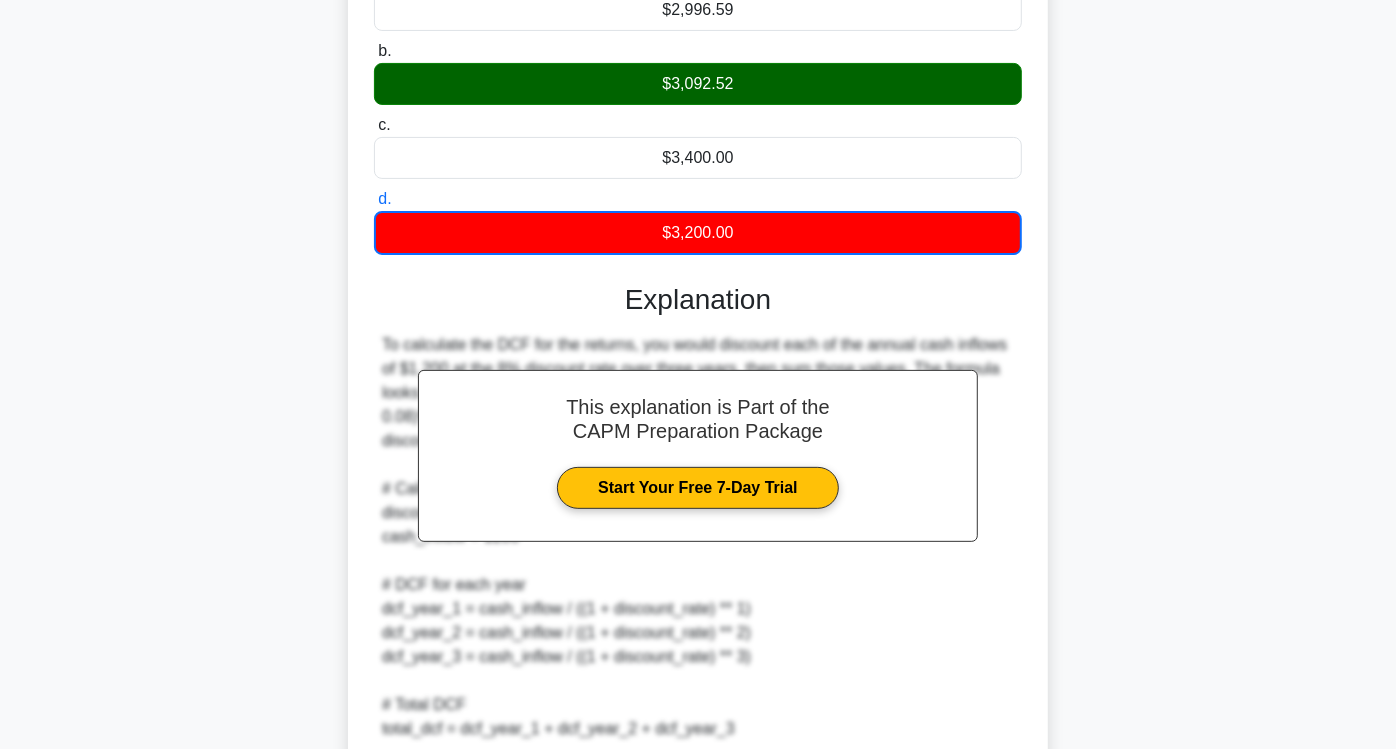 scroll, scrollTop: 483, scrollLeft: 0, axis: vertical 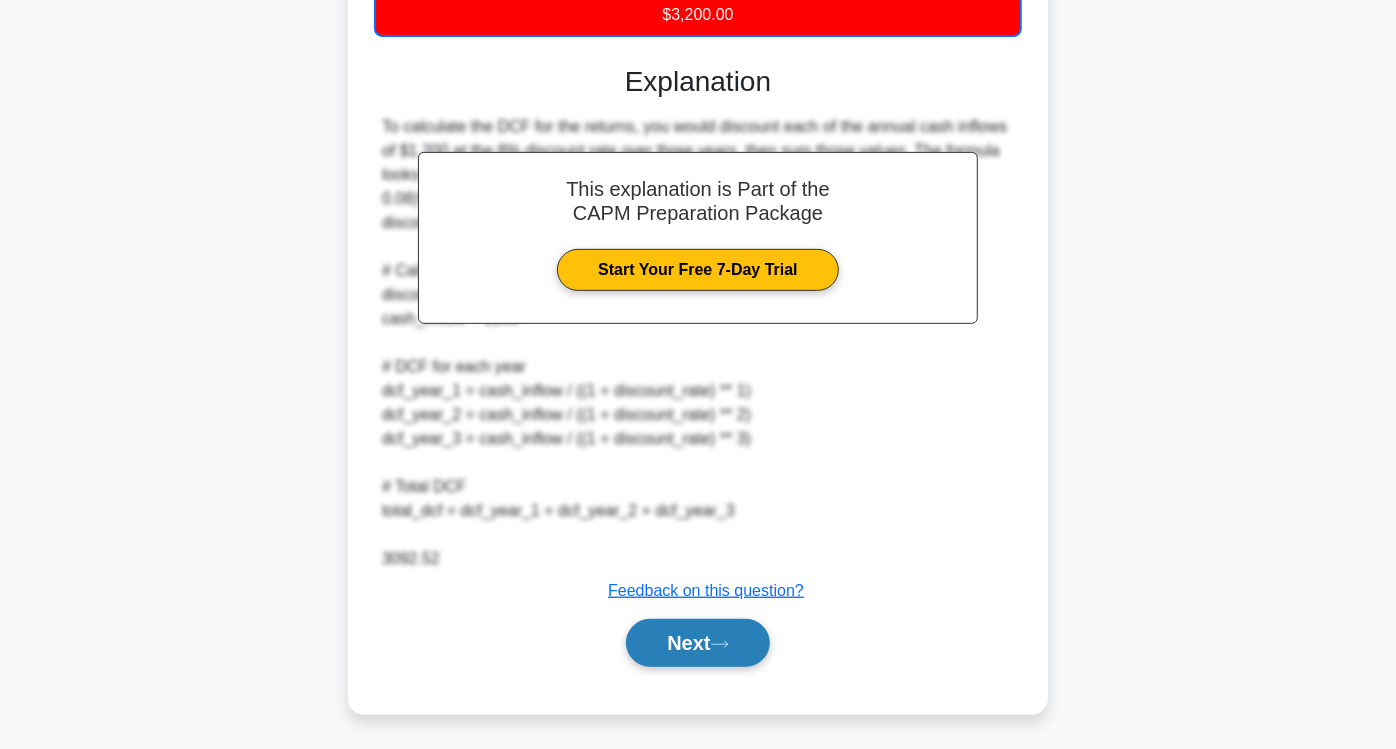 click on "Next" at bounding box center (697, 643) 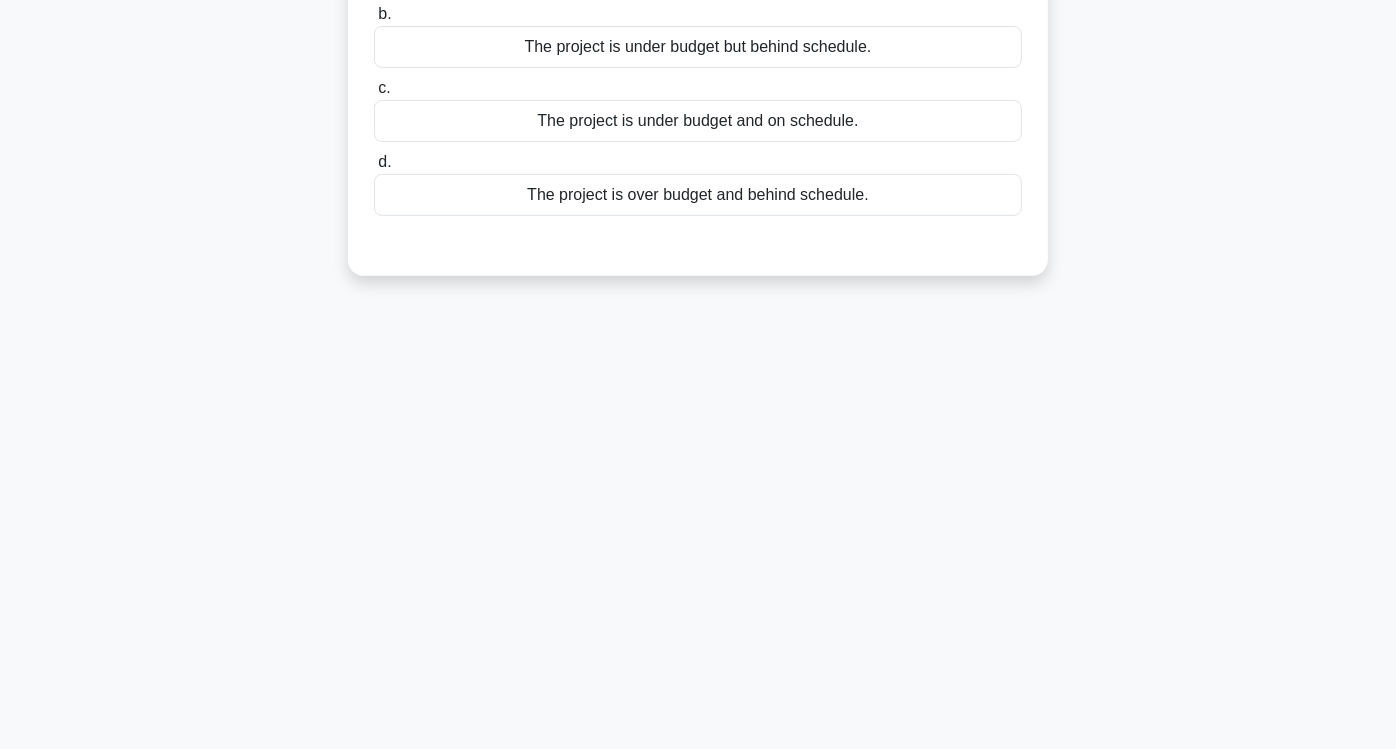 scroll, scrollTop: 0, scrollLeft: 0, axis: both 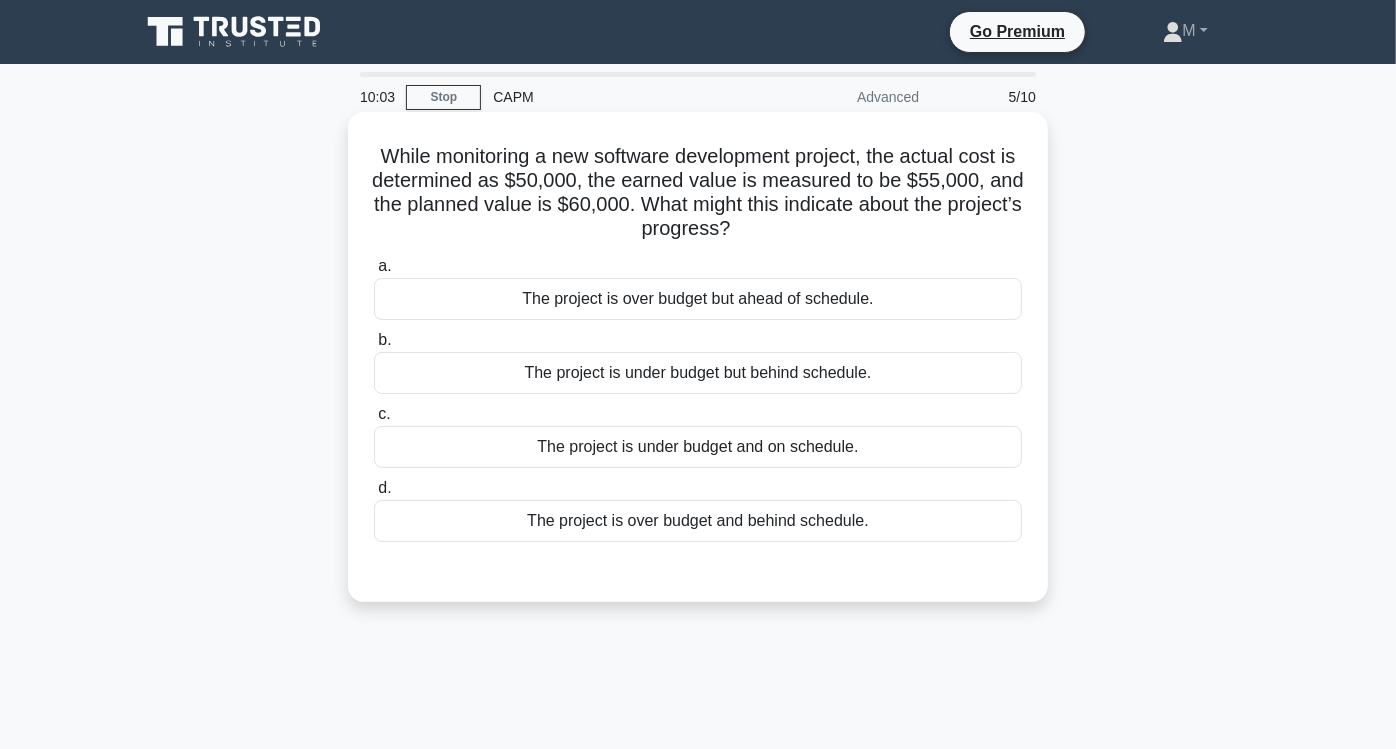 click on "The project is under budget but behind schedule." at bounding box center (698, 373) 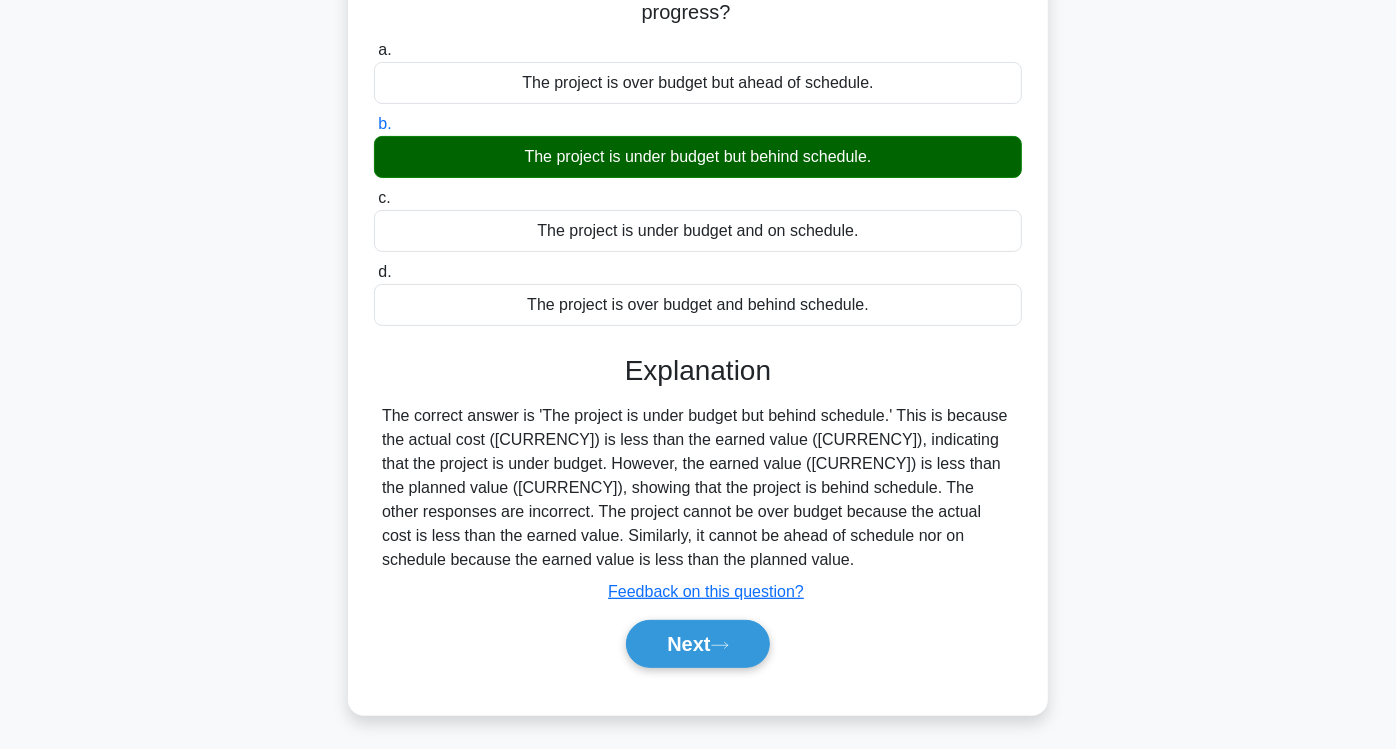 scroll, scrollTop: 222, scrollLeft: 0, axis: vertical 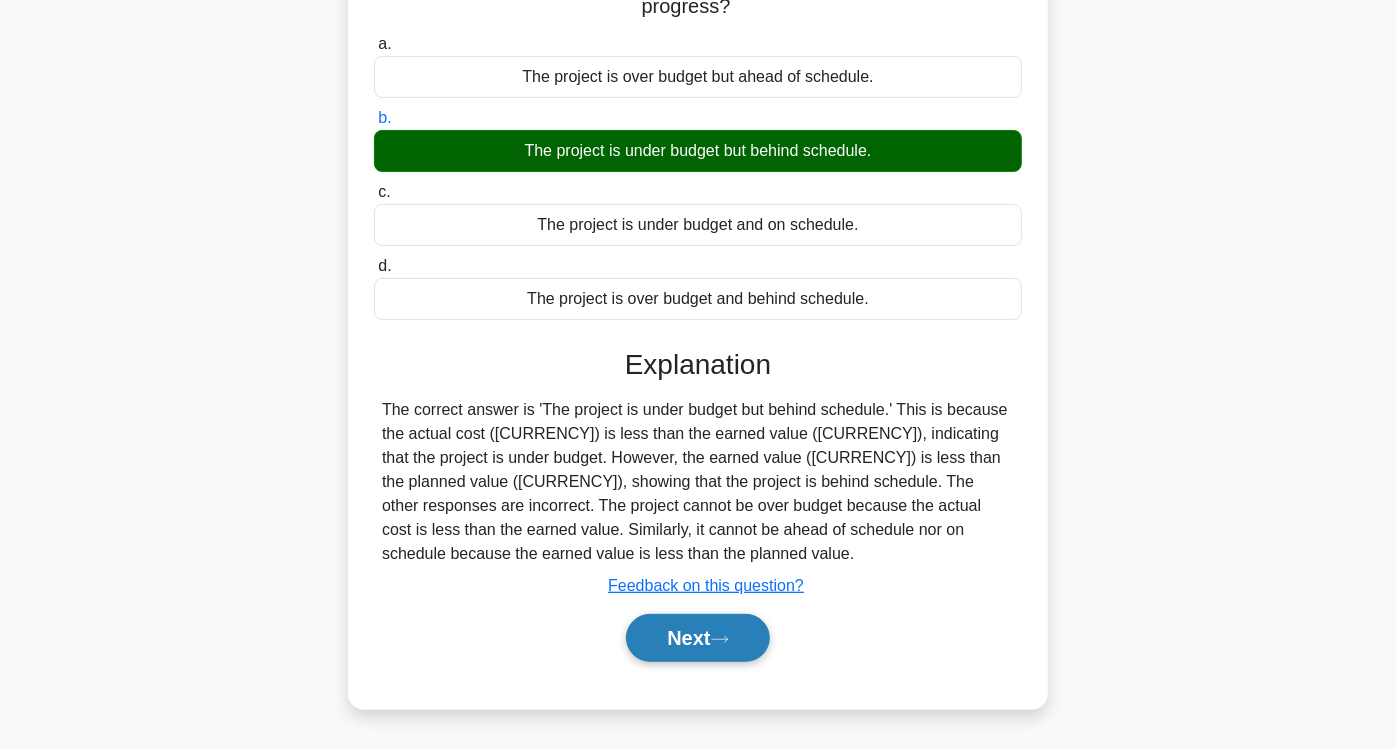 click on "Next" at bounding box center [697, 638] 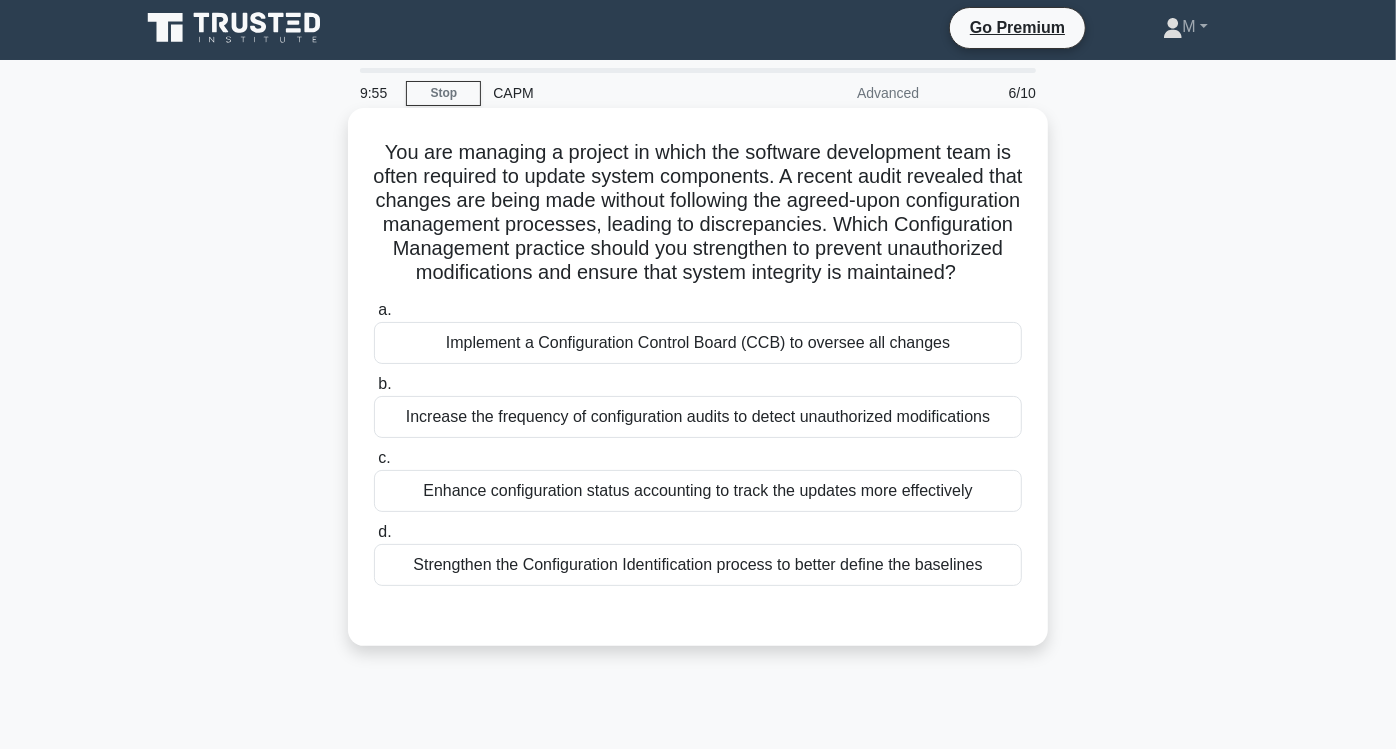 scroll, scrollTop: 0, scrollLeft: 0, axis: both 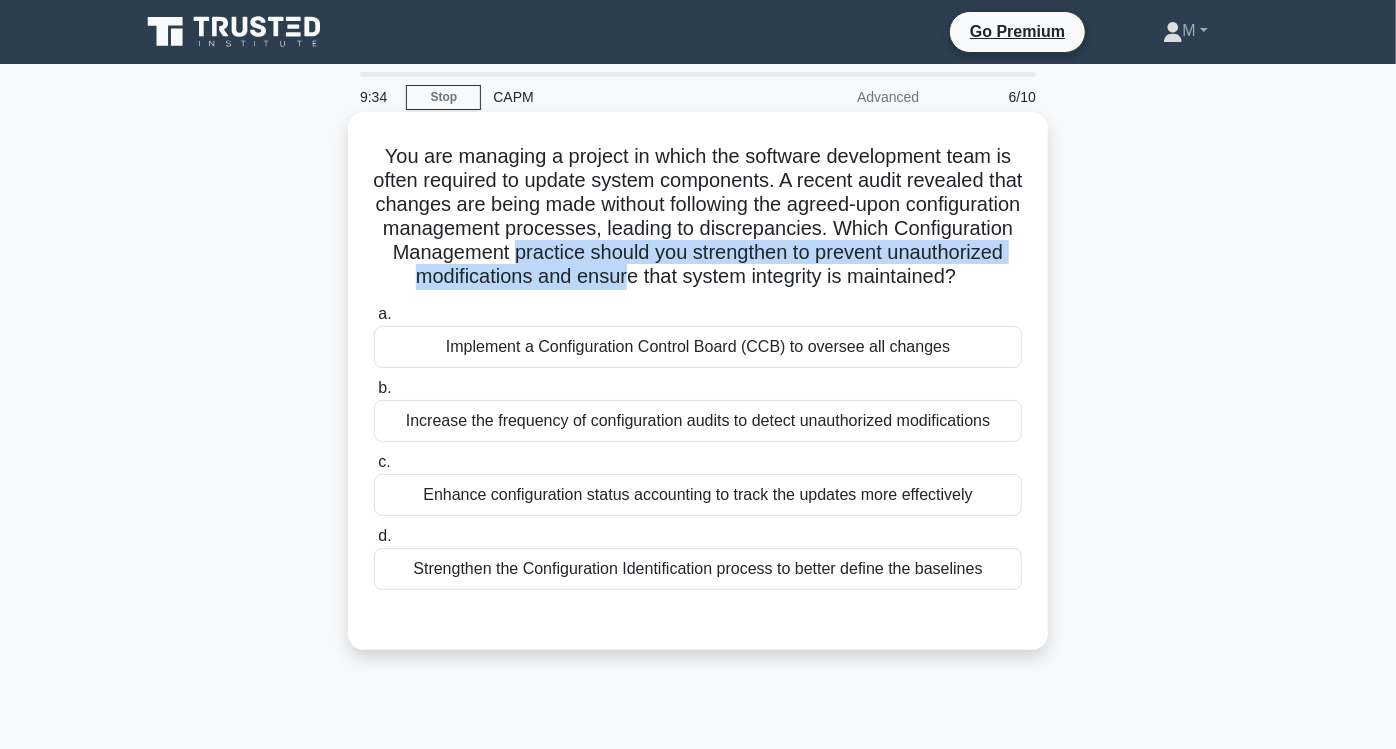 drag, startPoint x: 641, startPoint y: 251, endPoint x: 761, endPoint y: 282, distance: 123.9395 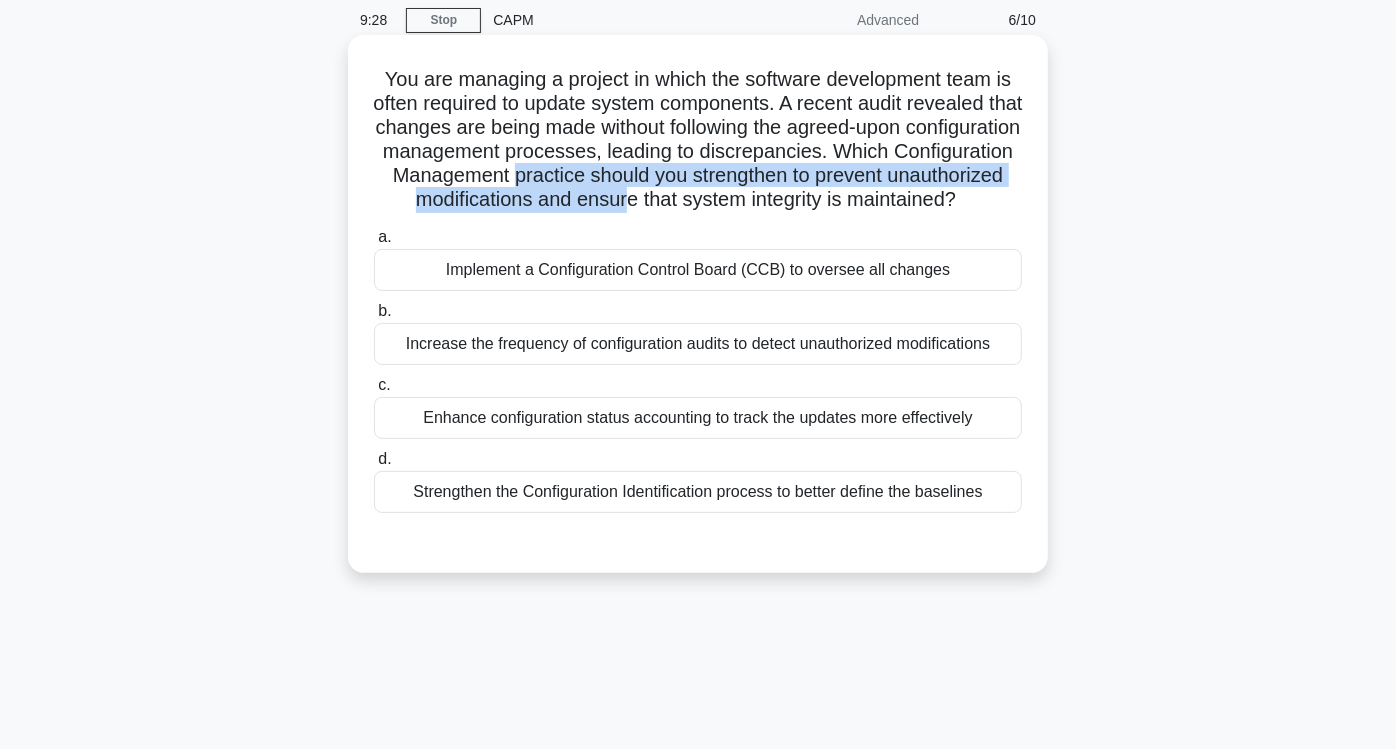 scroll, scrollTop: 111, scrollLeft: 0, axis: vertical 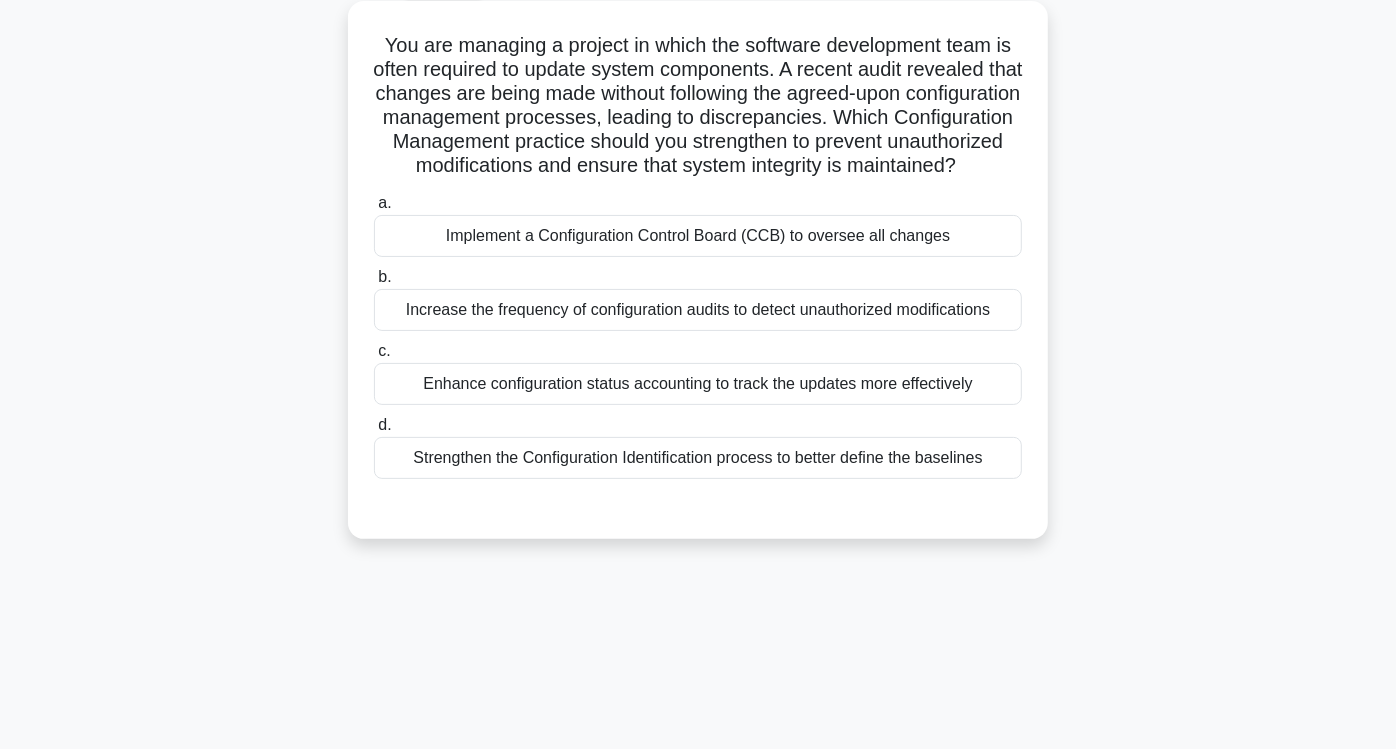 click on "Strengthen the Configuration Identification process to better define the baselines" at bounding box center (698, 458) 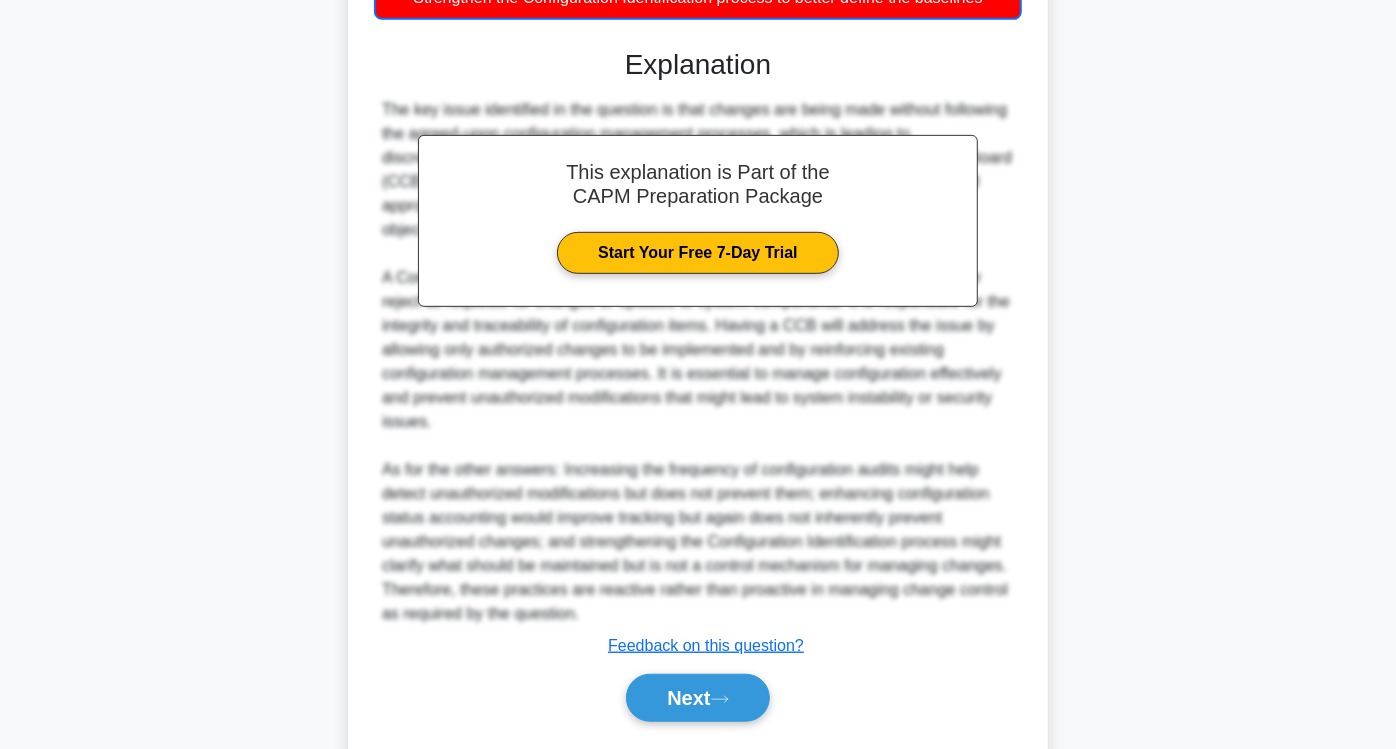 scroll, scrollTop: 651, scrollLeft: 0, axis: vertical 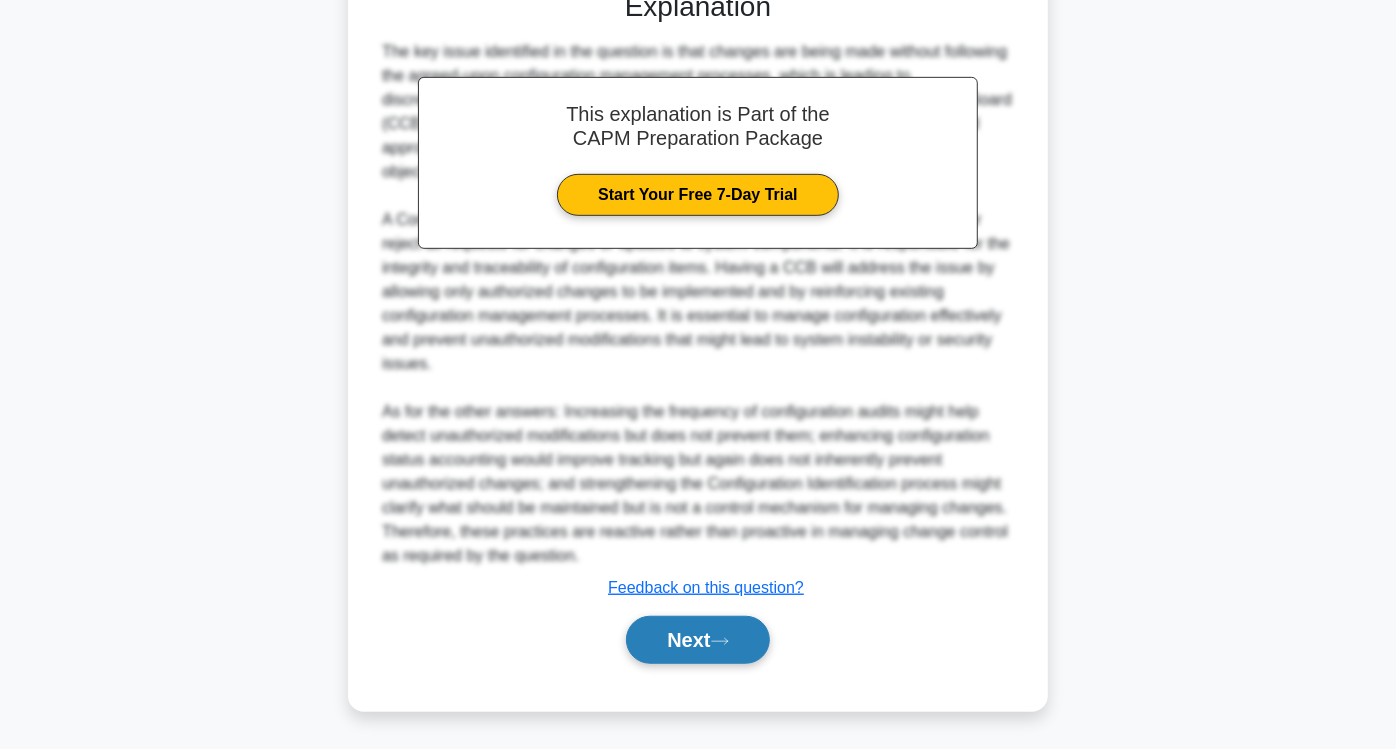 click on "Next" at bounding box center [697, 640] 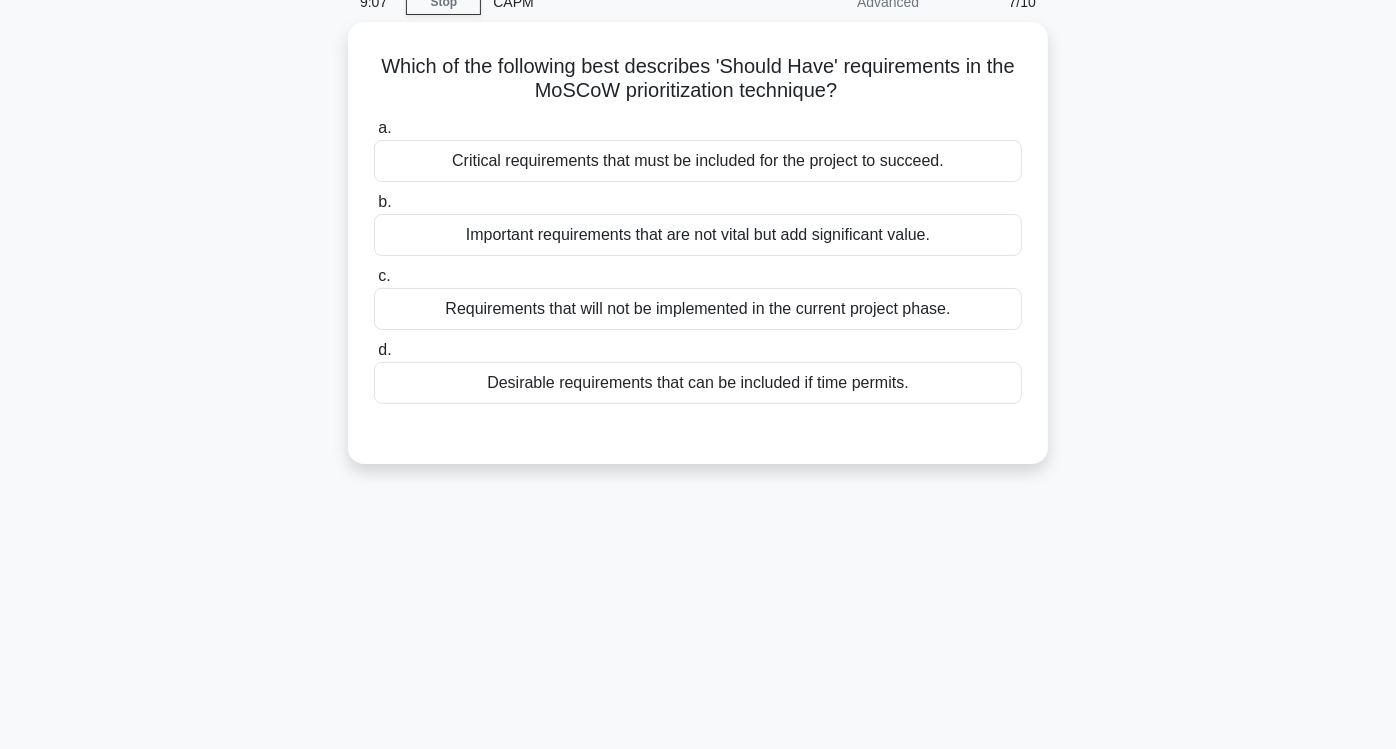 scroll, scrollTop: 0, scrollLeft: 0, axis: both 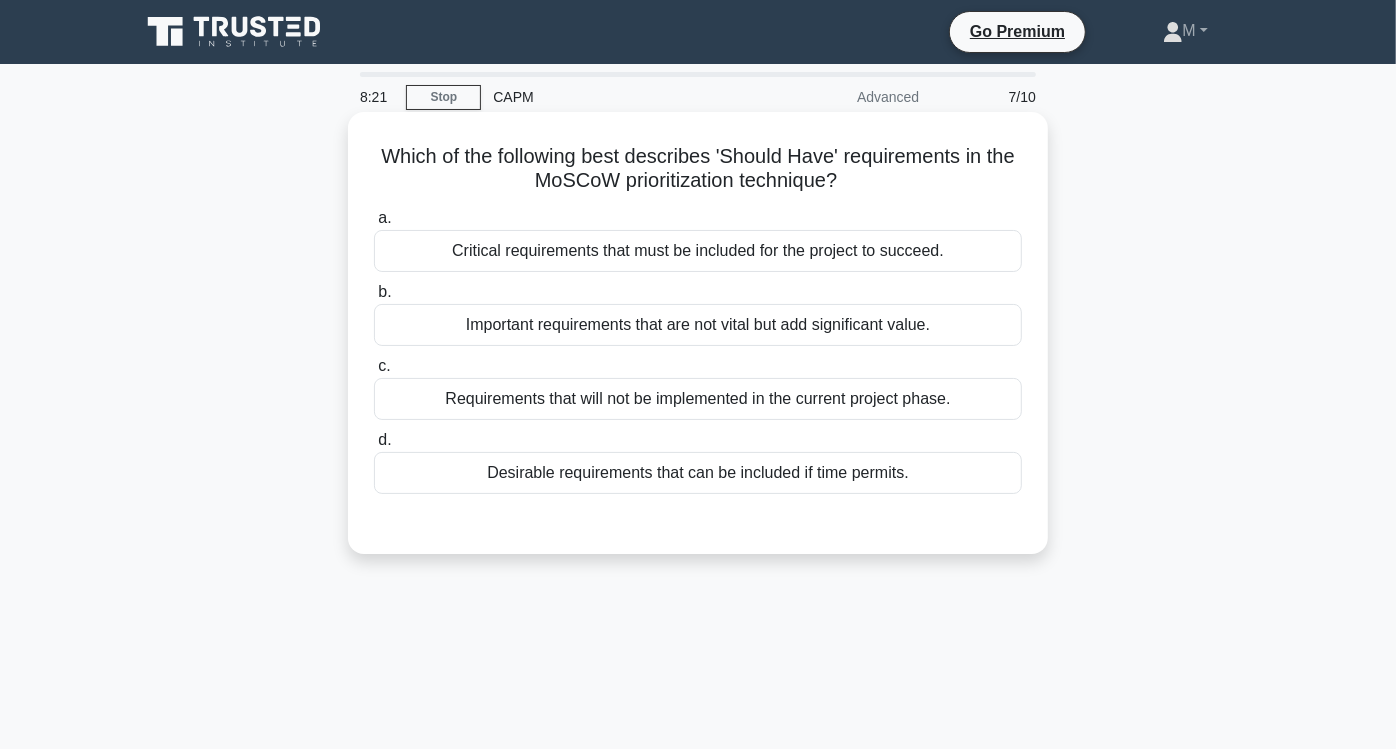click on "Important requirements that are not vital but add significant value." at bounding box center [698, 325] 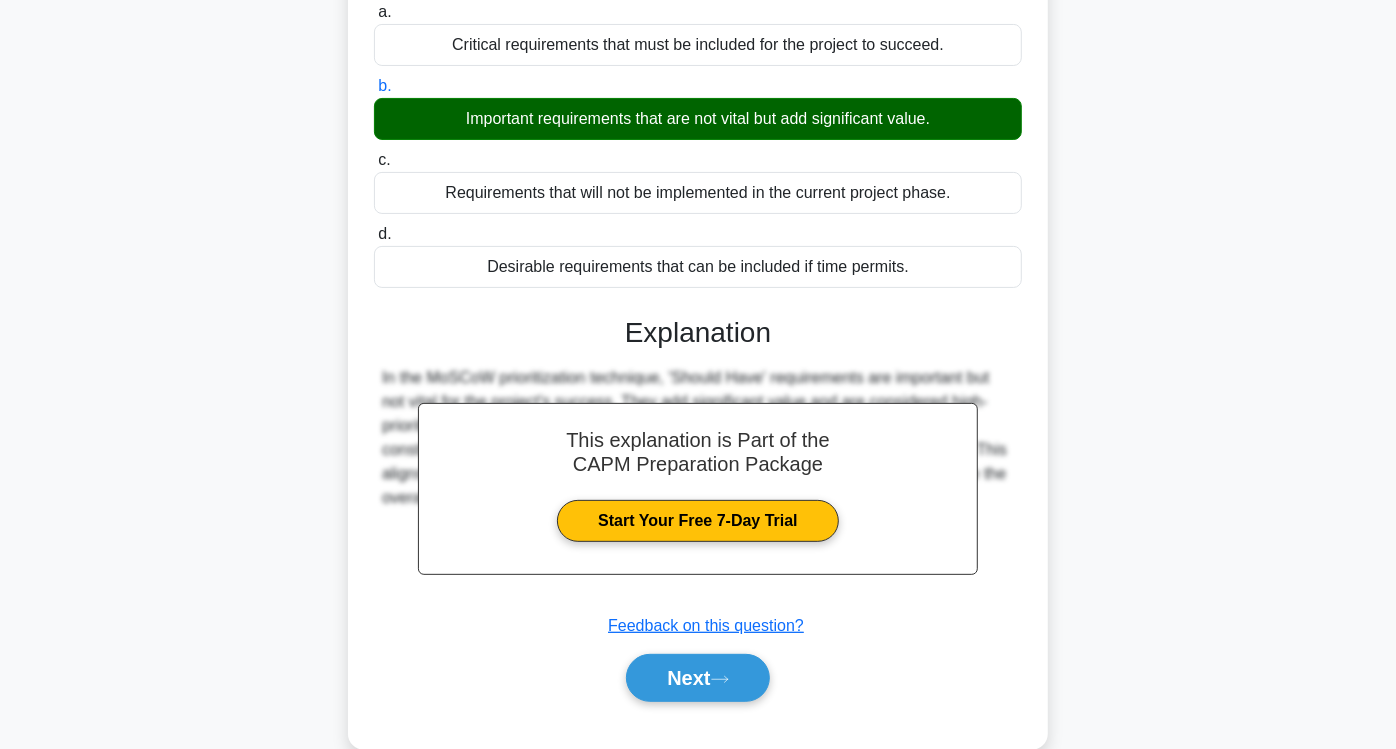 scroll, scrollTop: 331, scrollLeft: 0, axis: vertical 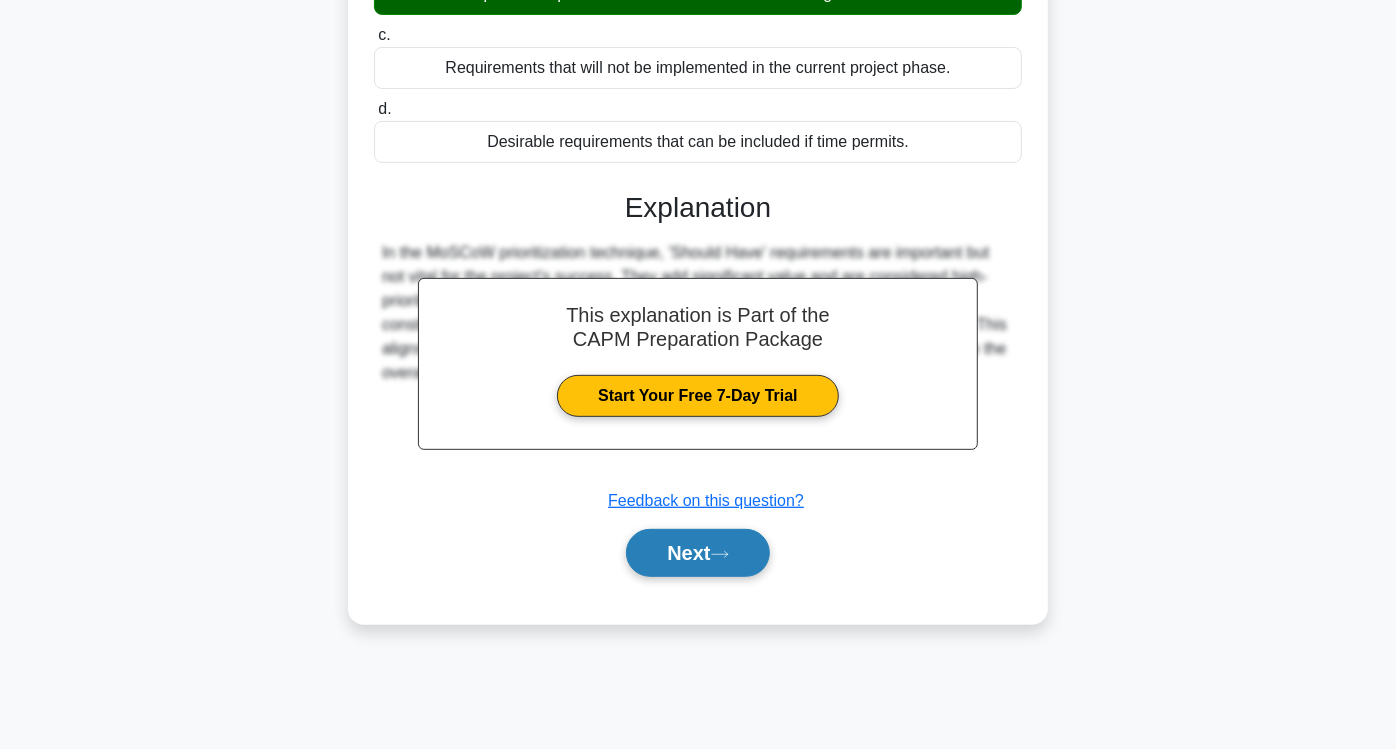 click on "Next" at bounding box center (697, 553) 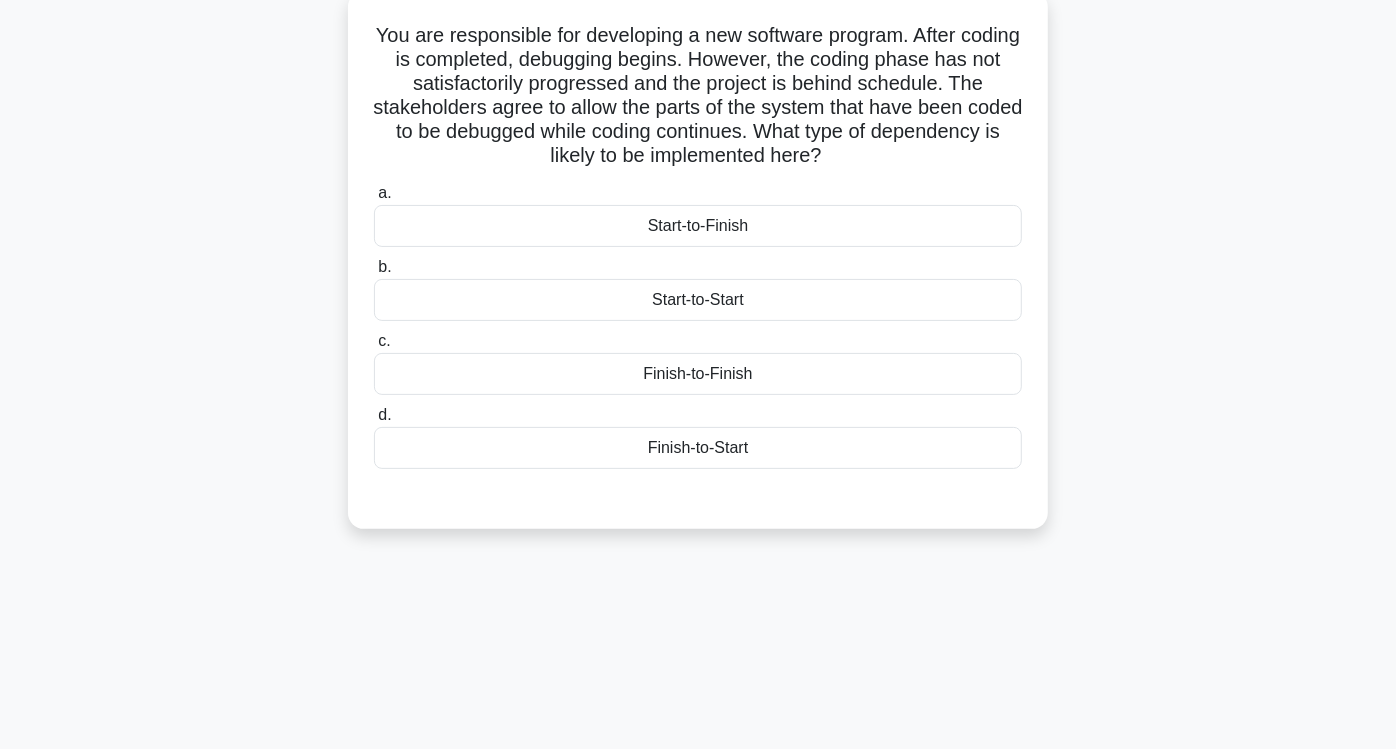 scroll, scrollTop: 0, scrollLeft: 0, axis: both 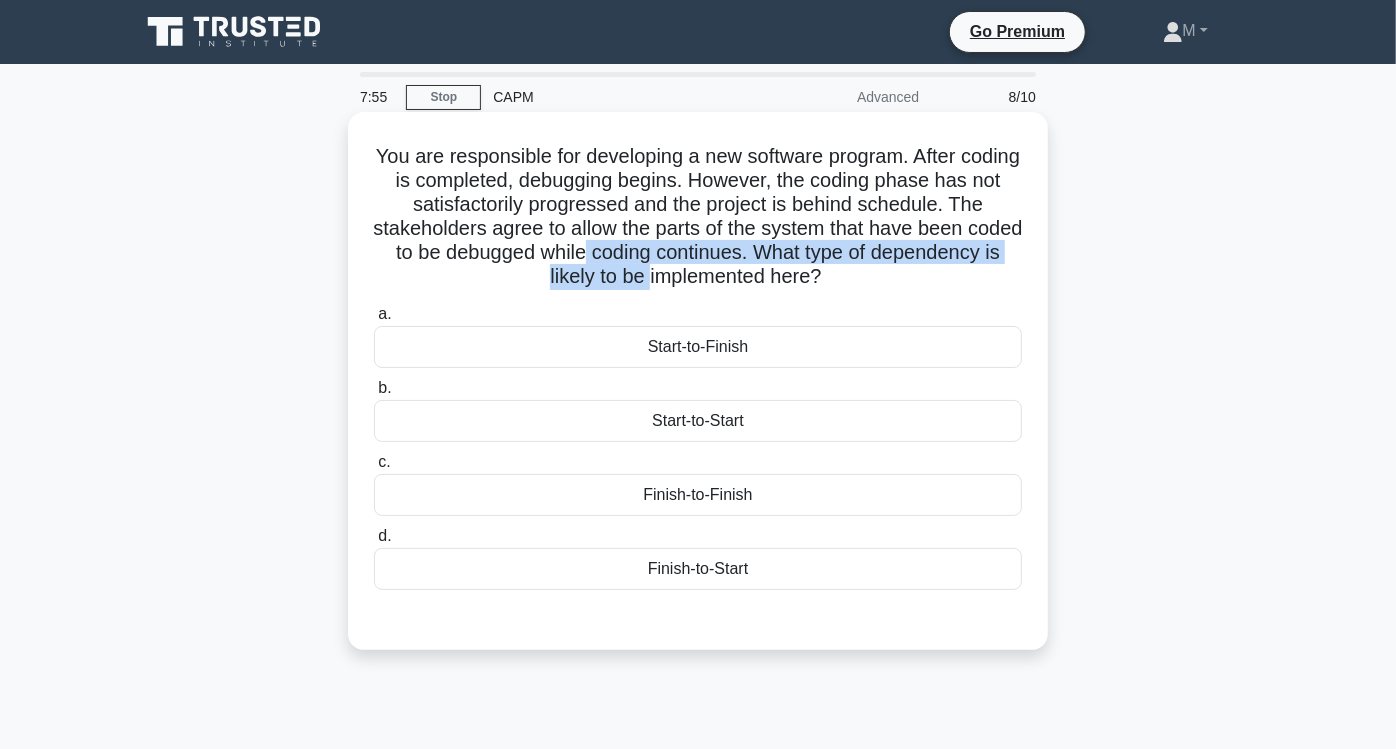 drag, startPoint x: 681, startPoint y: 257, endPoint x: 716, endPoint y: 266, distance: 36.138622 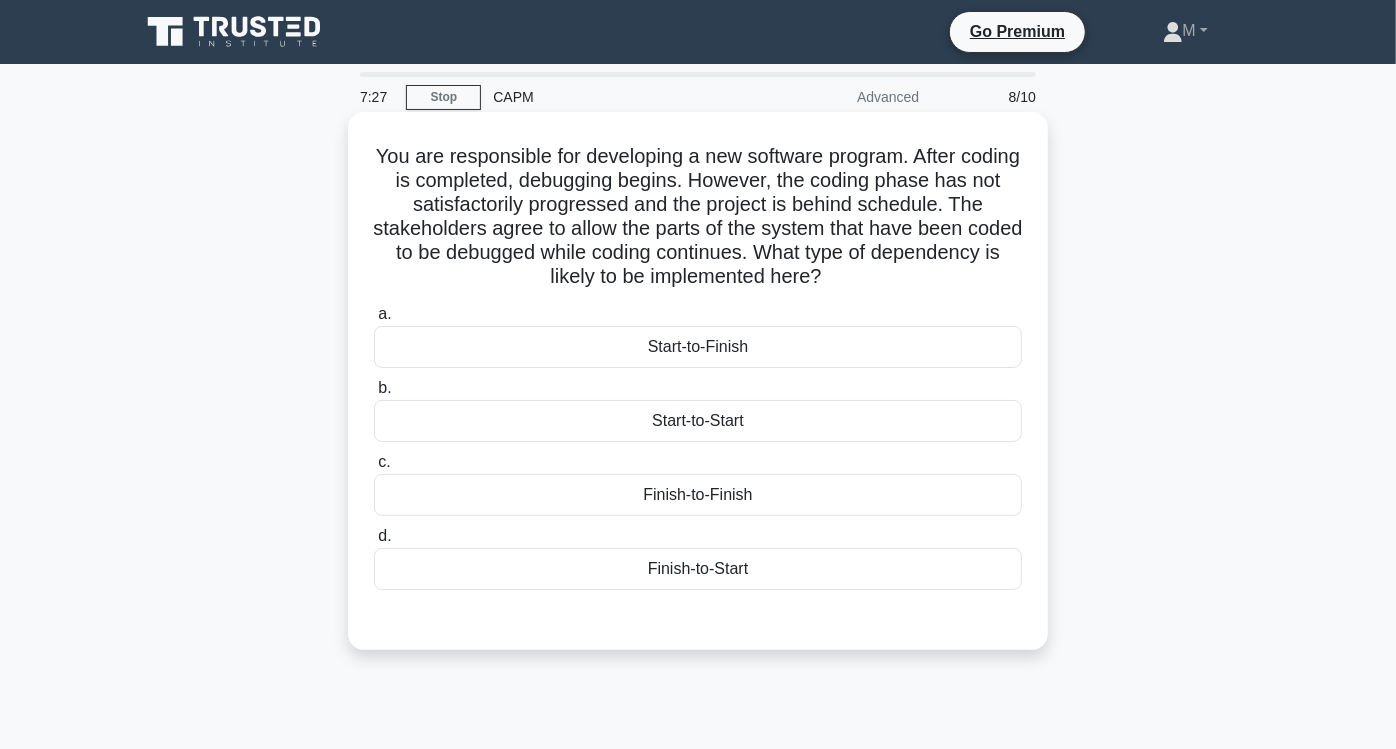 click on "Start-to-Start" at bounding box center [698, 421] 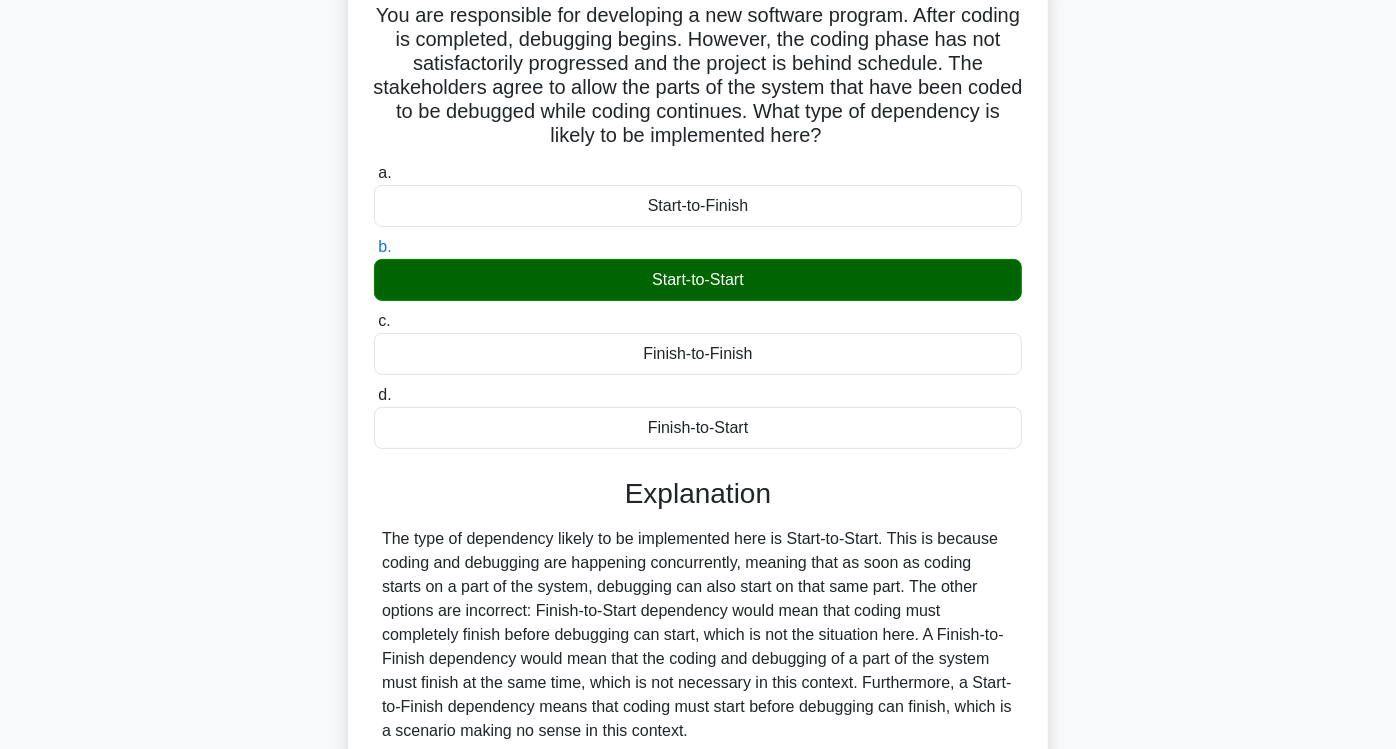 scroll, scrollTop: 222, scrollLeft: 0, axis: vertical 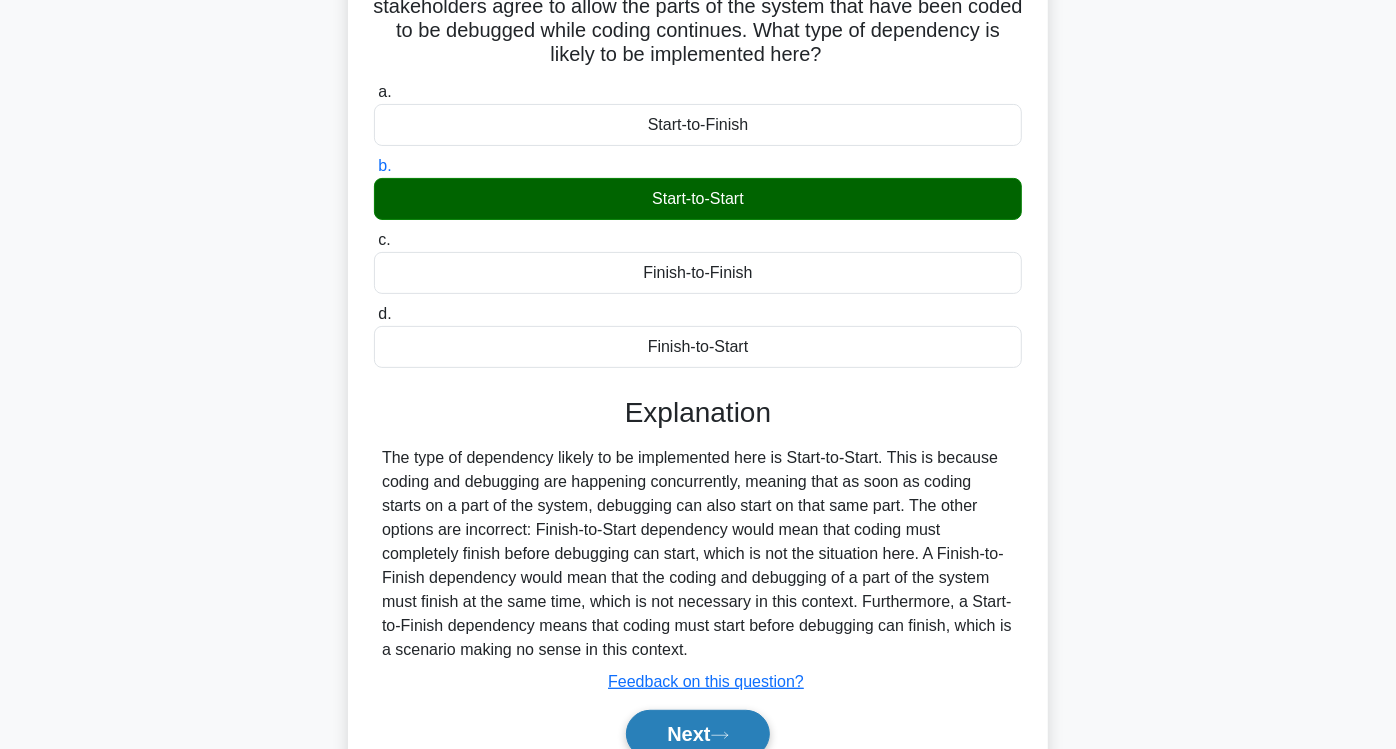 click on "Next" at bounding box center (697, 734) 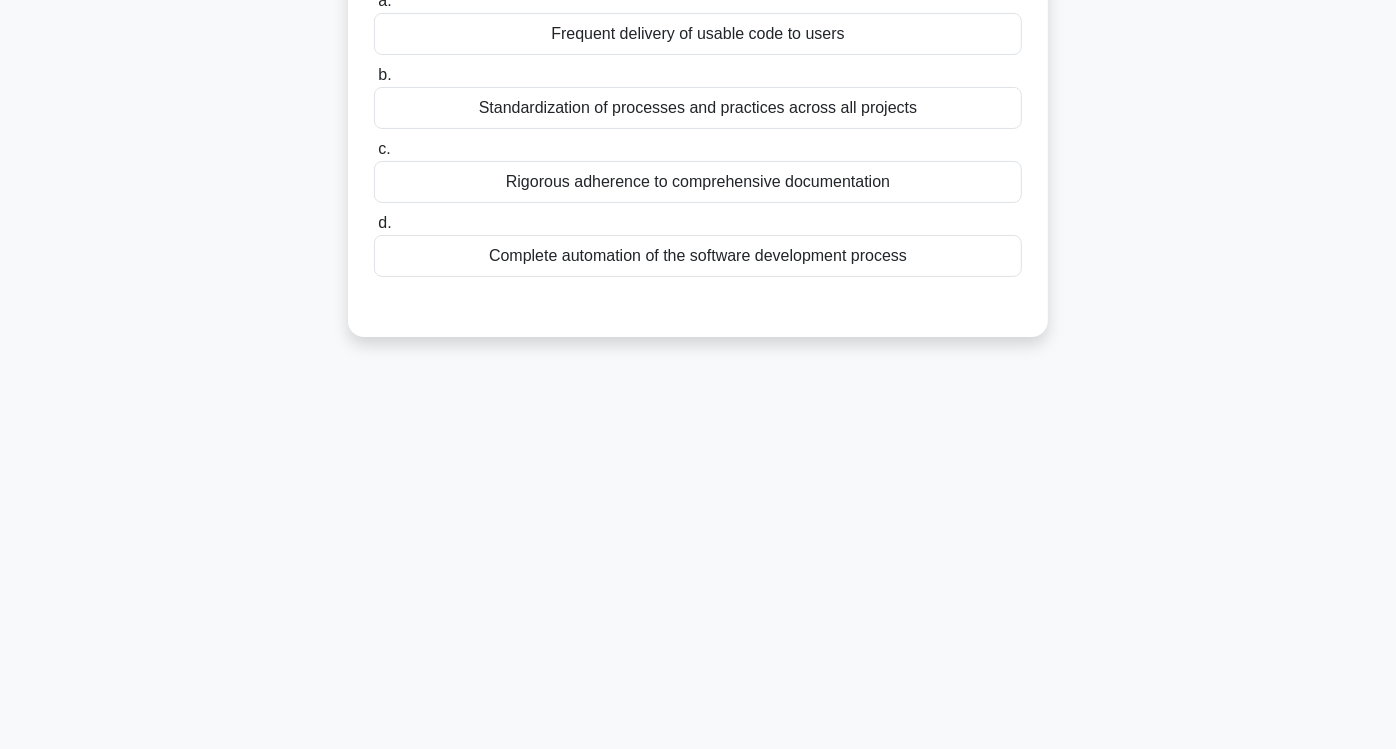 scroll, scrollTop: 0, scrollLeft: 0, axis: both 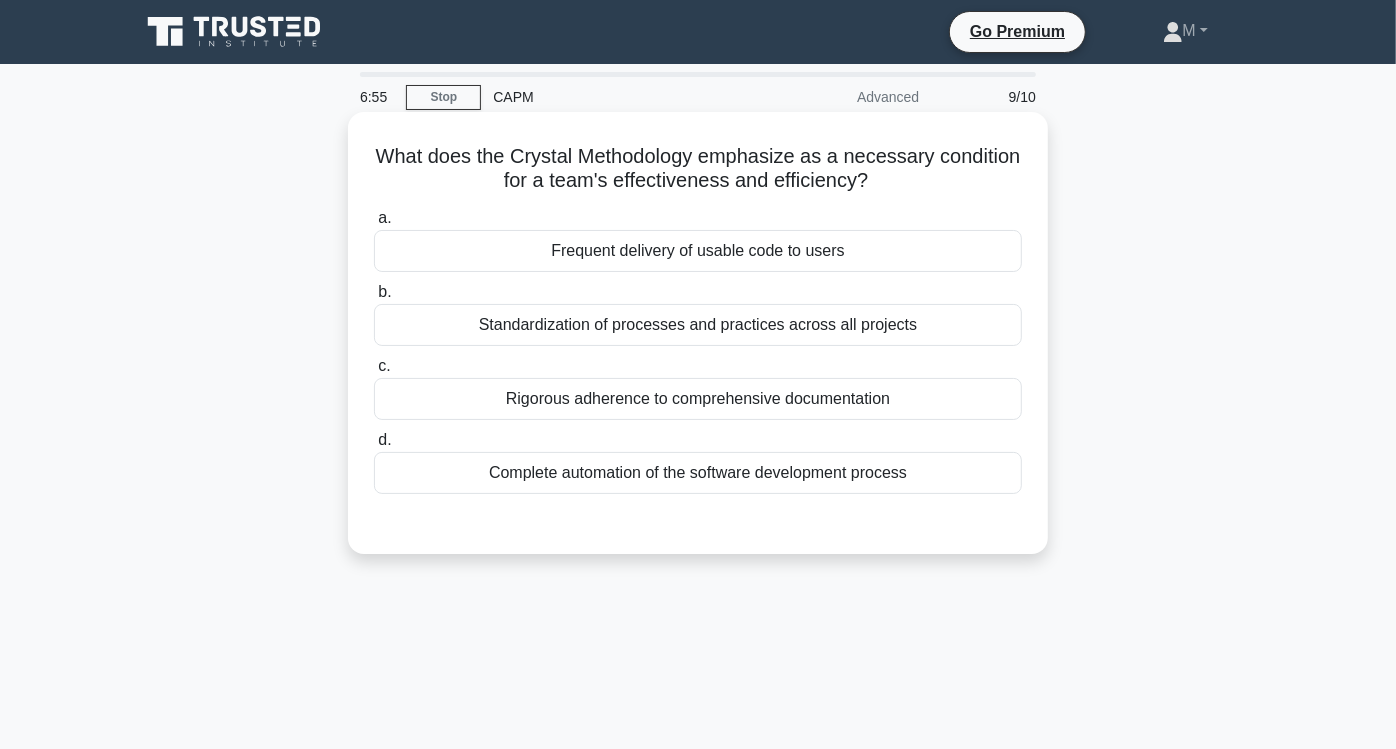 click on "Frequent delivery of usable code to users" at bounding box center [698, 251] 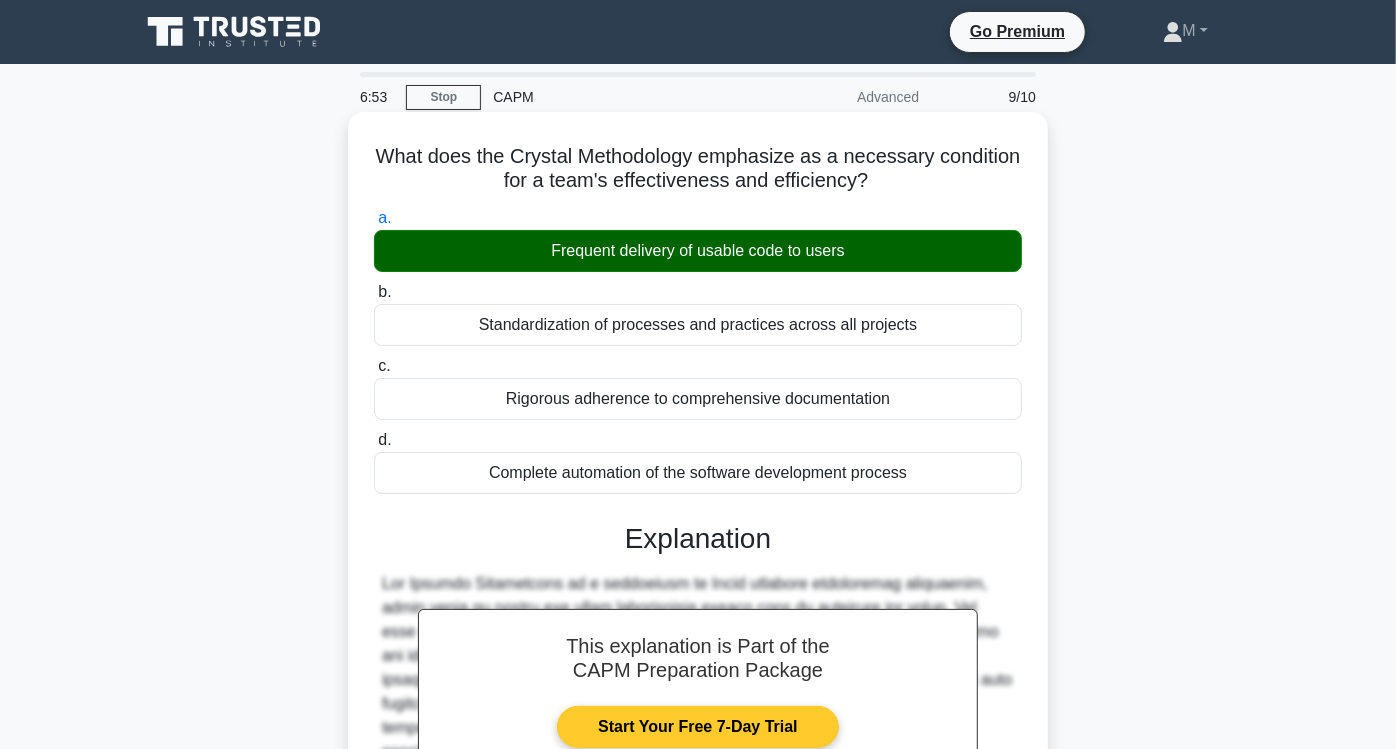scroll, scrollTop: 331, scrollLeft: 0, axis: vertical 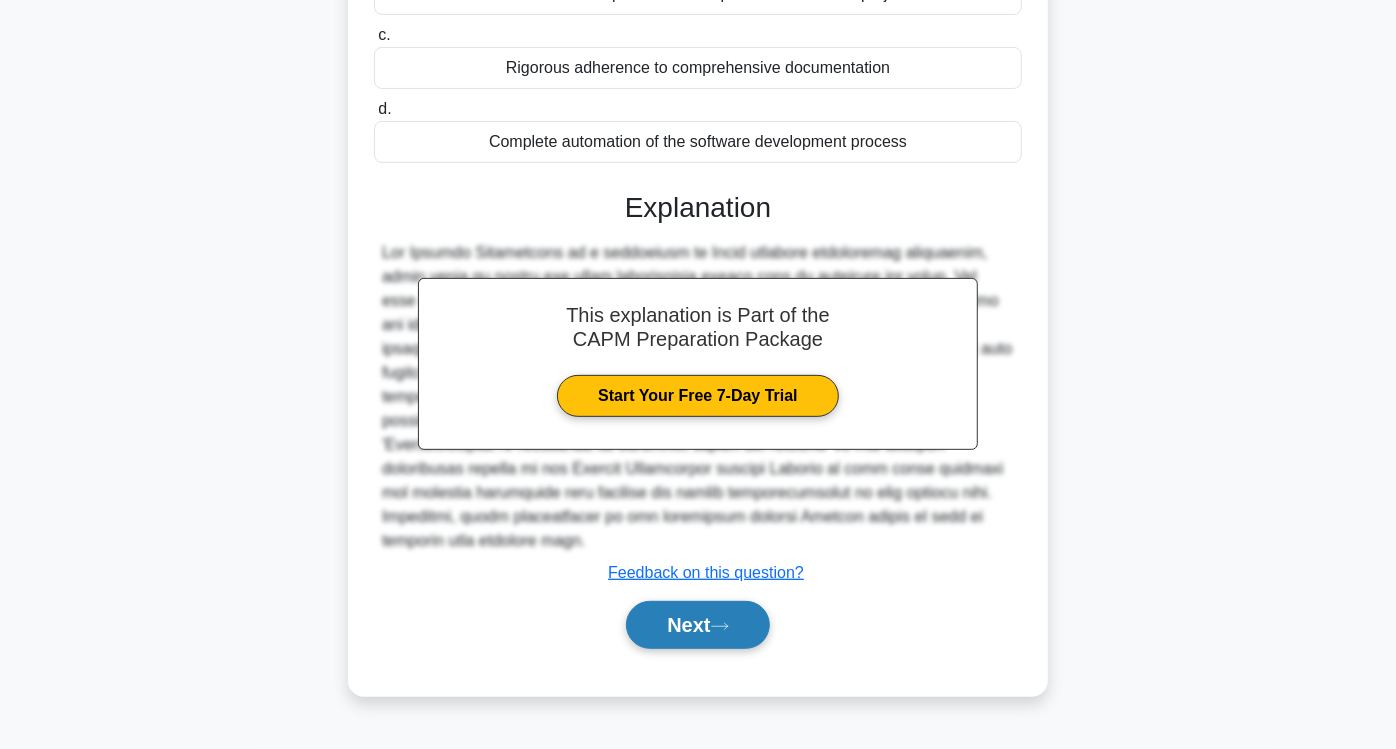 click on "Next" at bounding box center (697, 625) 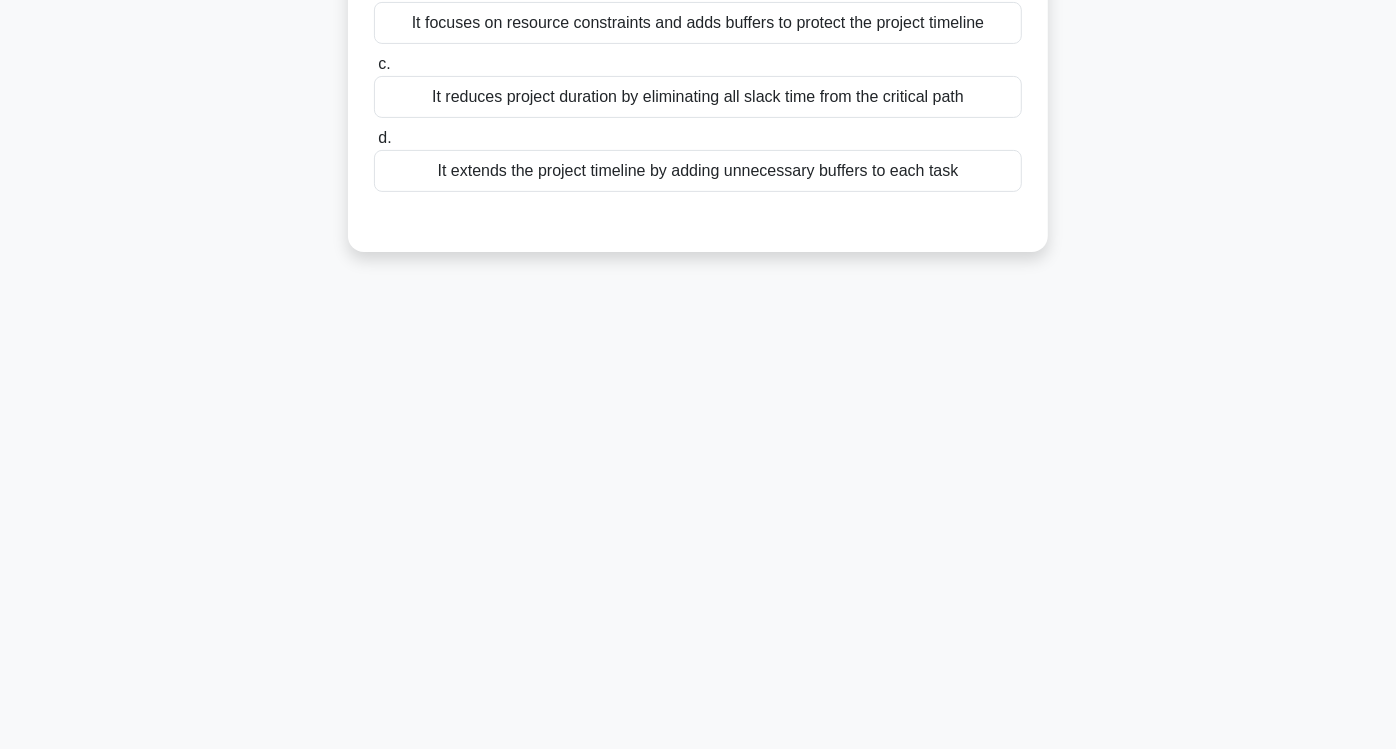 scroll, scrollTop: 0, scrollLeft: 0, axis: both 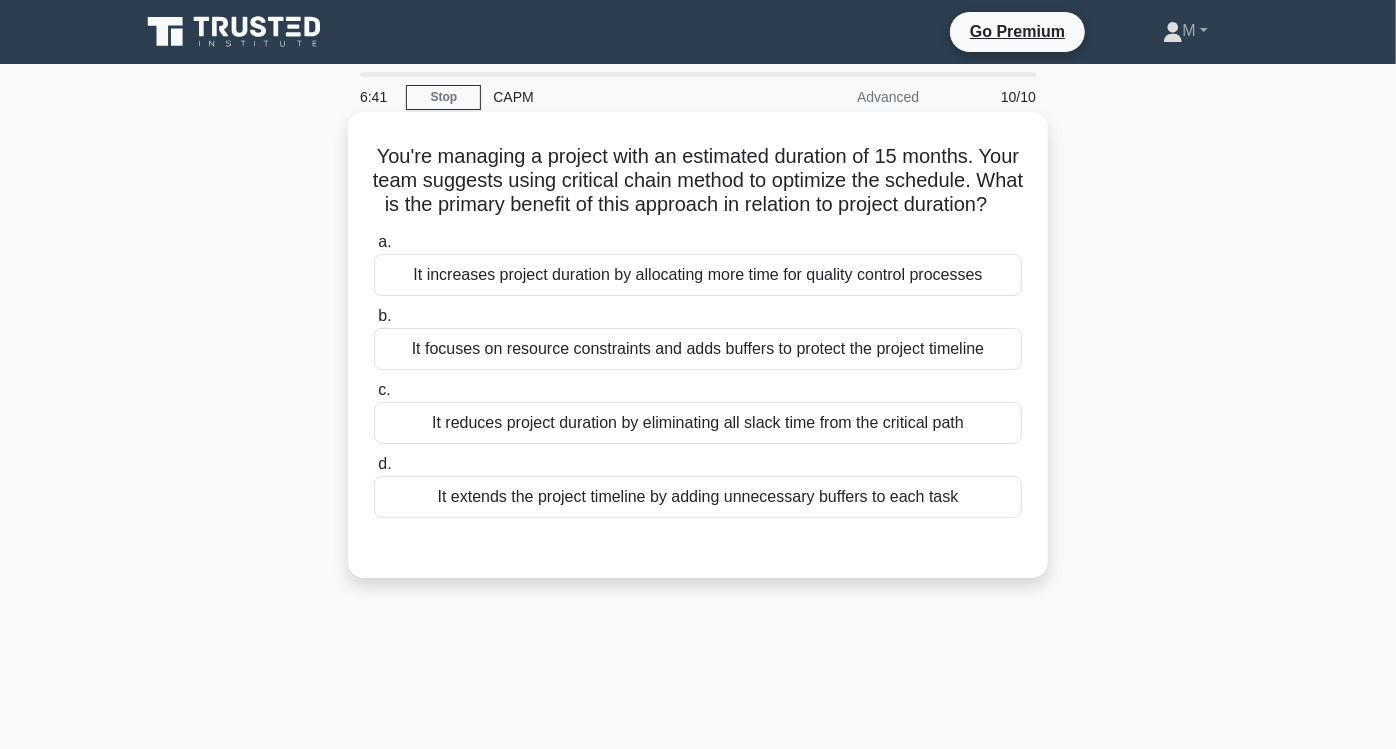 drag, startPoint x: 503, startPoint y: 208, endPoint x: 782, endPoint y: 224, distance: 279.4584 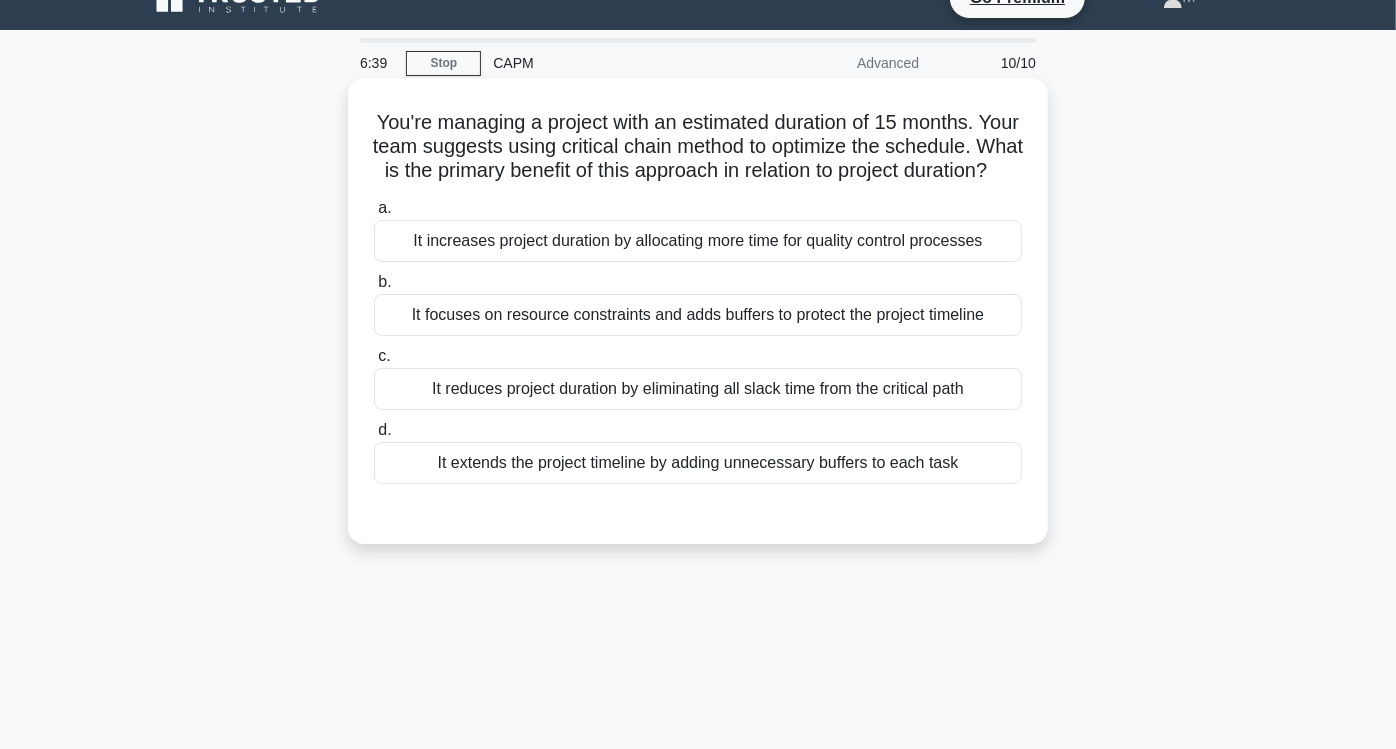 scroll, scrollTop: 0, scrollLeft: 0, axis: both 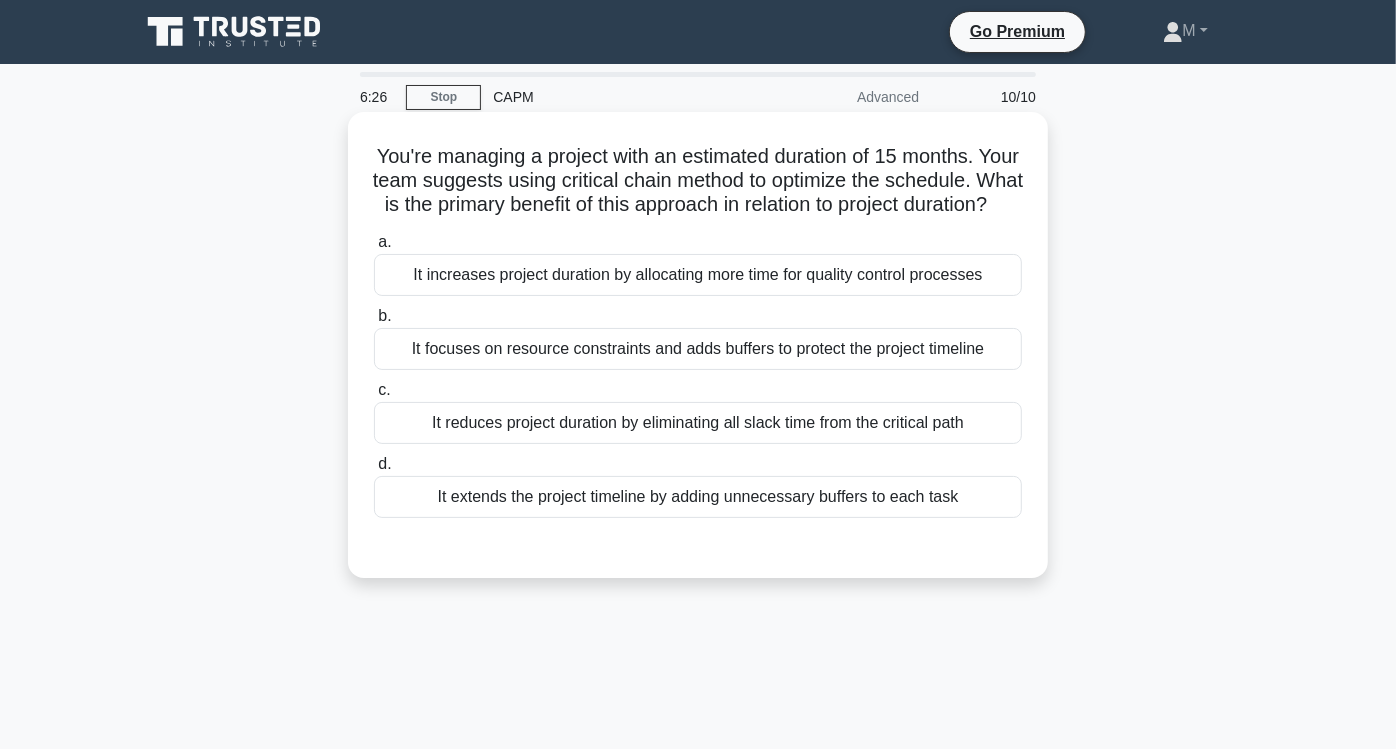 click on "It reduces project duration by eliminating all slack time from the critical path" at bounding box center (698, 423) 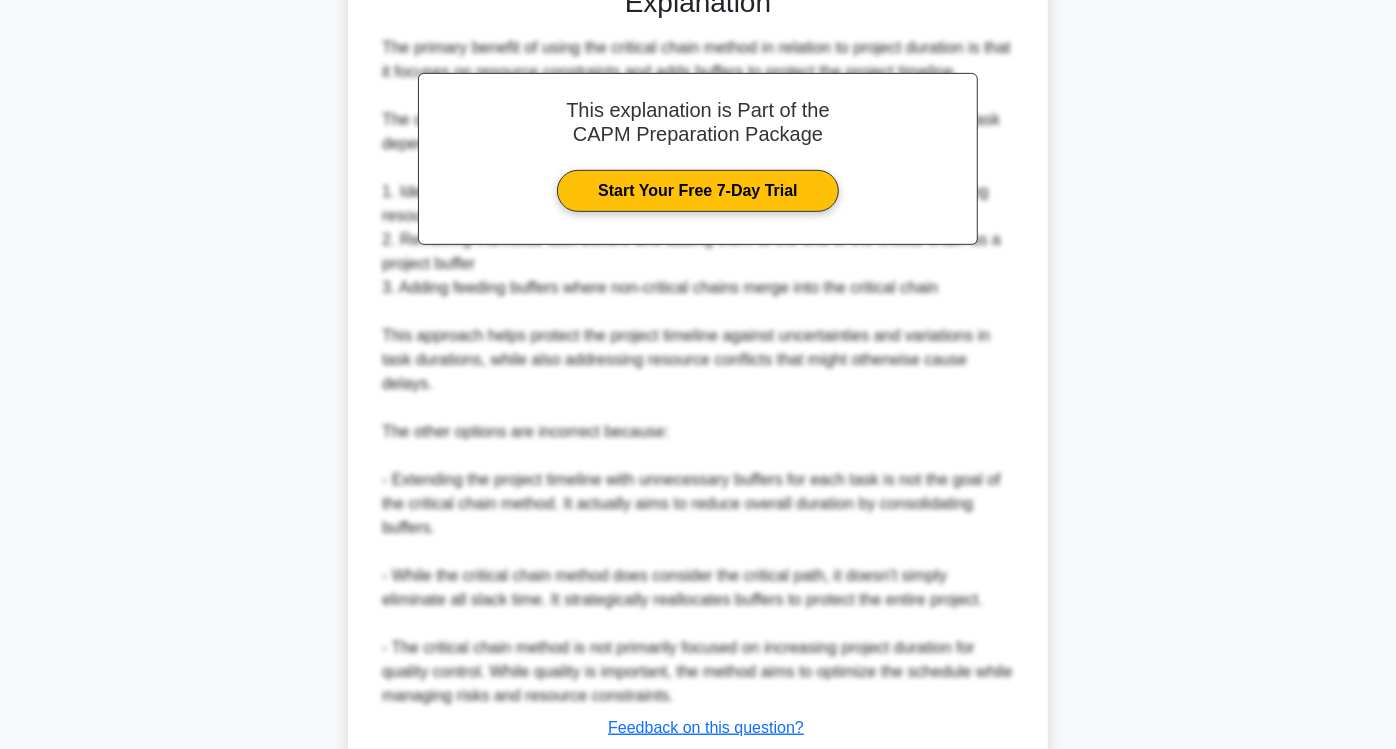 scroll, scrollTop: 723, scrollLeft: 0, axis: vertical 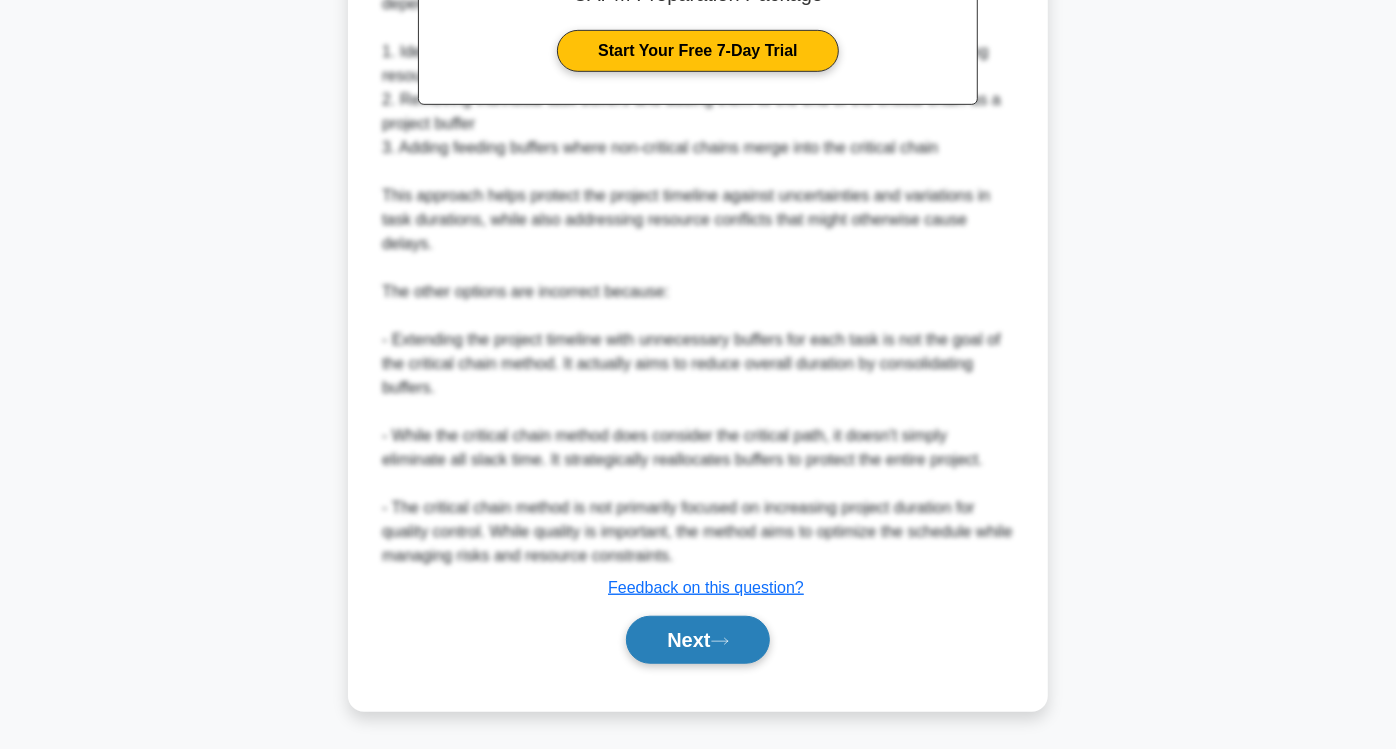 click on "Next" at bounding box center (697, 640) 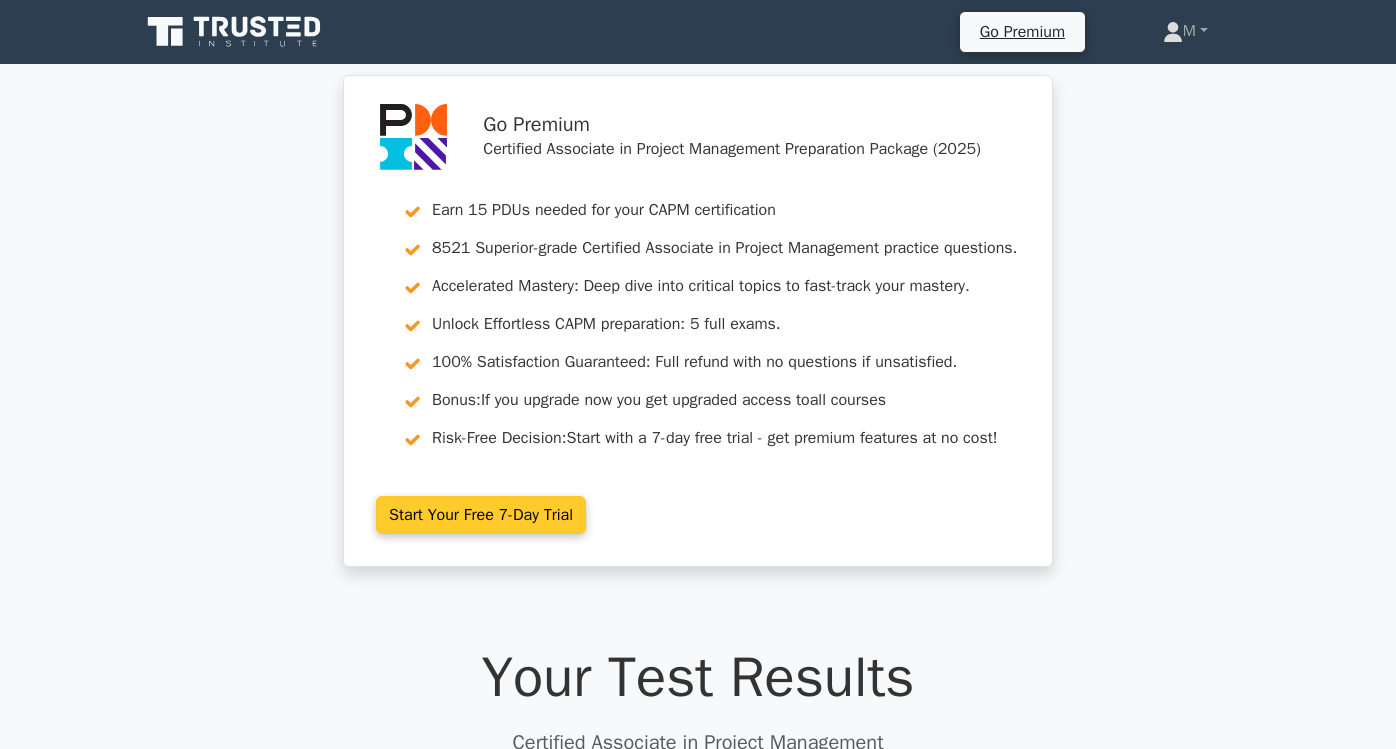 scroll, scrollTop: 0, scrollLeft: 0, axis: both 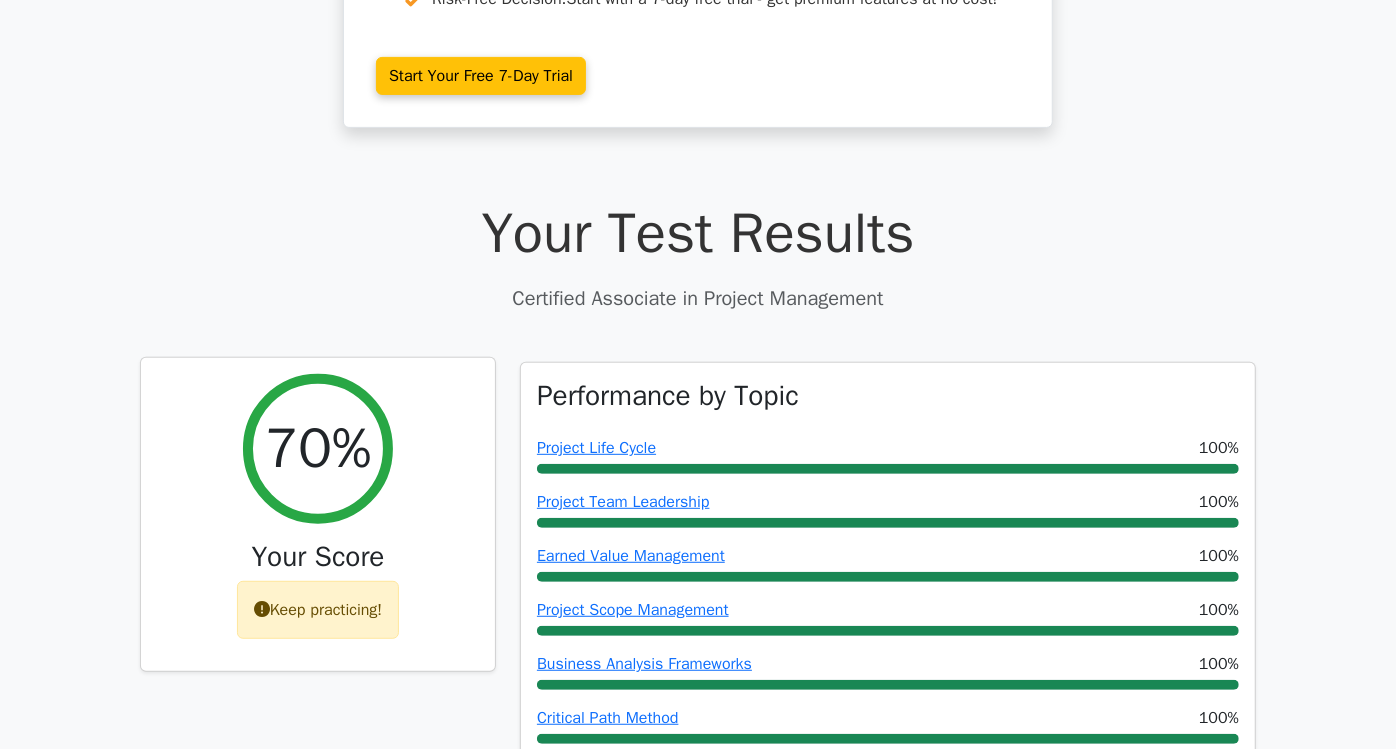 click at bounding box center (262, 609) 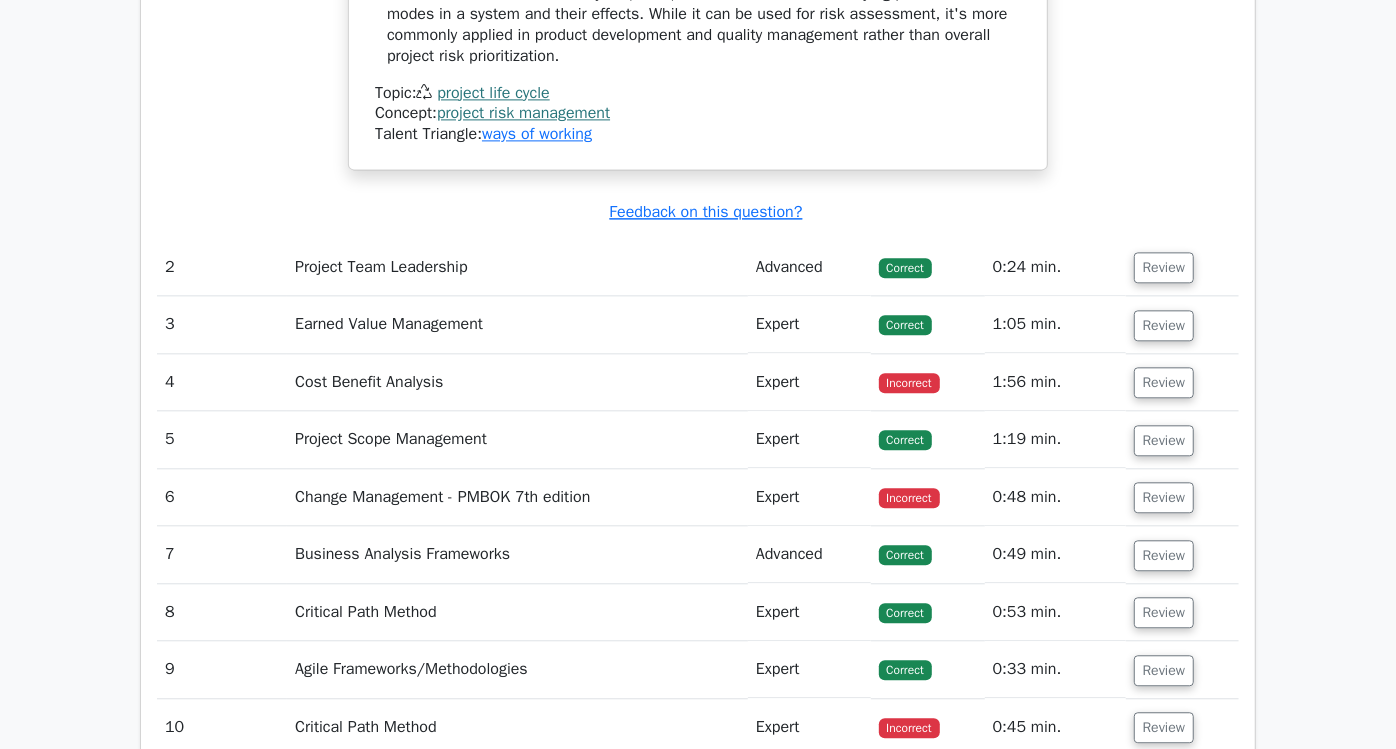 scroll, scrollTop: 2888, scrollLeft: 0, axis: vertical 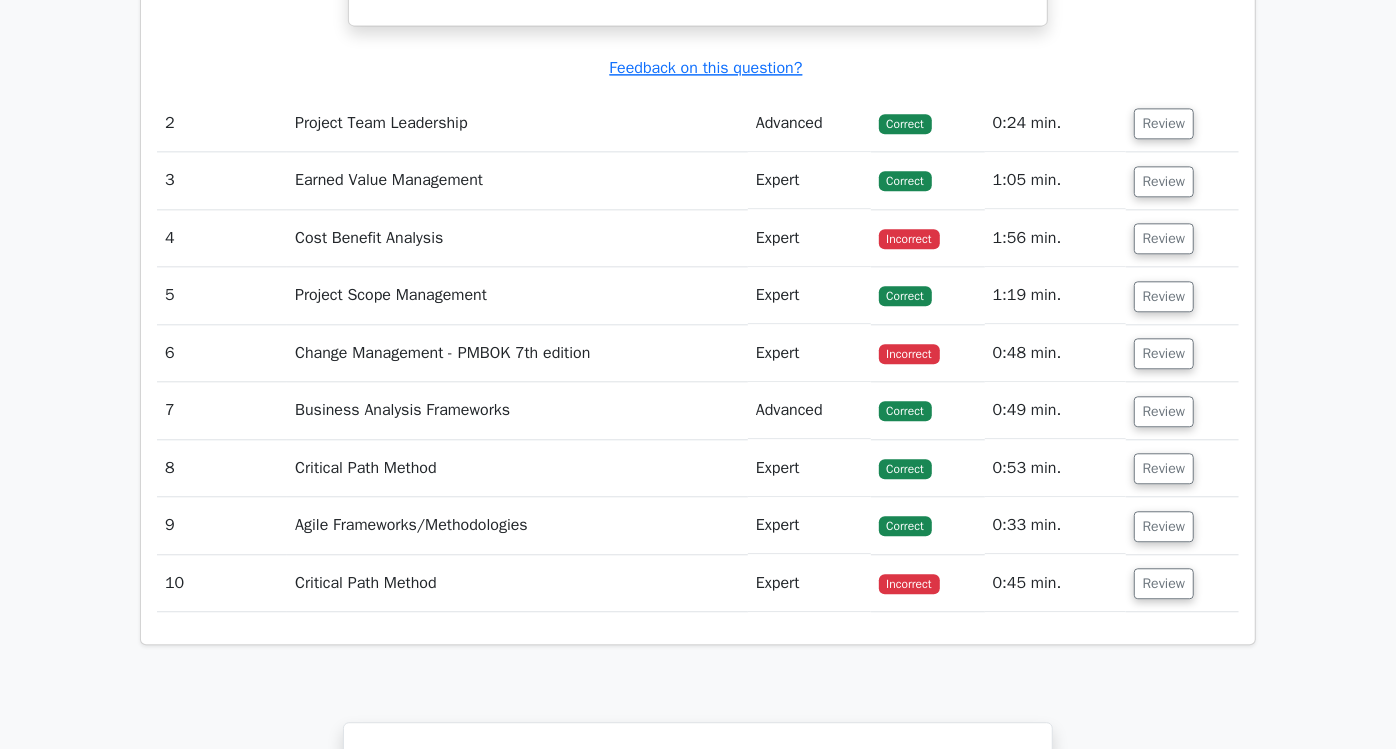 click on "Cost Benefit Analysis" at bounding box center [517, 238] 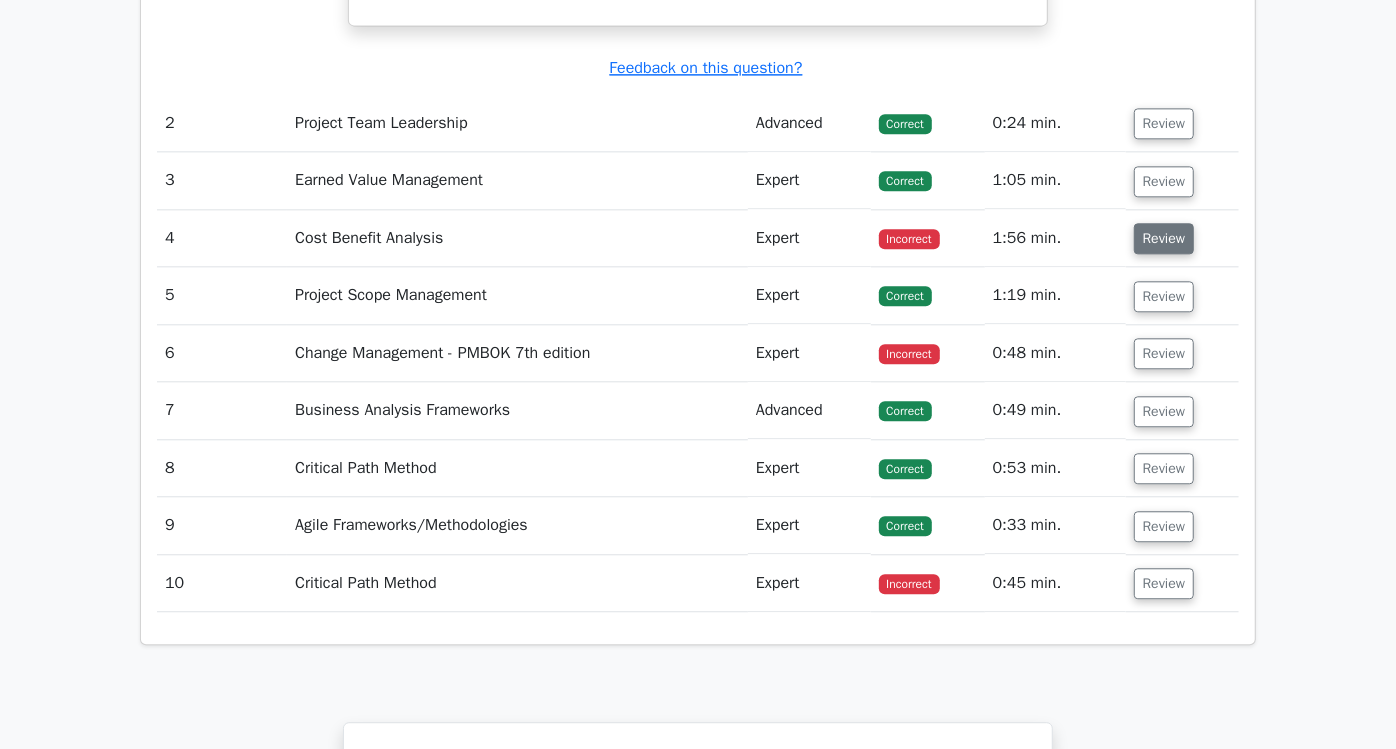 click on "Review" at bounding box center [1164, 238] 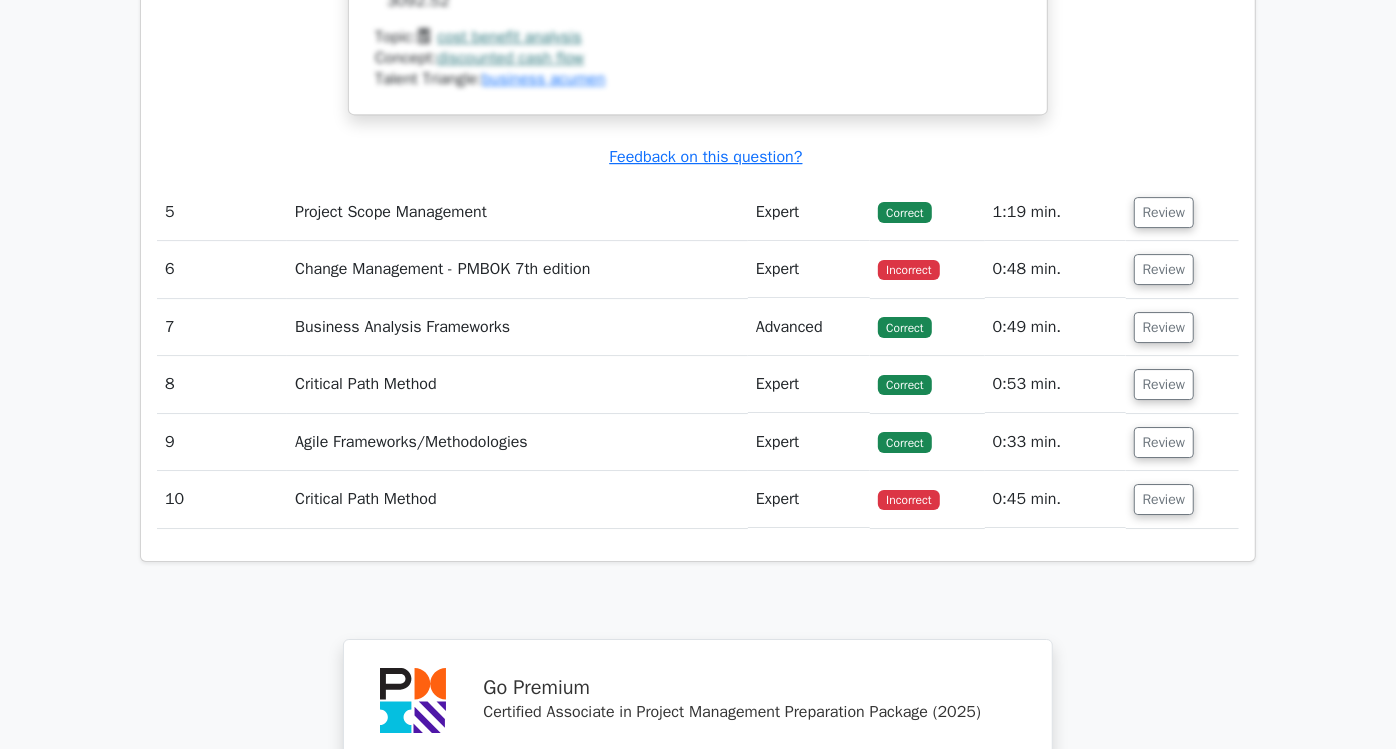 scroll, scrollTop: 4000, scrollLeft: 0, axis: vertical 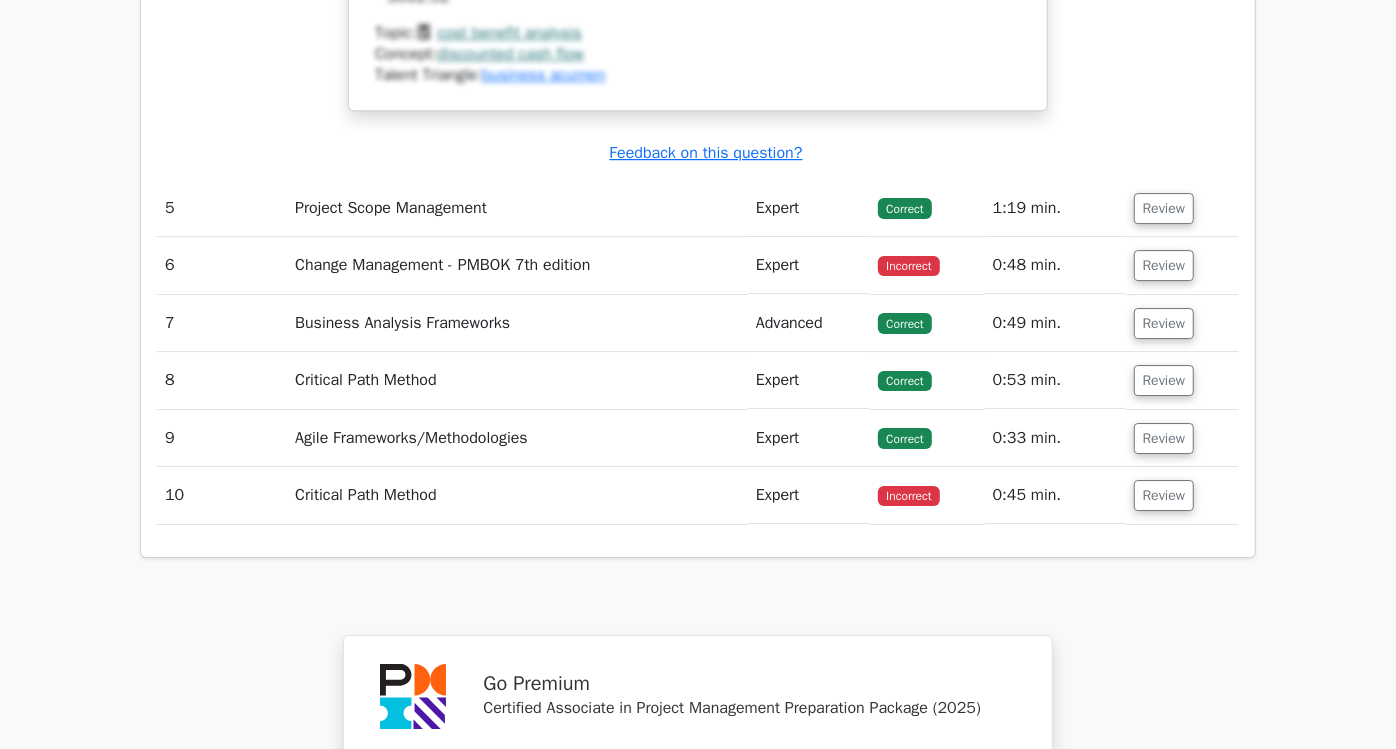 click on "Change Management - PMBOK 7th edition" at bounding box center [517, 265] 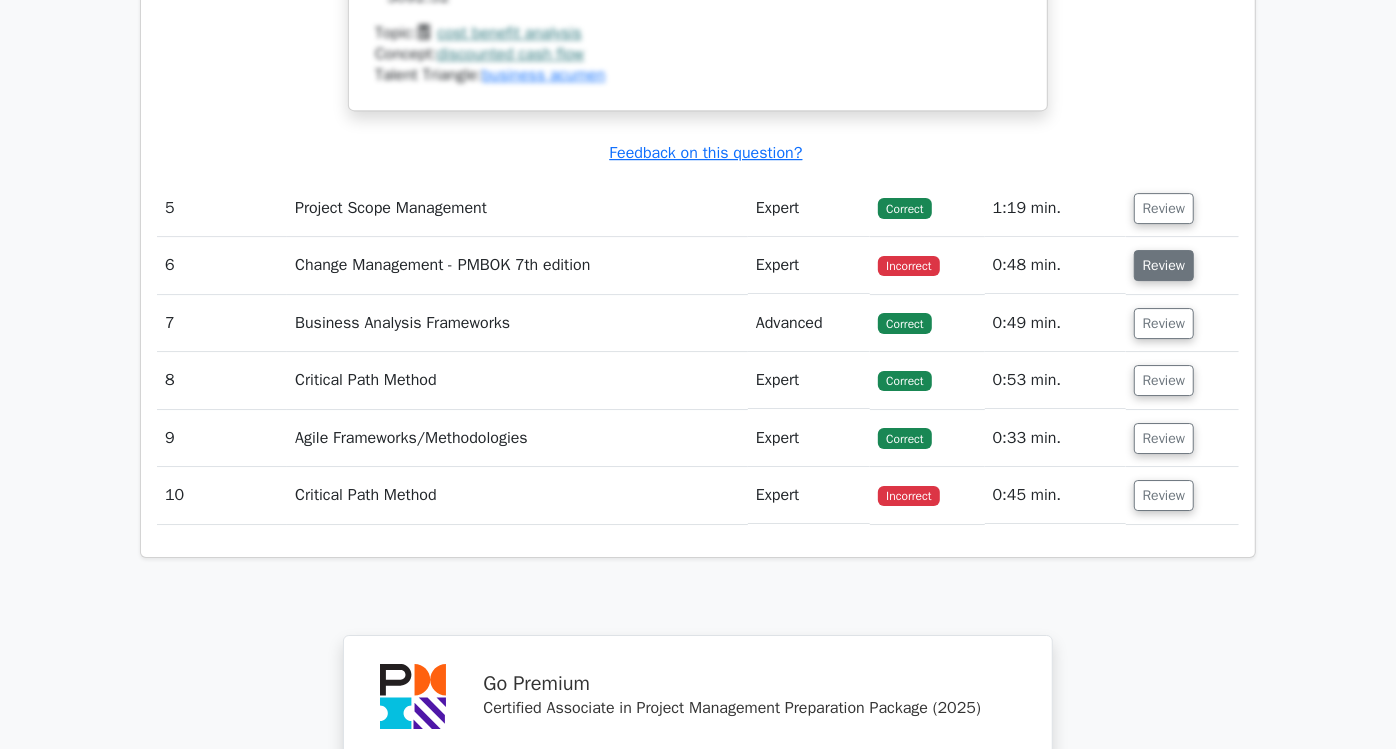 click on "Review" at bounding box center (1164, 265) 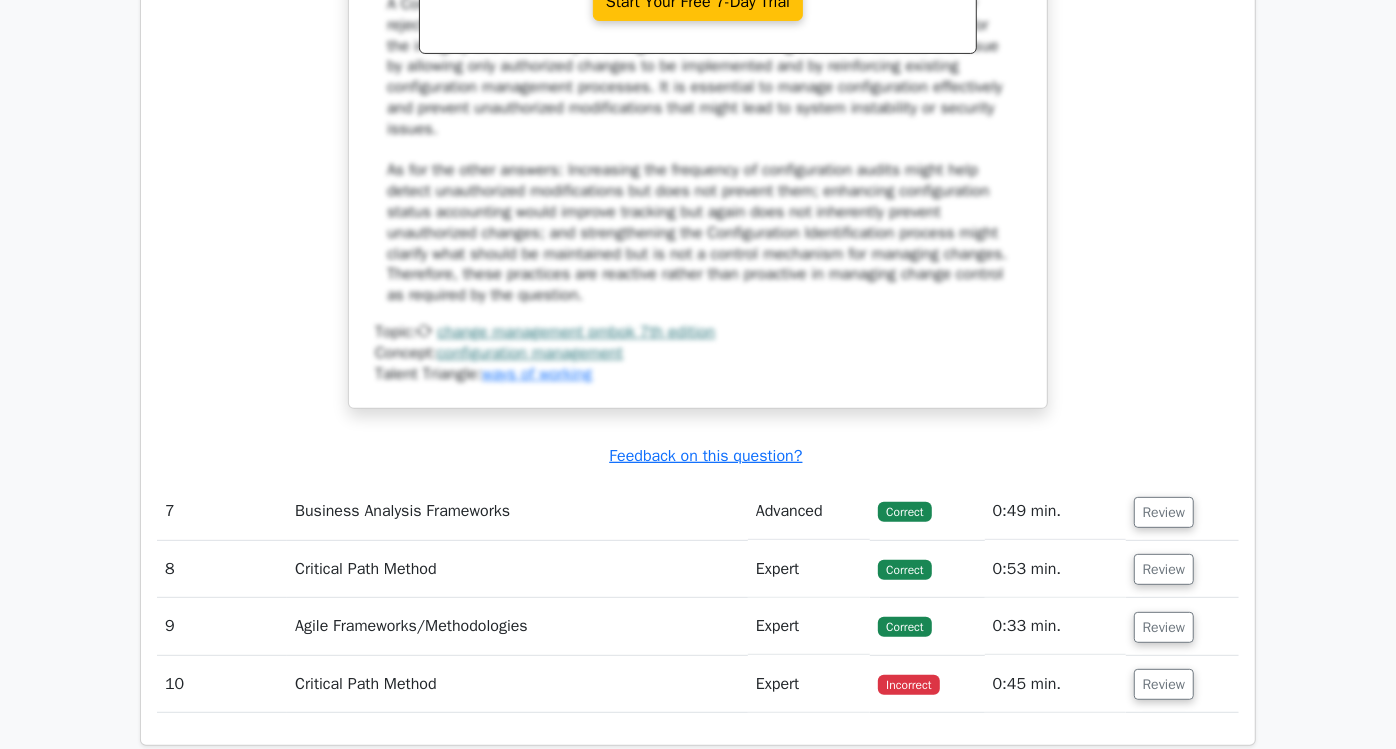 scroll, scrollTop: 5222, scrollLeft: 0, axis: vertical 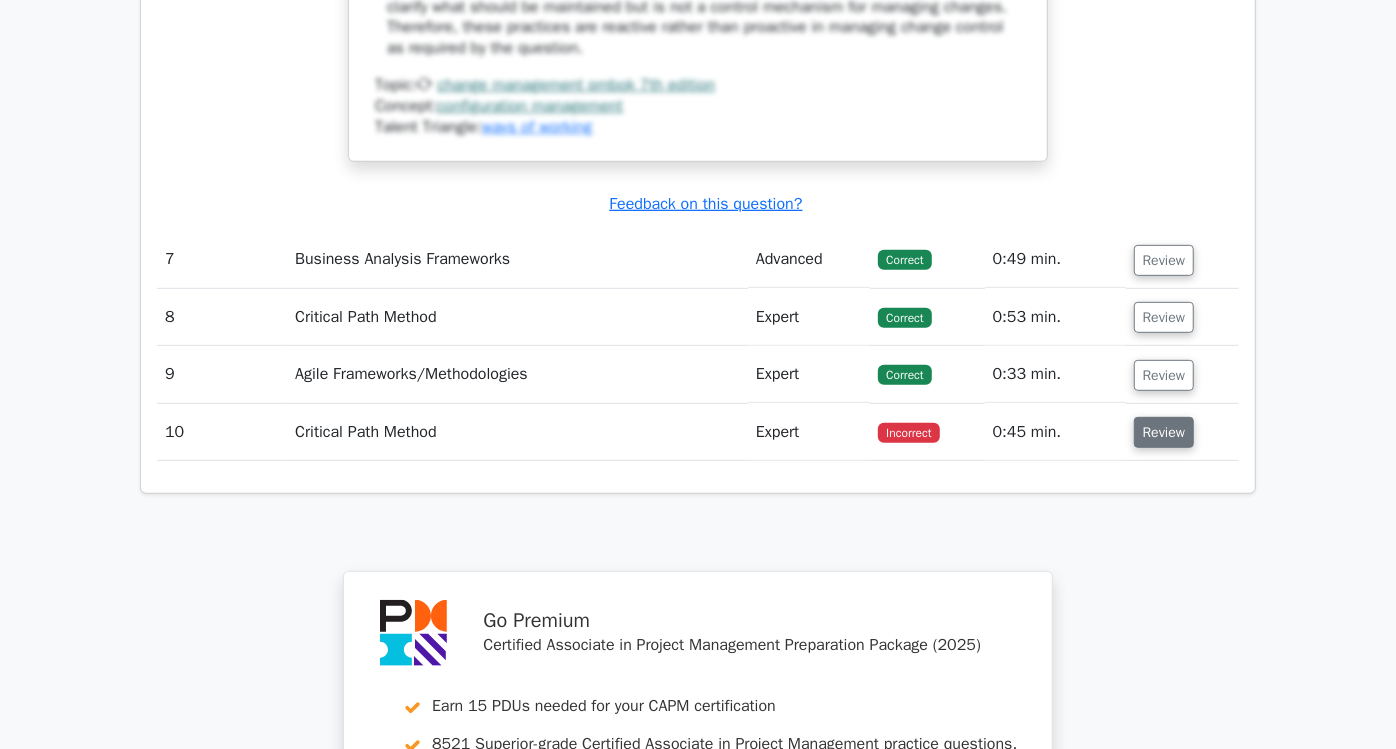 click on "Review" at bounding box center (1164, 432) 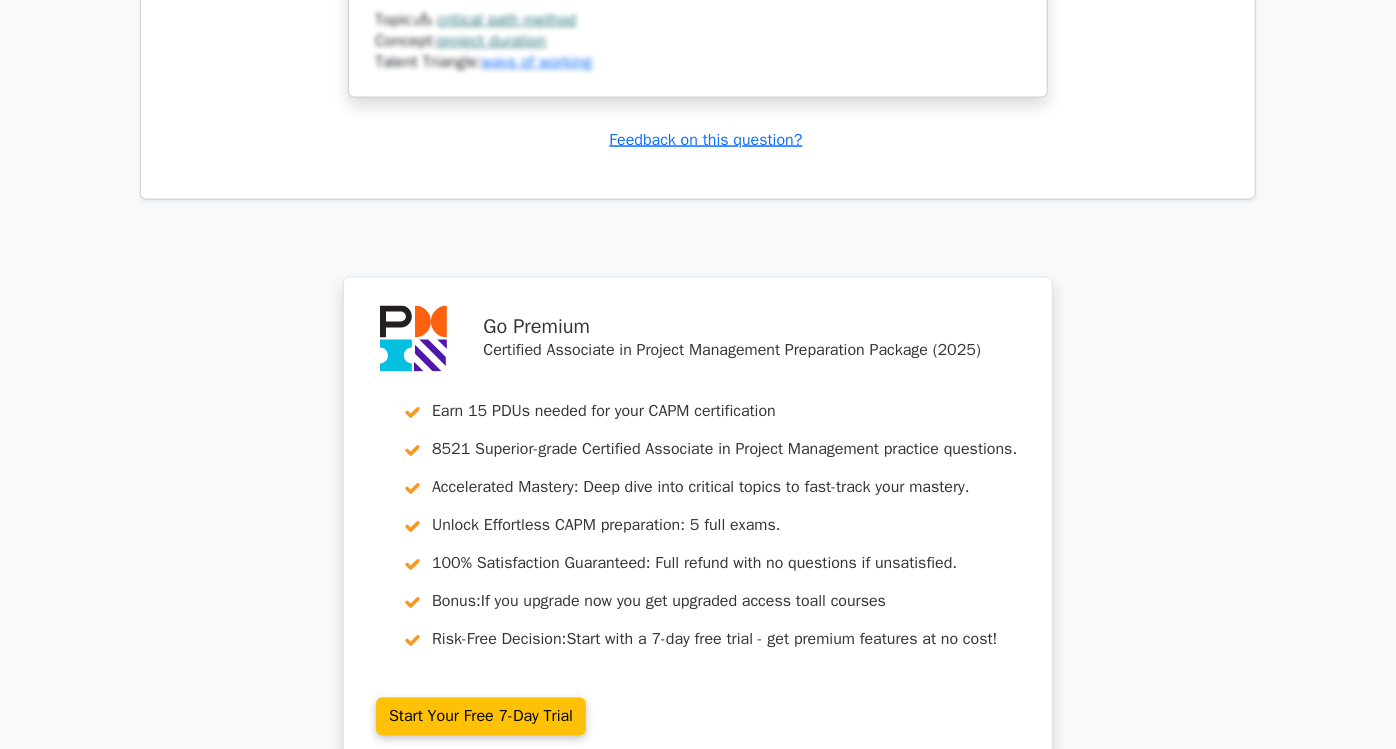 scroll, scrollTop: 7000, scrollLeft: 0, axis: vertical 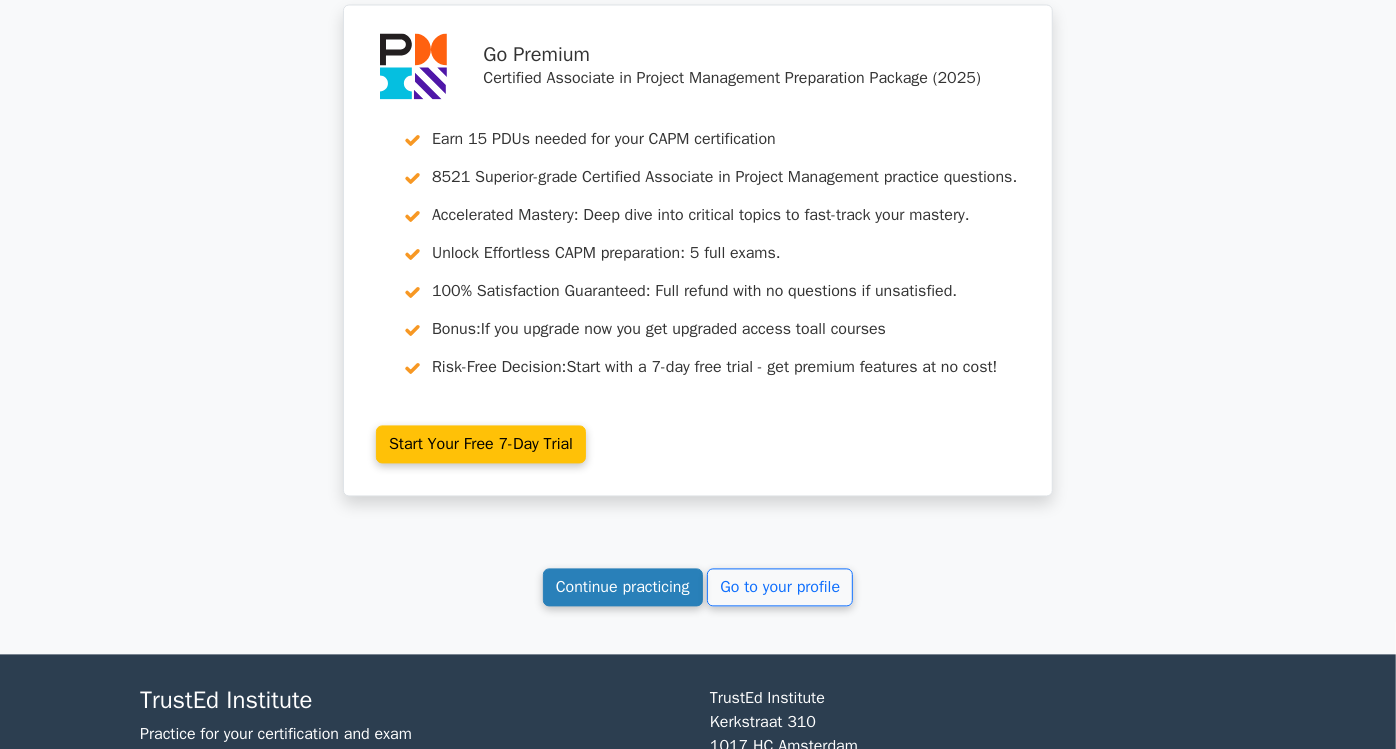 click on "Continue practicing" at bounding box center (623, 588) 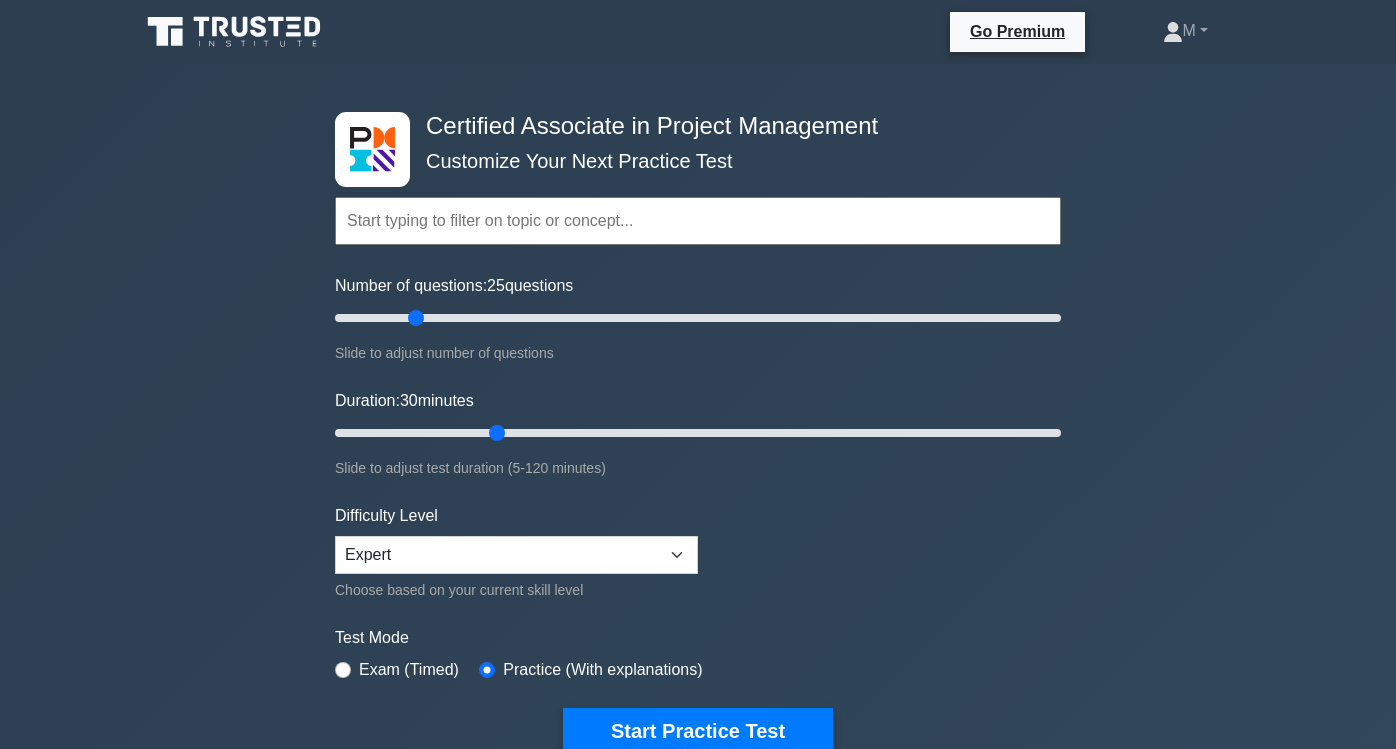 scroll, scrollTop: 0, scrollLeft: 0, axis: both 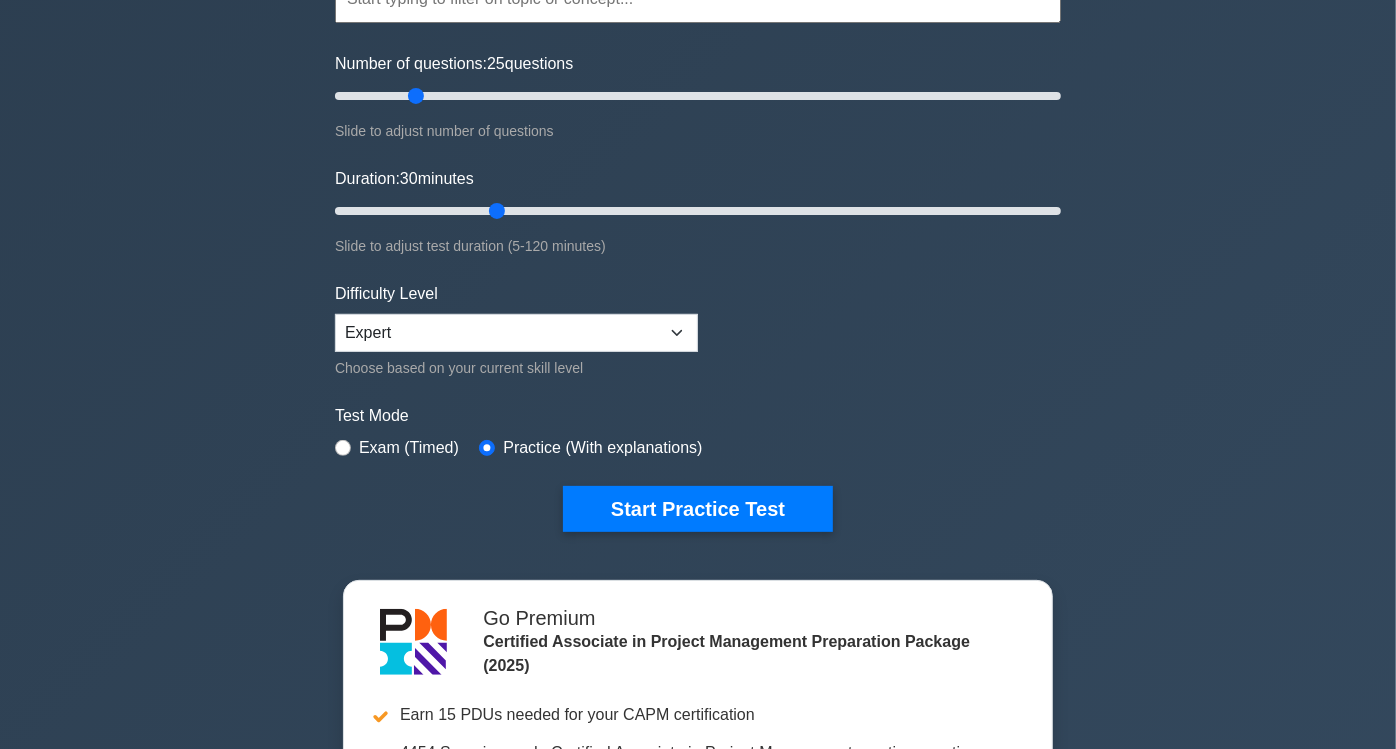 click on "Exam (Timed)" at bounding box center (409, 448) 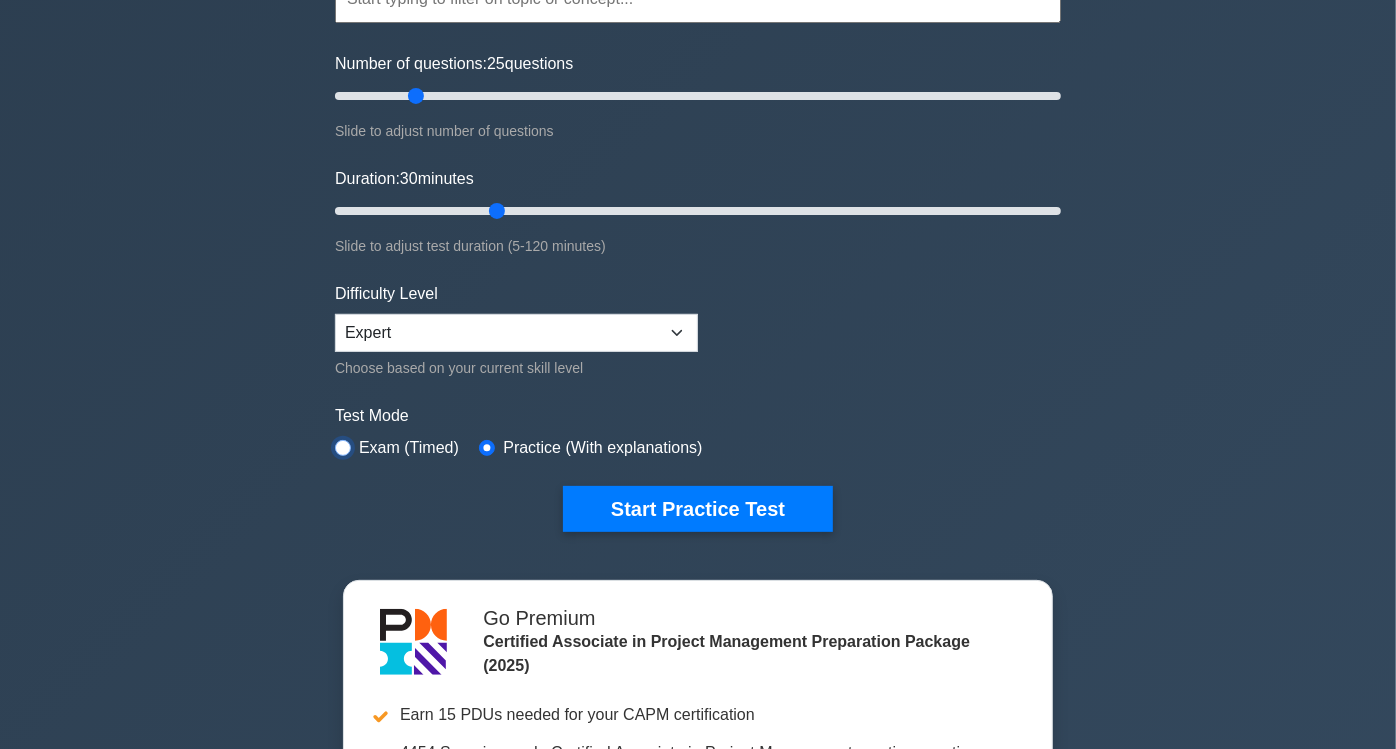 drag, startPoint x: 341, startPoint y: 440, endPoint x: 340, endPoint y: 452, distance: 12.0415945 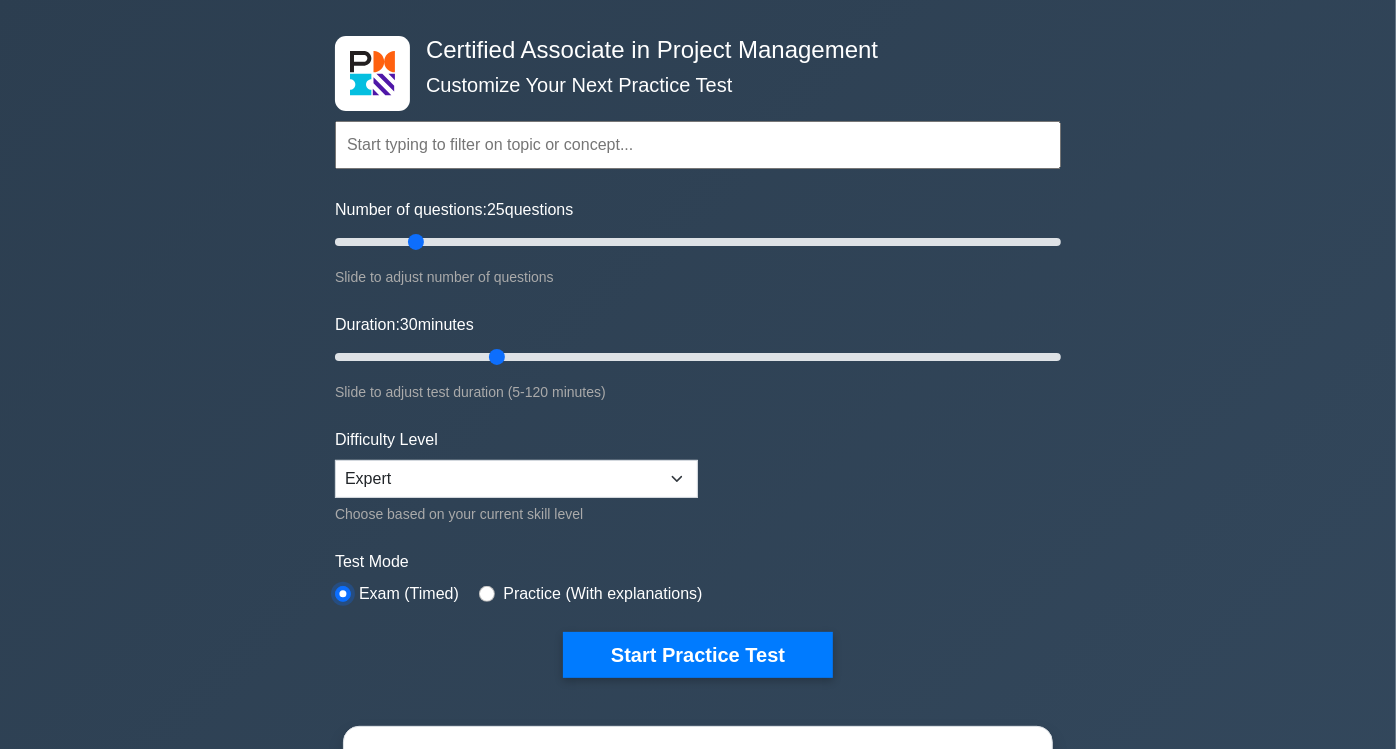 scroll, scrollTop: 0, scrollLeft: 0, axis: both 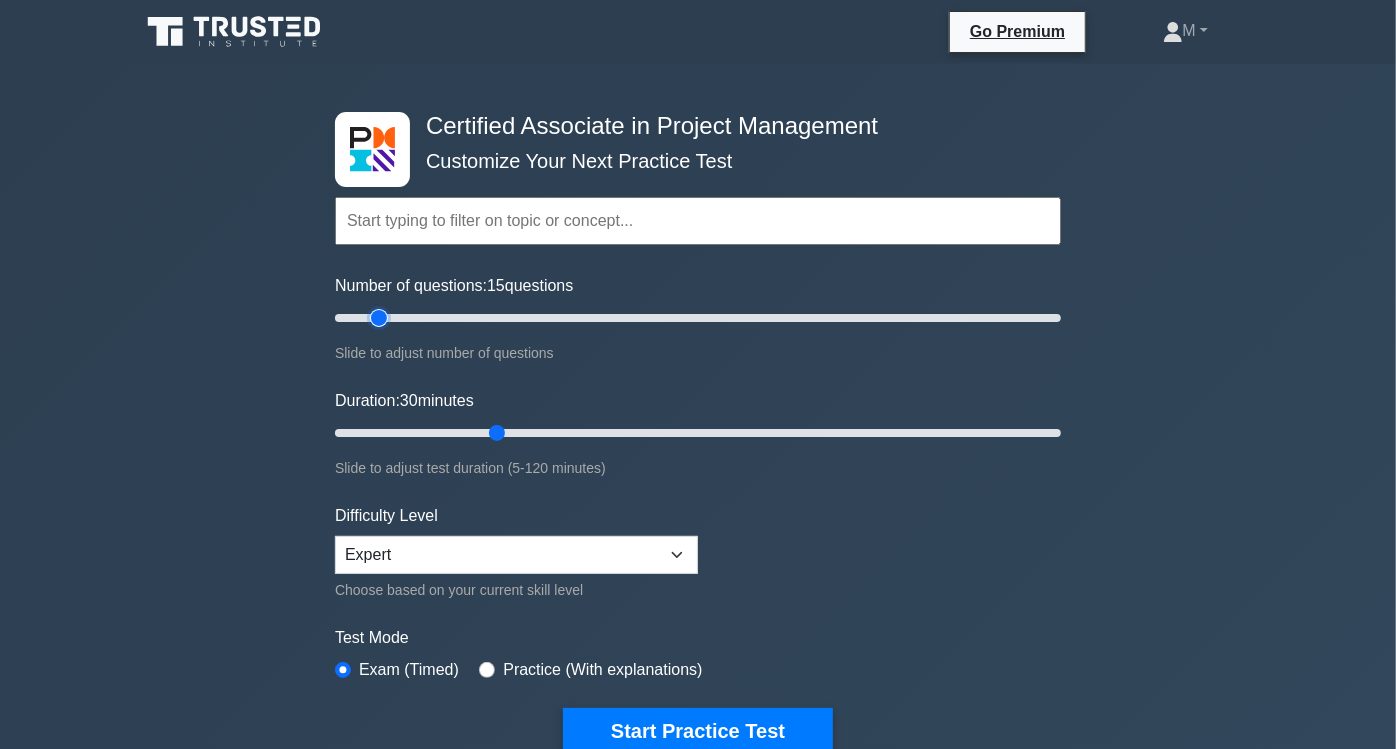 click on "Number of questions:  15  questions" at bounding box center (698, 318) 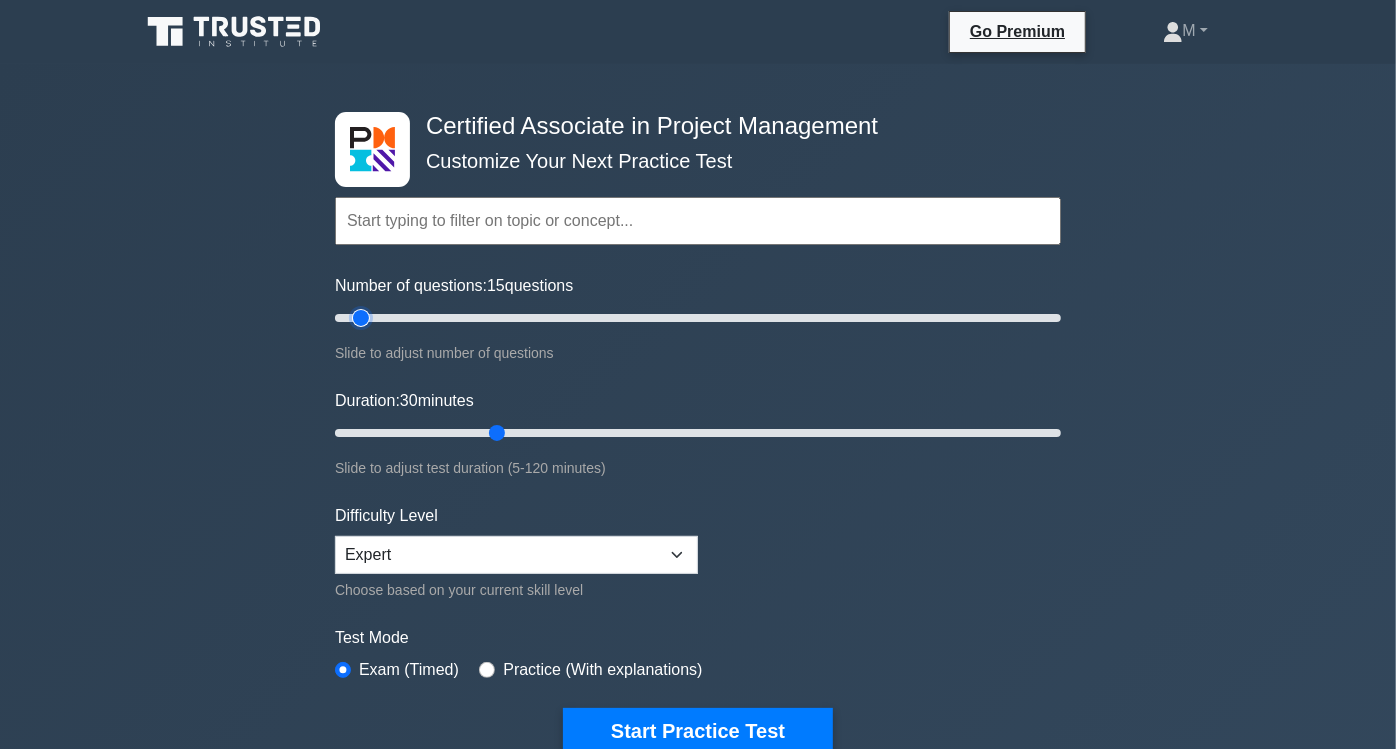 type on "10" 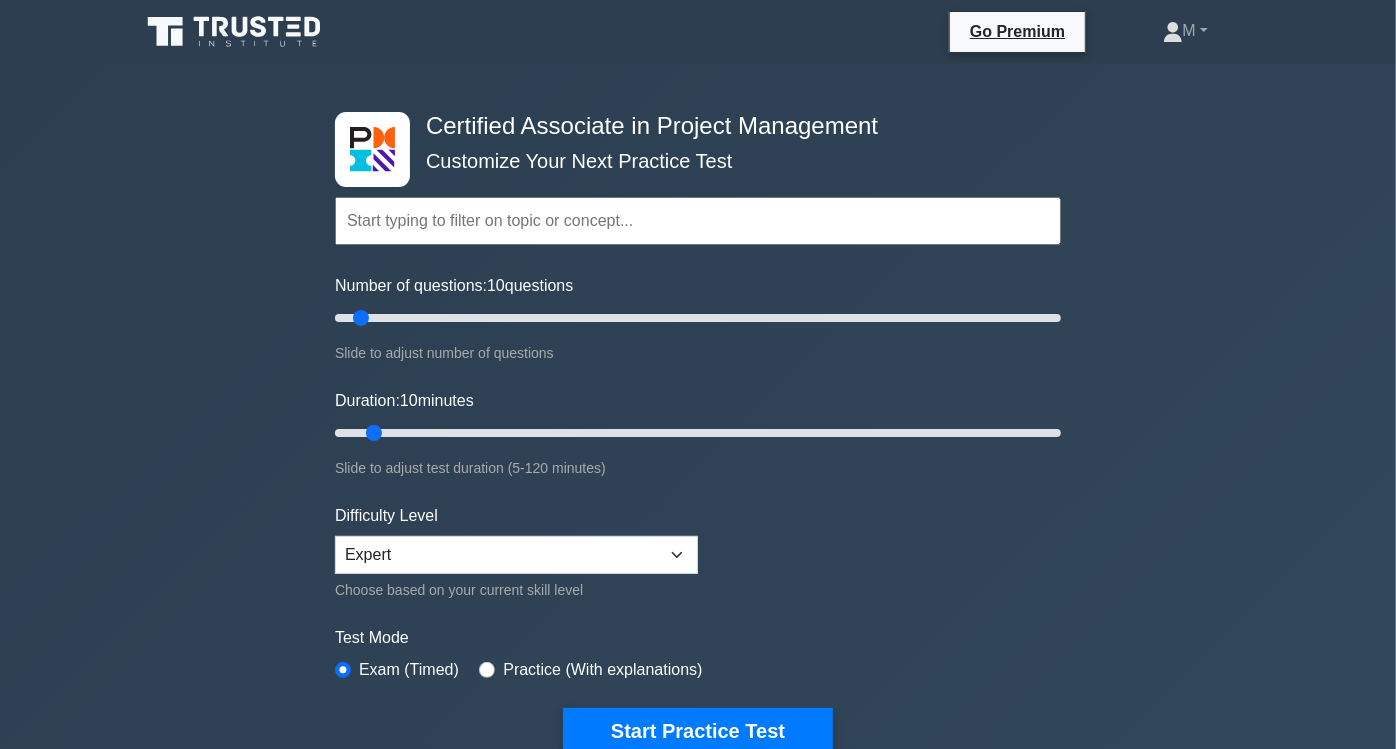 drag, startPoint x: 497, startPoint y: 431, endPoint x: 376, endPoint y: 417, distance: 121.80723 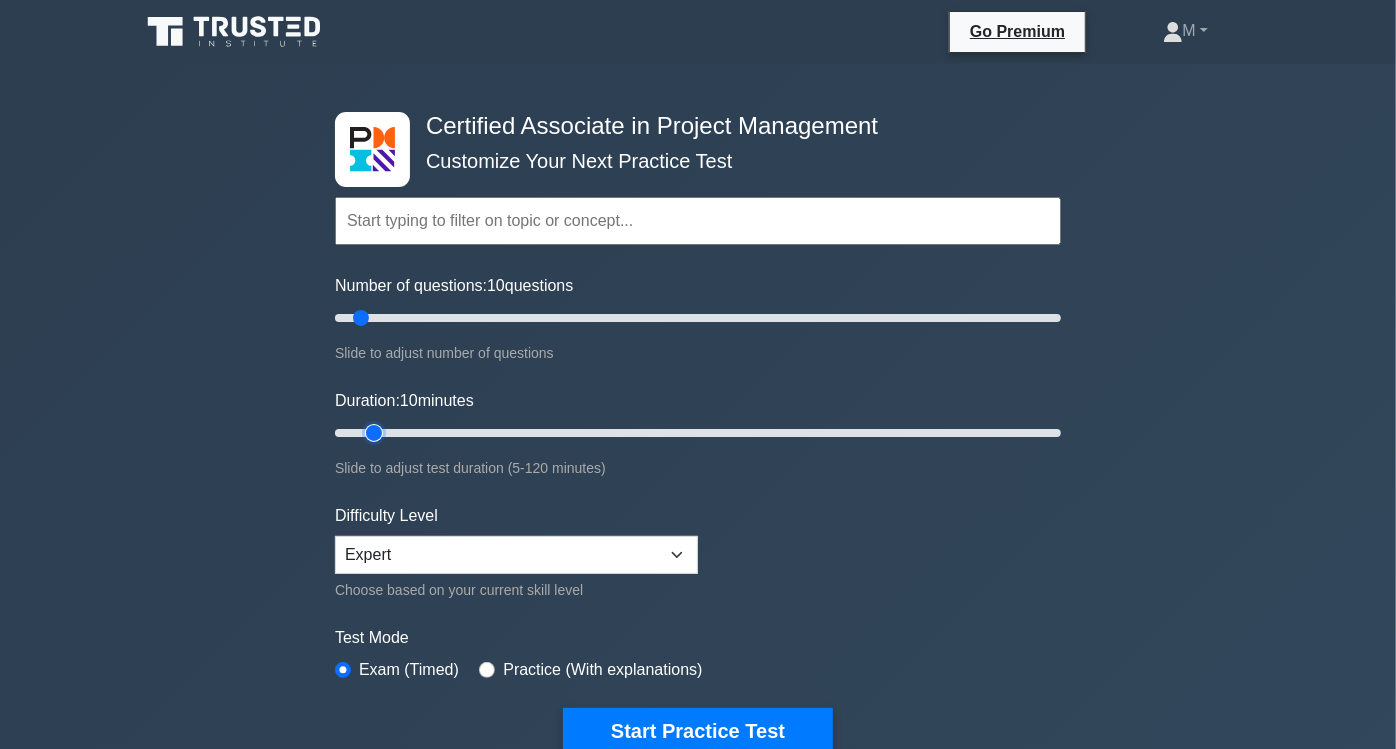 type on "10" 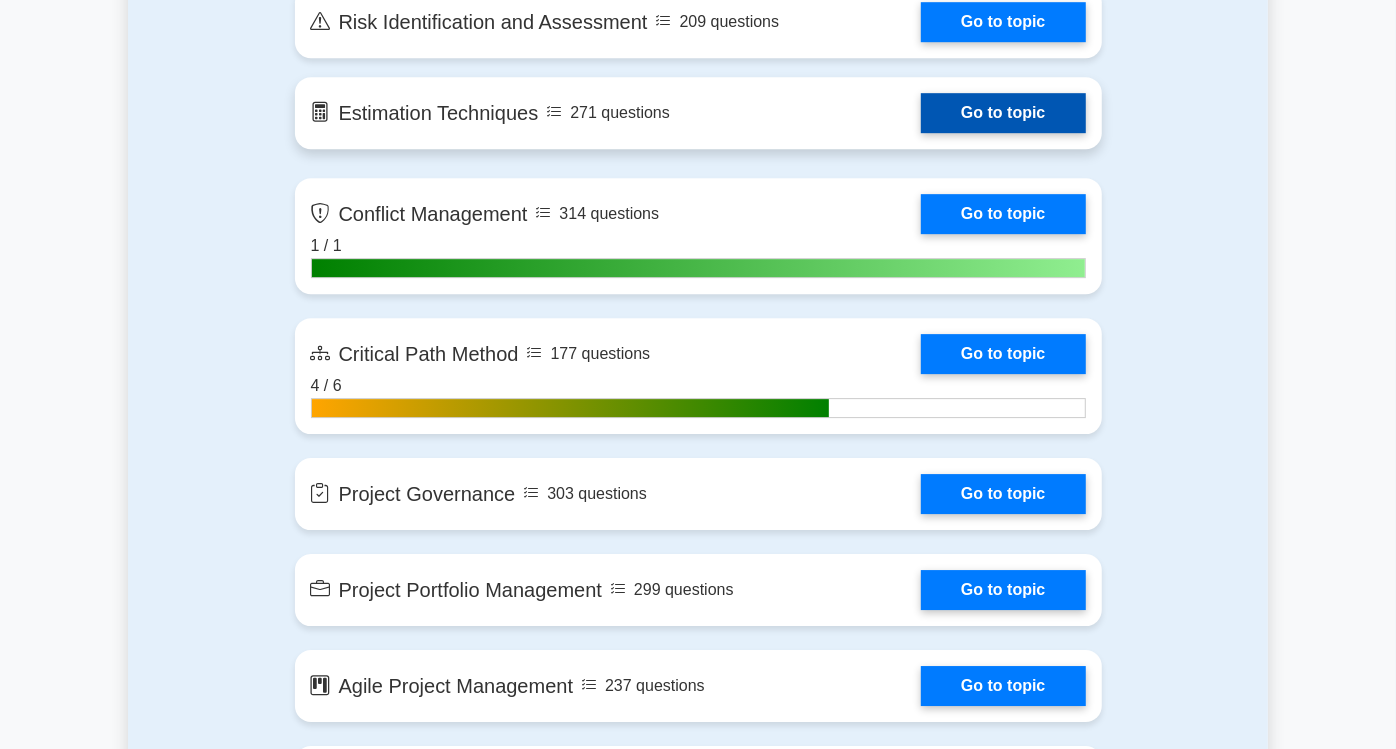 scroll, scrollTop: 3777, scrollLeft: 0, axis: vertical 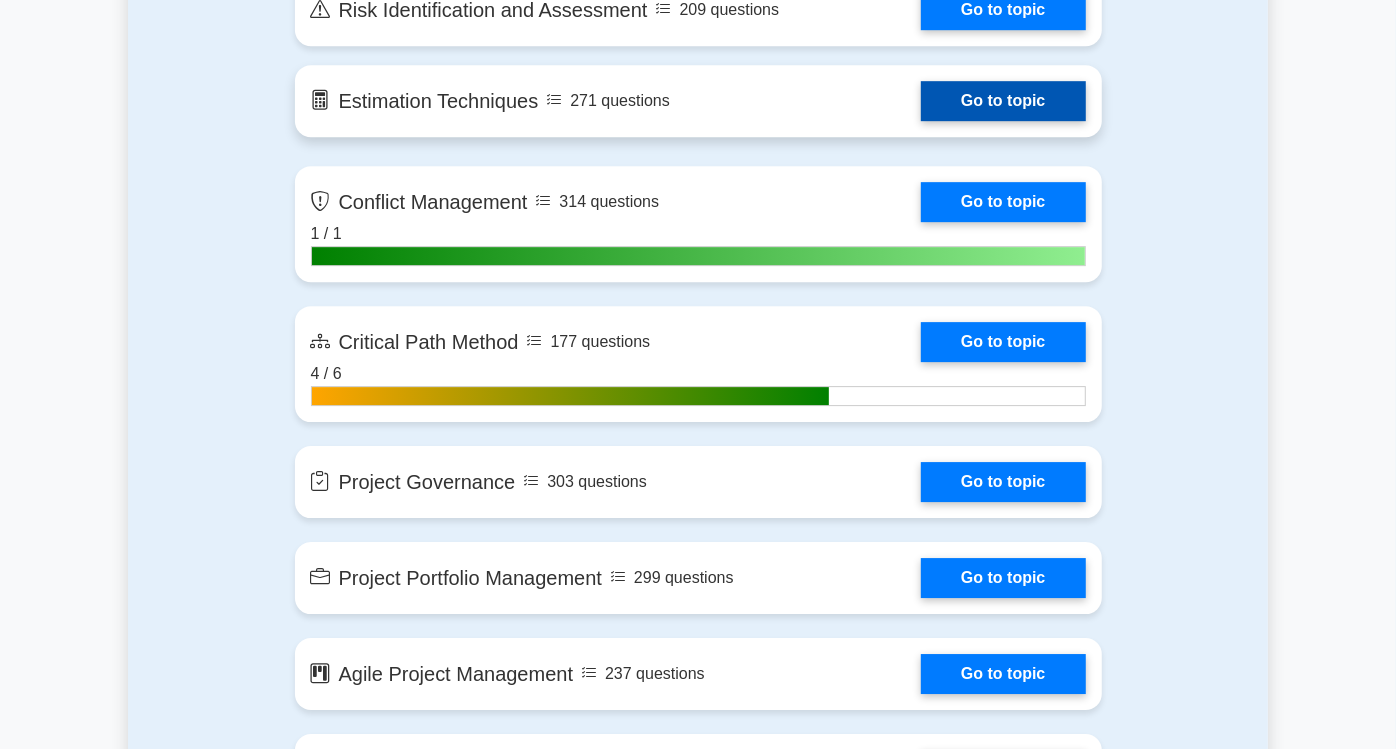 click on "Go to topic" at bounding box center [1003, 101] 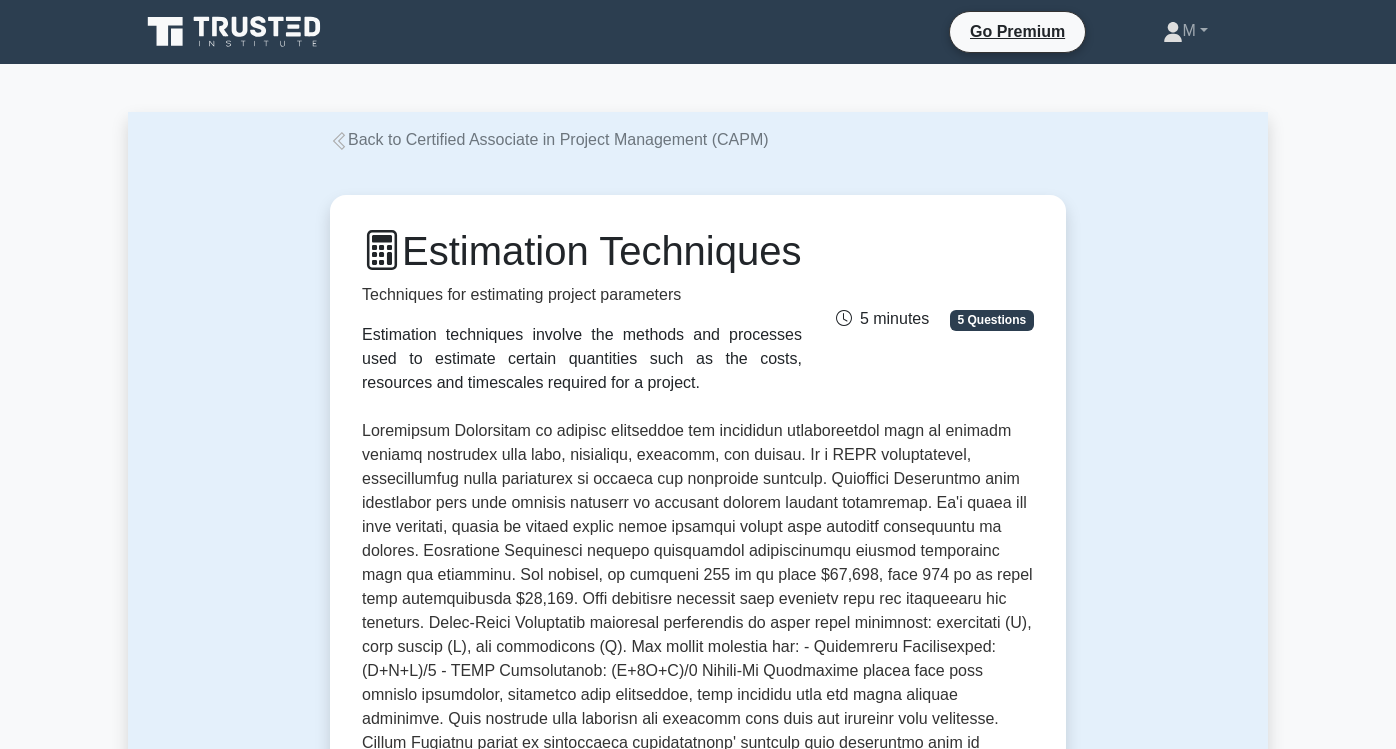 scroll, scrollTop: 0, scrollLeft: 0, axis: both 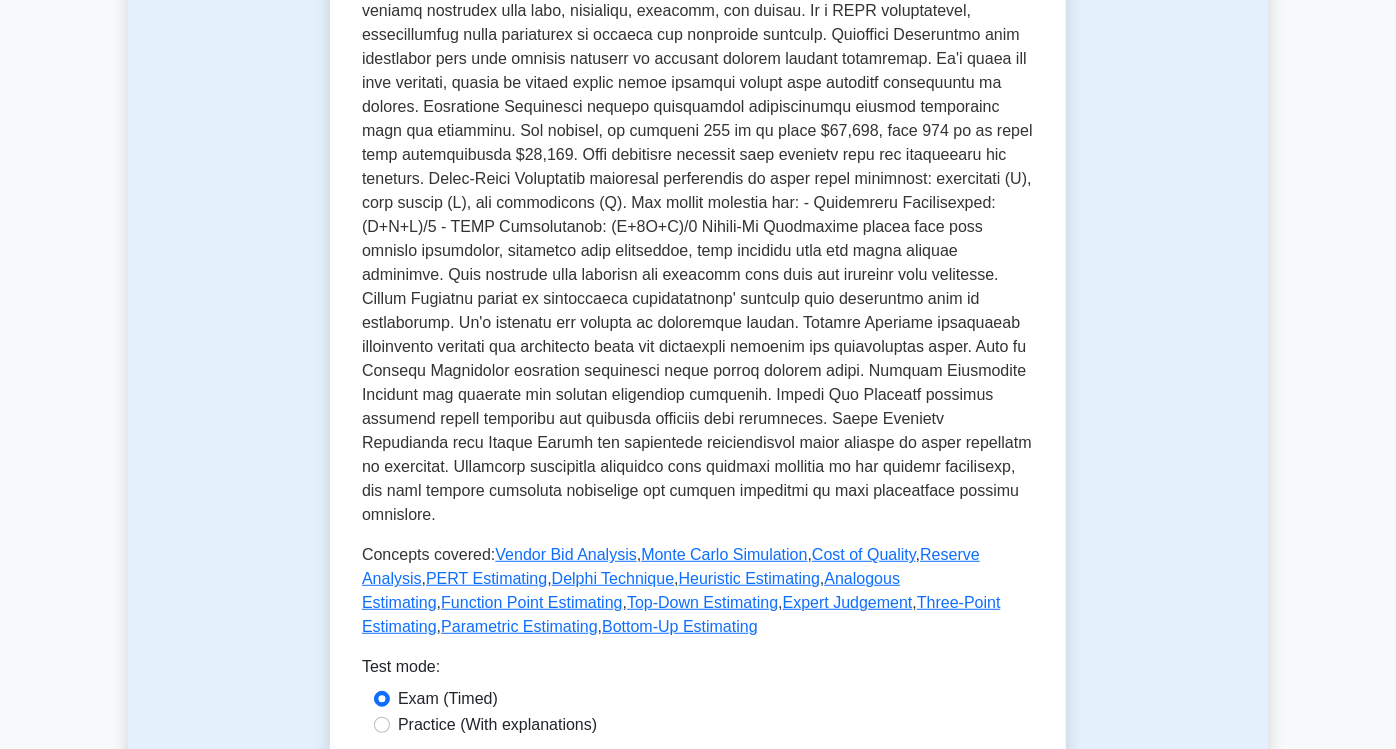 click on "Practice (With explanations)" at bounding box center [497, 725] 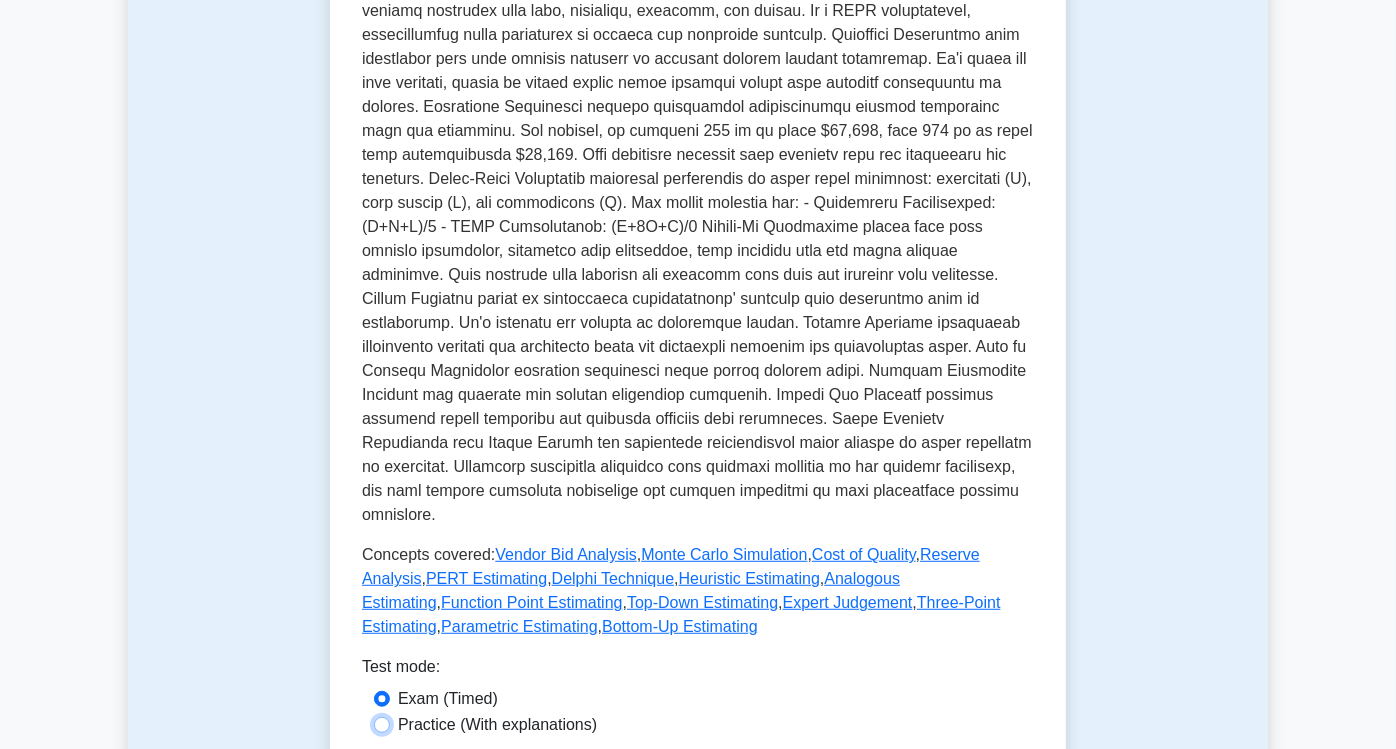 click on "Practice (With explanations)" at bounding box center (382, 725) 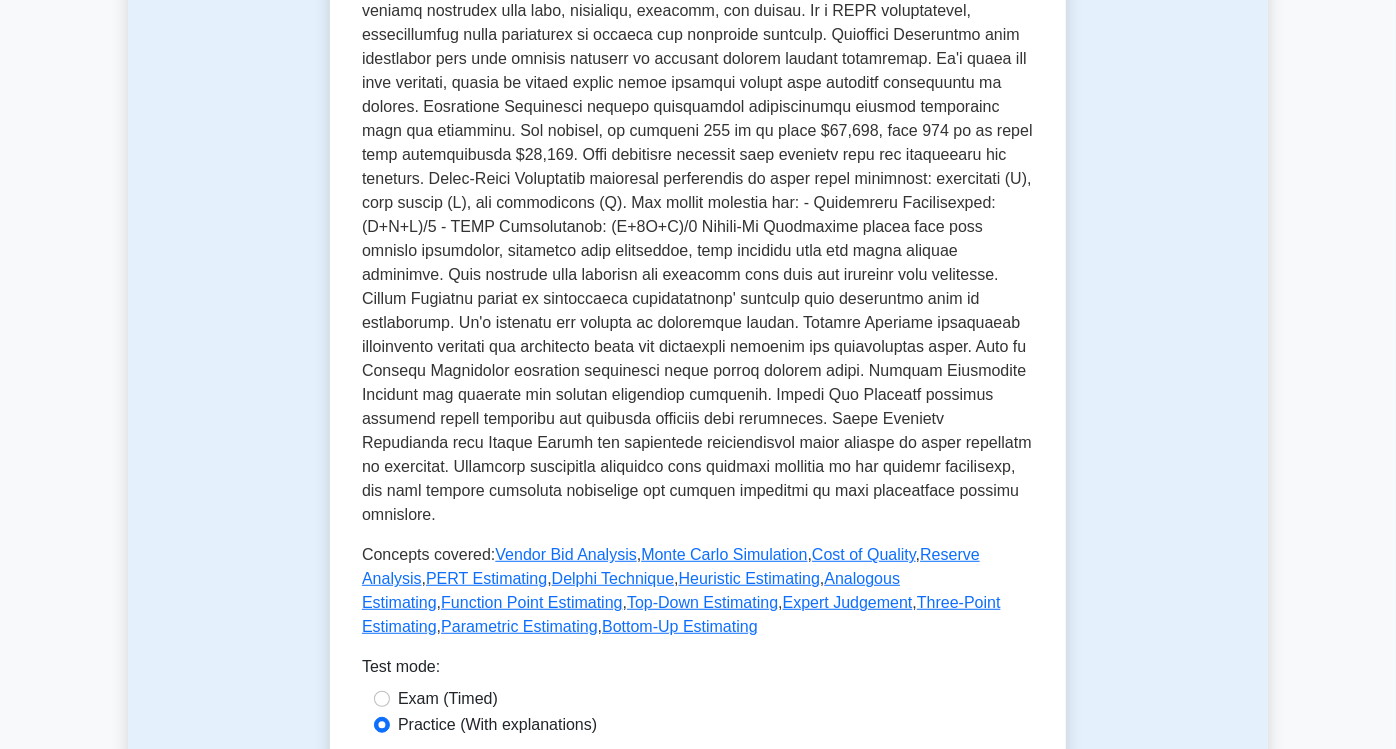 click on "Start practice test" at bounding box center (697, 784) 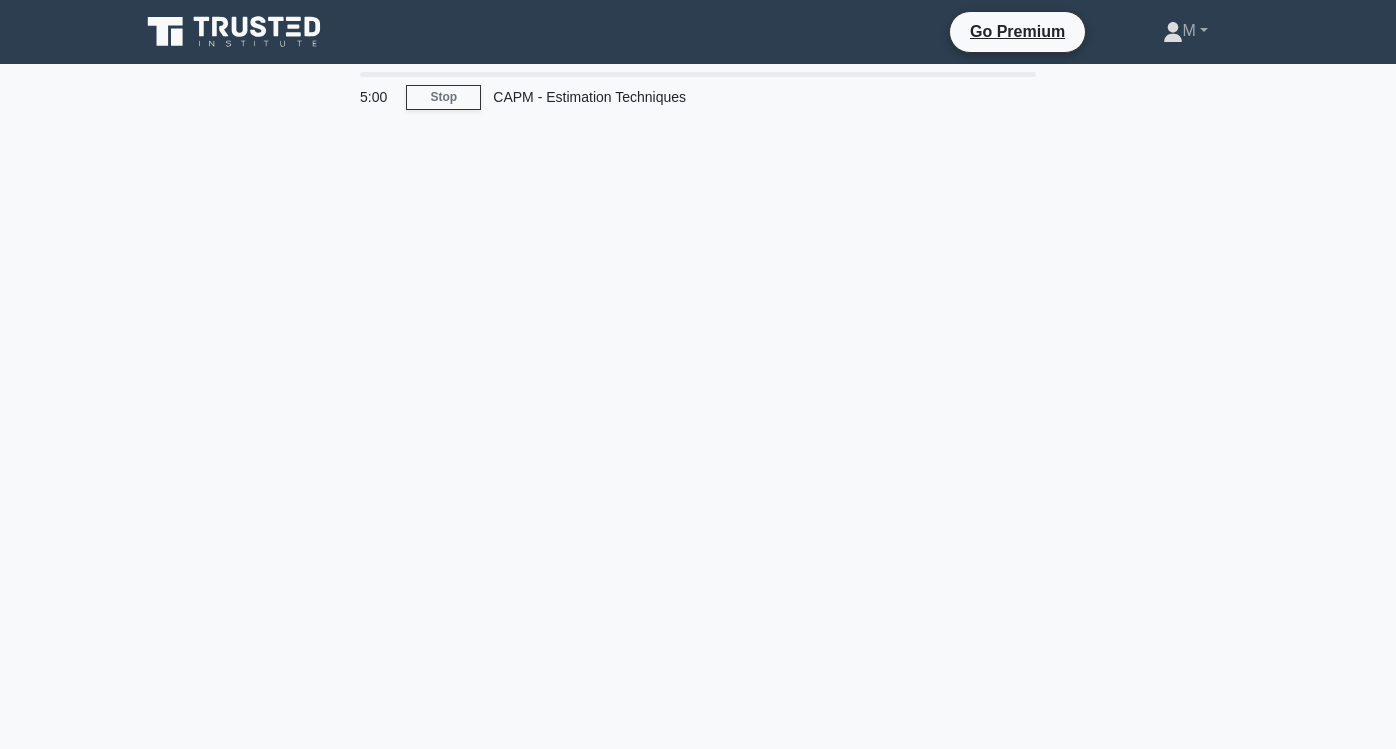 scroll, scrollTop: 0, scrollLeft: 0, axis: both 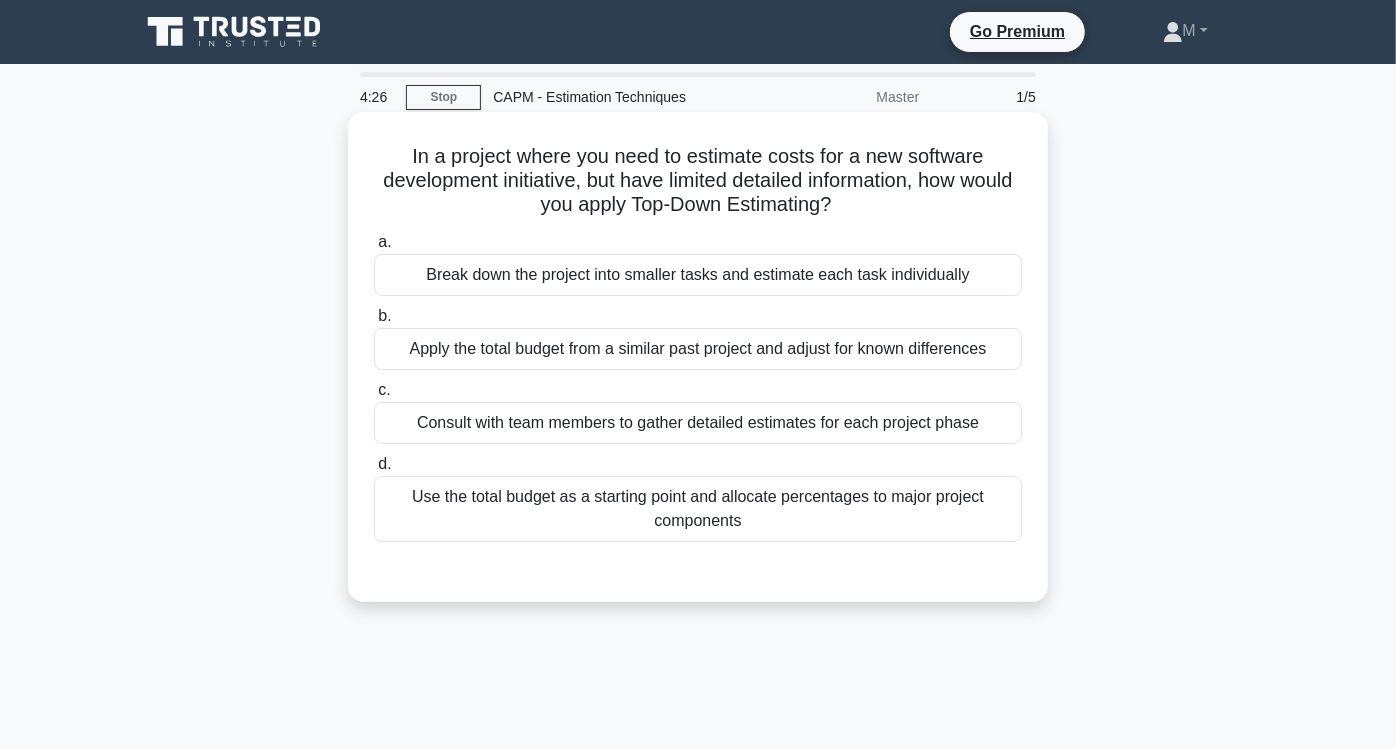 click on "Break down the project into smaller tasks and estimate each task individually" at bounding box center (698, 275) 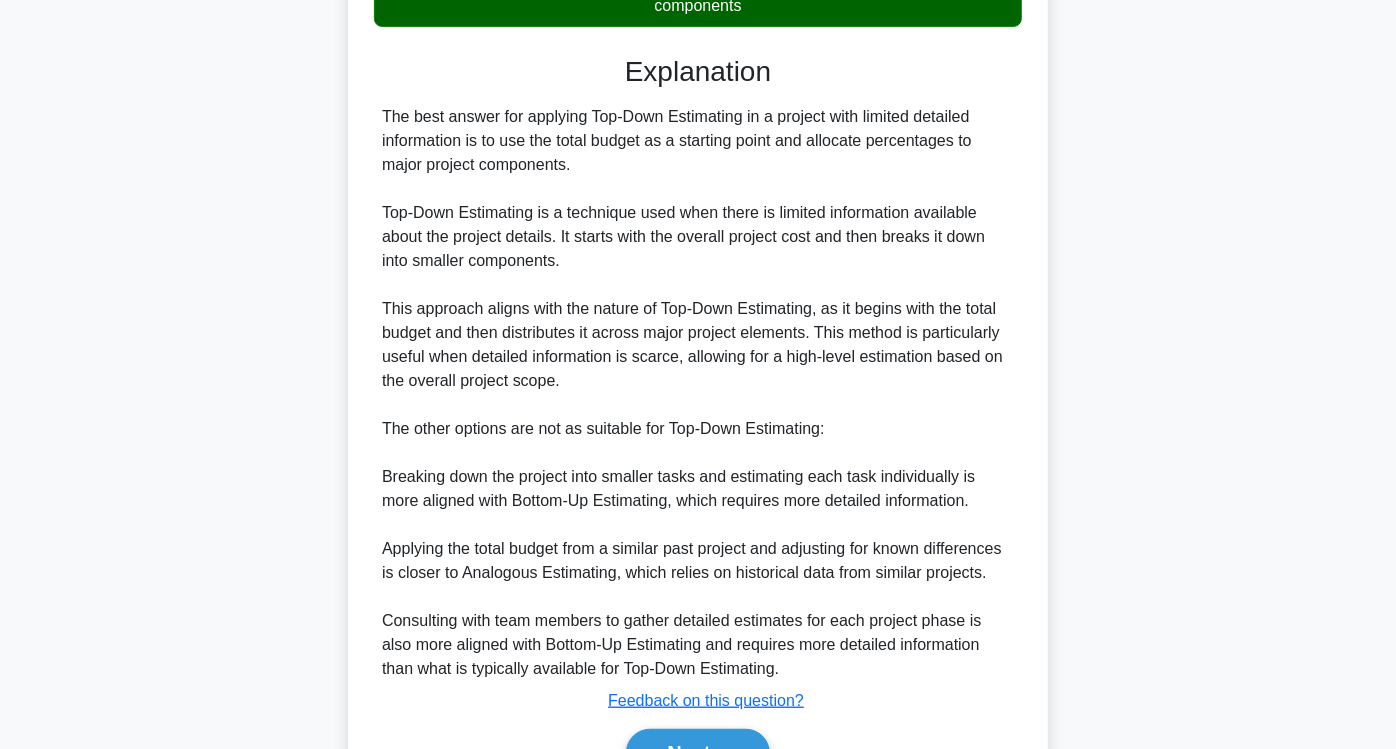 scroll, scrollTop: 628, scrollLeft: 0, axis: vertical 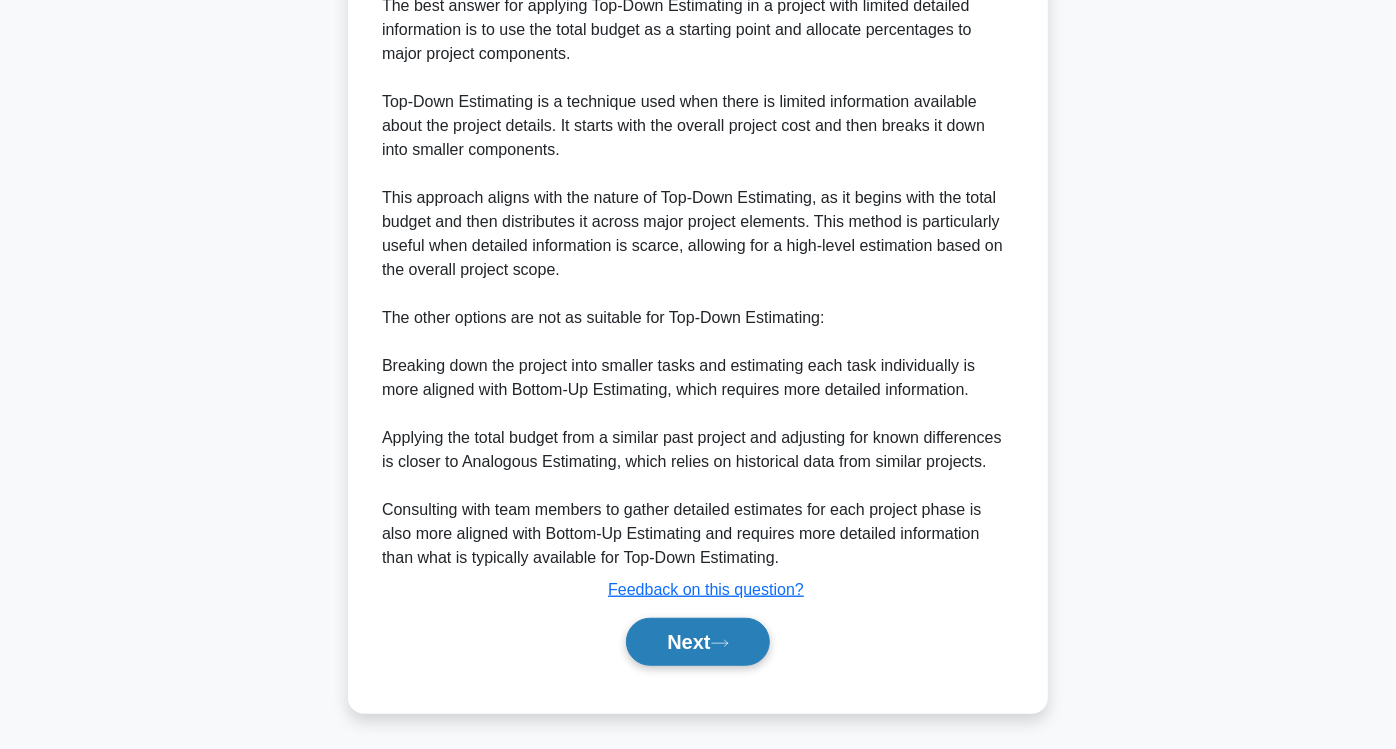 click on "Next" at bounding box center (697, 642) 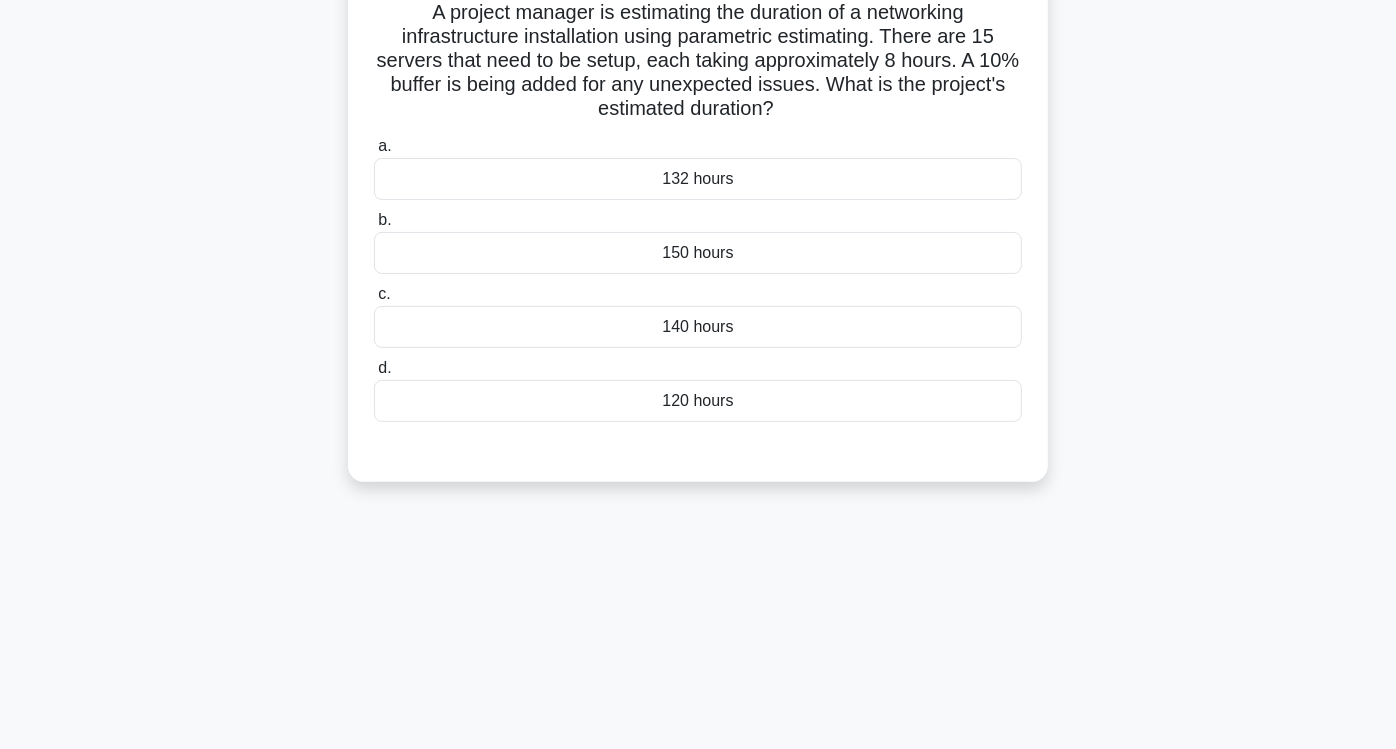 scroll, scrollTop: 0, scrollLeft: 0, axis: both 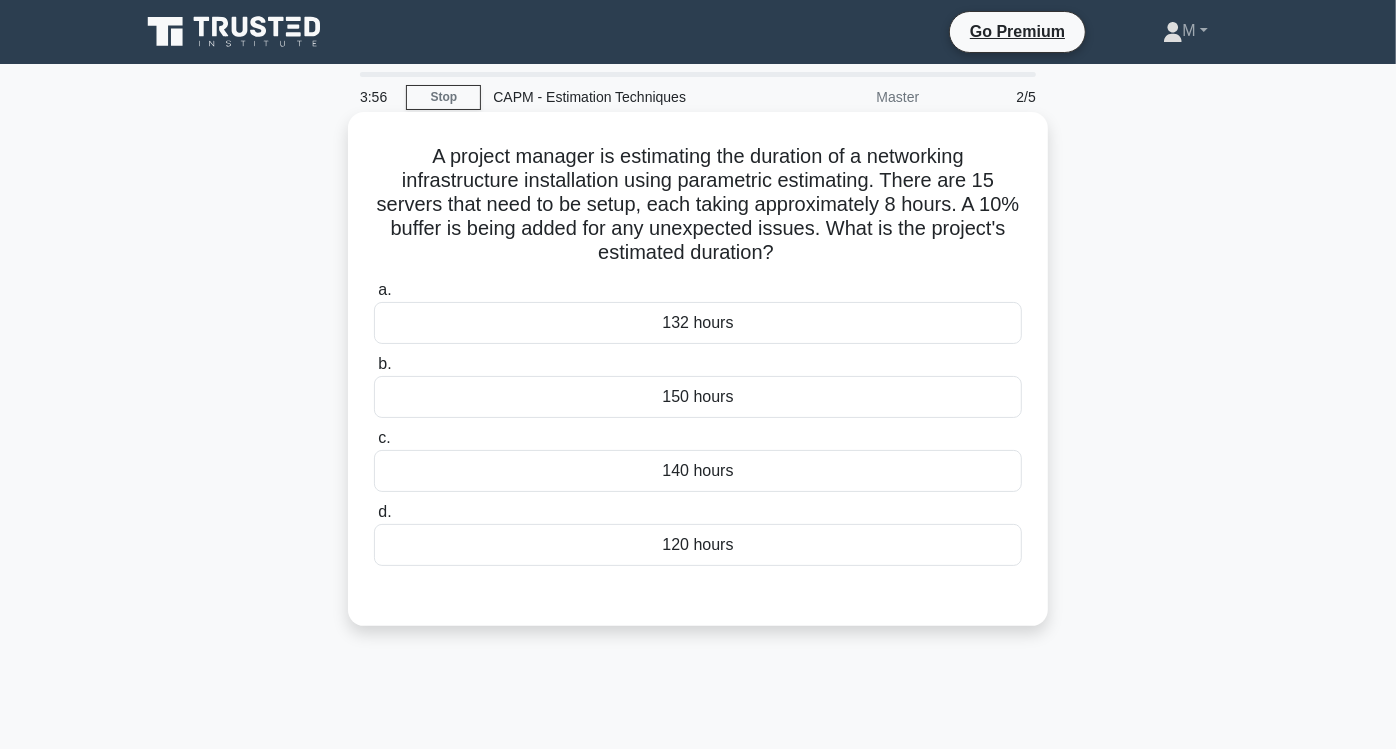 click on "132 hours" at bounding box center (698, 323) 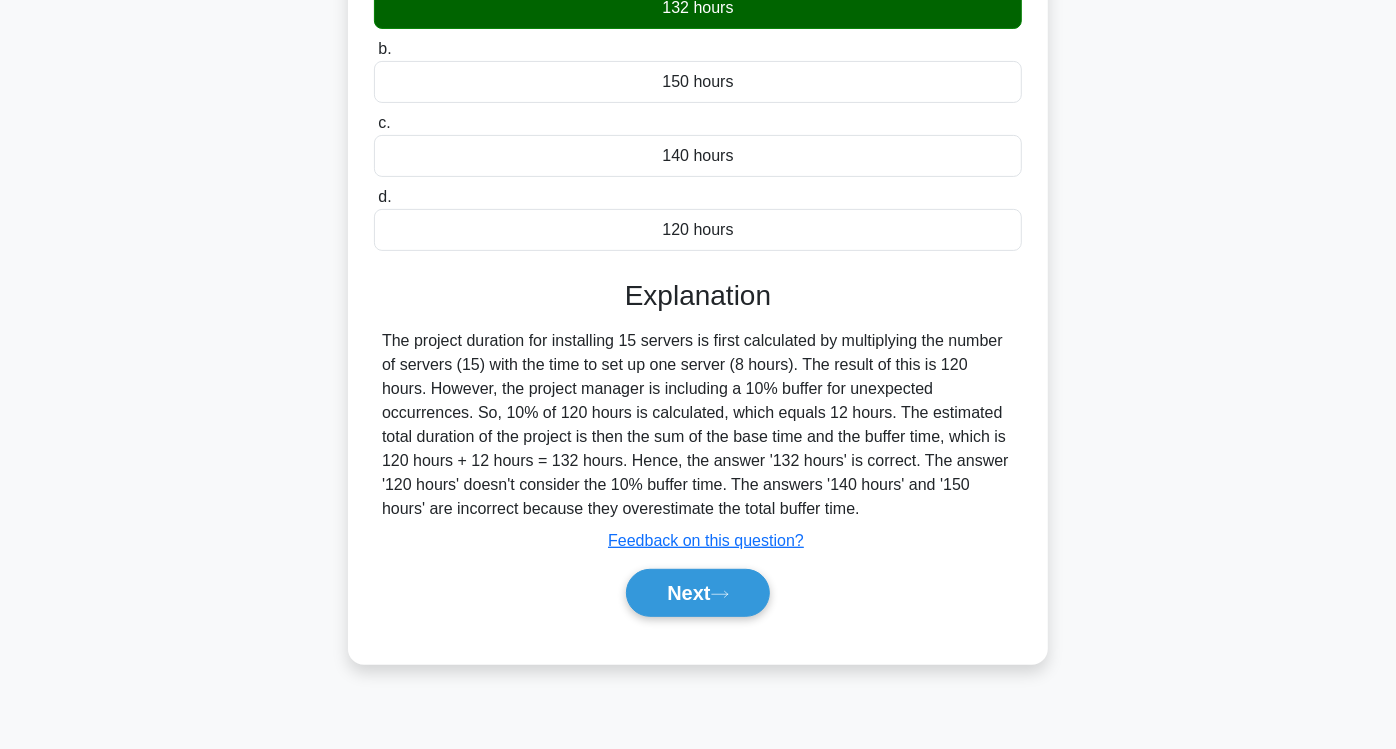 scroll, scrollTop: 331, scrollLeft: 0, axis: vertical 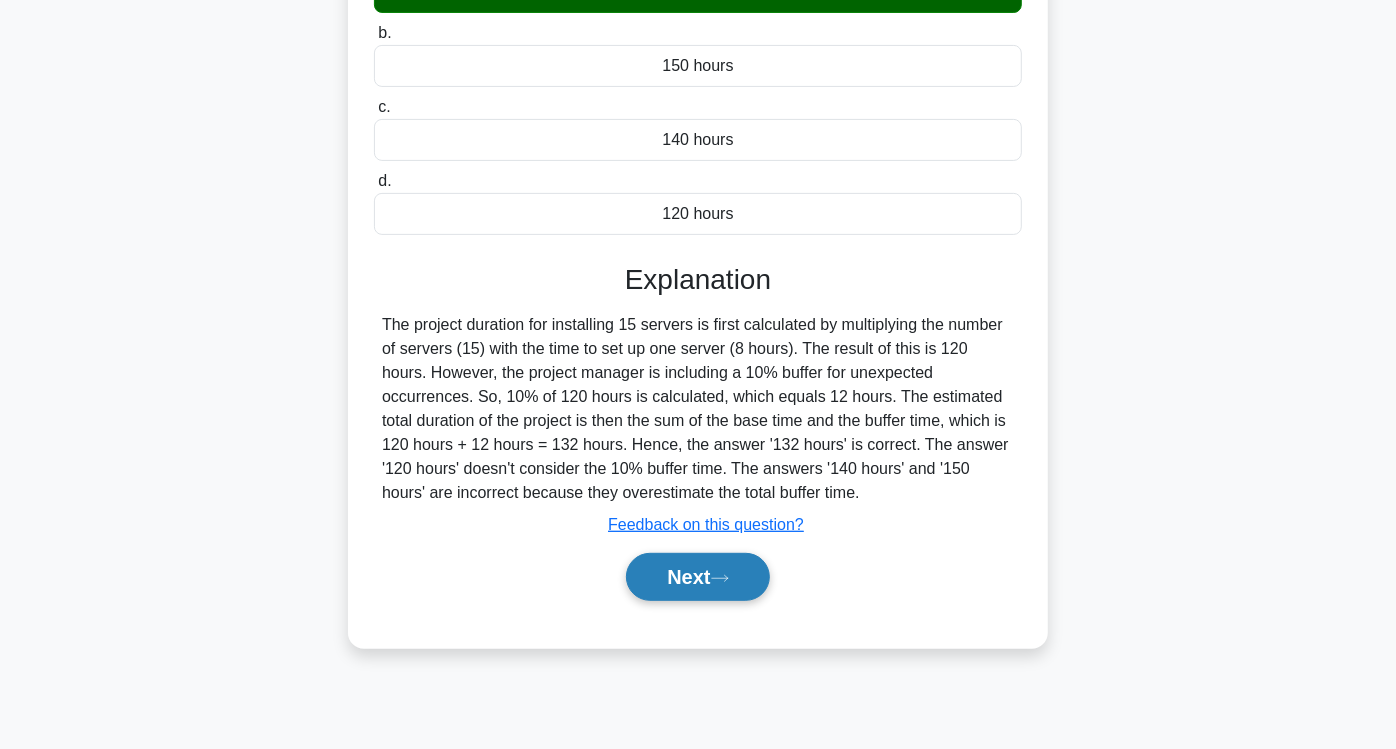 click on "Next" at bounding box center [697, 577] 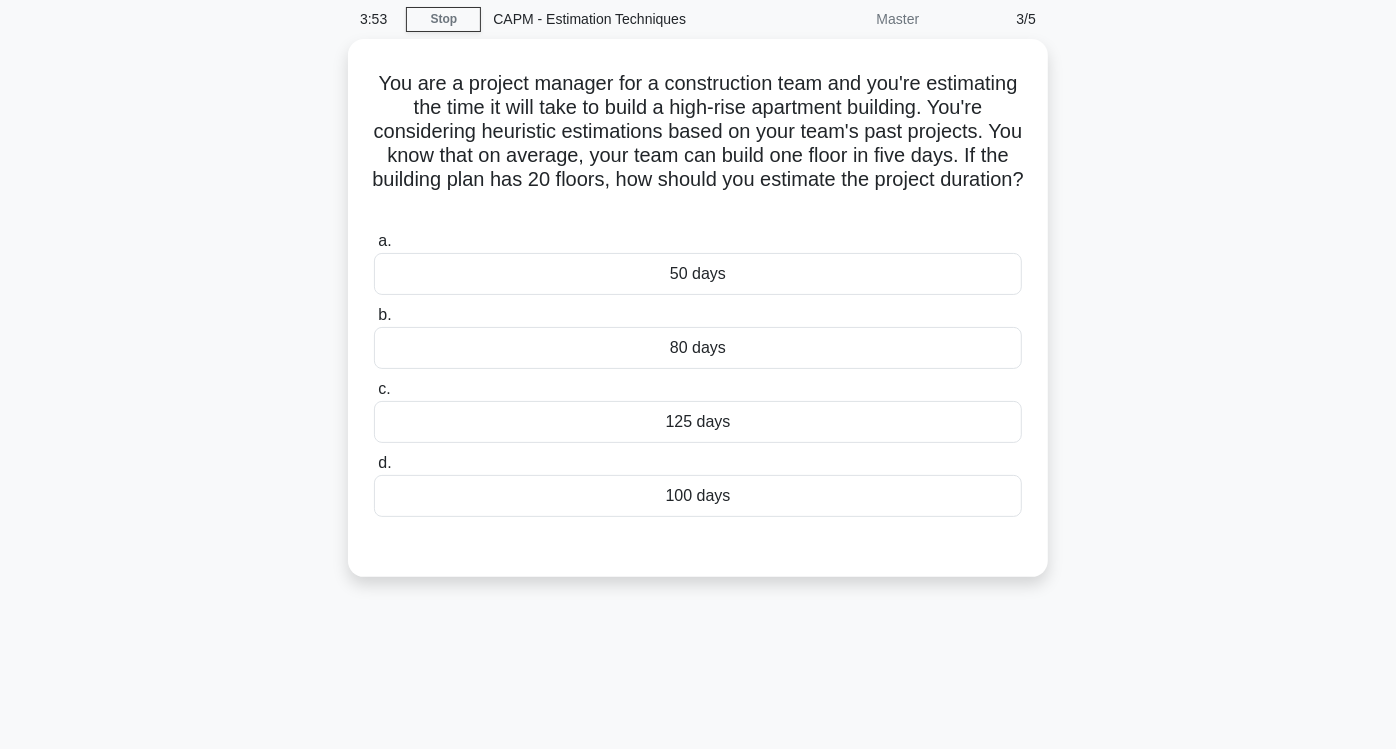 scroll, scrollTop: 0, scrollLeft: 0, axis: both 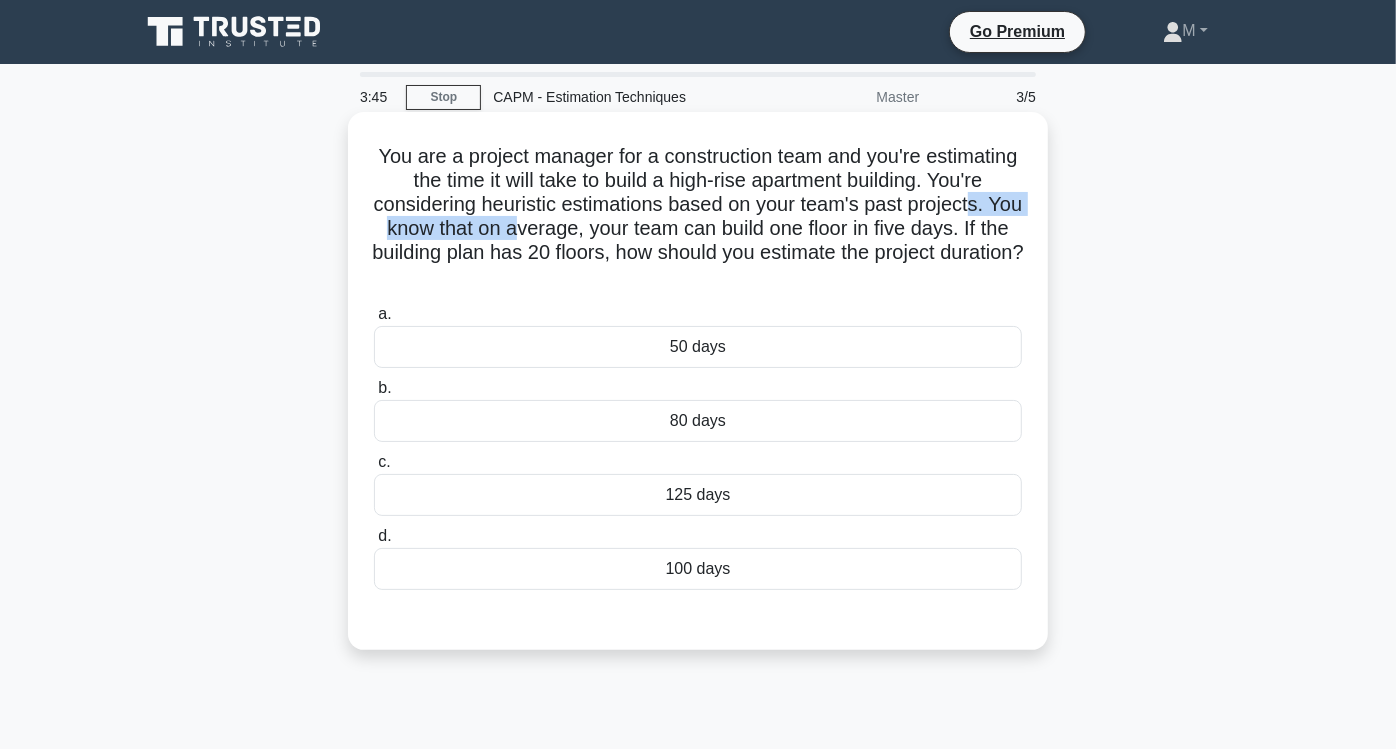 drag, startPoint x: 453, startPoint y: 220, endPoint x: 645, endPoint y: 225, distance: 192.0651 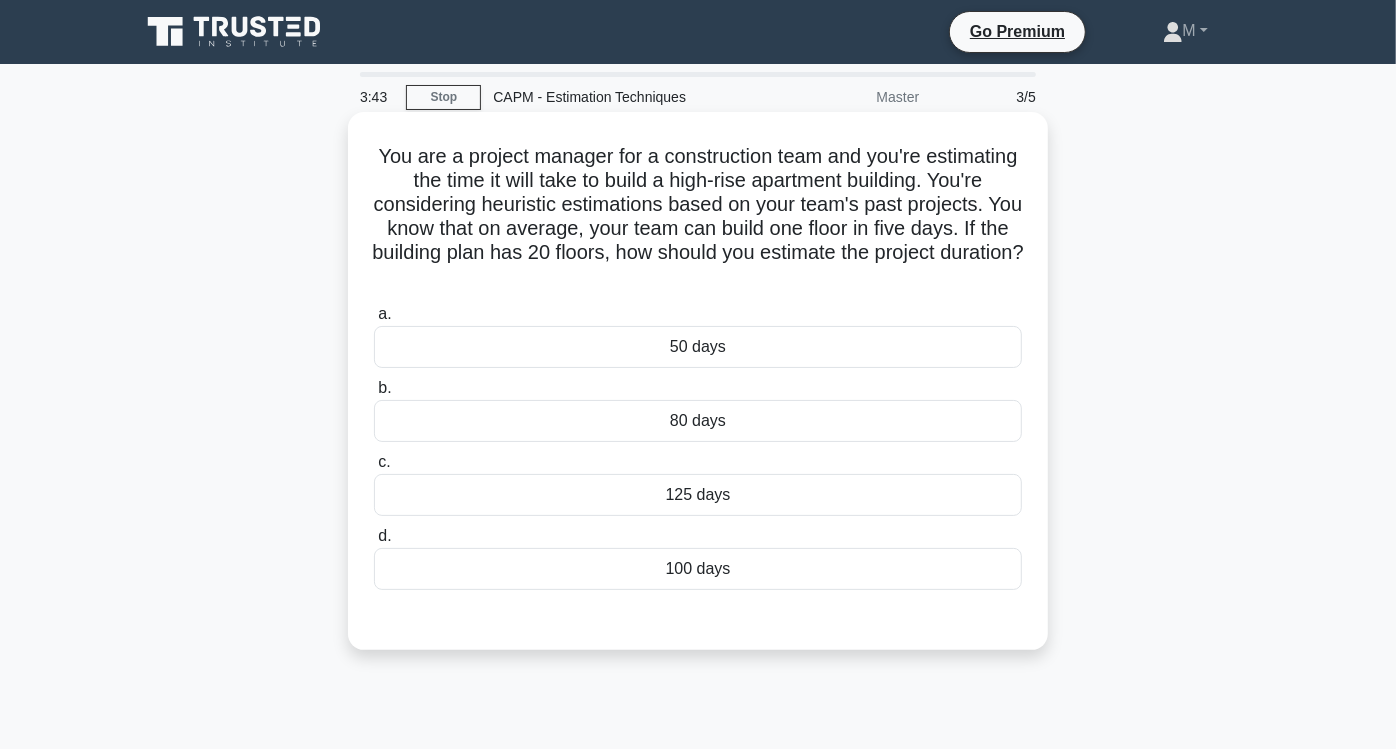 drag, startPoint x: 645, startPoint y: 225, endPoint x: 581, endPoint y: 201, distance: 68.35203 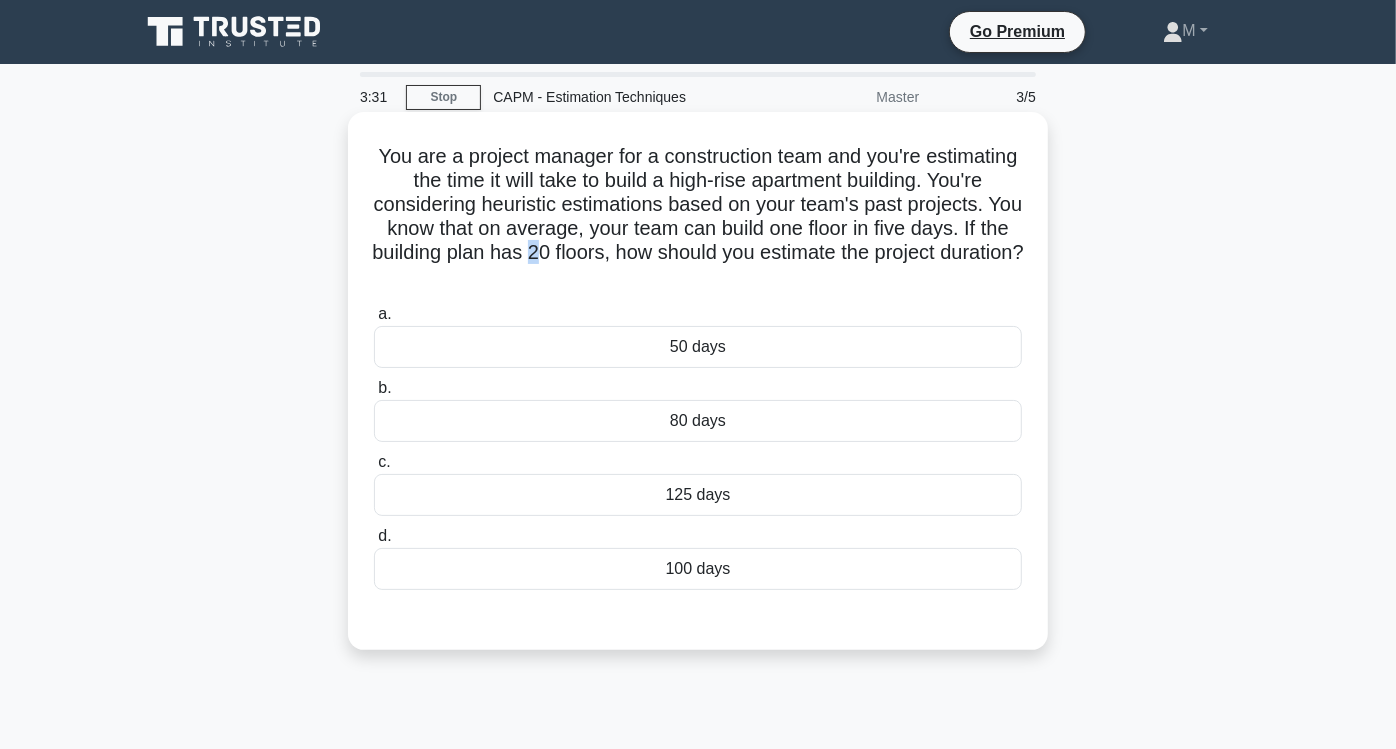 drag, startPoint x: 696, startPoint y: 251, endPoint x: 704, endPoint y: 259, distance: 11.313708 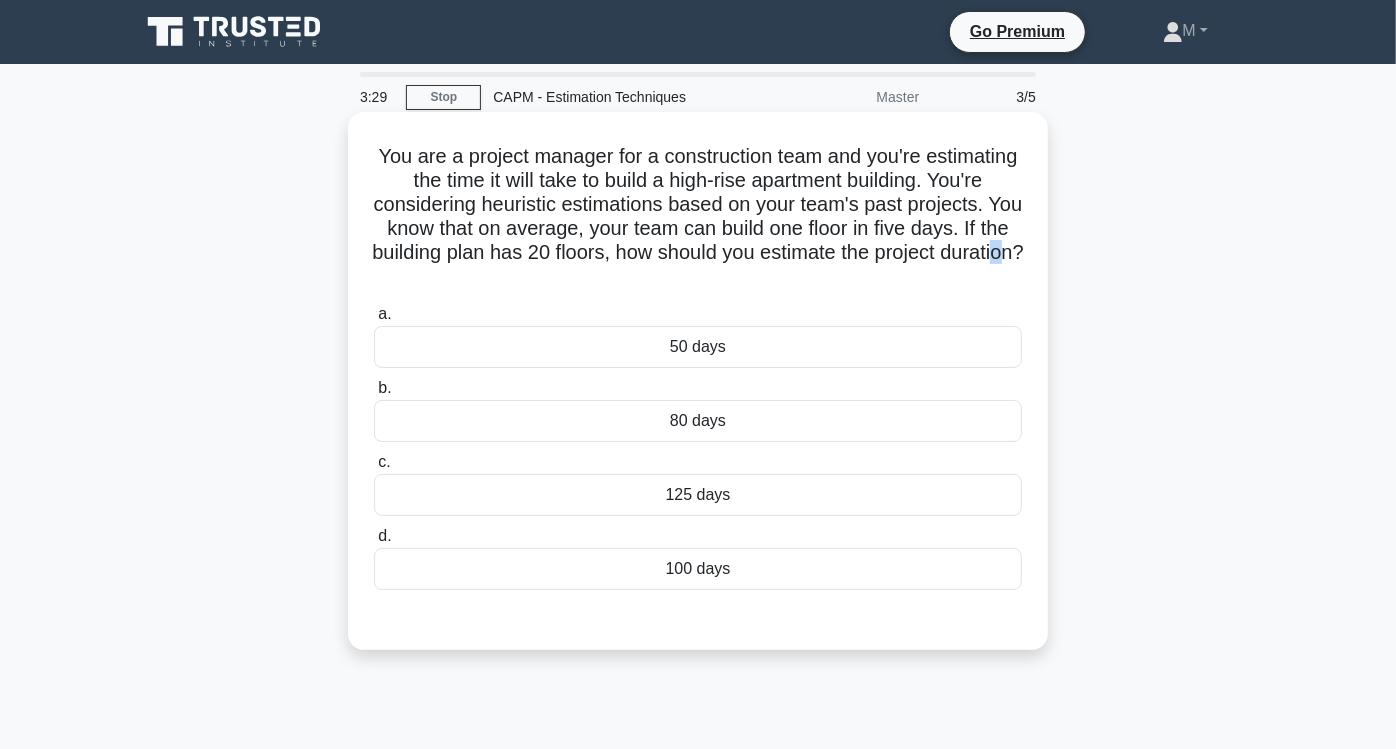 drag, startPoint x: 704, startPoint y: 259, endPoint x: 752, endPoint y: 283, distance: 53.66563 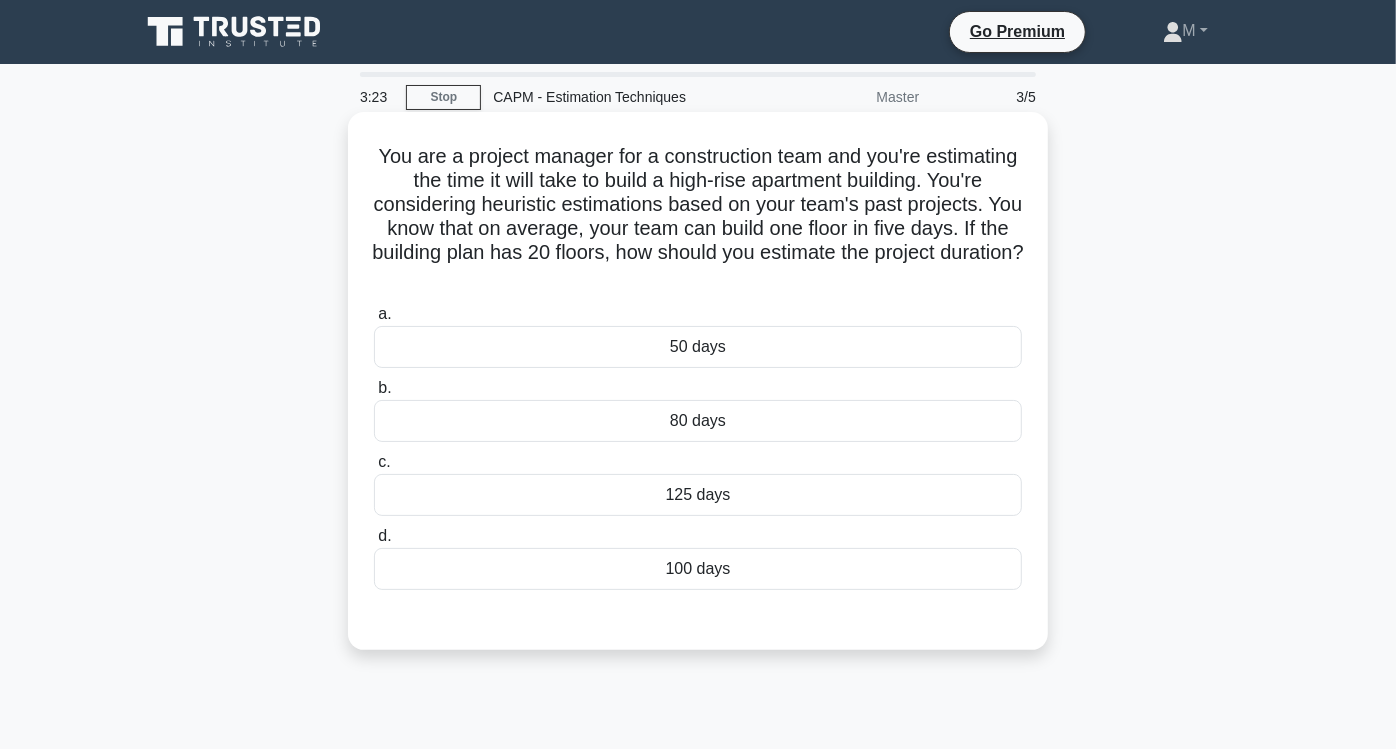 click on "125 days" at bounding box center [698, 495] 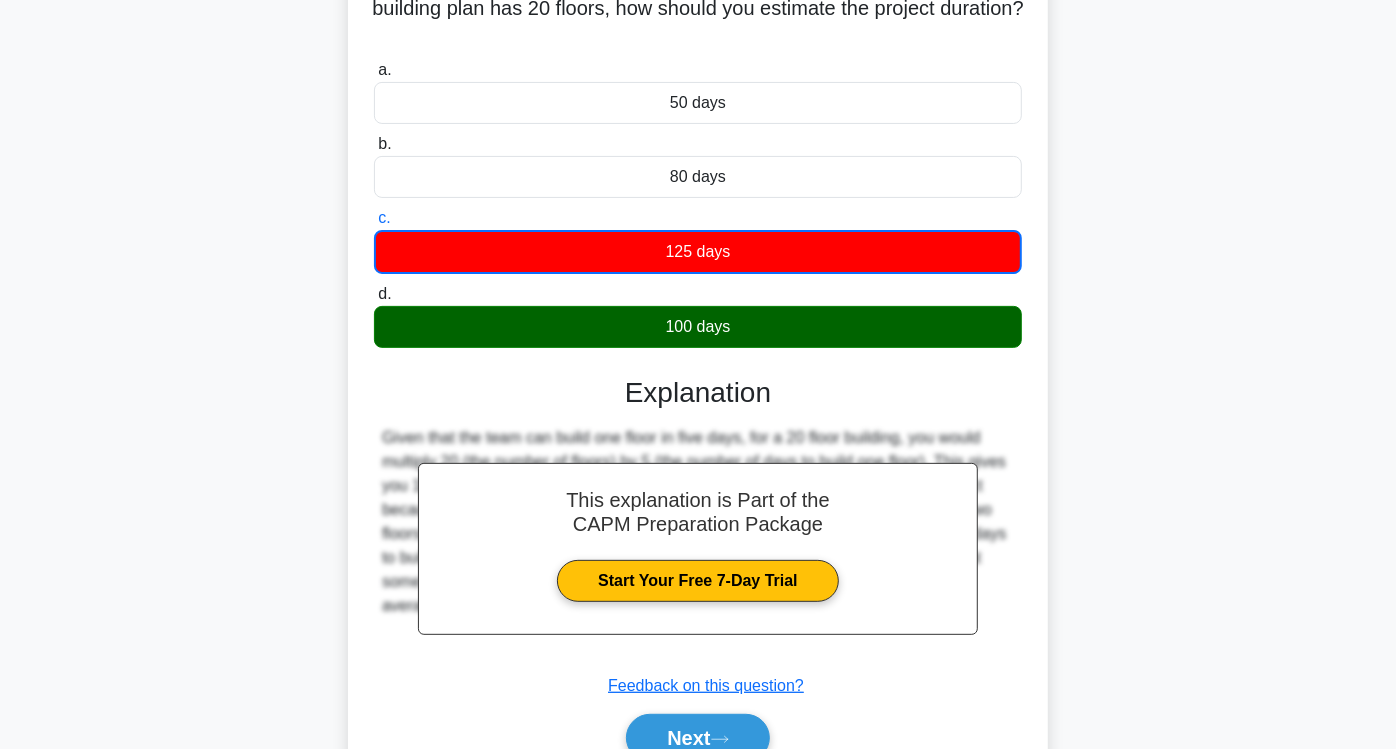 scroll, scrollTop: 340, scrollLeft: 0, axis: vertical 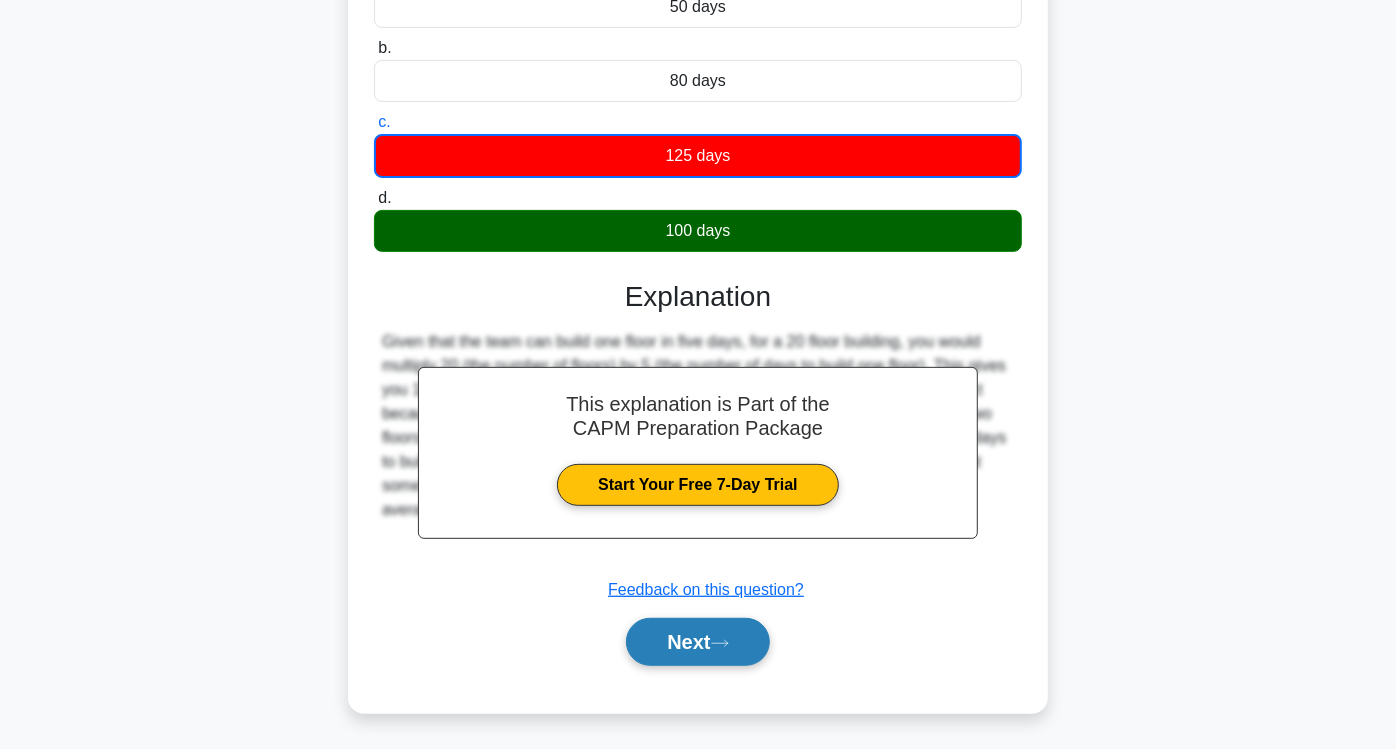 click on "Next" at bounding box center (697, 642) 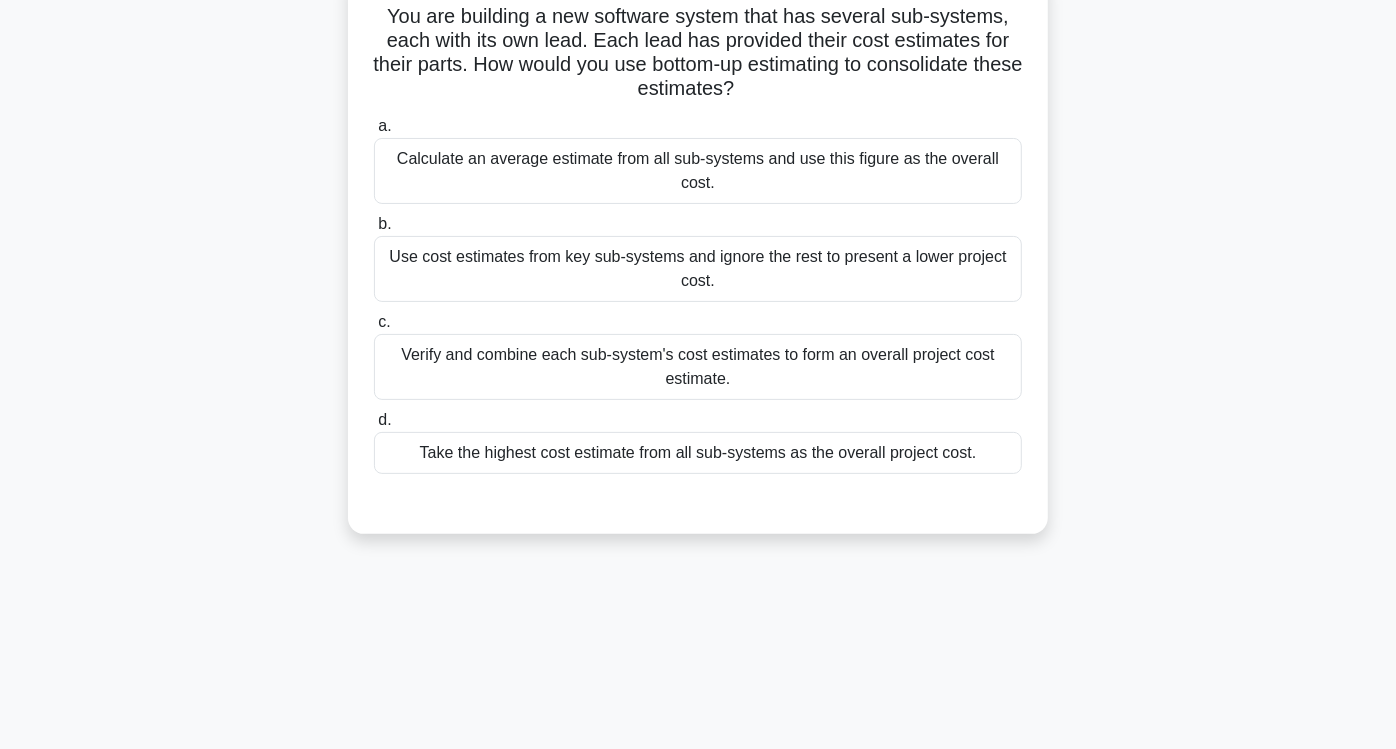 scroll, scrollTop: 0, scrollLeft: 0, axis: both 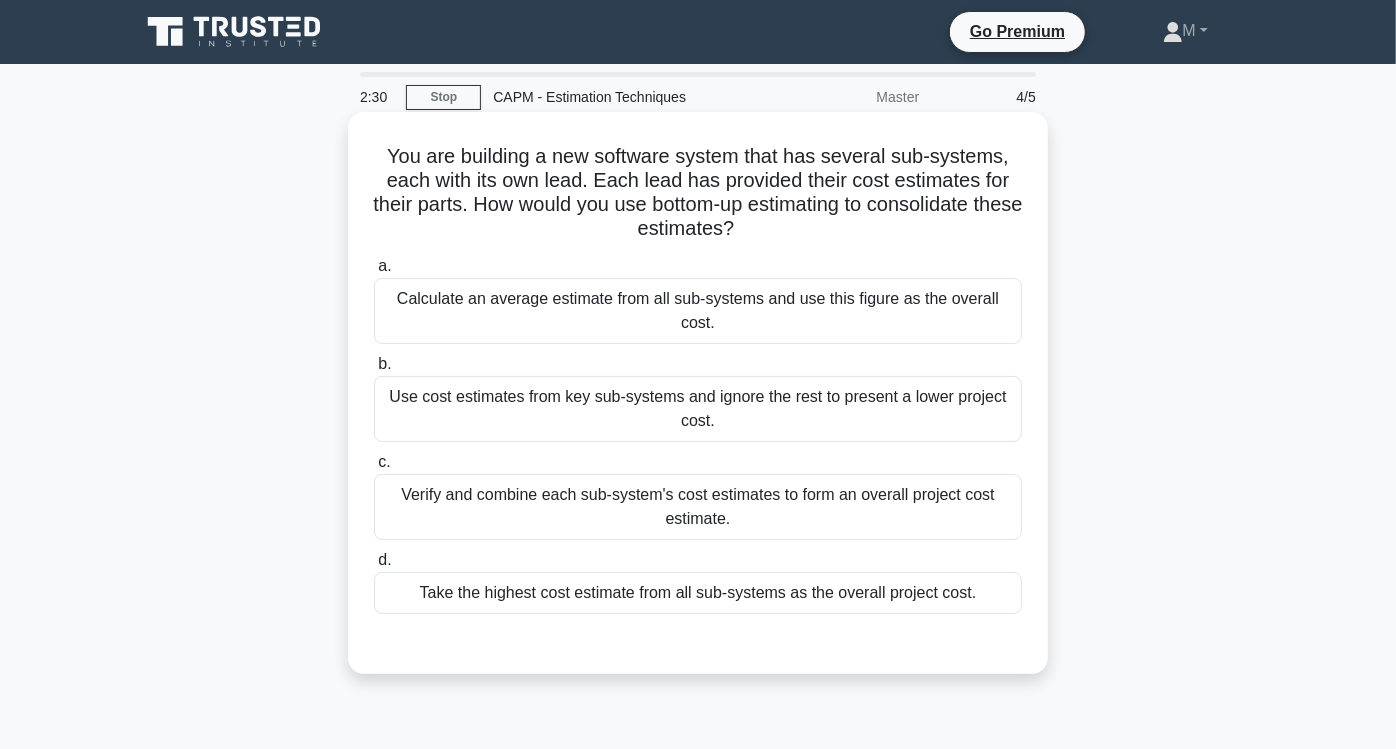 click on "Verify and combine each sub-system's cost estimates to form an overall project cost estimate." at bounding box center (698, 507) 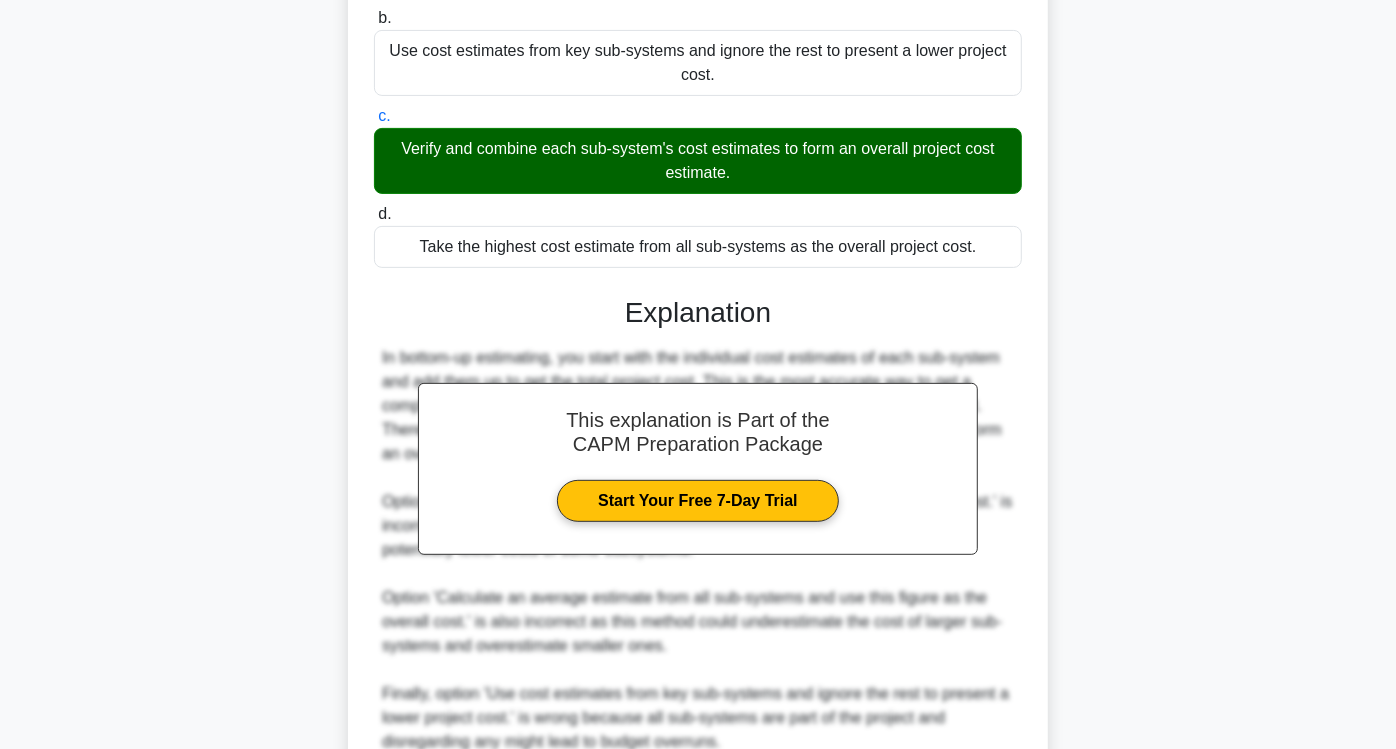 scroll, scrollTop: 444, scrollLeft: 0, axis: vertical 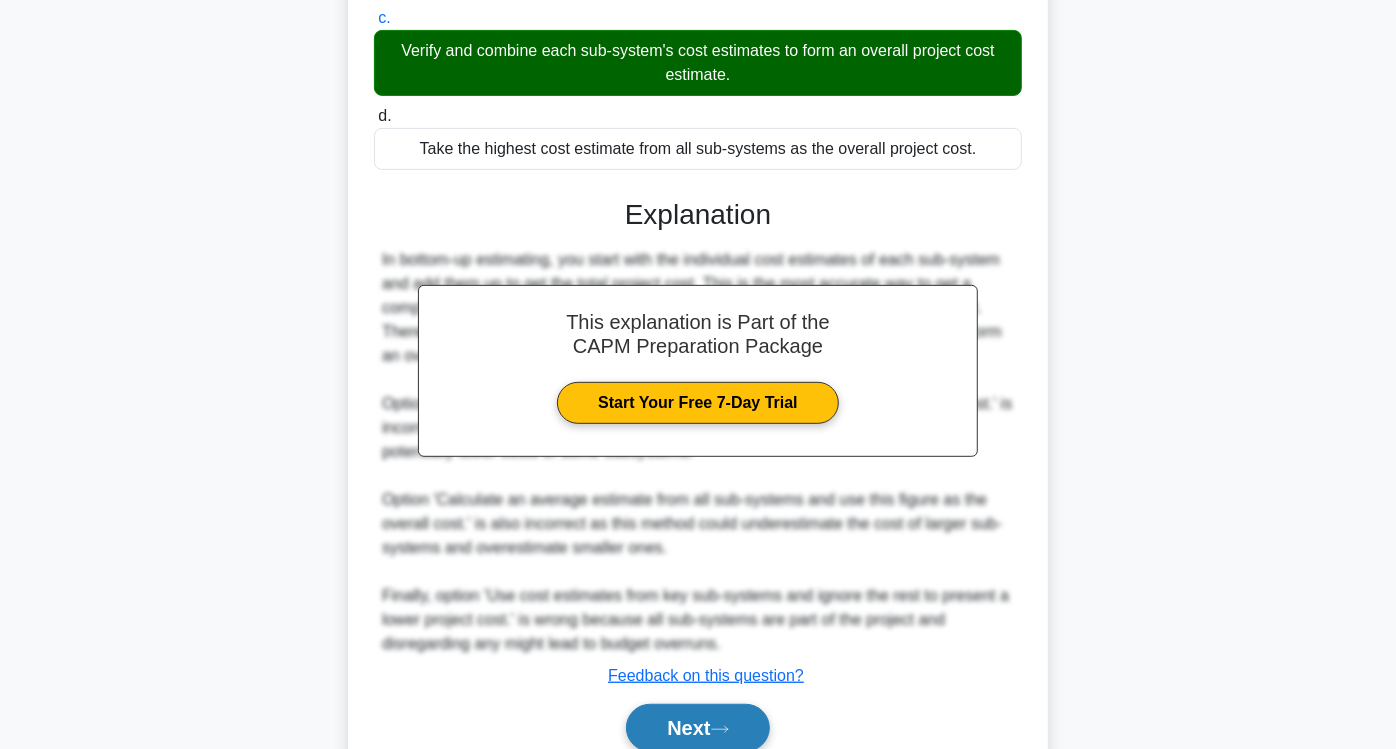 click on "Next" at bounding box center (697, 728) 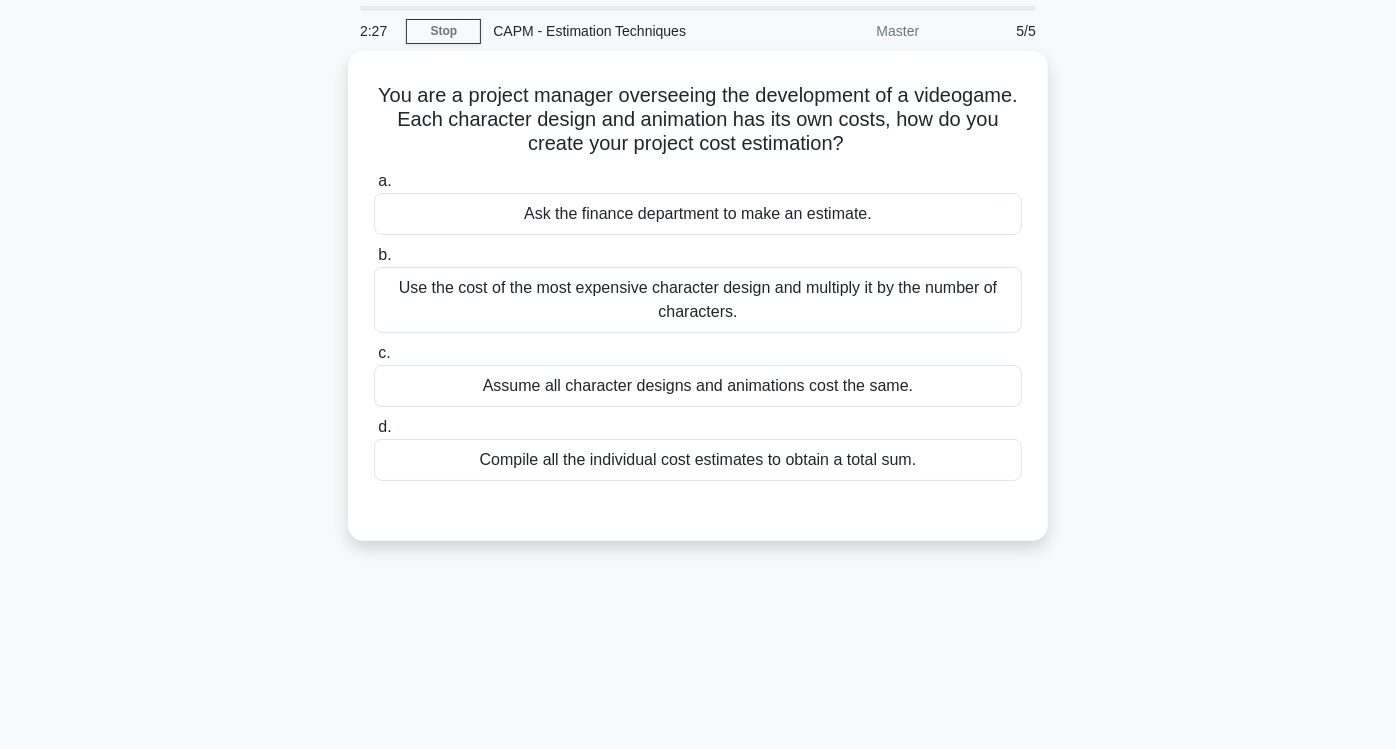 scroll, scrollTop: 0, scrollLeft: 0, axis: both 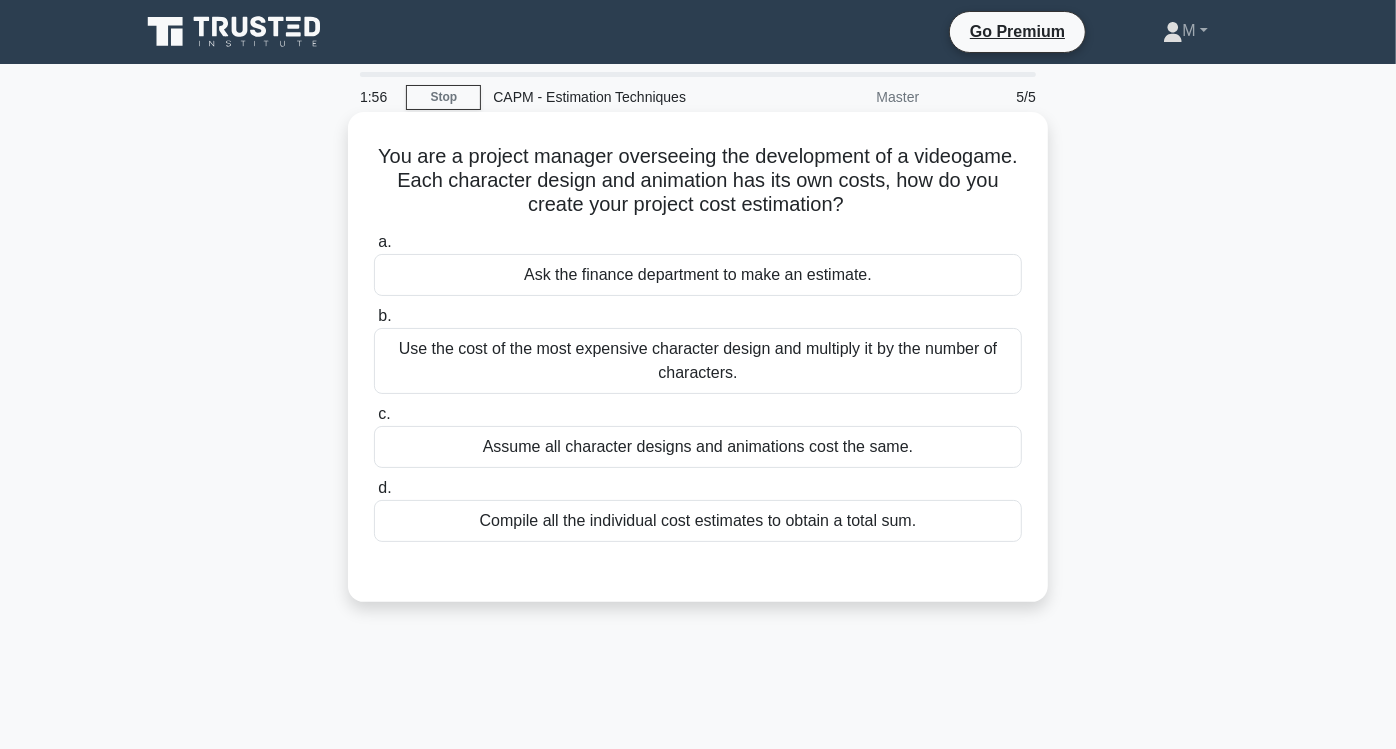 click on "Compile all the individual cost estimates to obtain a total sum." at bounding box center (698, 521) 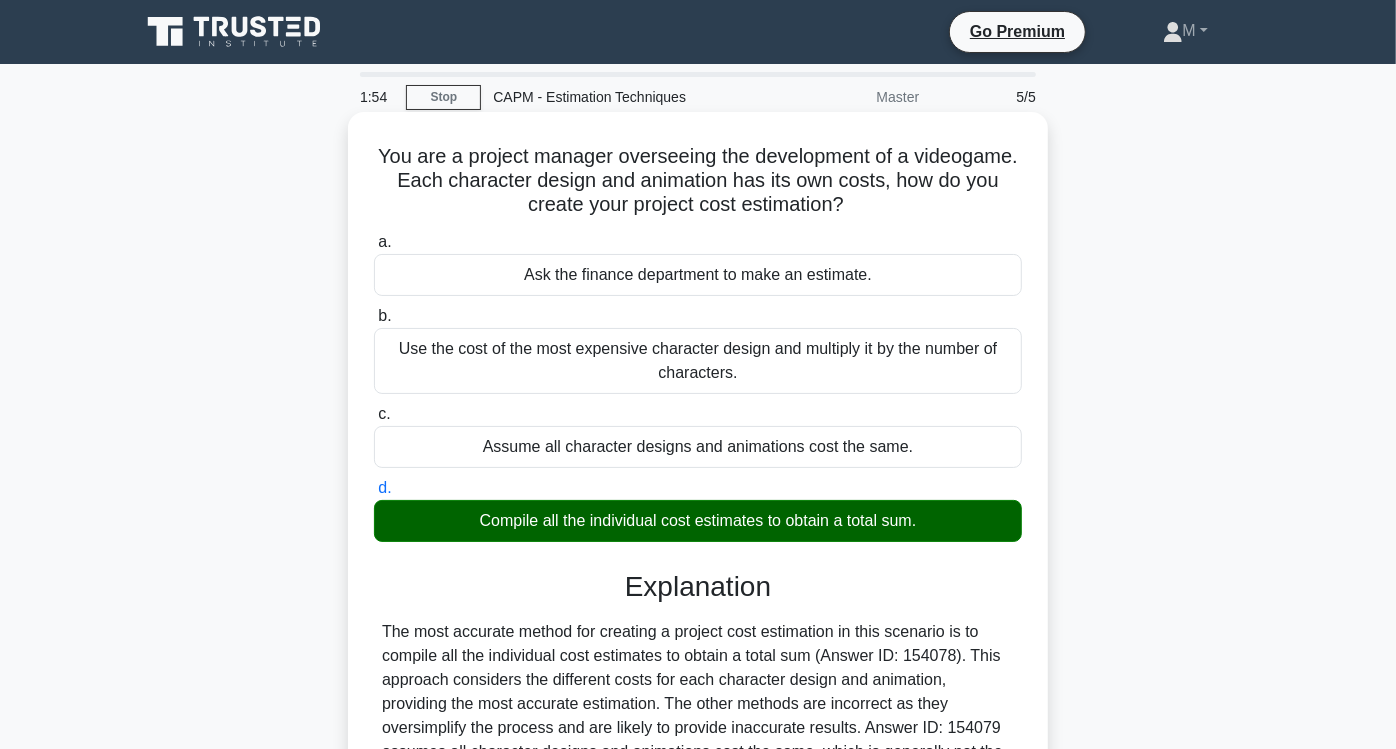 scroll, scrollTop: 331, scrollLeft: 0, axis: vertical 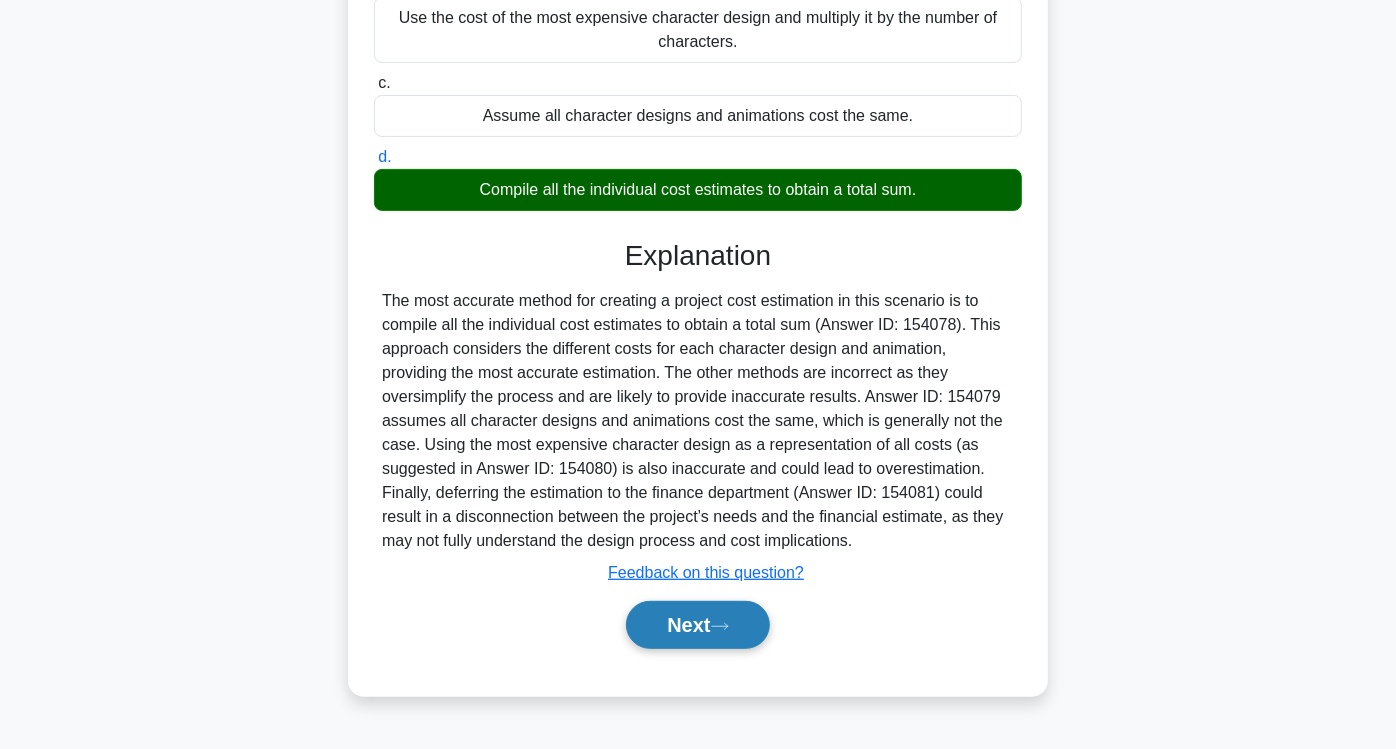 click on "Next" at bounding box center [697, 625] 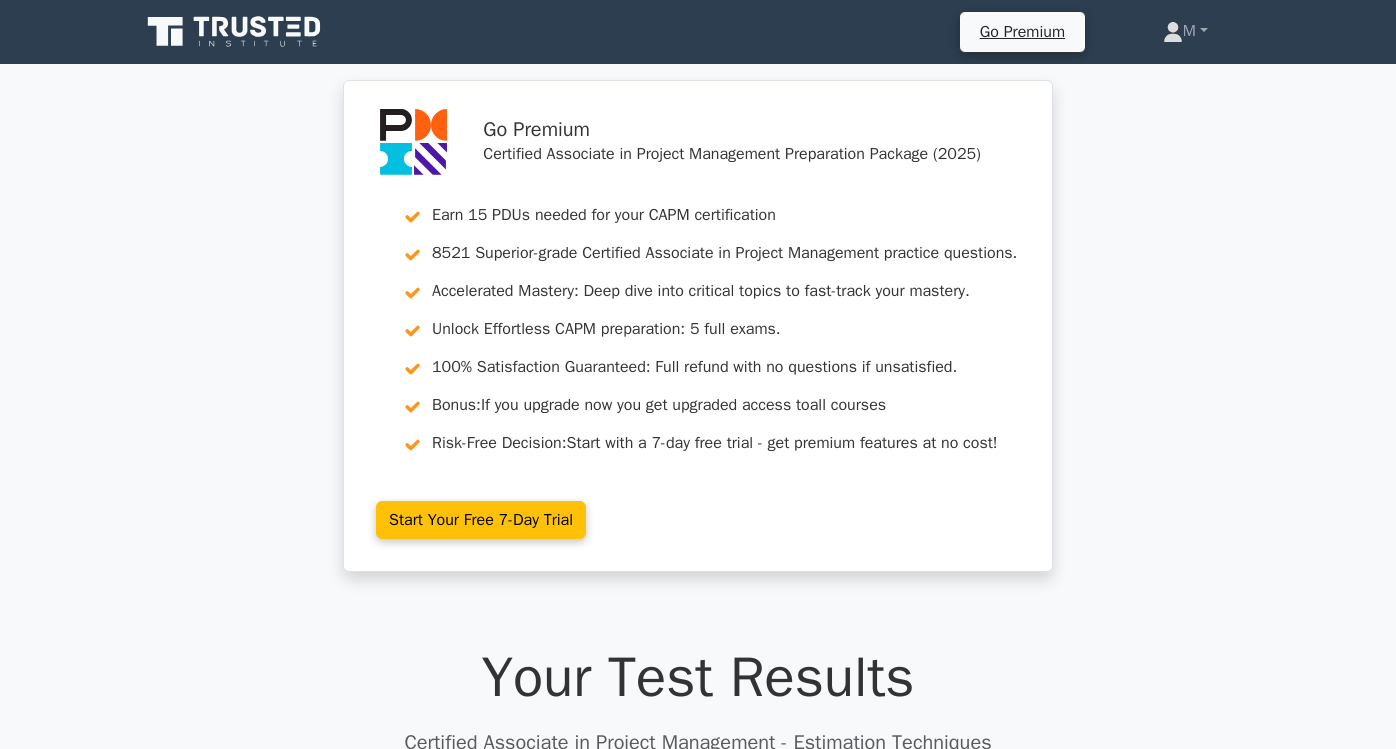 scroll, scrollTop: 0, scrollLeft: 0, axis: both 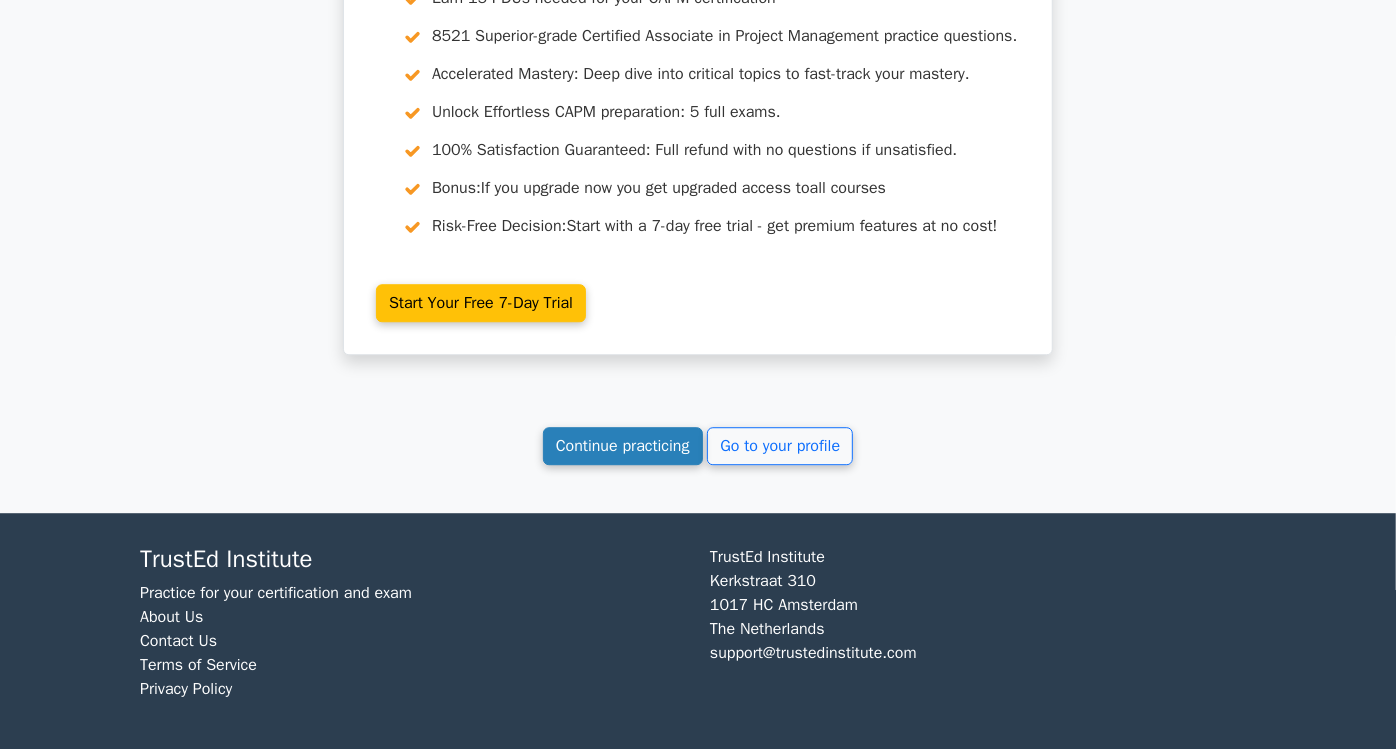 click on "Continue practicing" at bounding box center [623, 446] 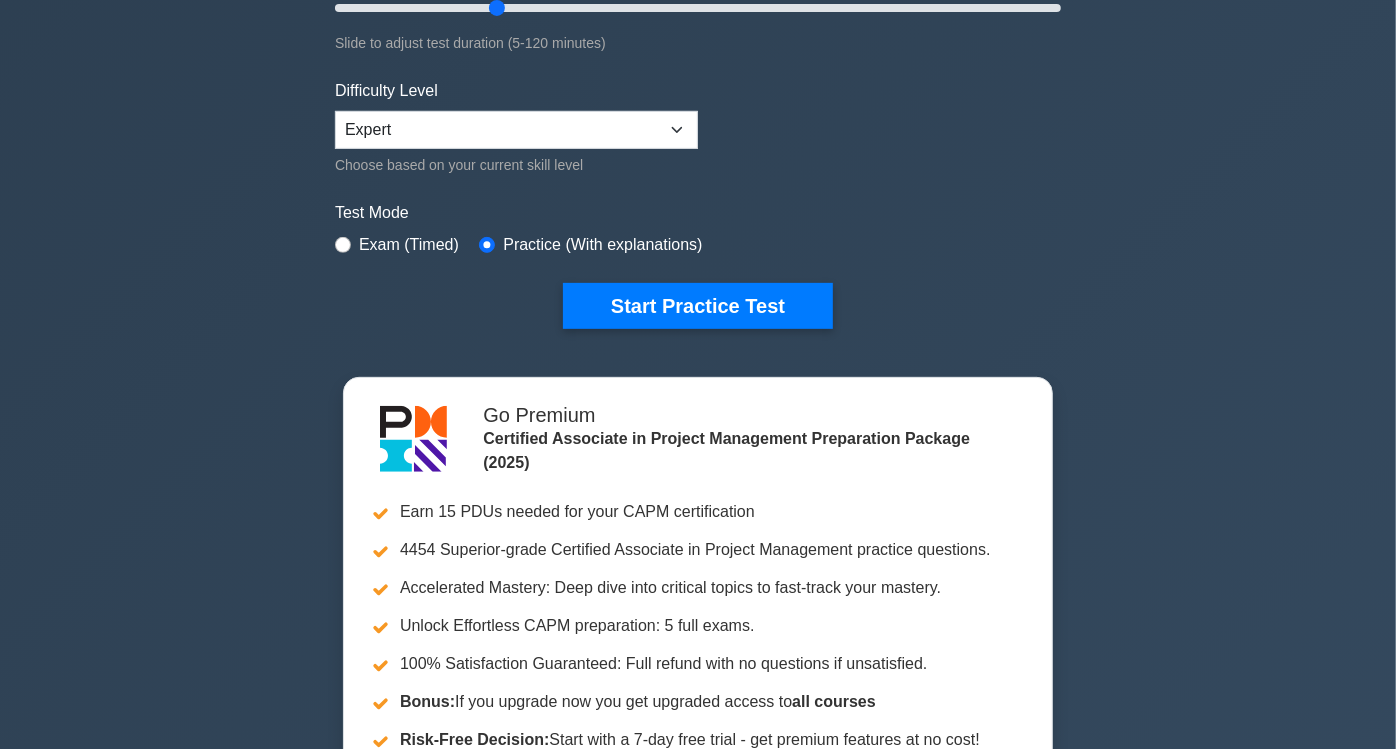 scroll, scrollTop: 555, scrollLeft: 0, axis: vertical 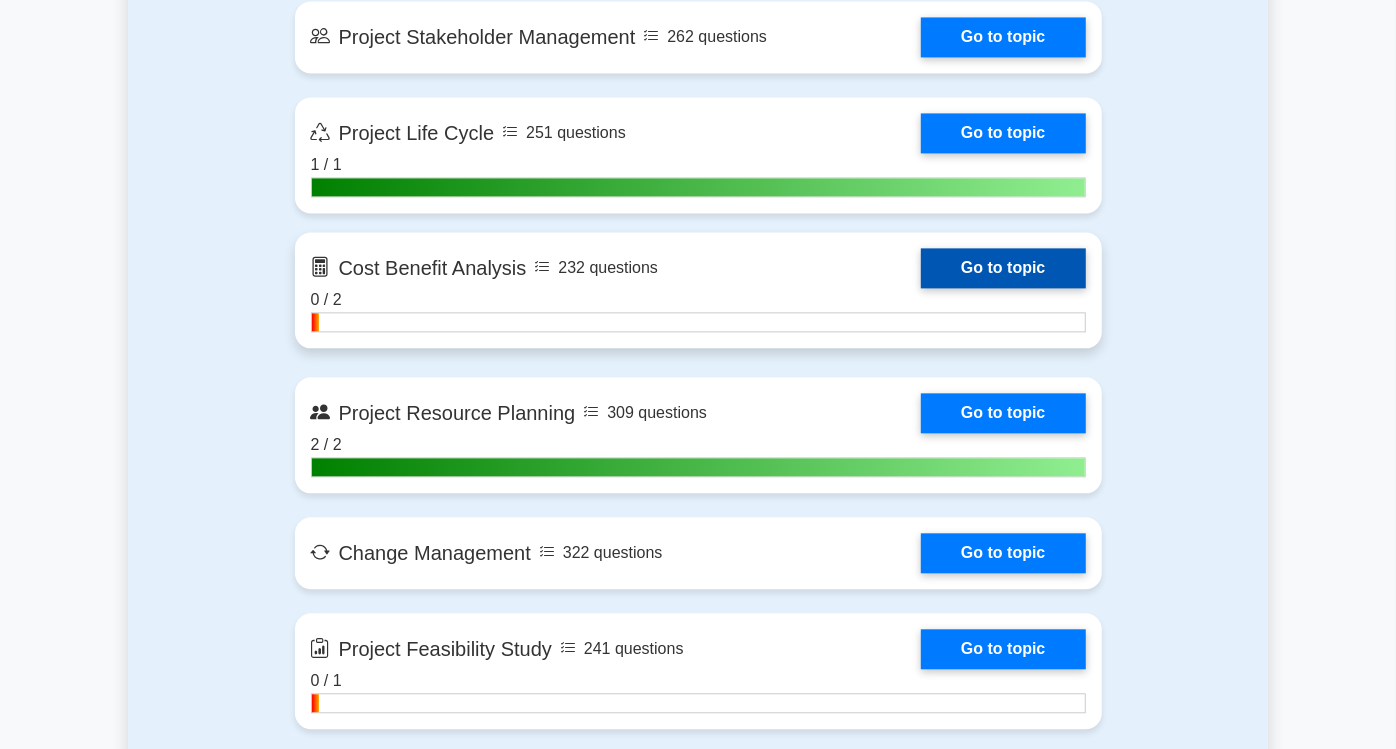 click on "Go to topic" at bounding box center [1003, 268] 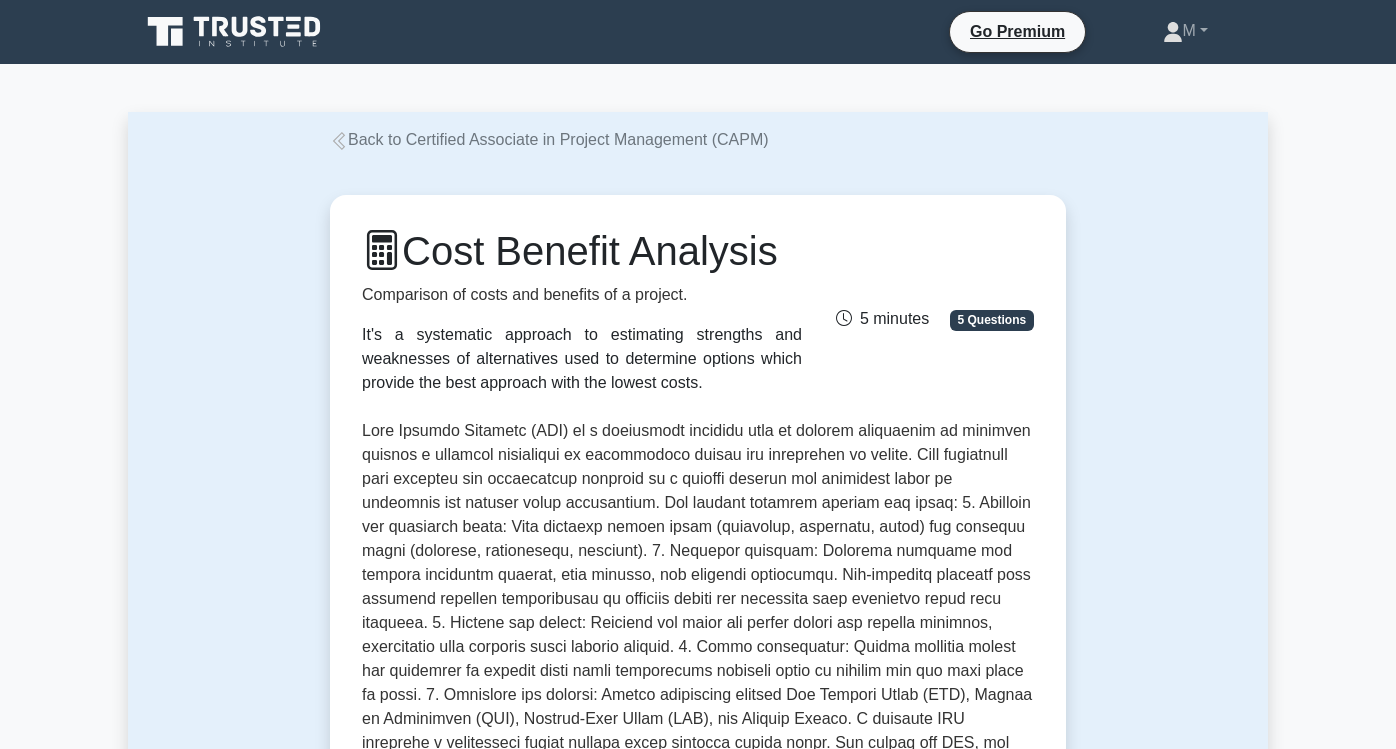 scroll, scrollTop: 0, scrollLeft: 0, axis: both 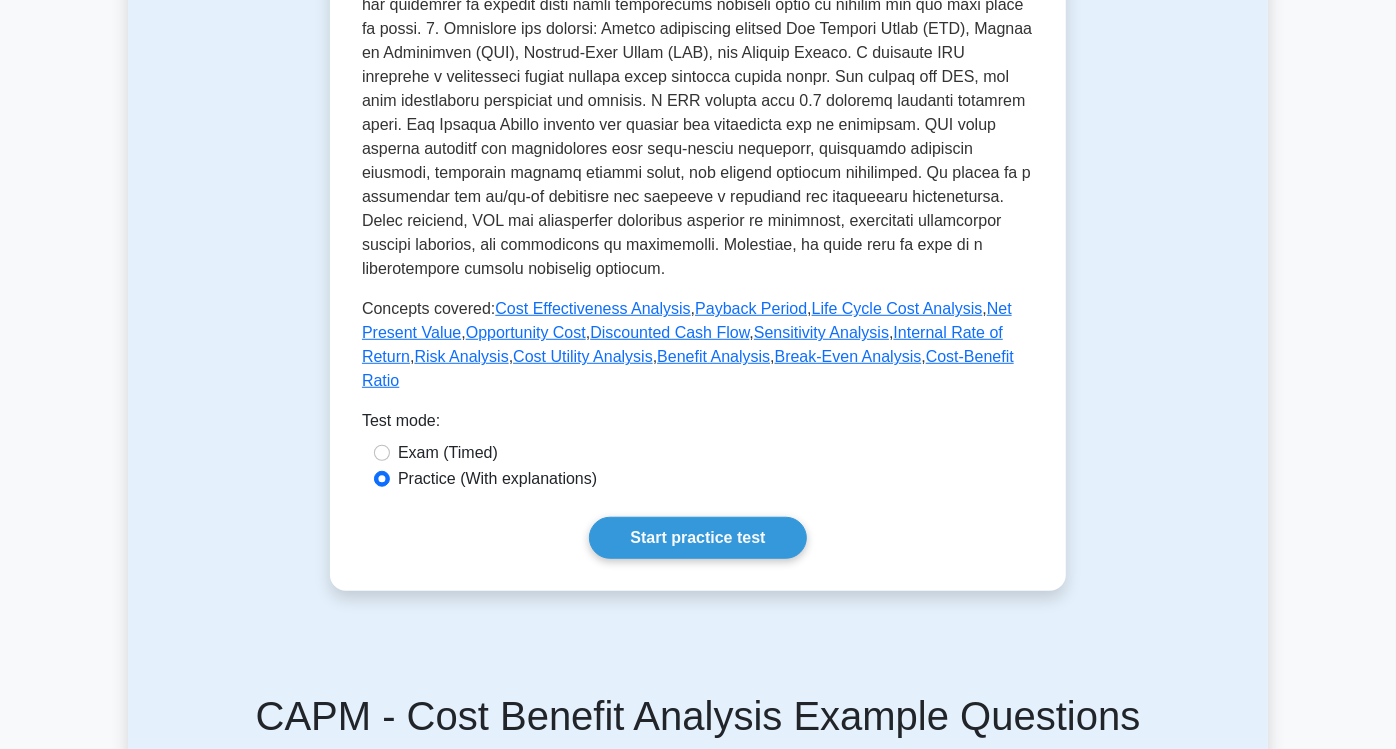 click on "Exam (Timed)" at bounding box center [448, 453] 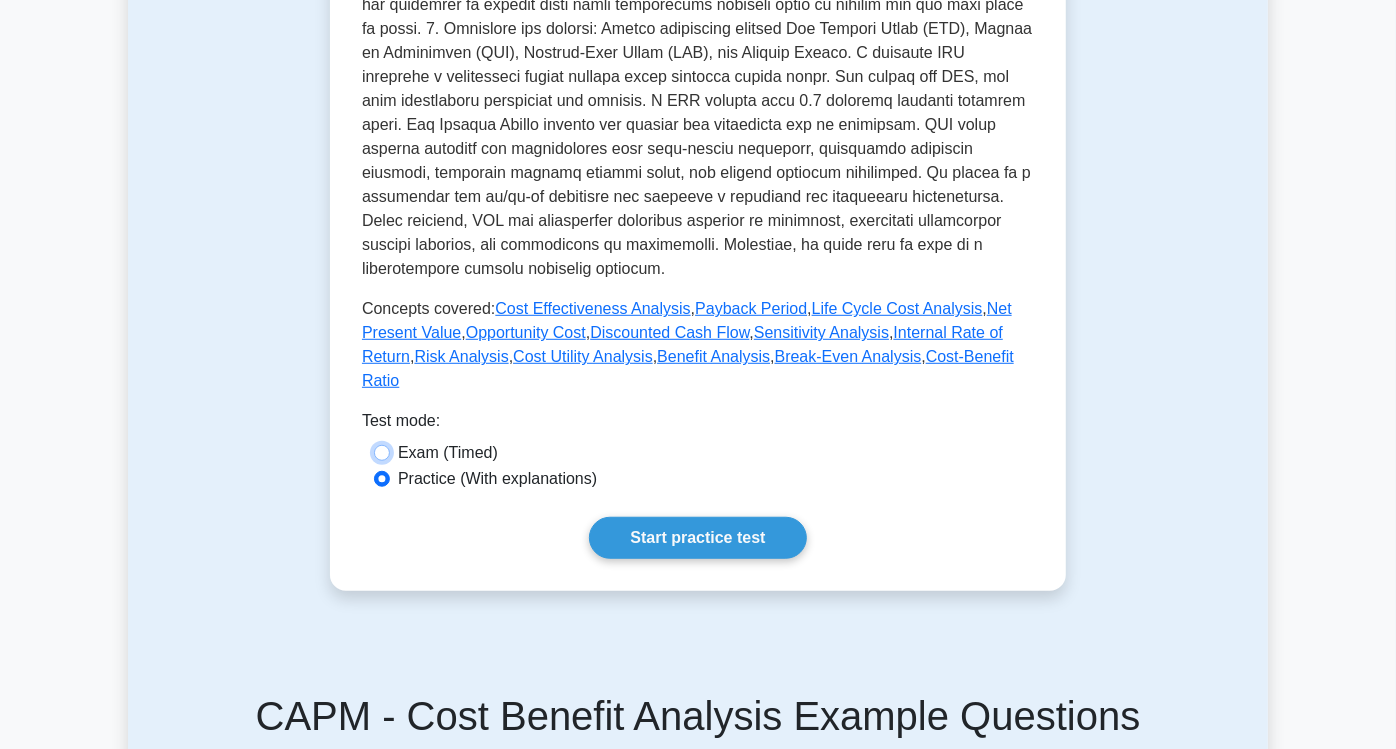 radio on "true" 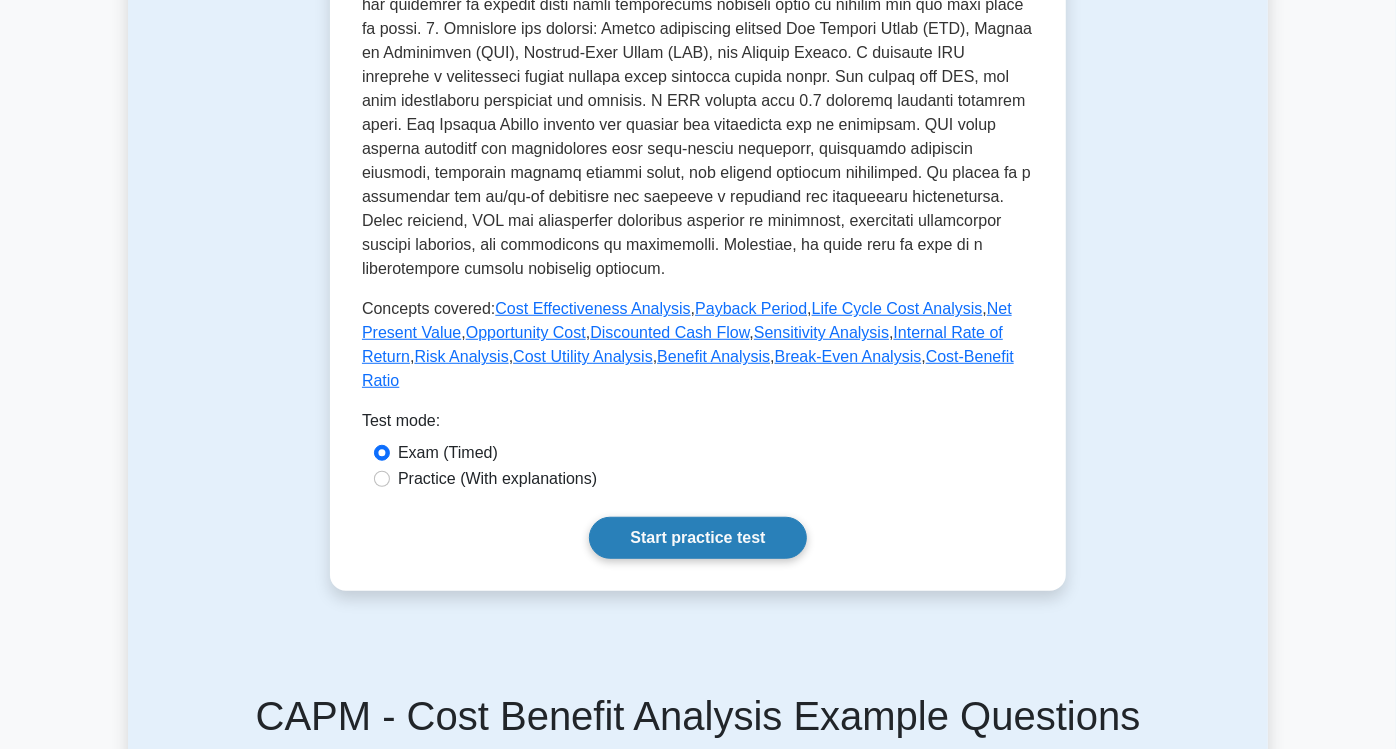click on "Start practice test" at bounding box center [697, 538] 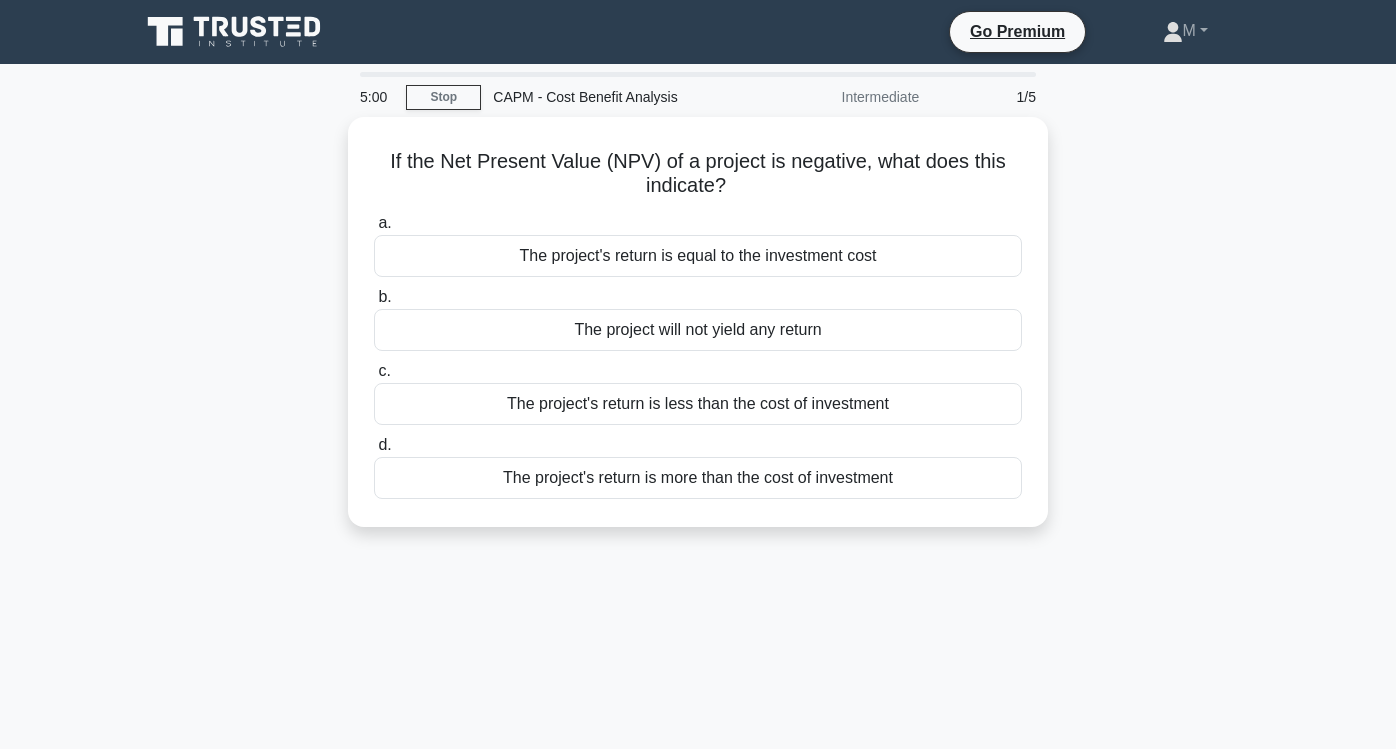 scroll, scrollTop: 0, scrollLeft: 0, axis: both 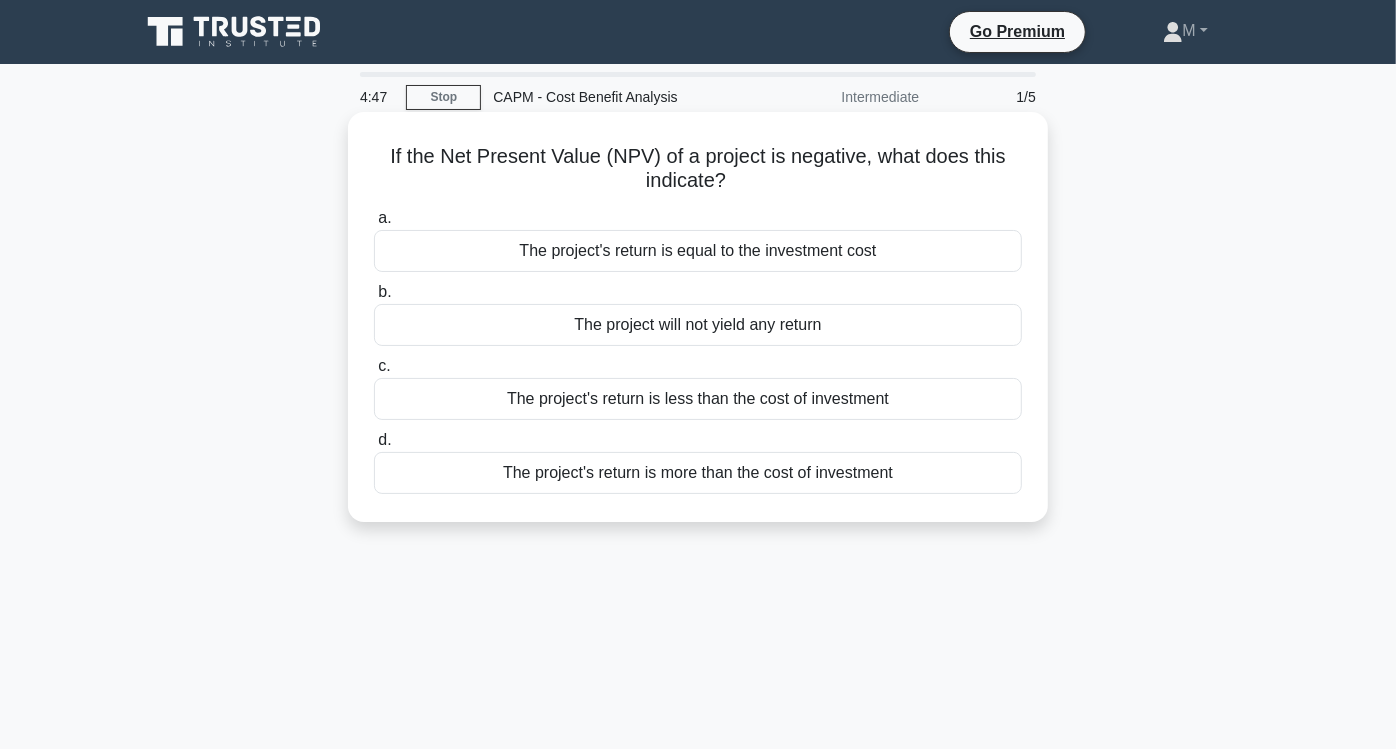 click on "The project's return is less than the cost of investment" at bounding box center [698, 399] 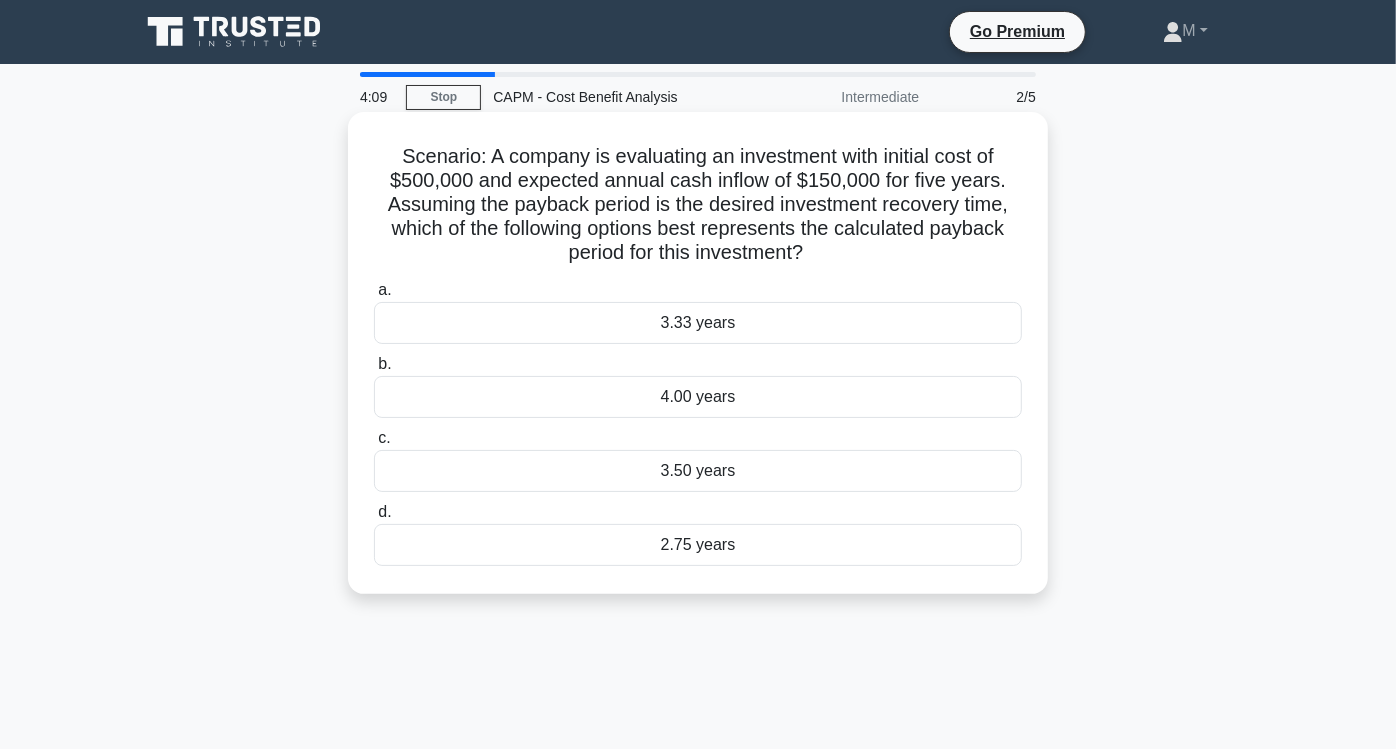click on "3.33 years" at bounding box center [698, 323] 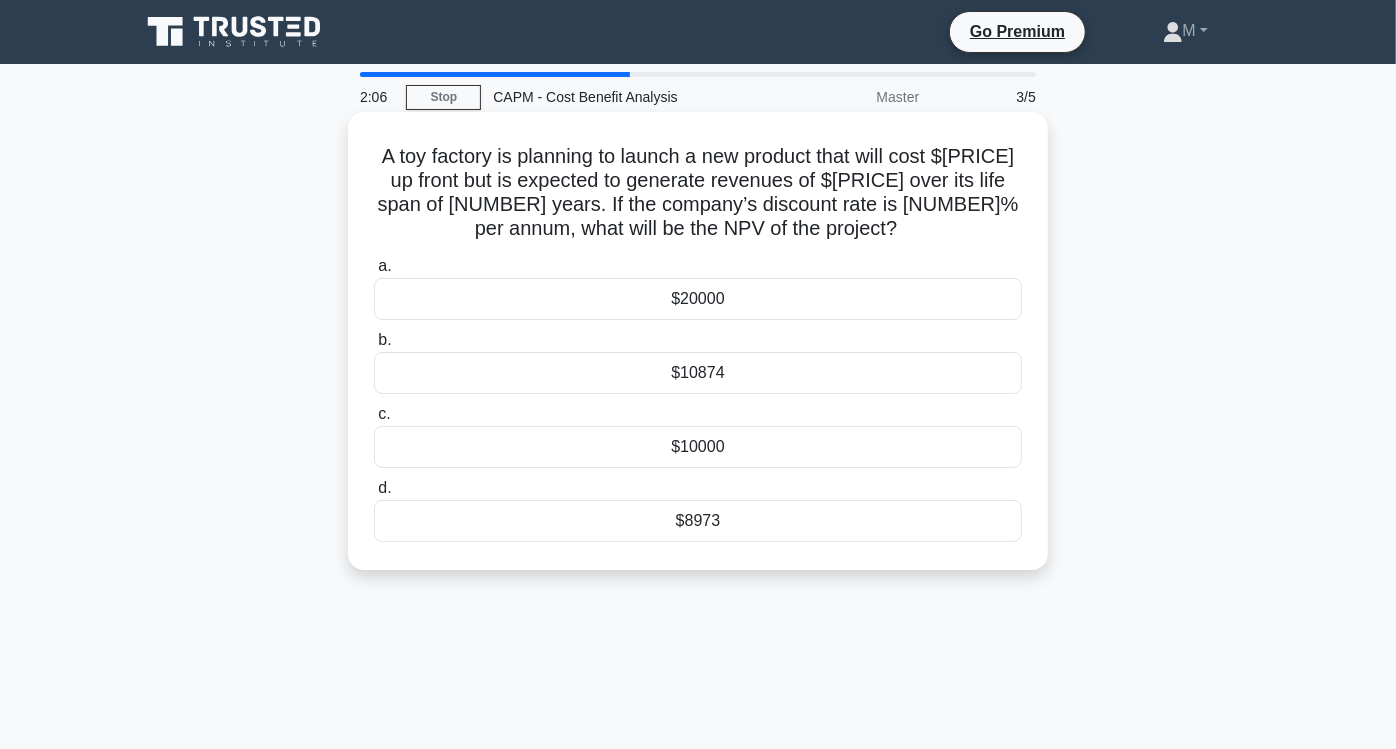 click on "$8973" at bounding box center (698, 521) 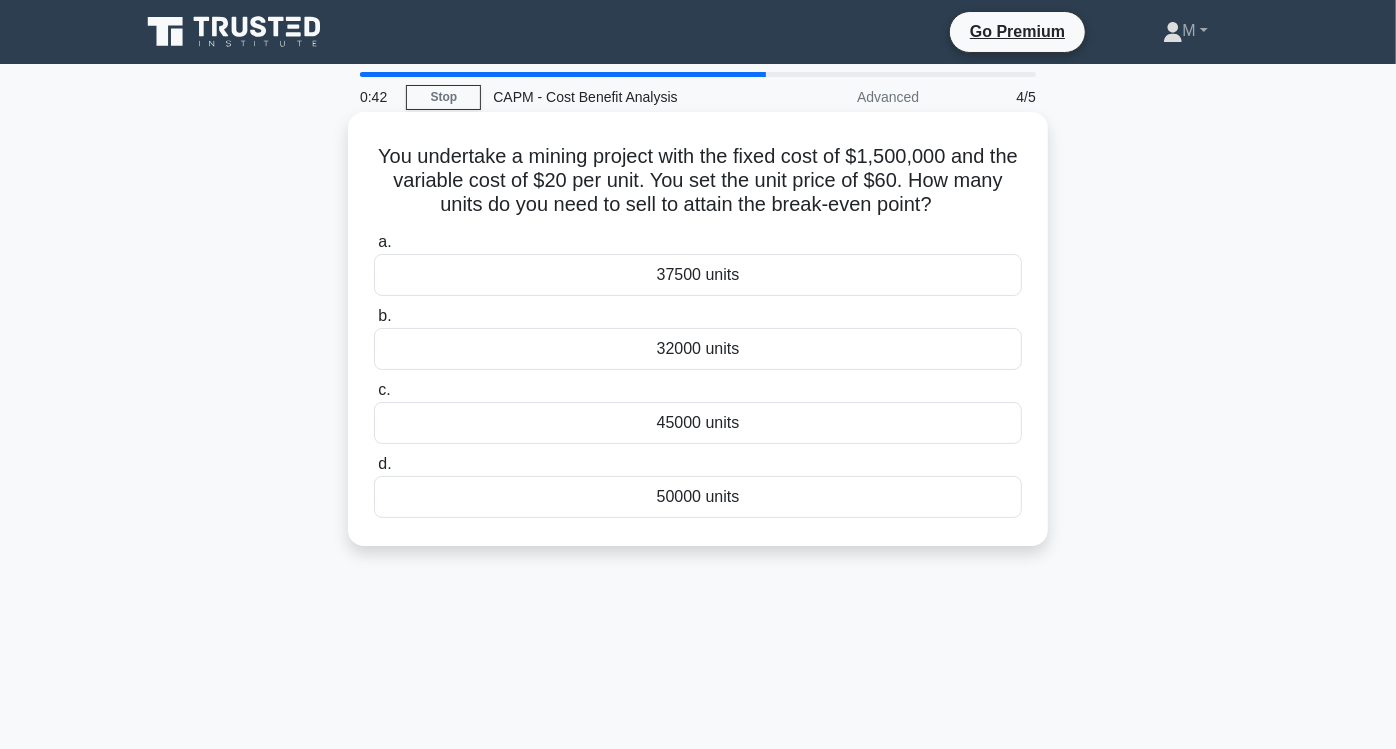 click on "32000 units" at bounding box center (698, 349) 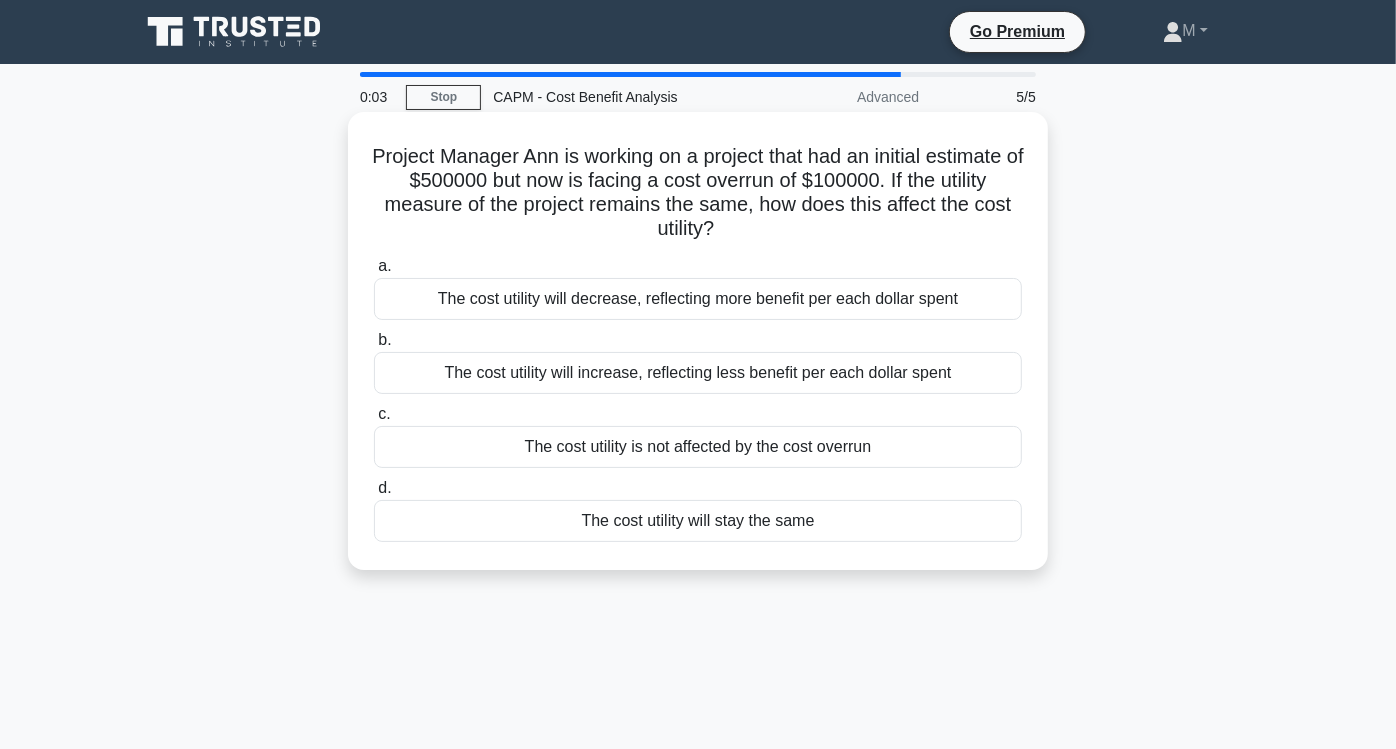 click on "The cost utility will increase, reflecting less benefit per each dollar spent" at bounding box center (698, 373) 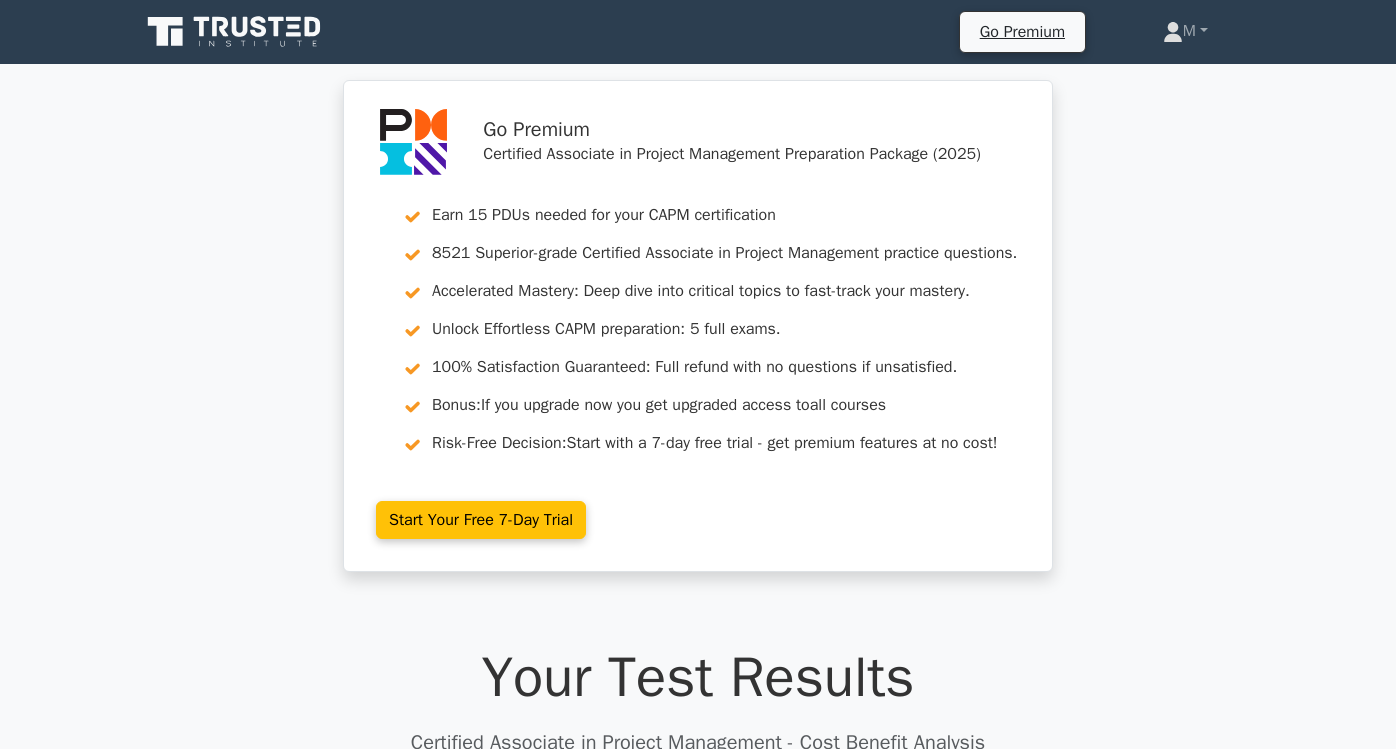 scroll, scrollTop: 0, scrollLeft: 0, axis: both 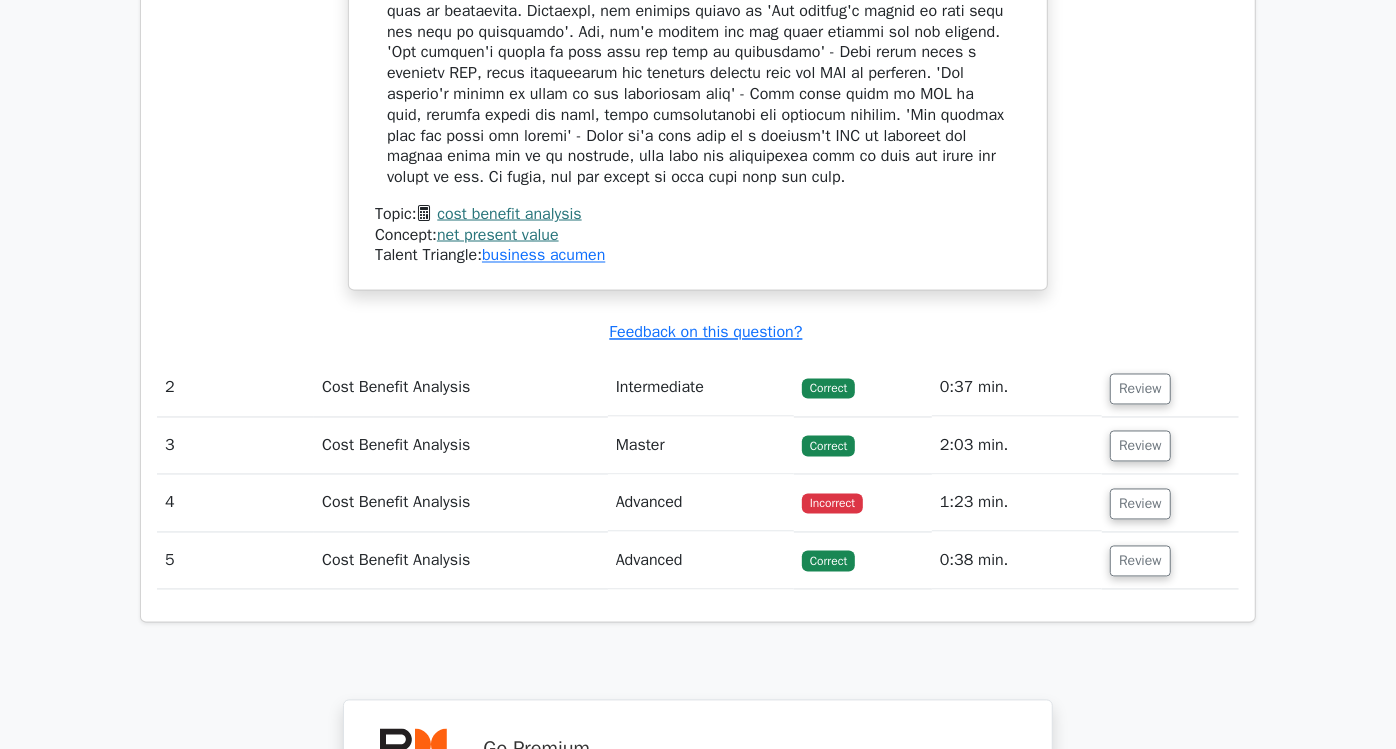 click on "Cost Benefit Analysis" at bounding box center (461, 503) 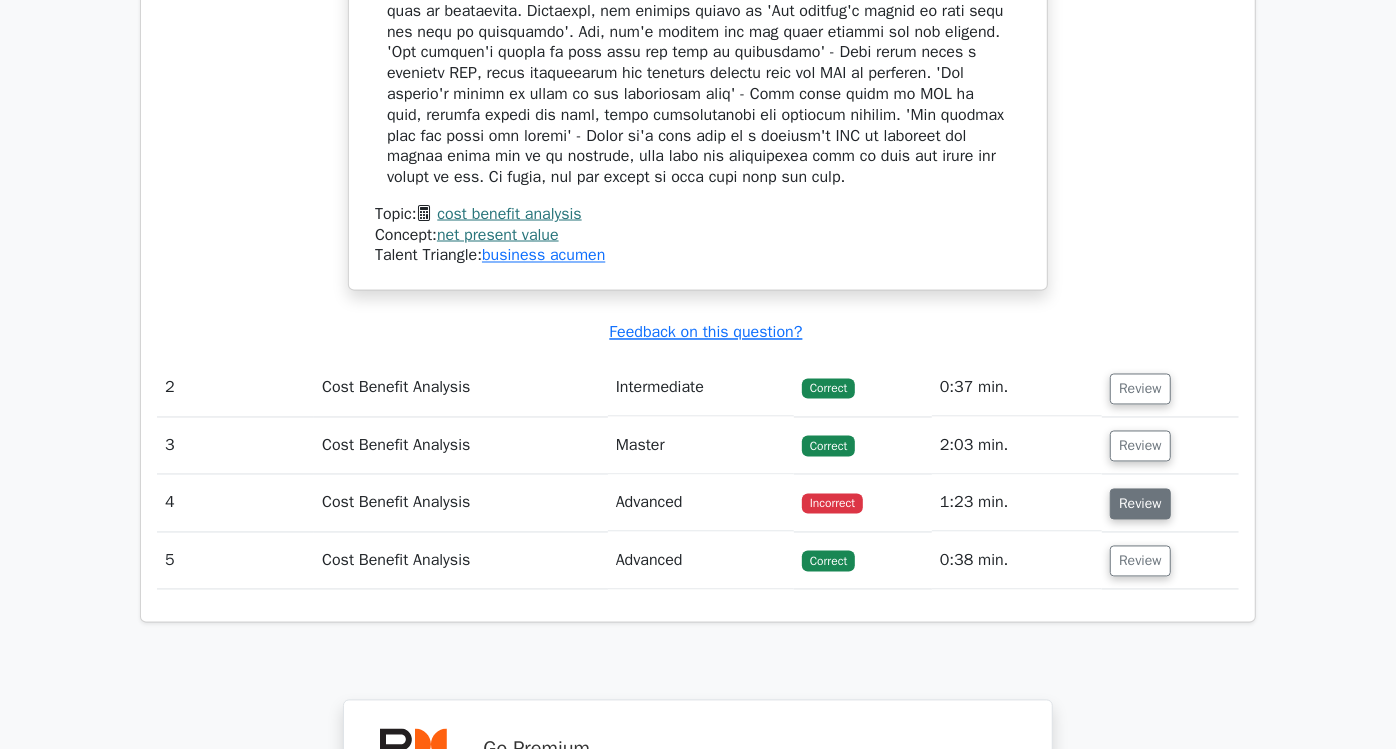 click on "Review" at bounding box center (1140, 504) 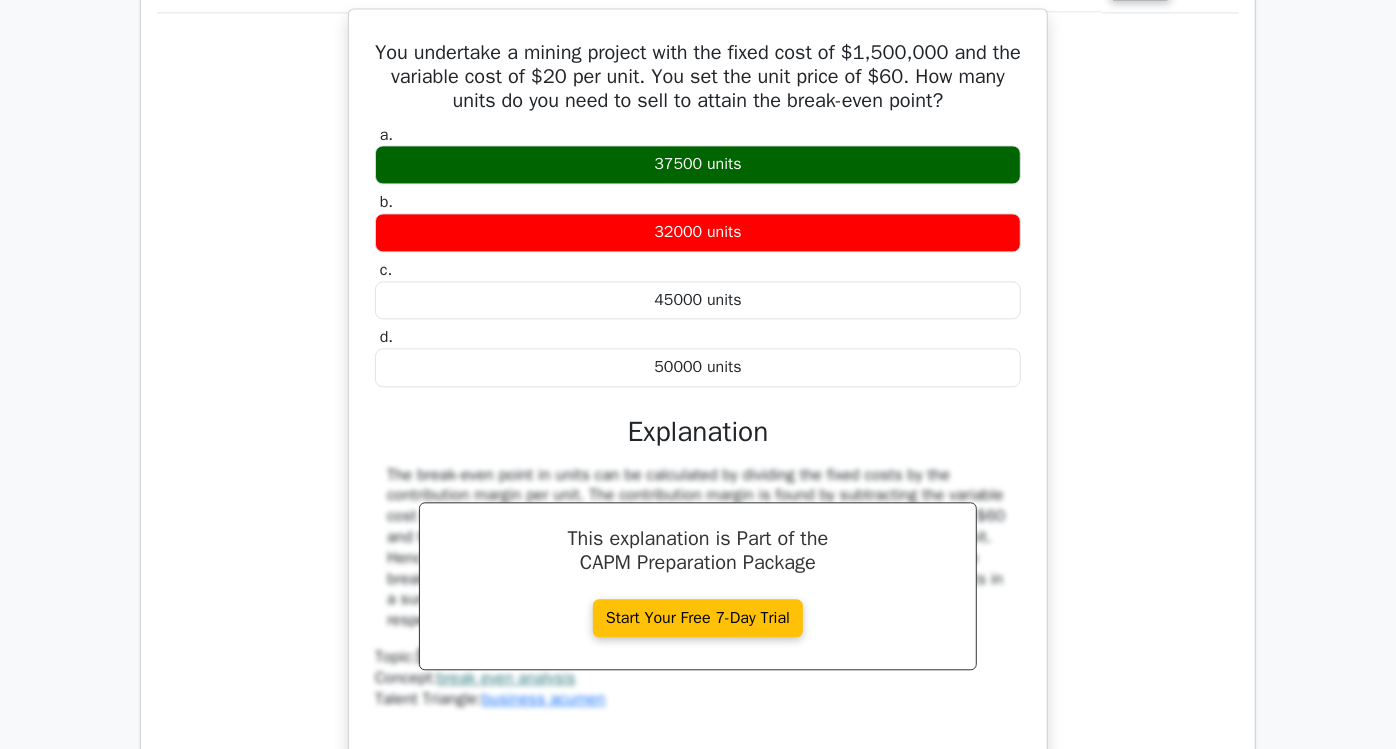 scroll, scrollTop: 2666, scrollLeft: 0, axis: vertical 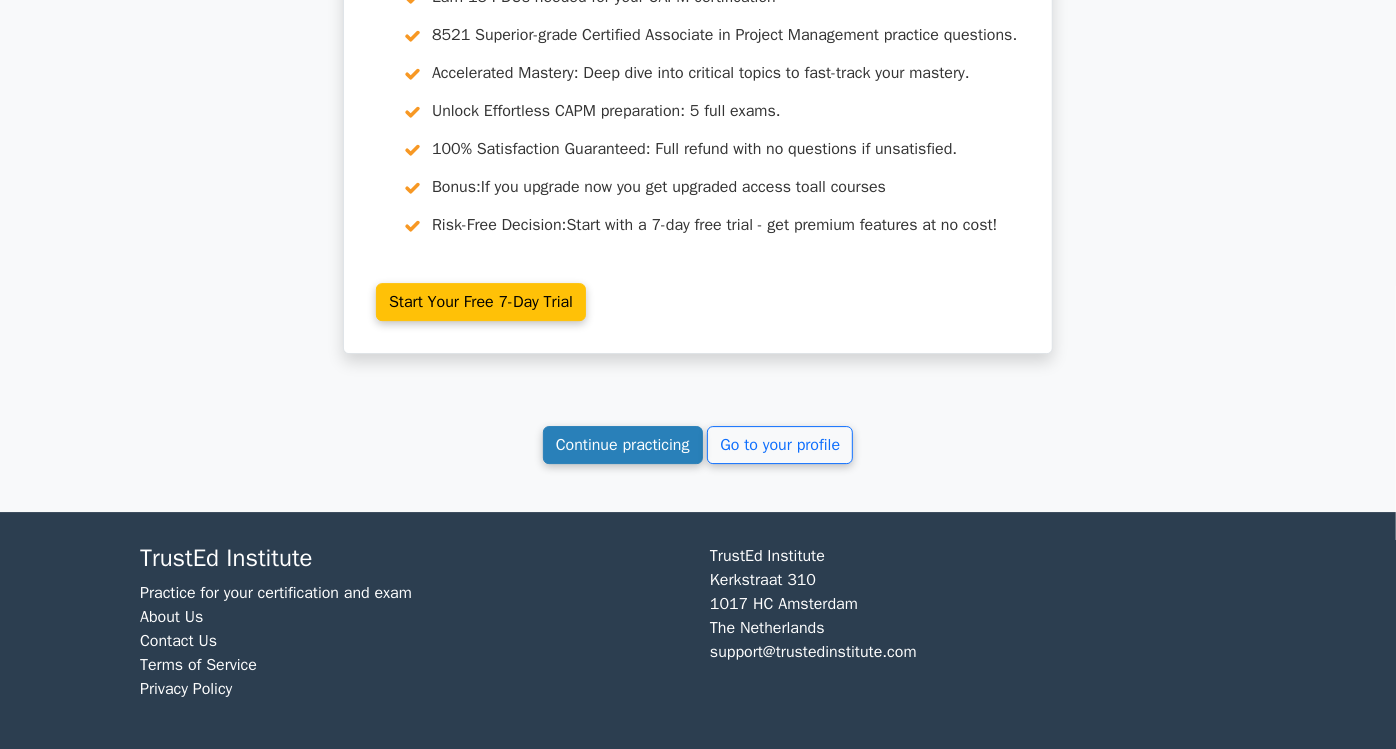 click on "Continue practicing" at bounding box center (623, 445) 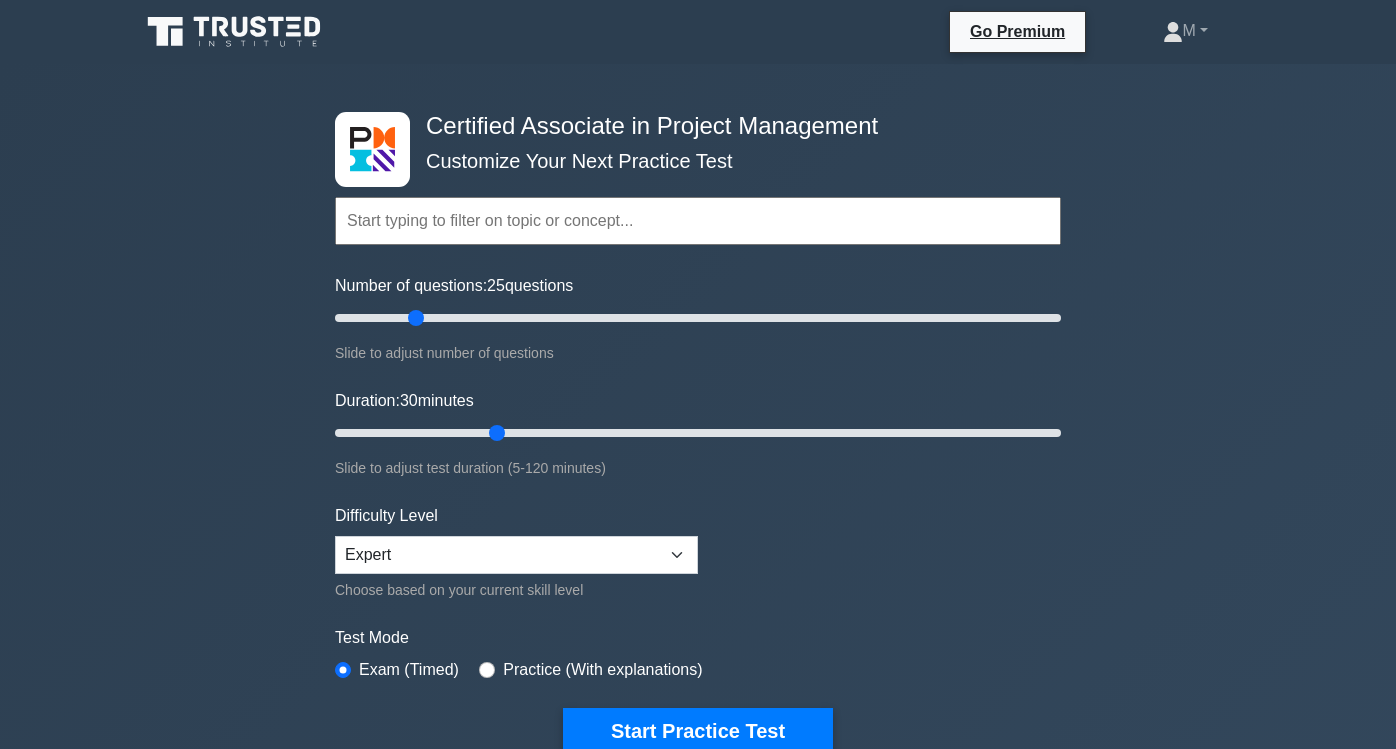 scroll, scrollTop: 0, scrollLeft: 0, axis: both 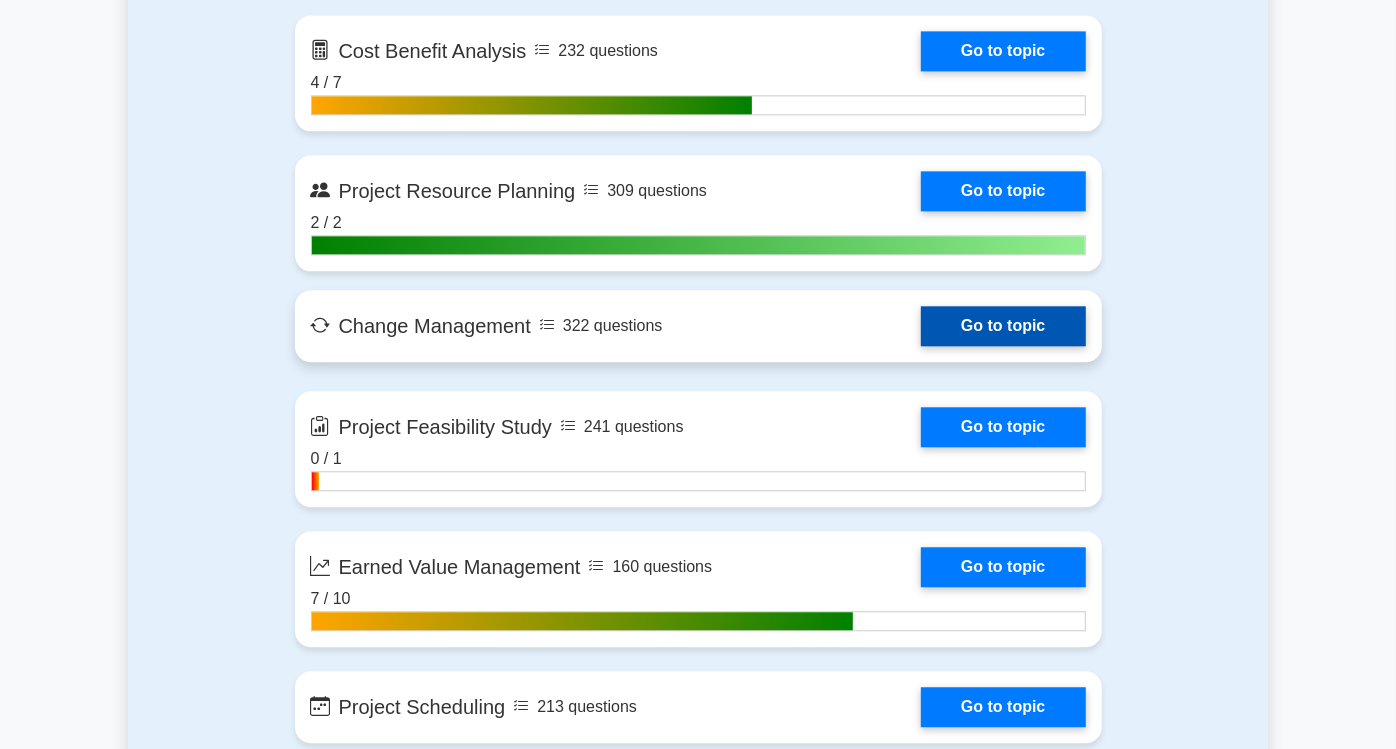 click on "Go to topic" at bounding box center [1003, 326] 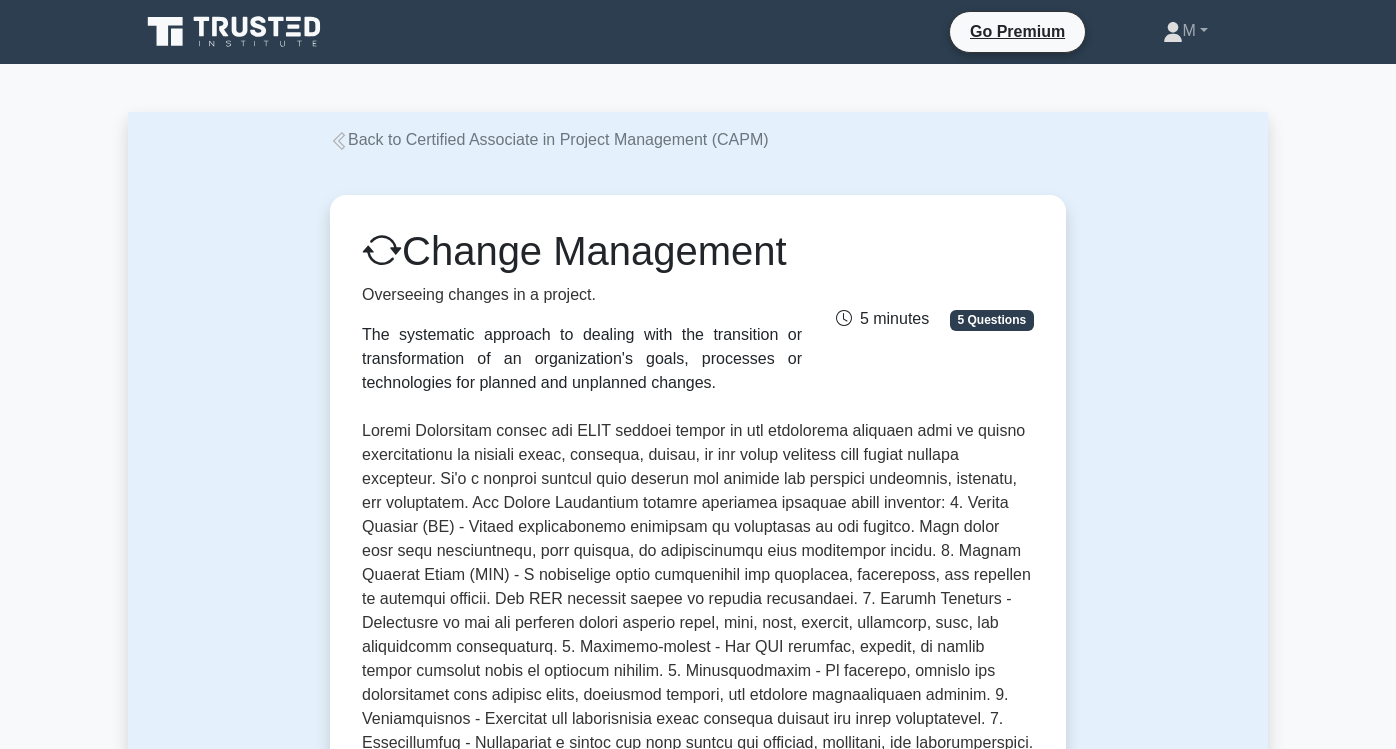 scroll, scrollTop: 0, scrollLeft: 0, axis: both 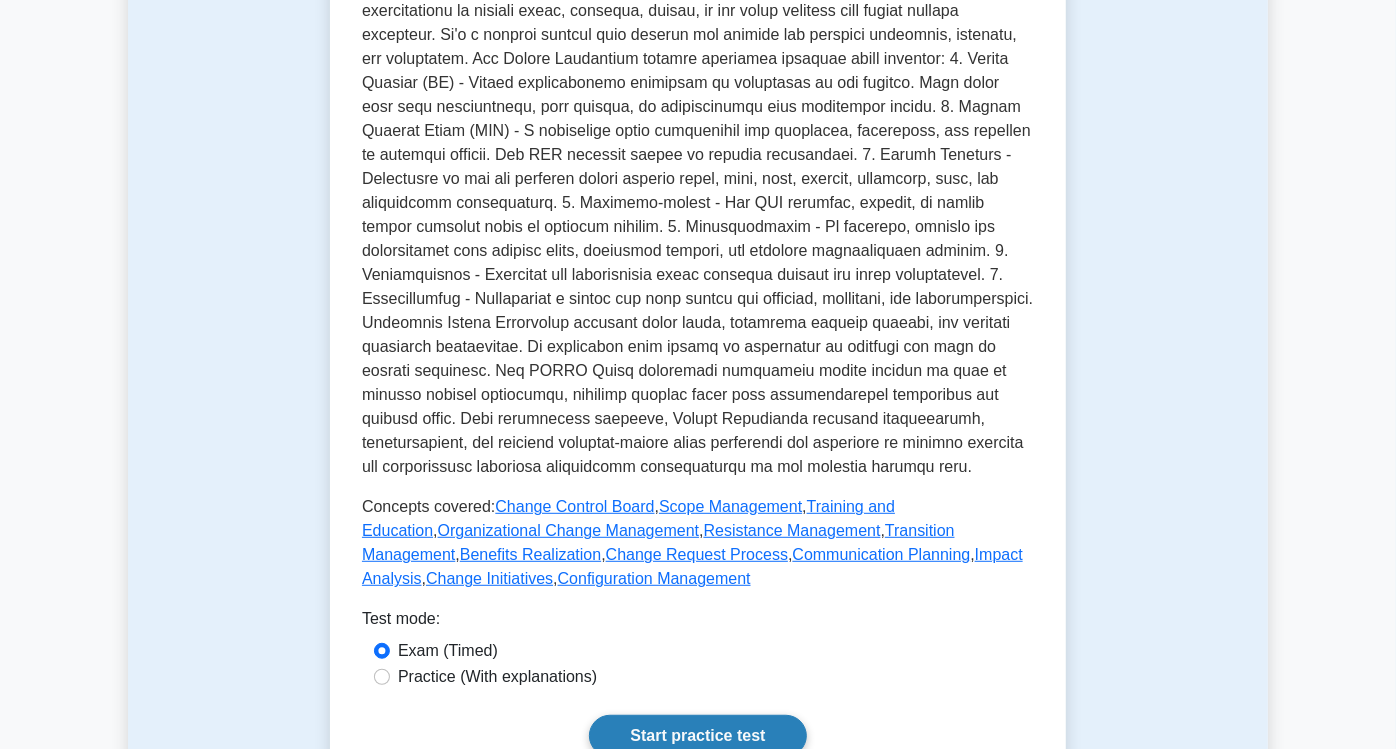 click on "Start practice test" at bounding box center [697, 736] 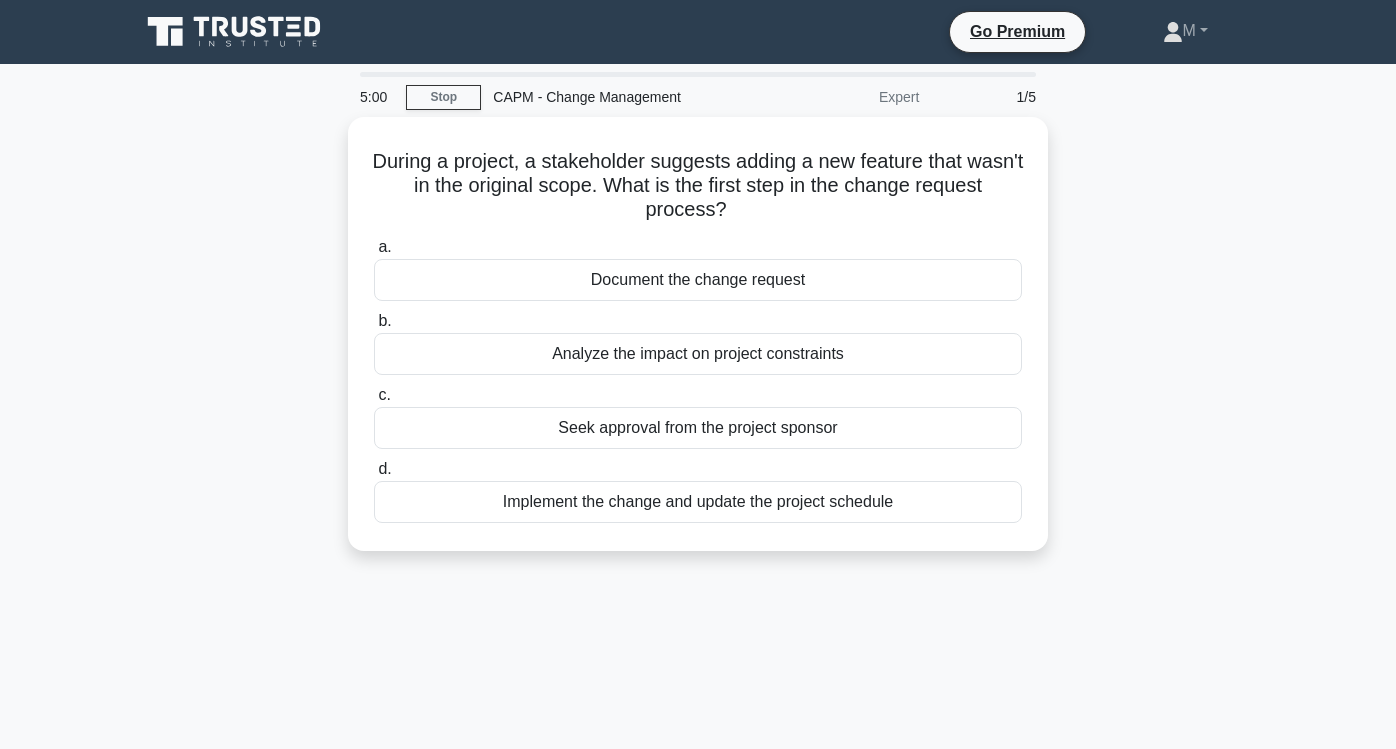 scroll, scrollTop: 0, scrollLeft: 0, axis: both 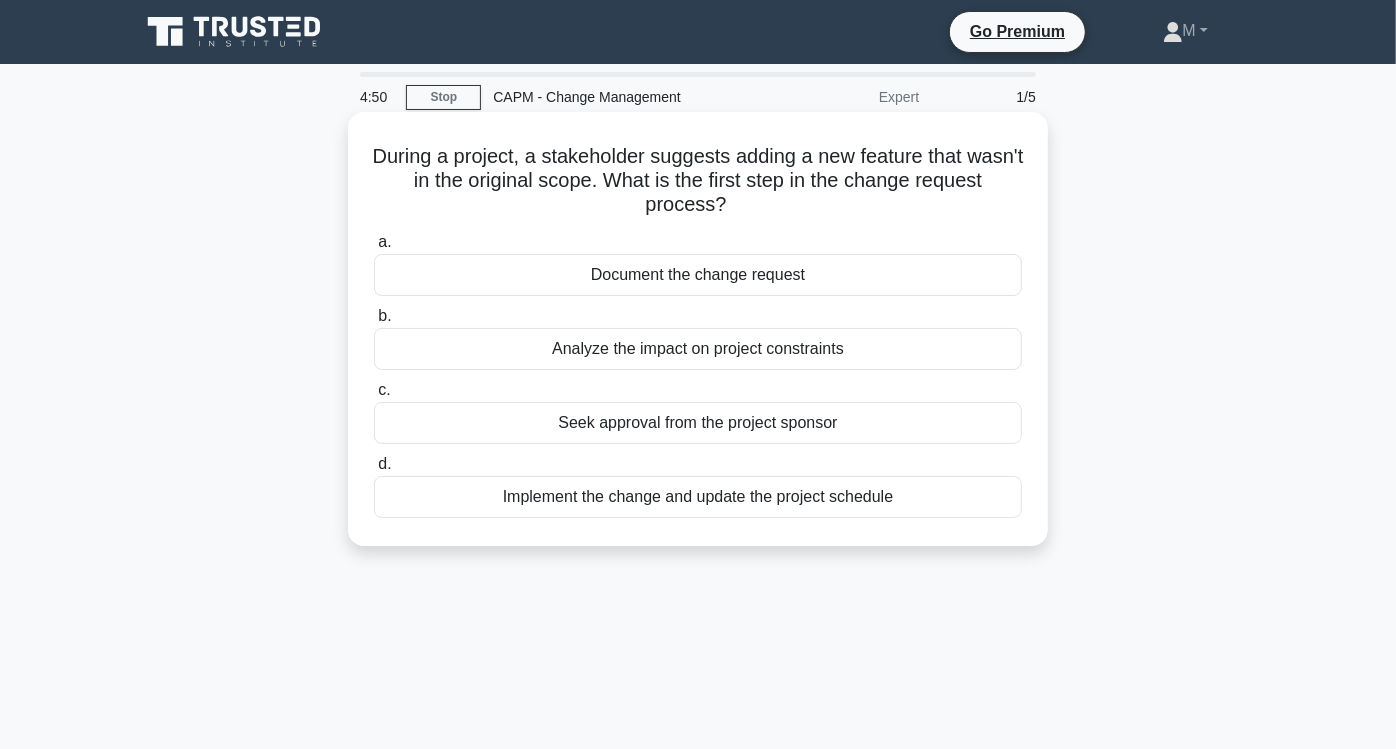 click on "Document the change request" at bounding box center [698, 275] 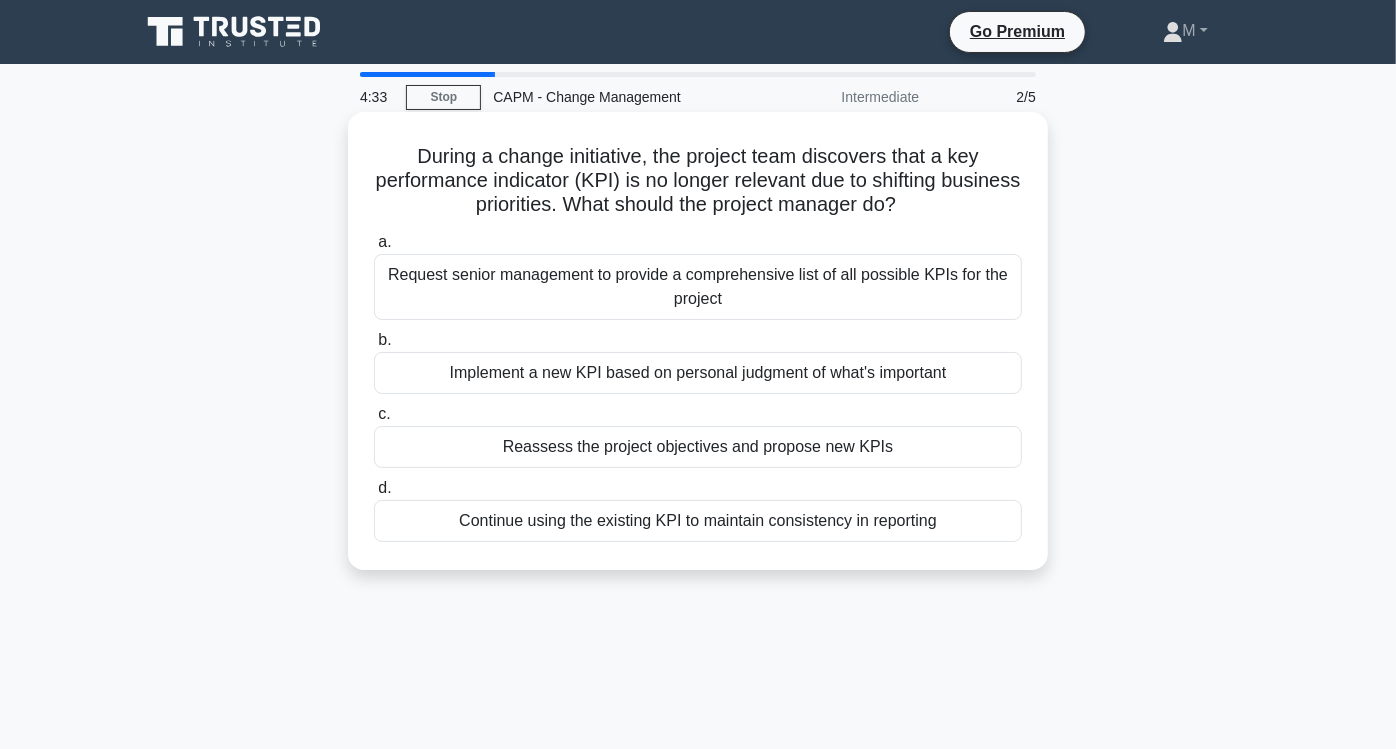 click on "Reassess the project objectives and propose new KPIs" at bounding box center (698, 447) 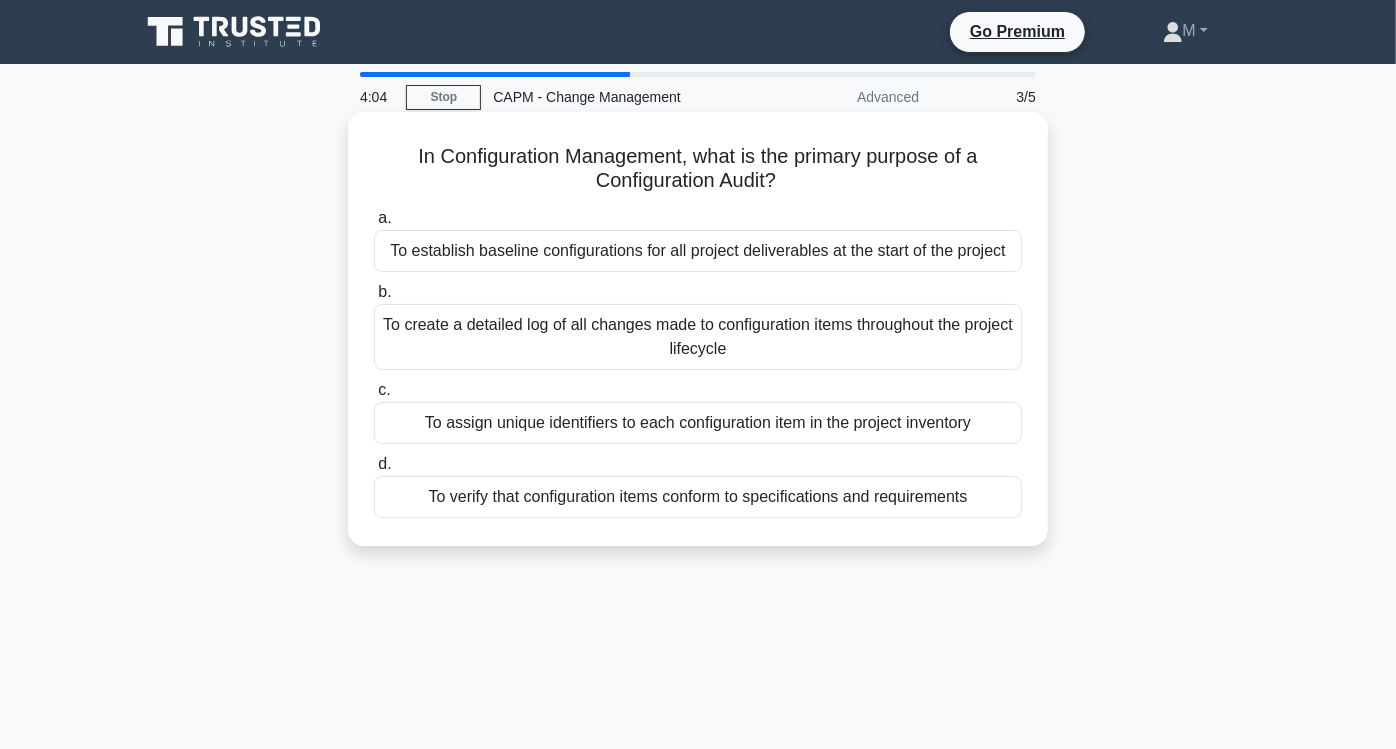 click on "To create a detailed log of all changes made to configuration items throughout the project lifecycle" at bounding box center (698, 337) 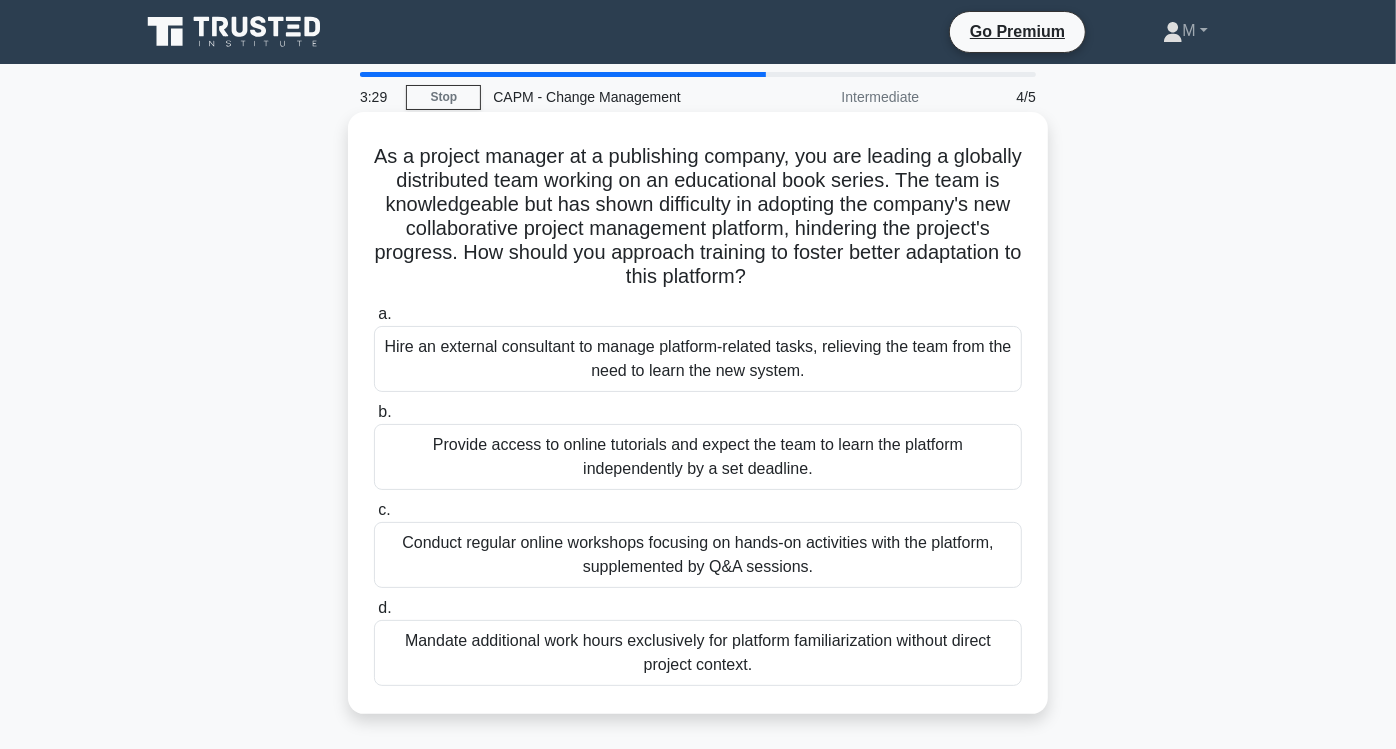 click on "Conduct regular online workshops focusing on hands-on activities with the platform, supplemented by Q&A sessions." at bounding box center [698, 555] 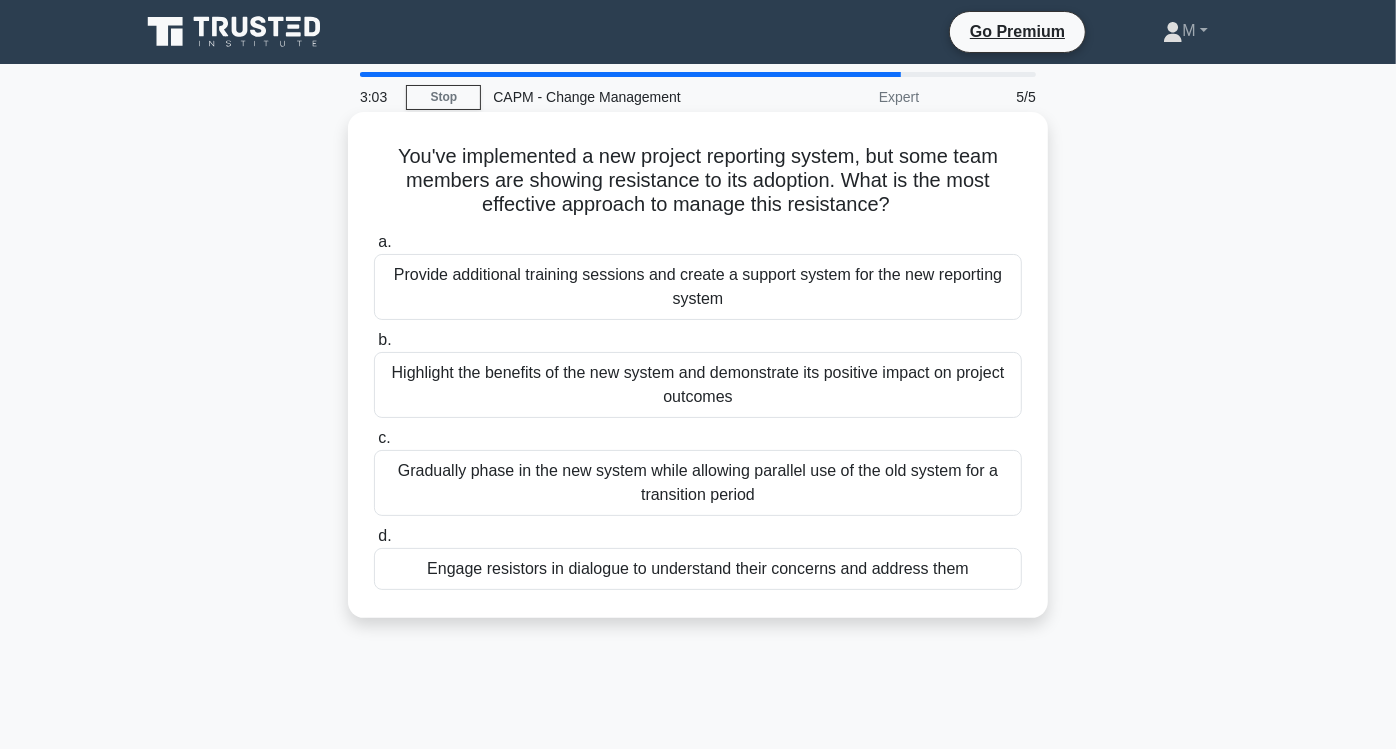 click on "Engage resistors in dialogue to understand their concerns and address them" at bounding box center [698, 569] 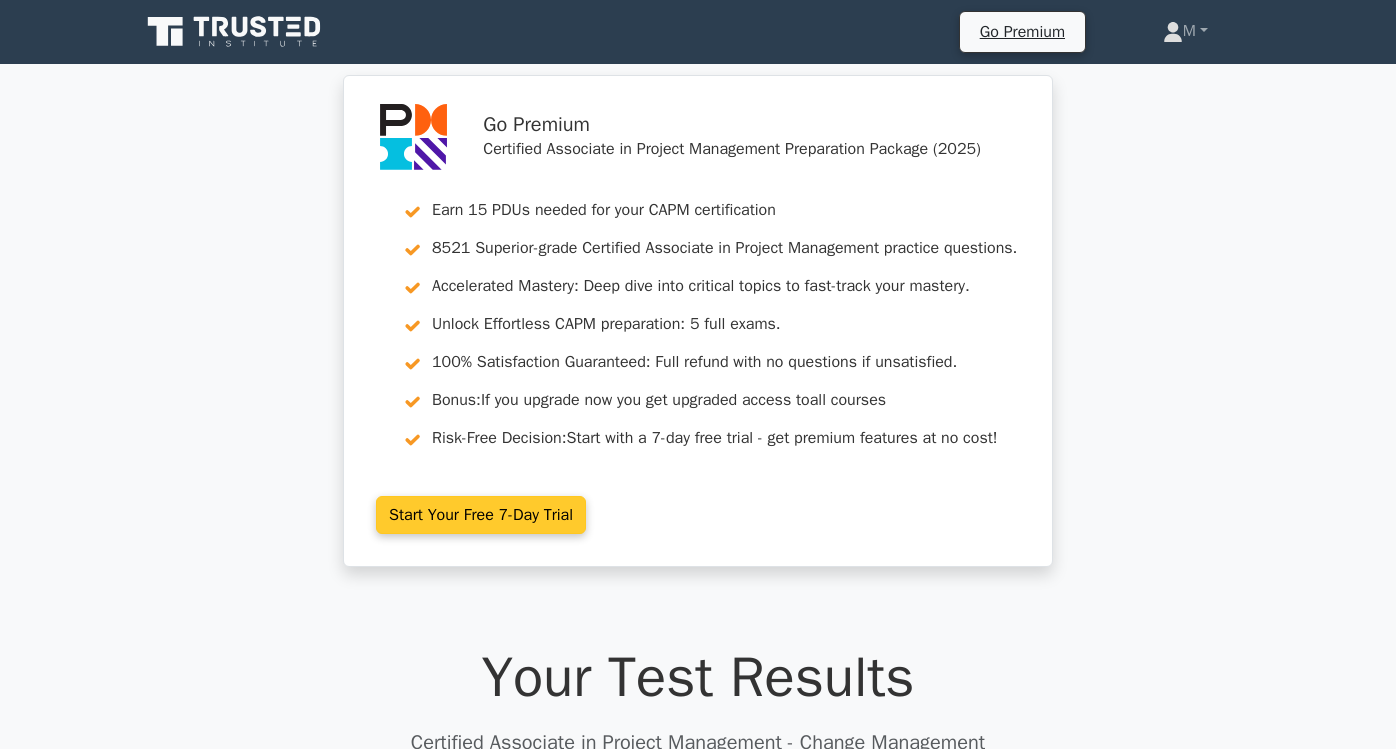 scroll, scrollTop: 0, scrollLeft: 0, axis: both 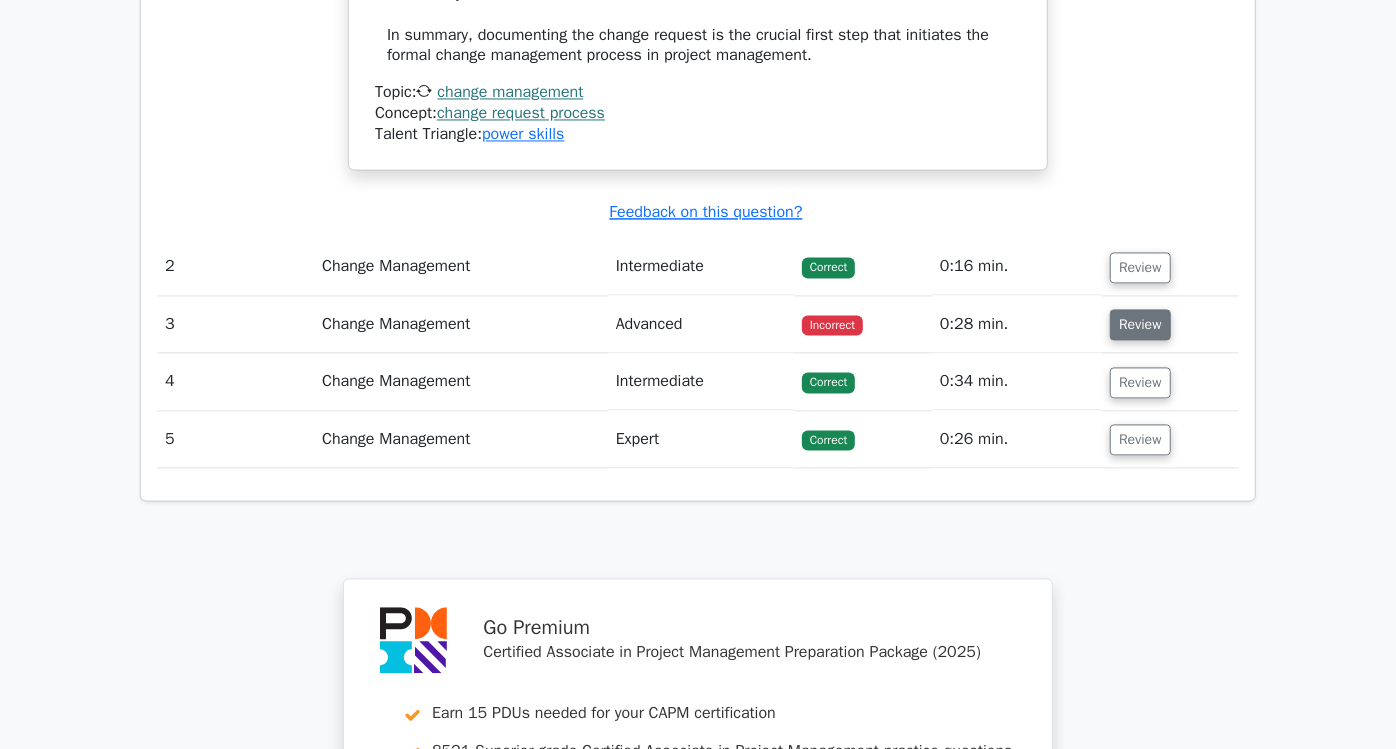 click on "Review" at bounding box center (1140, 324) 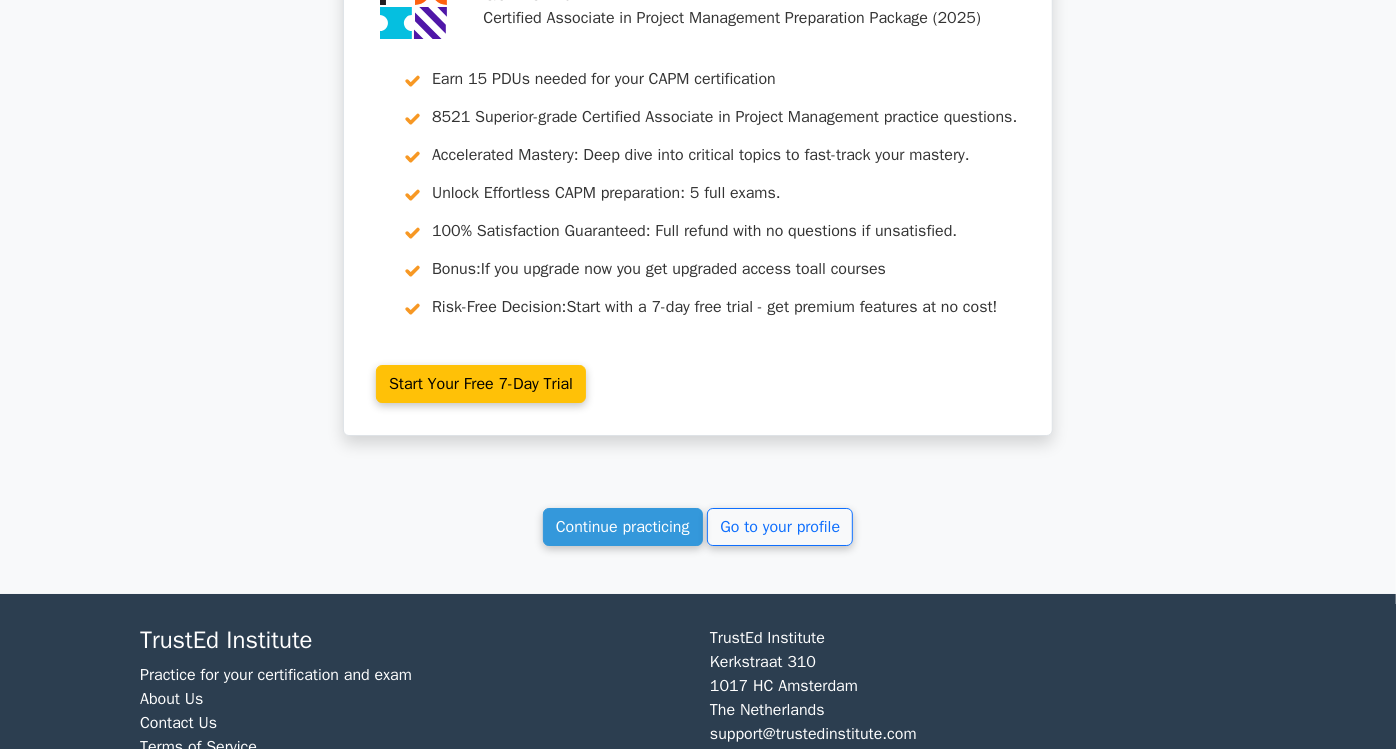 scroll, scrollTop: 4309, scrollLeft: 0, axis: vertical 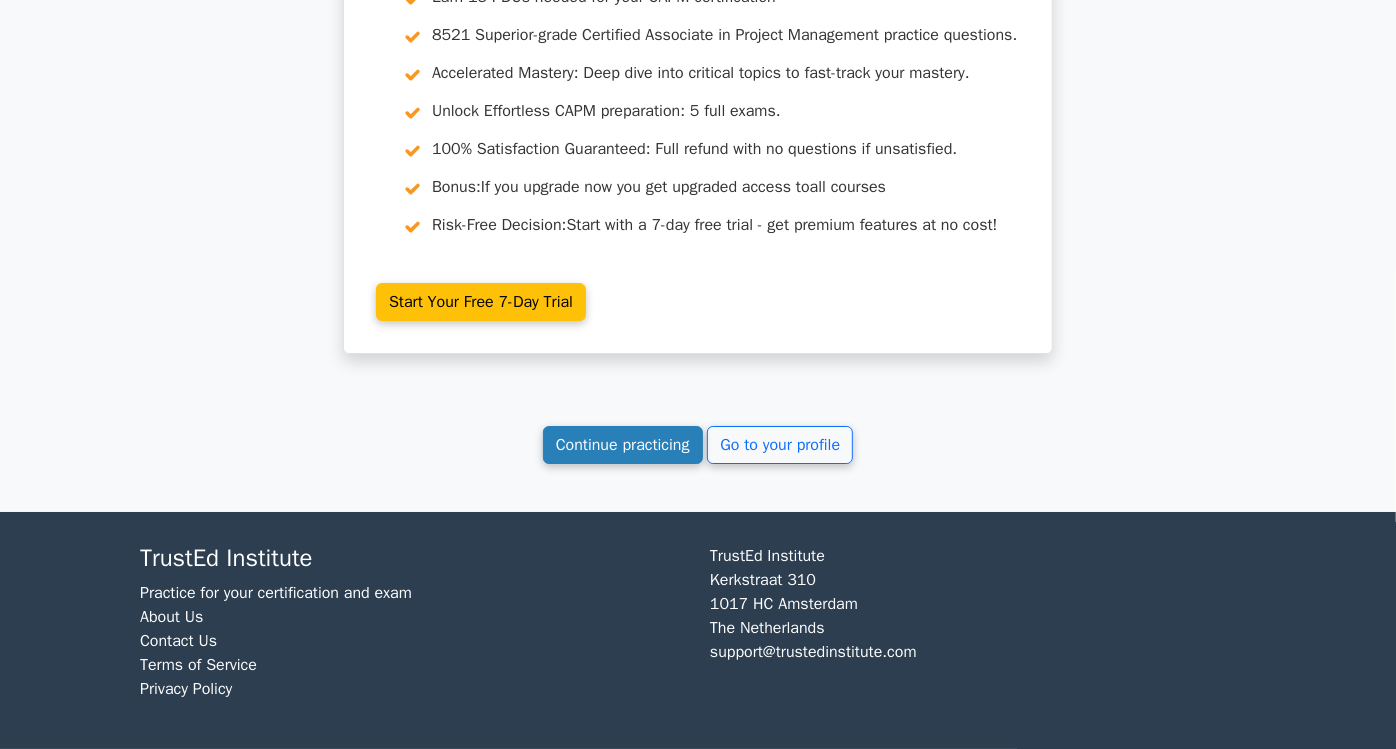 click on "Continue practicing" at bounding box center (623, 445) 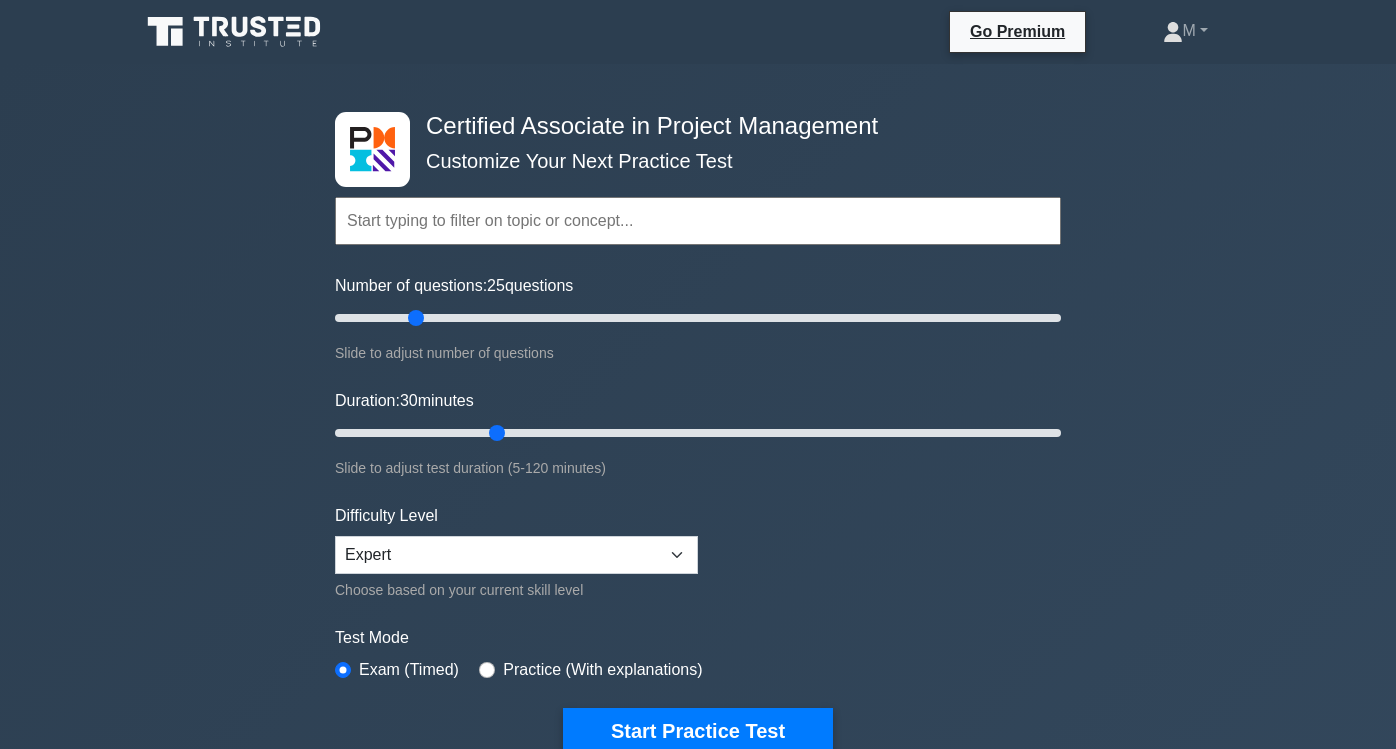 scroll, scrollTop: 0, scrollLeft: 0, axis: both 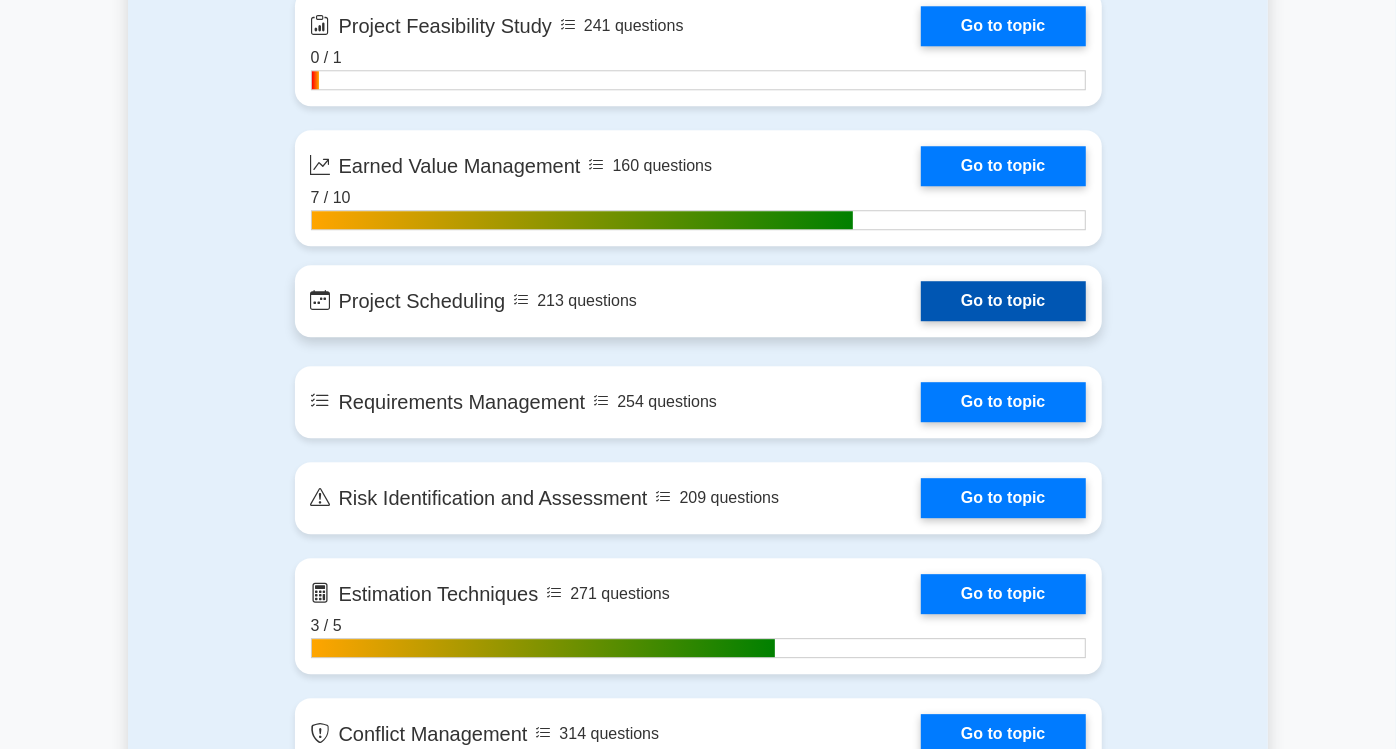 click on "Go to topic" at bounding box center (1003, 301) 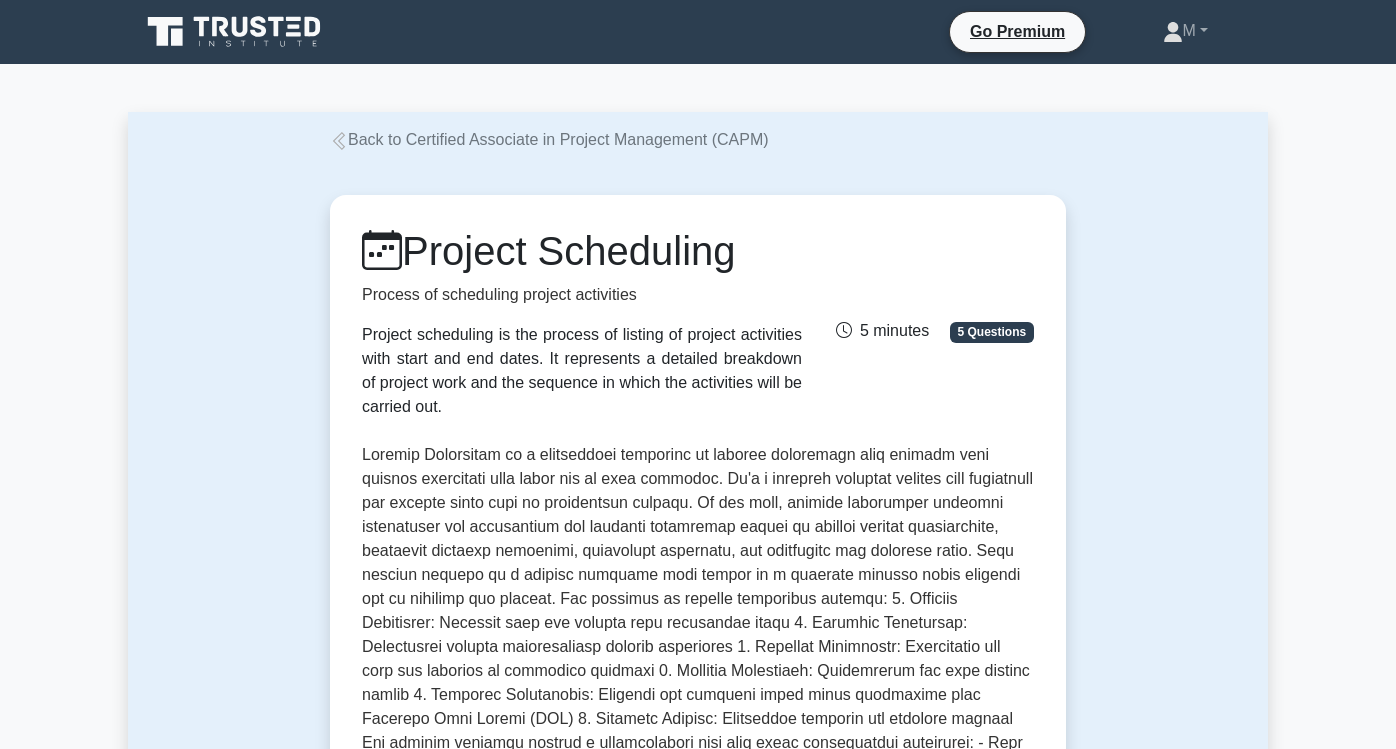 scroll, scrollTop: 0, scrollLeft: 0, axis: both 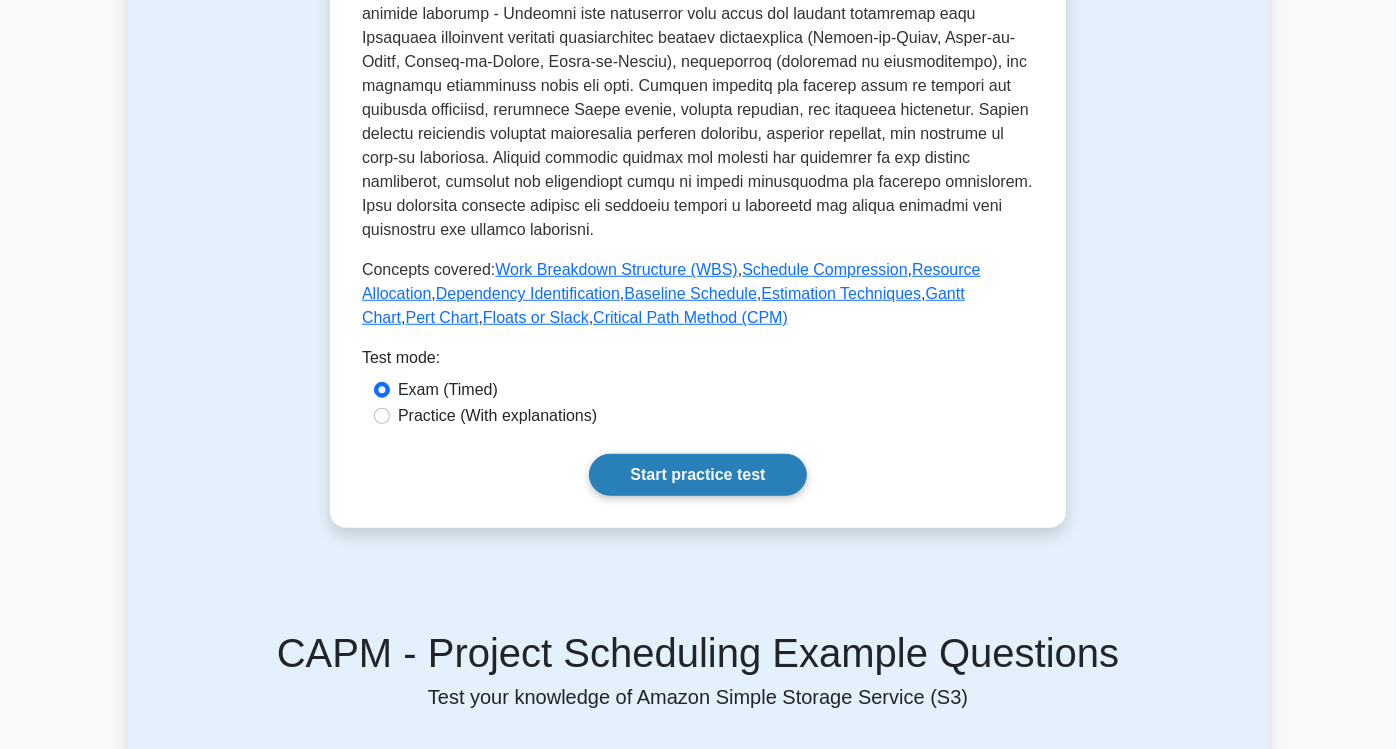click on "Start practice test" at bounding box center [697, 475] 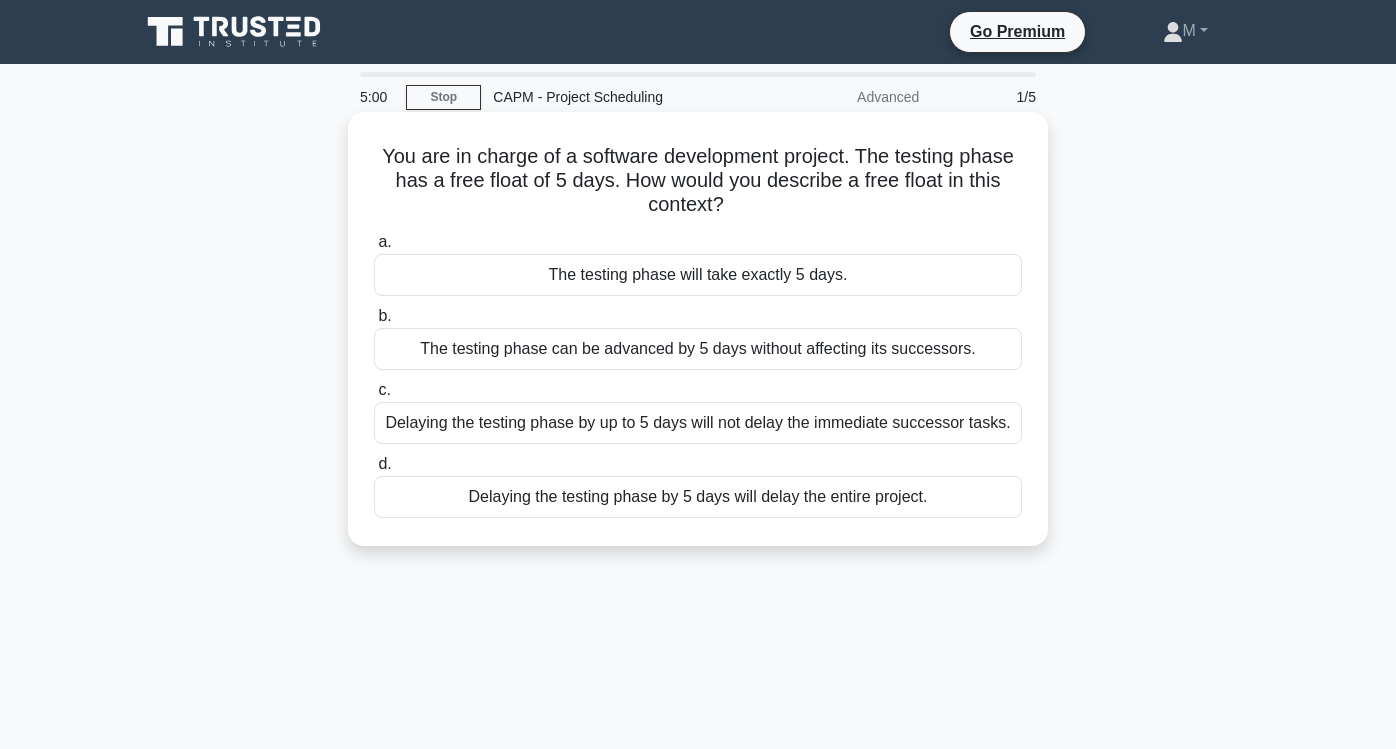 scroll, scrollTop: 0, scrollLeft: 0, axis: both 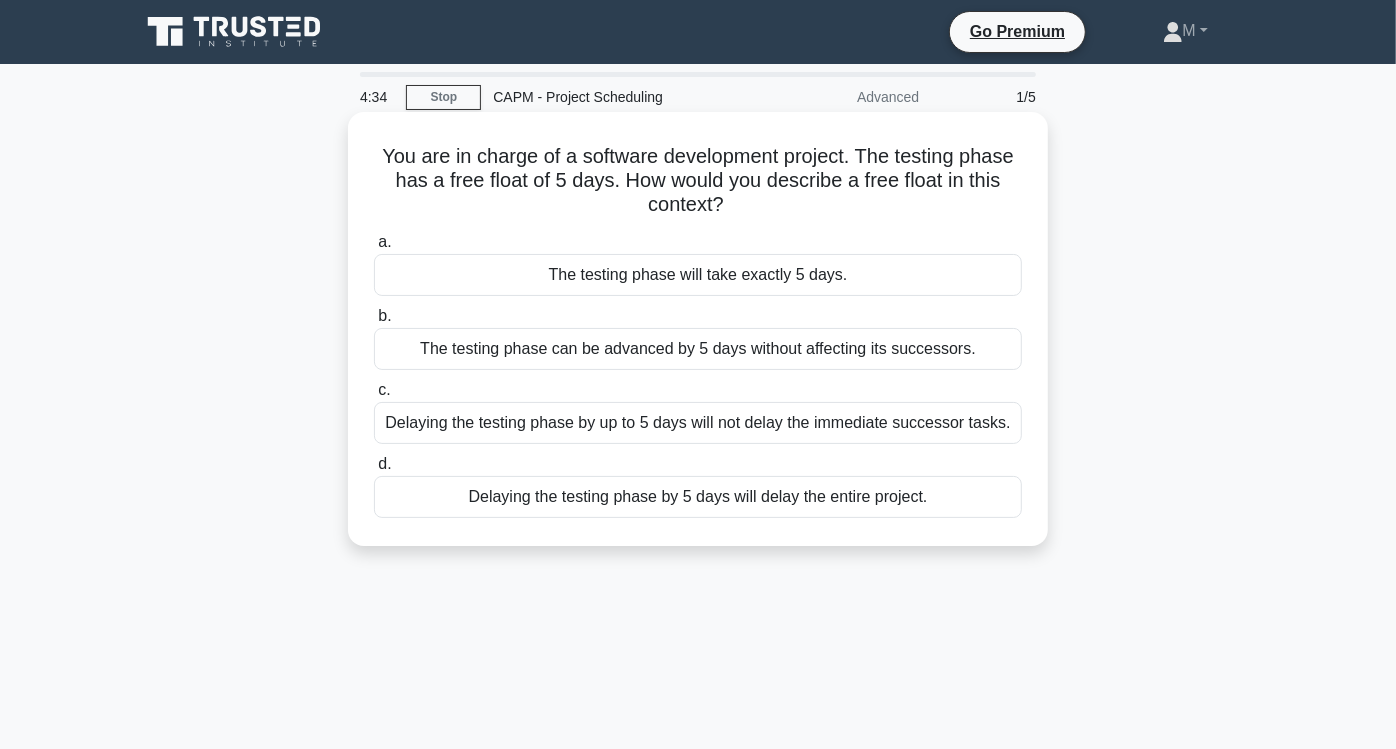 click on "Delaying the testing phase by up to 5 days will not delay the immediate successor tasks." at bounding box center (698, 423) 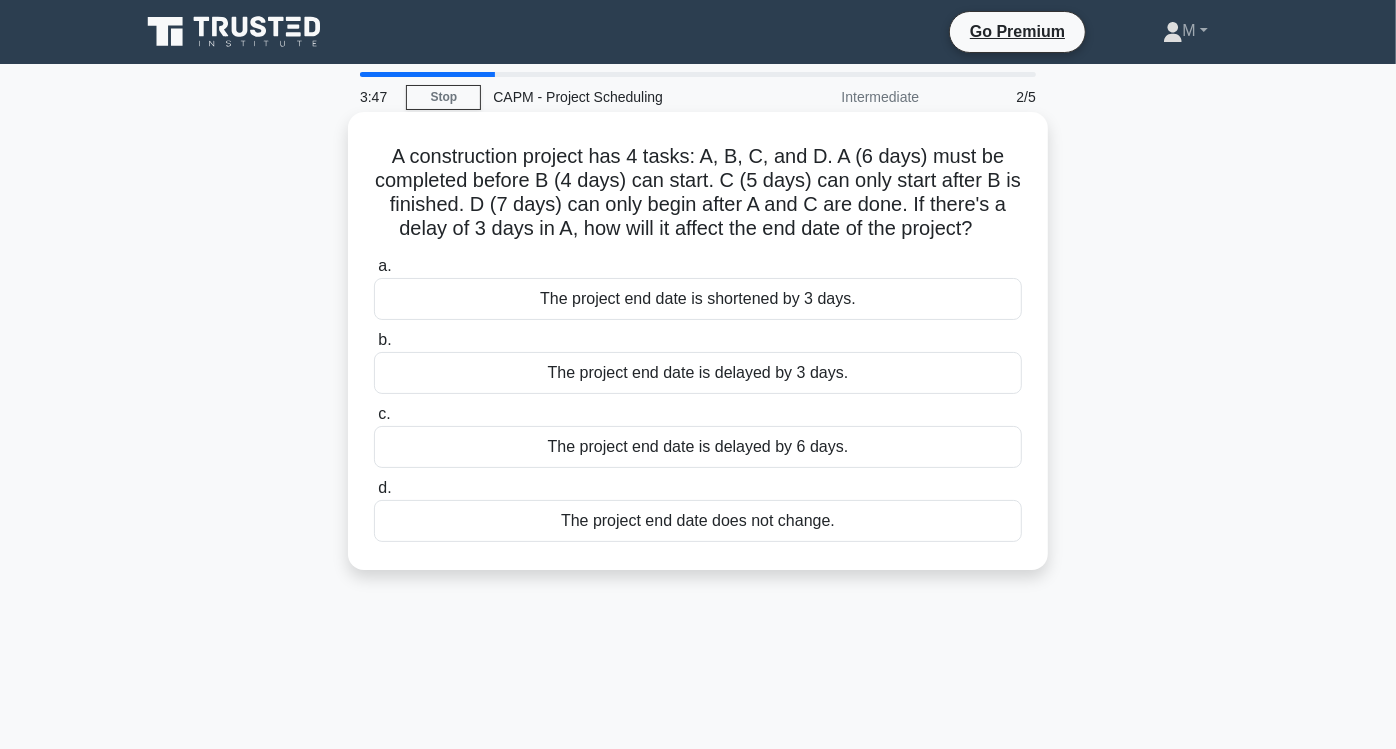 click on "The project end date is delayed by 3 days." at bounding box center [698, 373] 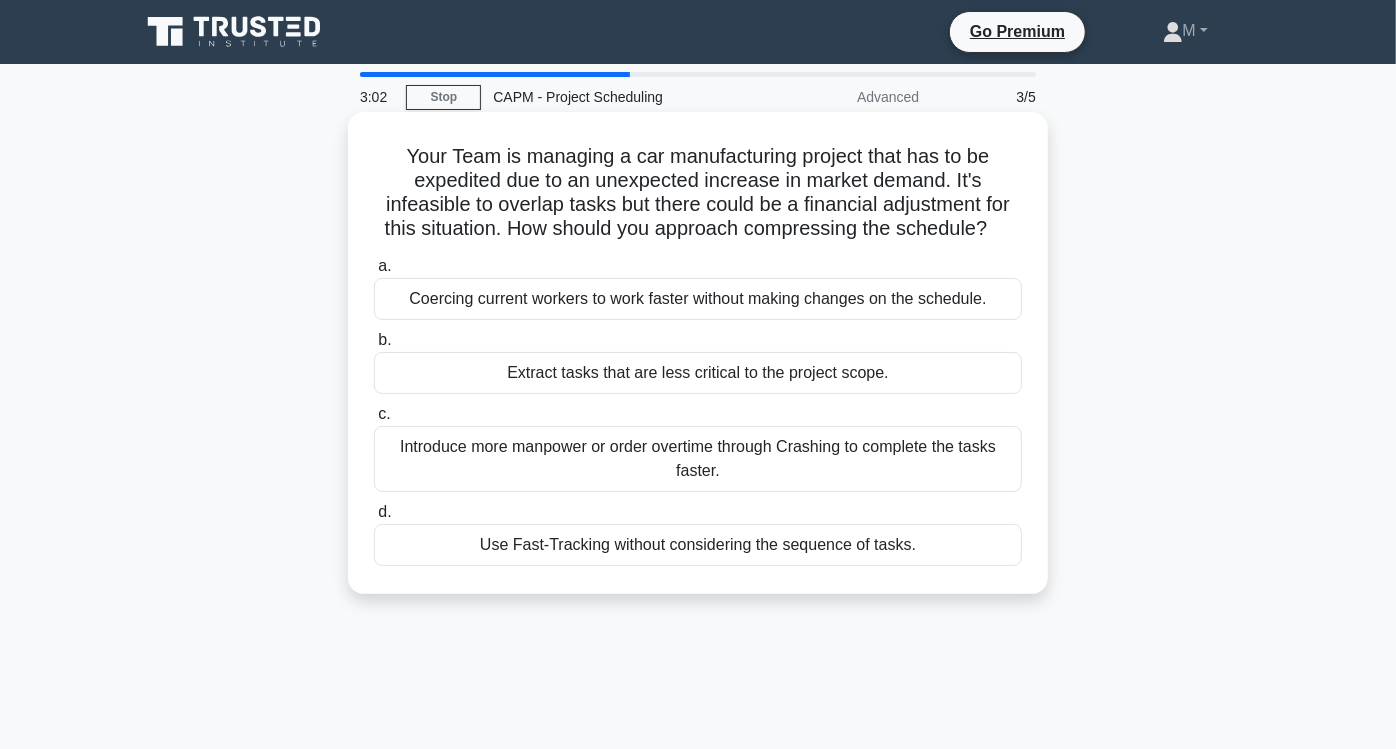 click on "Extract tasks that are less critical to the project scope." at bounding box center [698, 373] 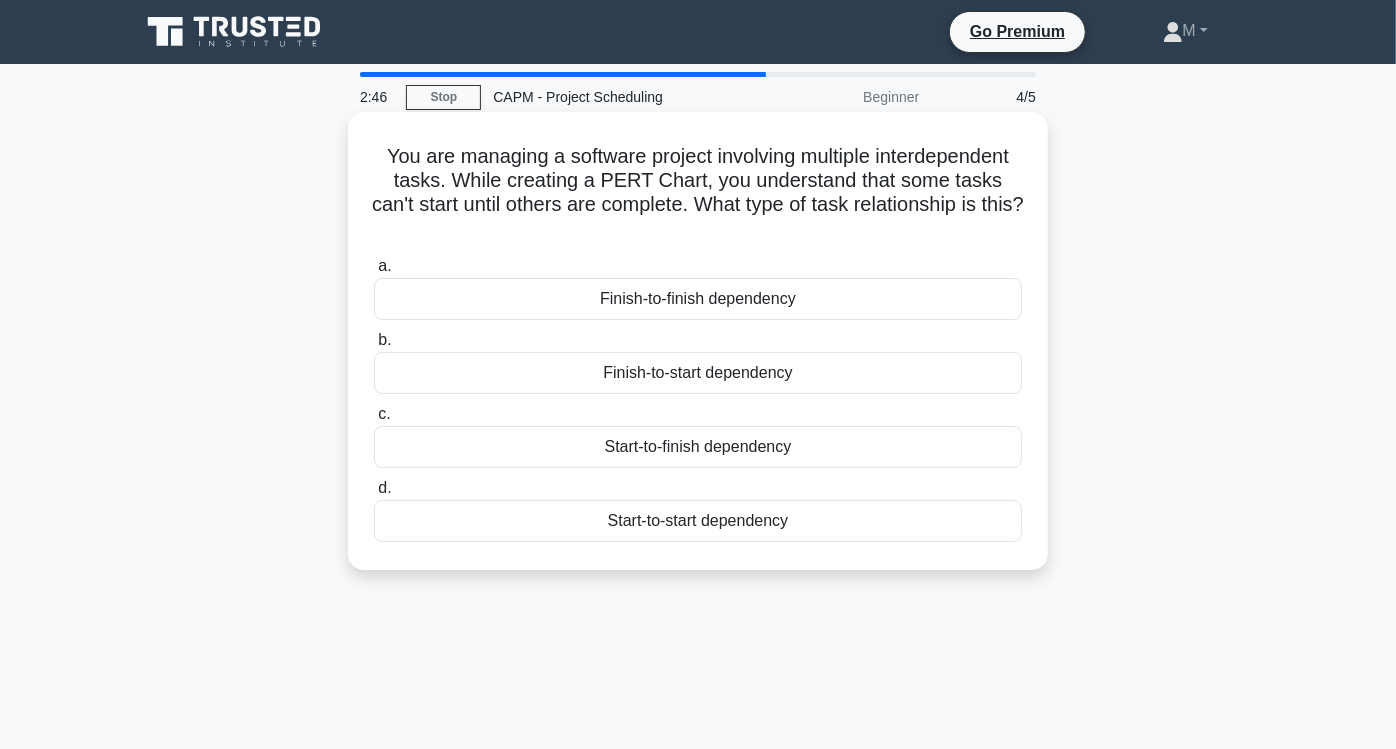 click on "Finish-to-start dependency" at bounding box center (698, 373) 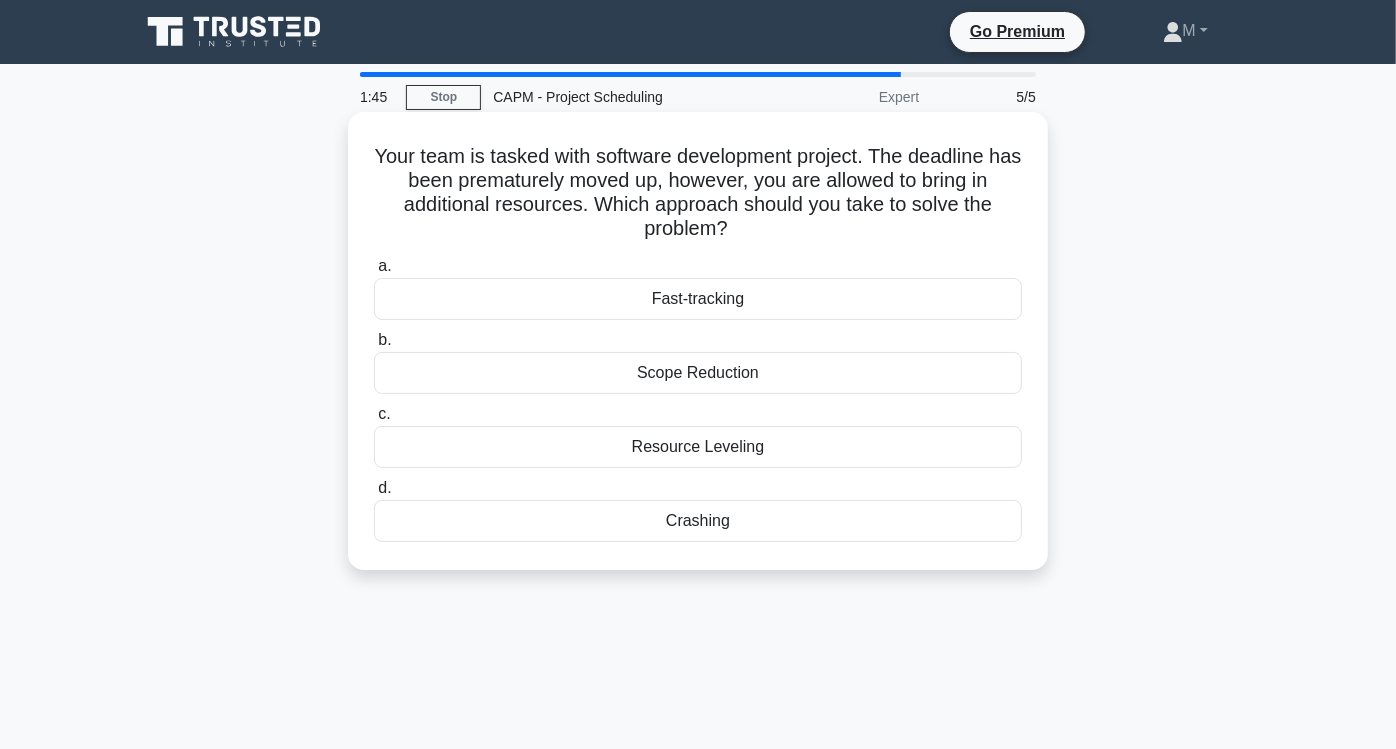 click on "Crashing" at bounding box center [698, 521] 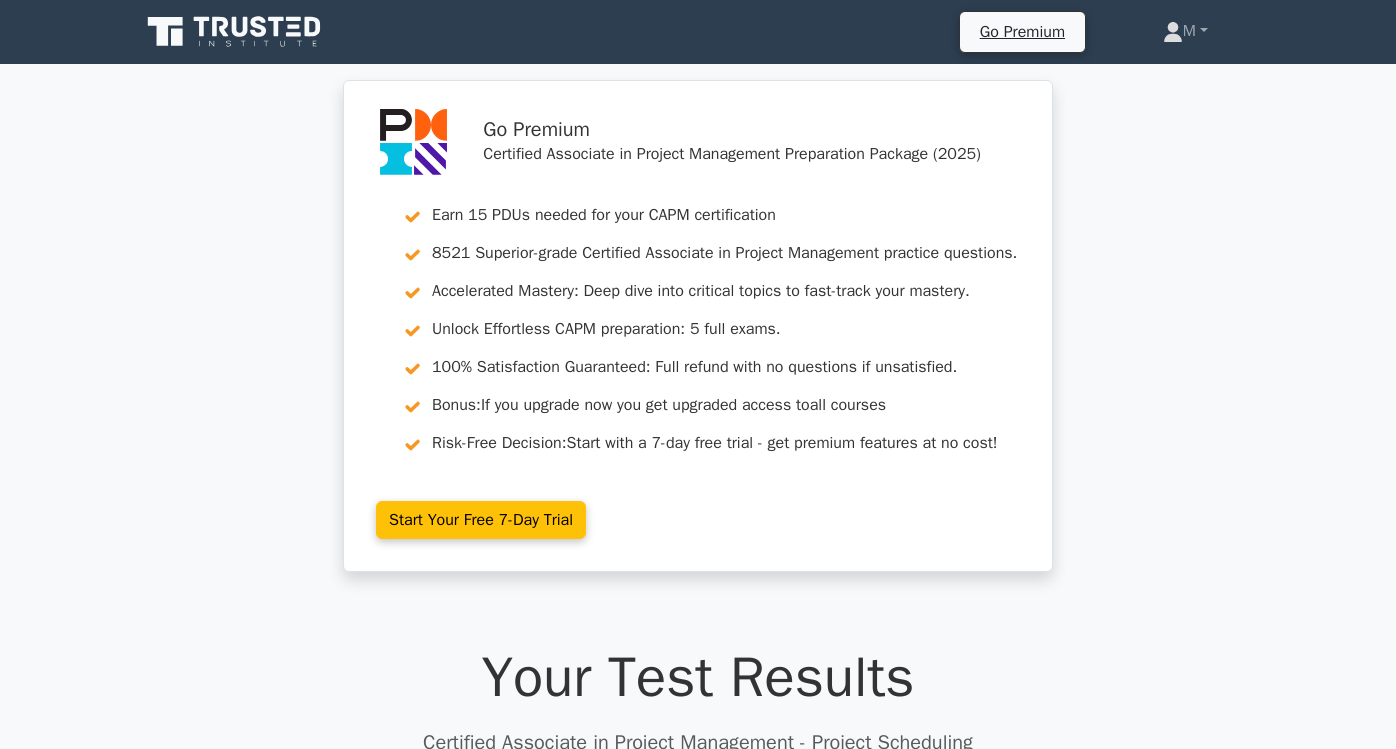 scroll, scrollTop: 666, scrollLeft: 0, axis: vertical 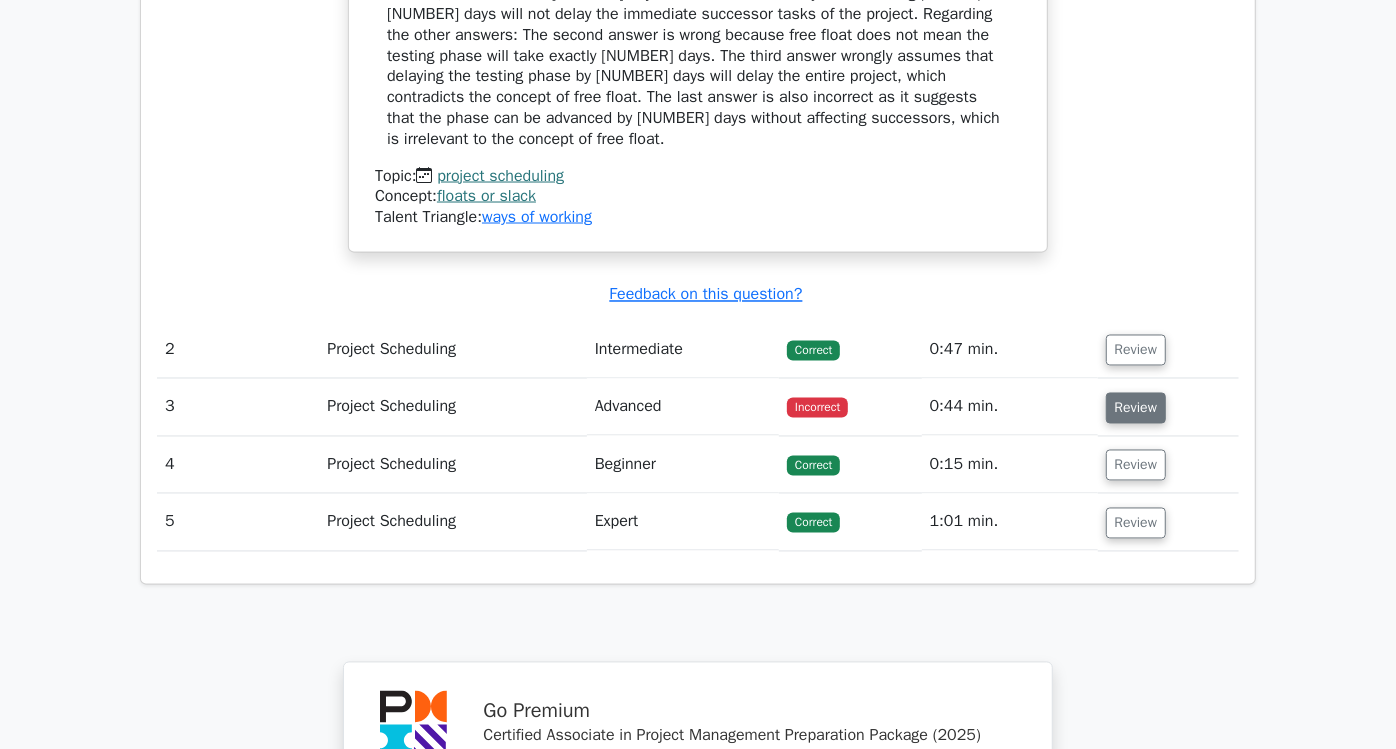 click on "Review" at bounding box center (1136, 408) 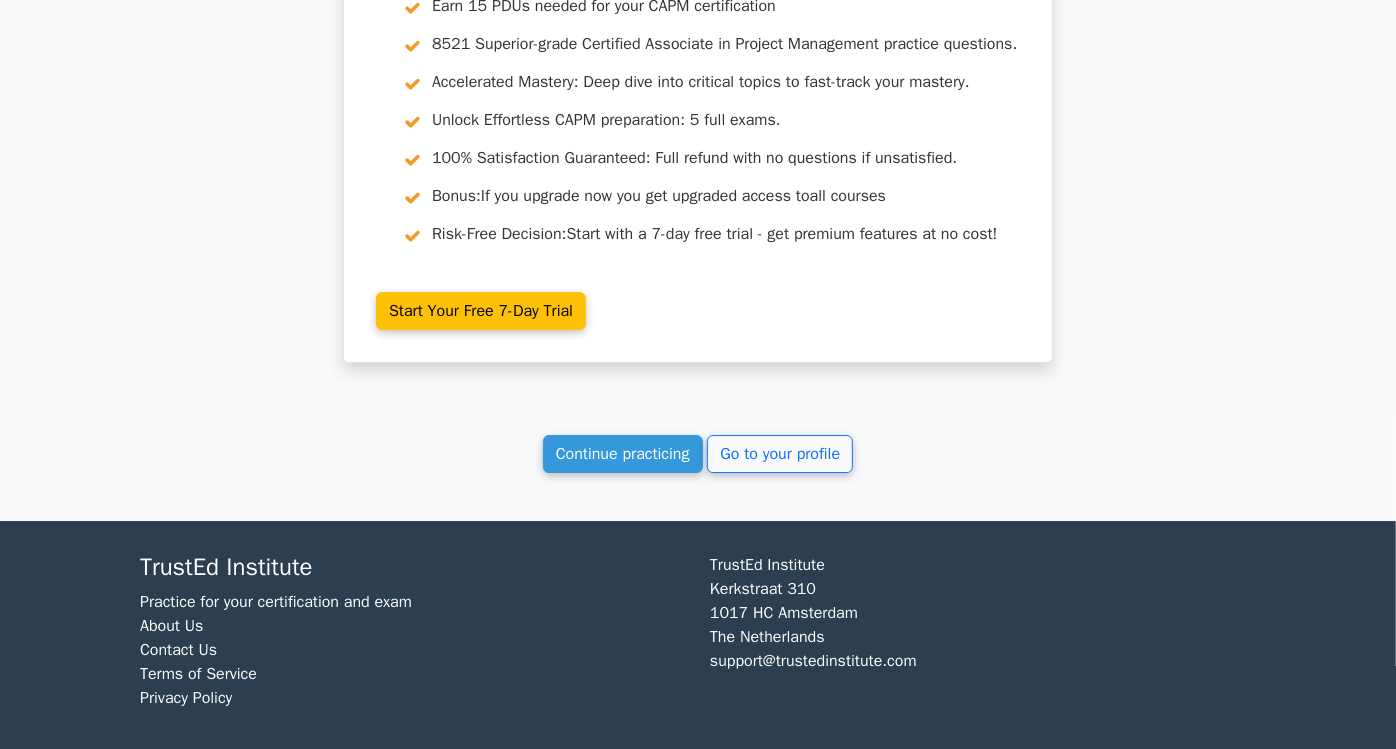 scroll, scrollTop: 3920, scrollLeft: 0, axis: vertical 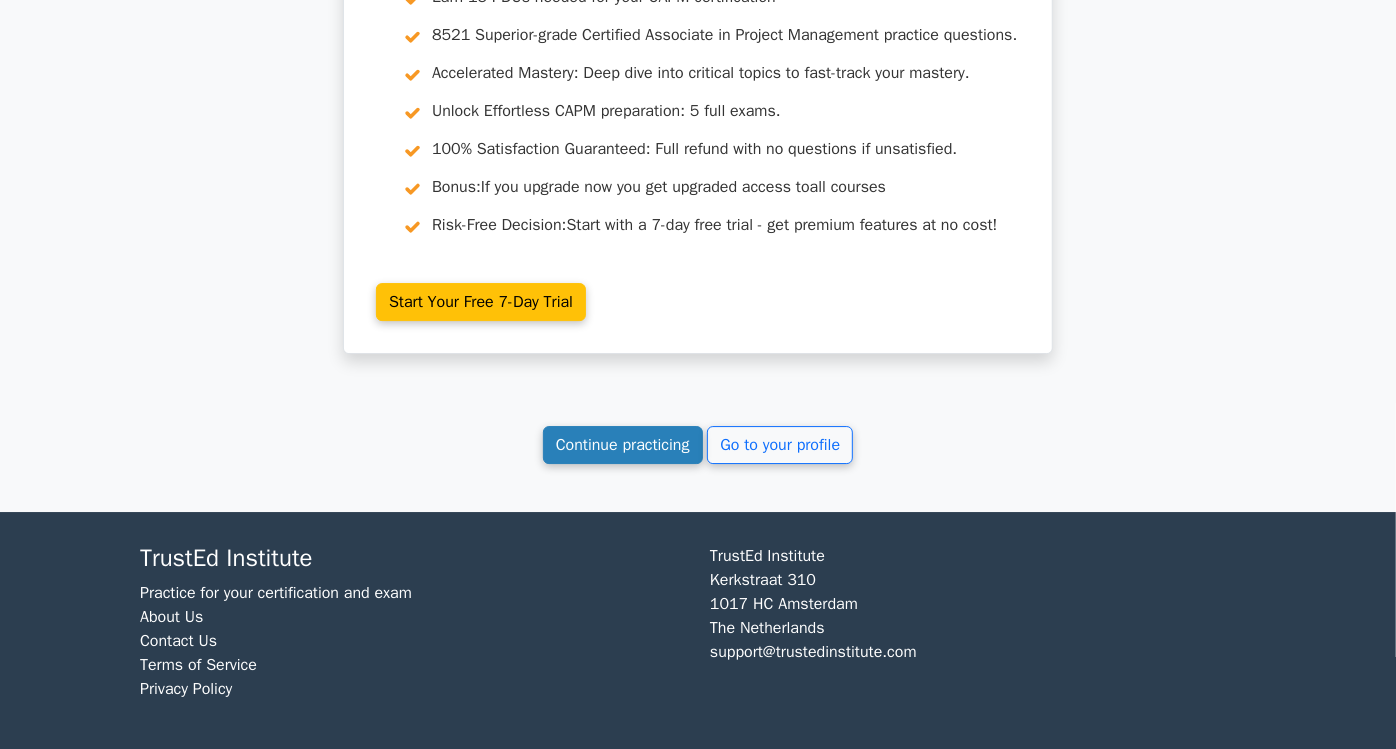 click on "Continue practicing" at bounding box center (623, 445) 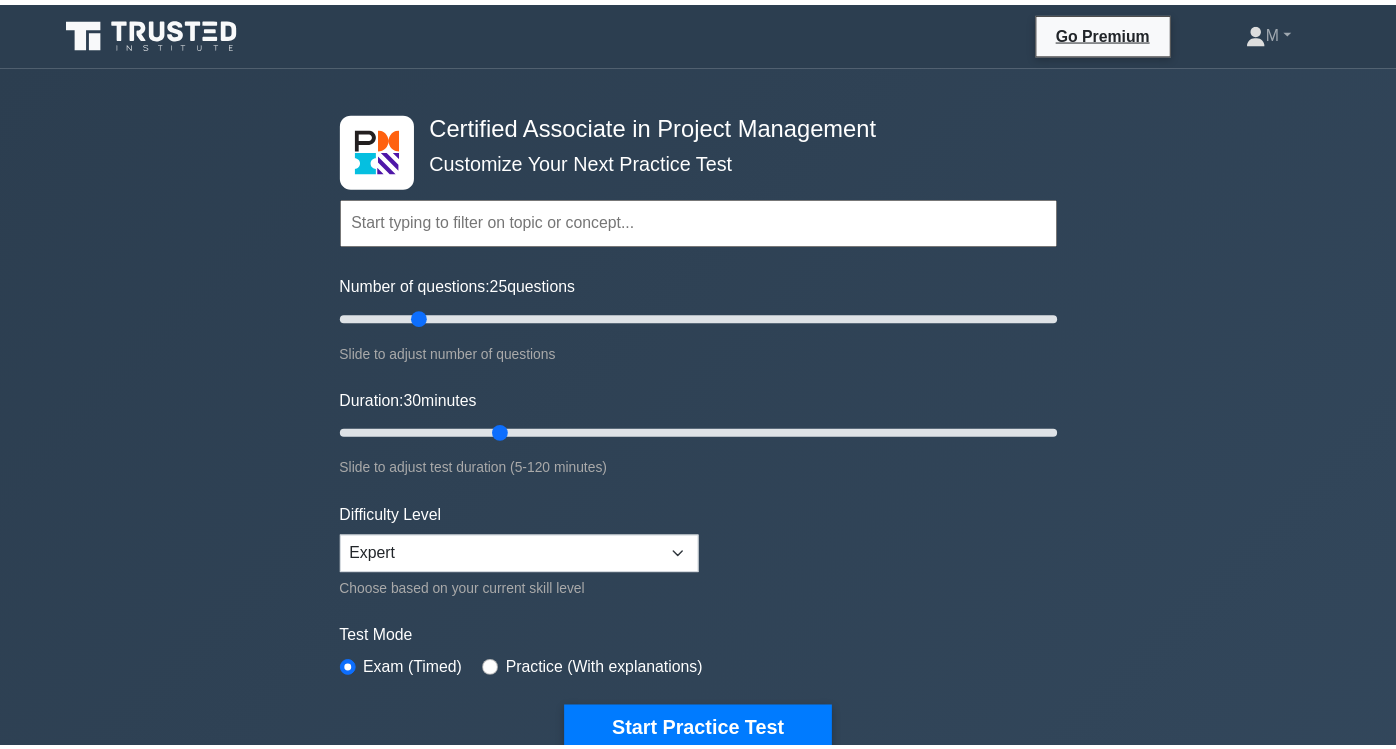 scroll, scrollTop: 666, scrollLeft: 0, axis: vertical 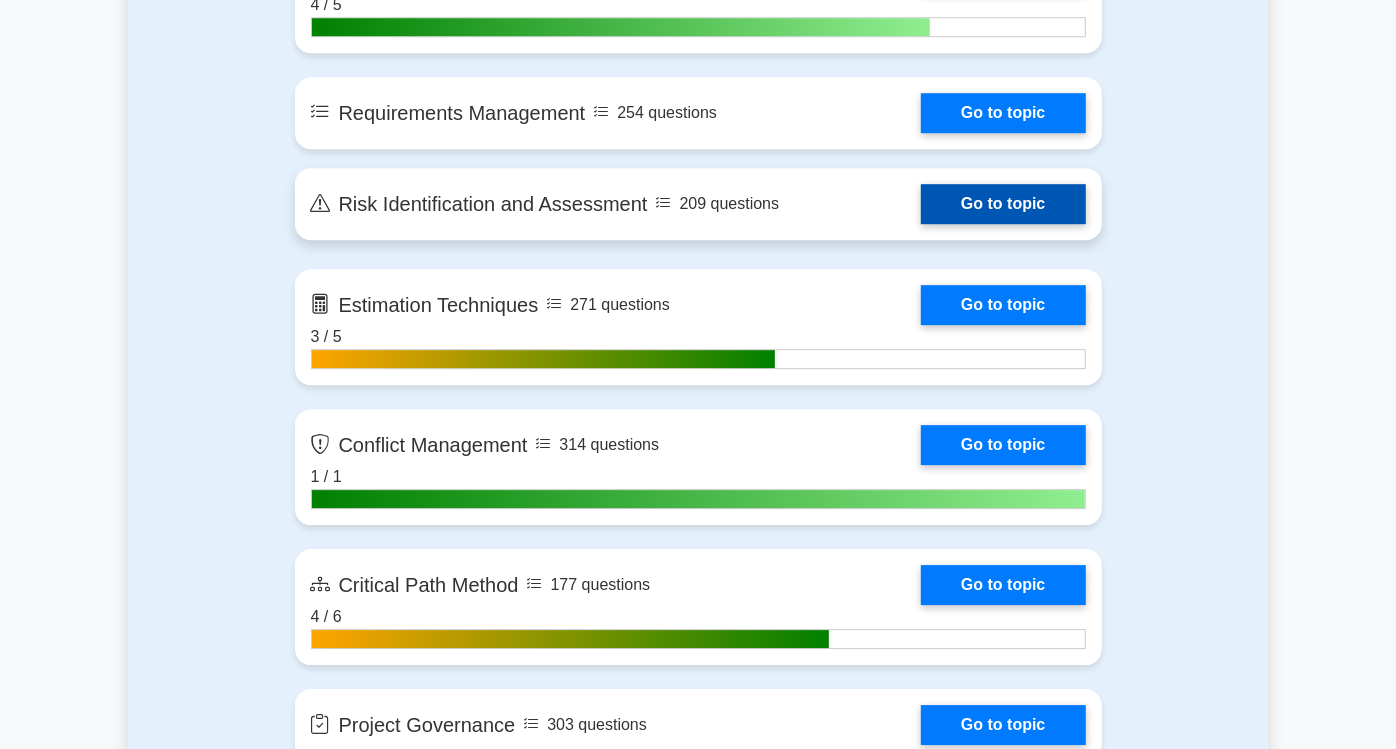 click on "Go to topic" at bounding box center [1003, 204] 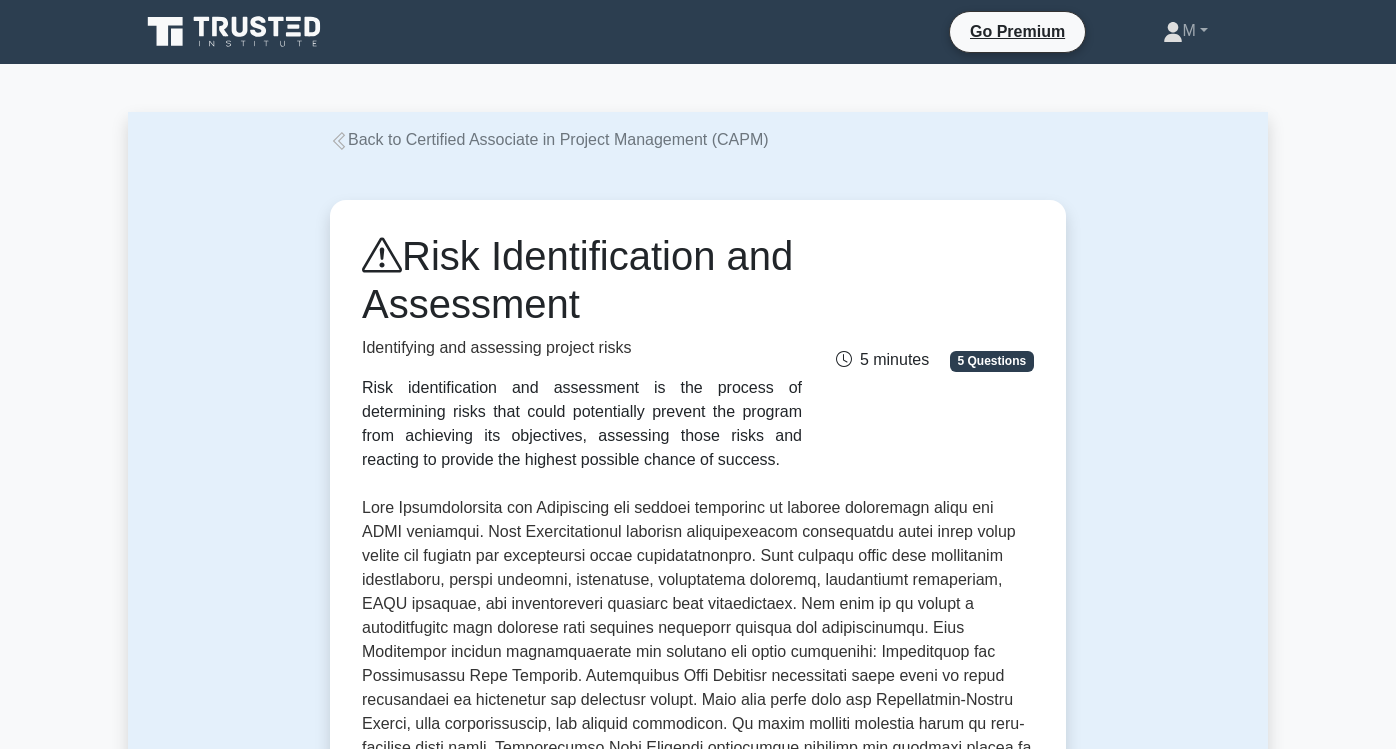 scroll, scrollTop: 0, scrollLeft: 0, axis: both 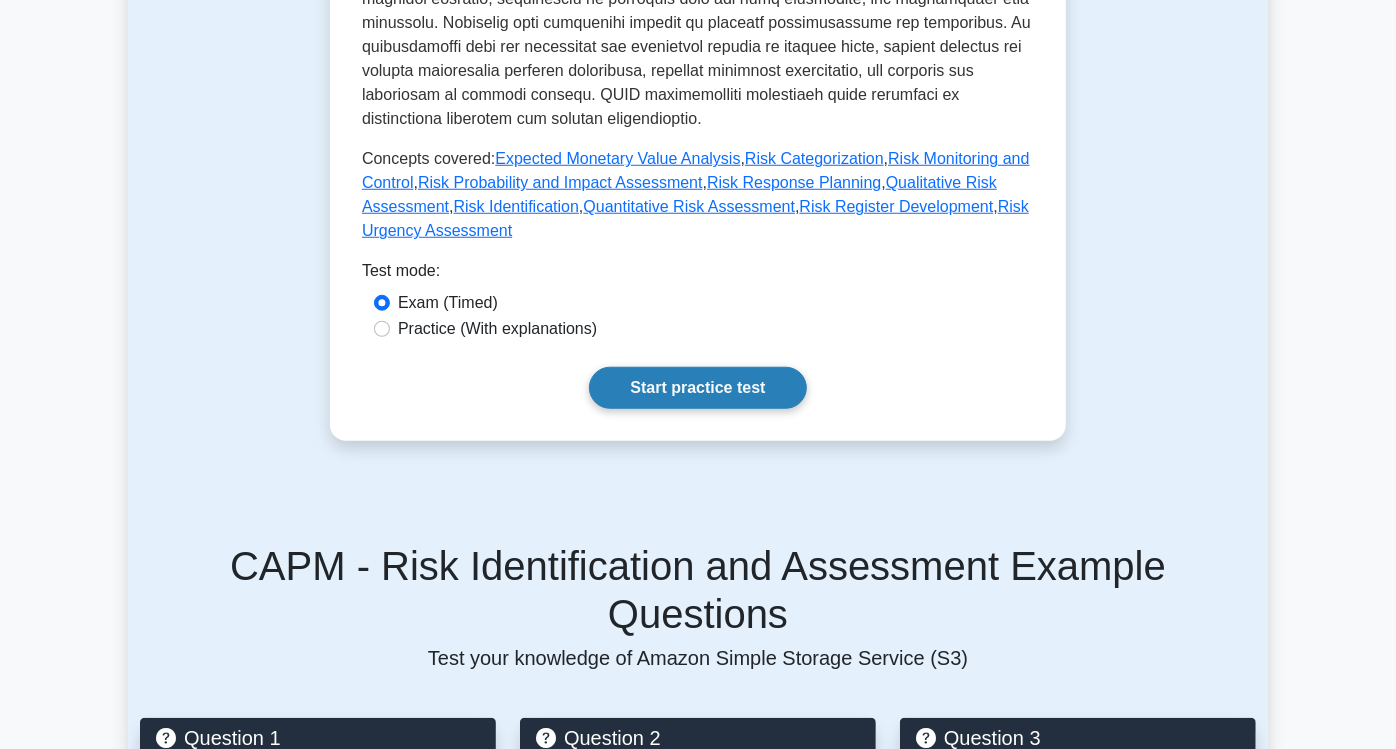 click on "Start practice test" at bounding box center [697, 388] 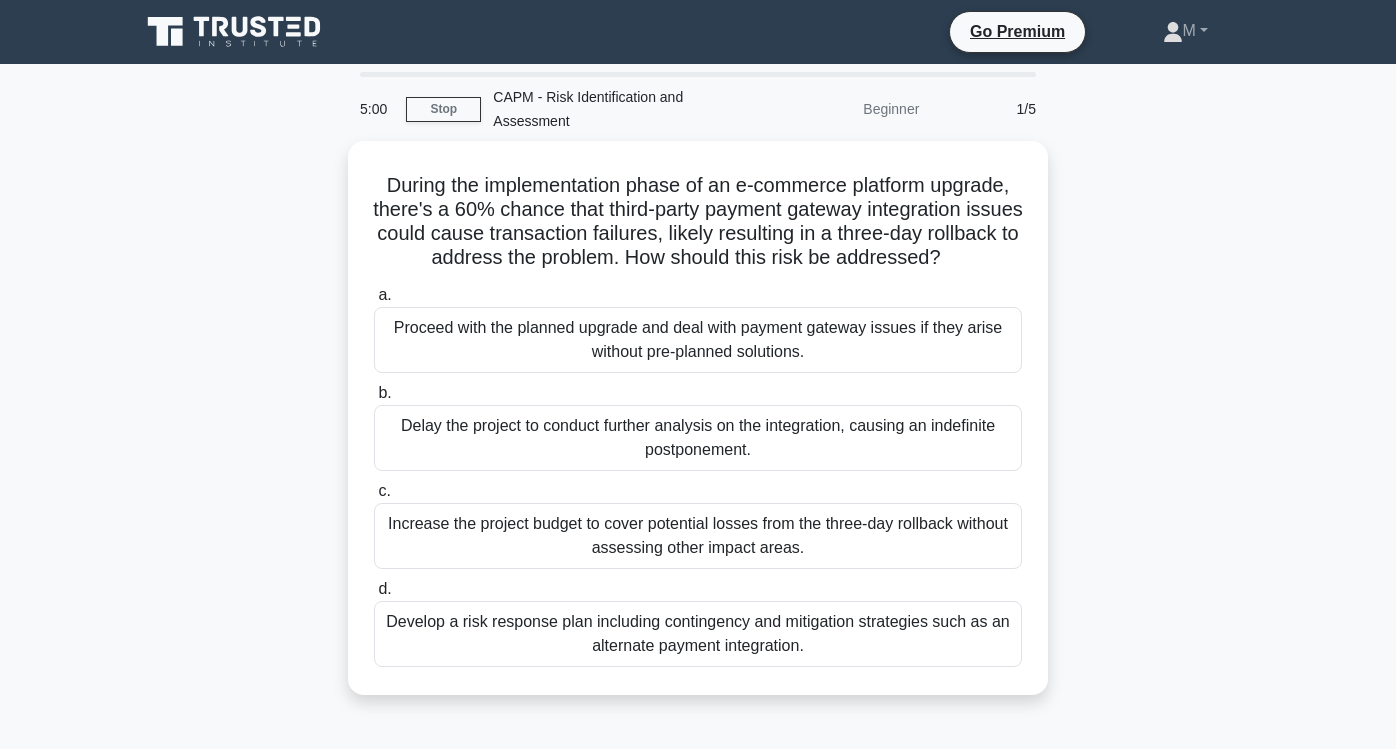 scroll, scrollTop: 0, scrollLeft: 0, axis: both 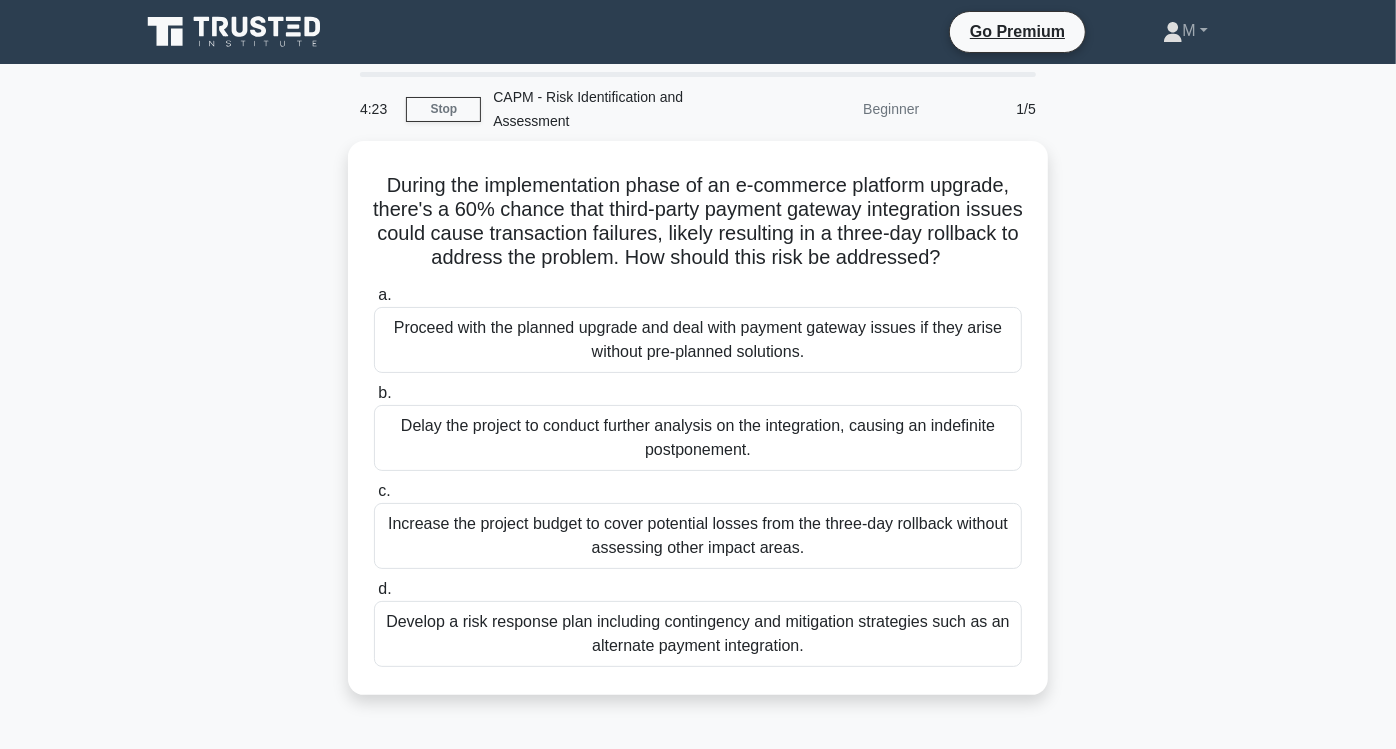 click on "Develop a risk response plan including contingency and mitigation strategies such as an alternate payment integration." at bounding box center (698, 634) 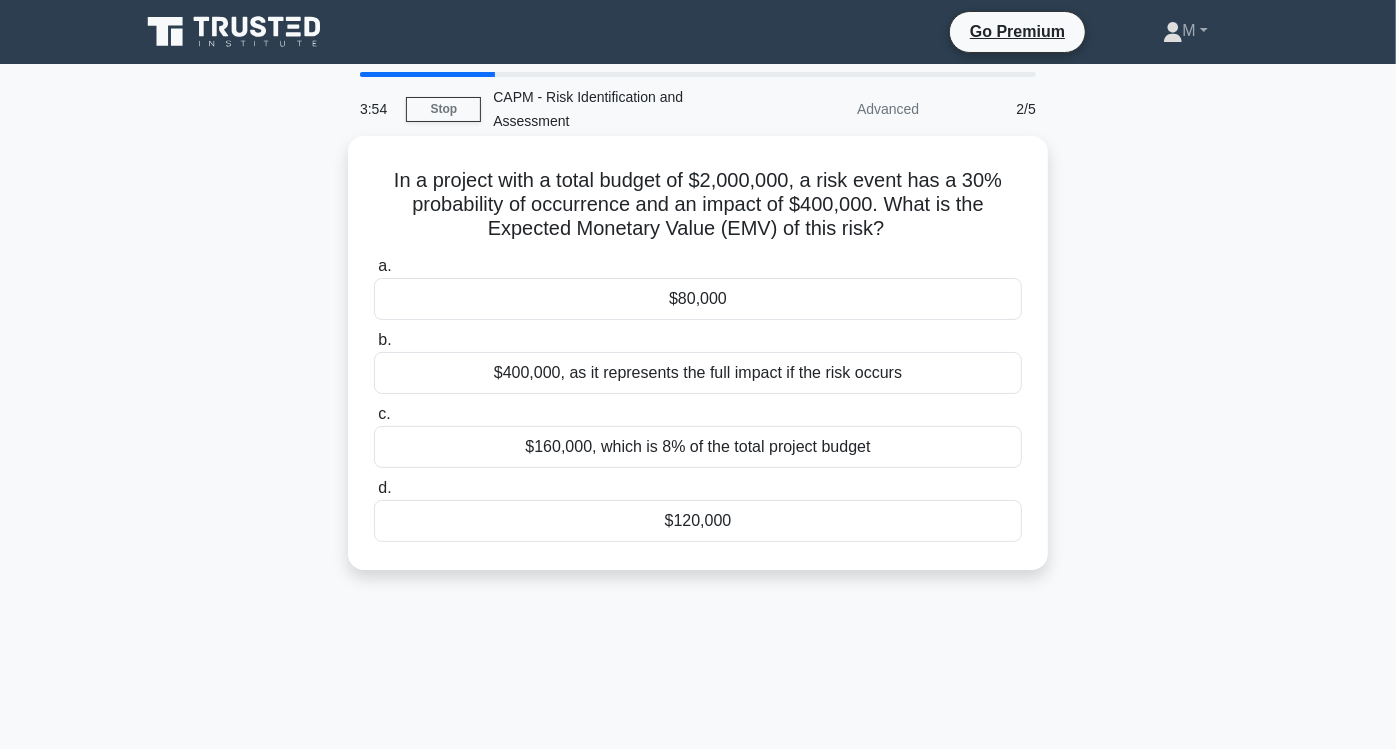 click on "$120,000" at bounding box center [698, 521] 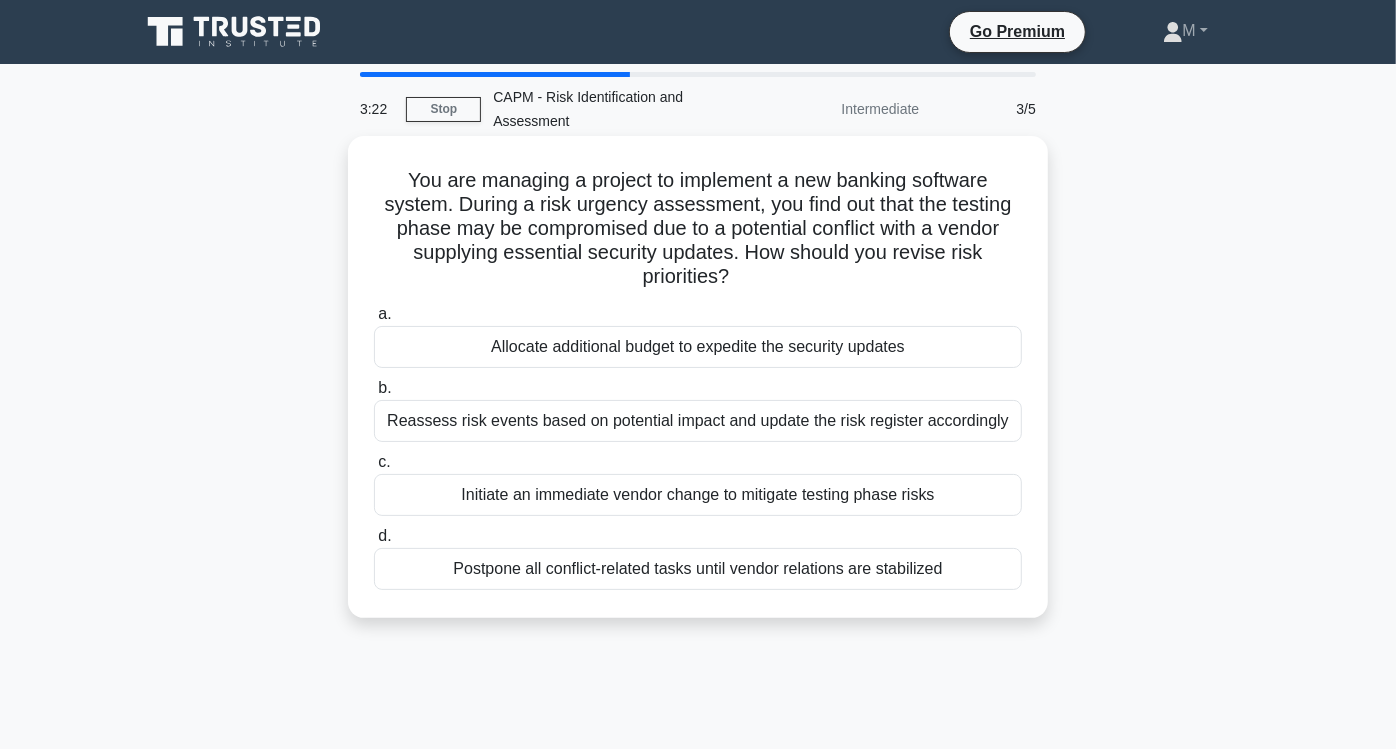 click on "Reassess risk events based on potential impact and update the risk register accordingly" at bounding box center (698, 421) 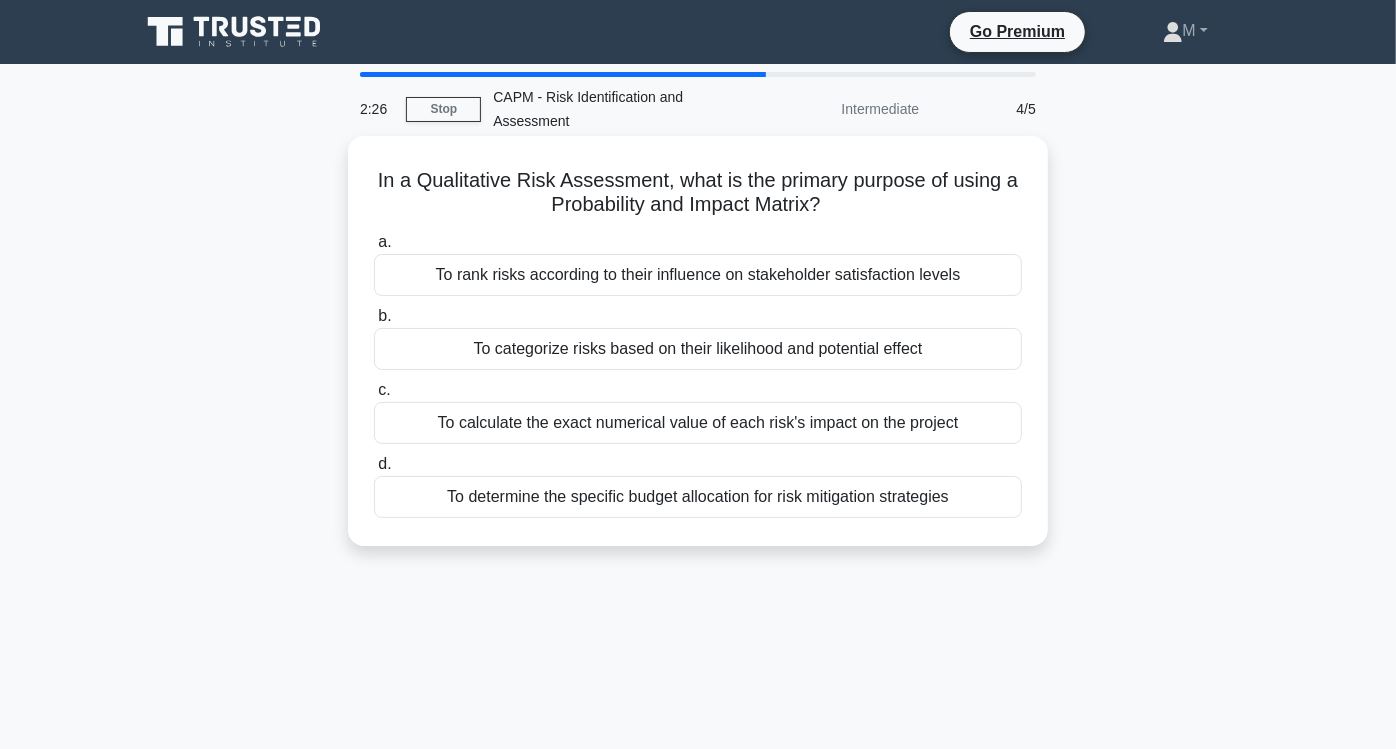click on "To calculate the exact numerical value of each risk's impact on the project" at bounding box center (698, 423) 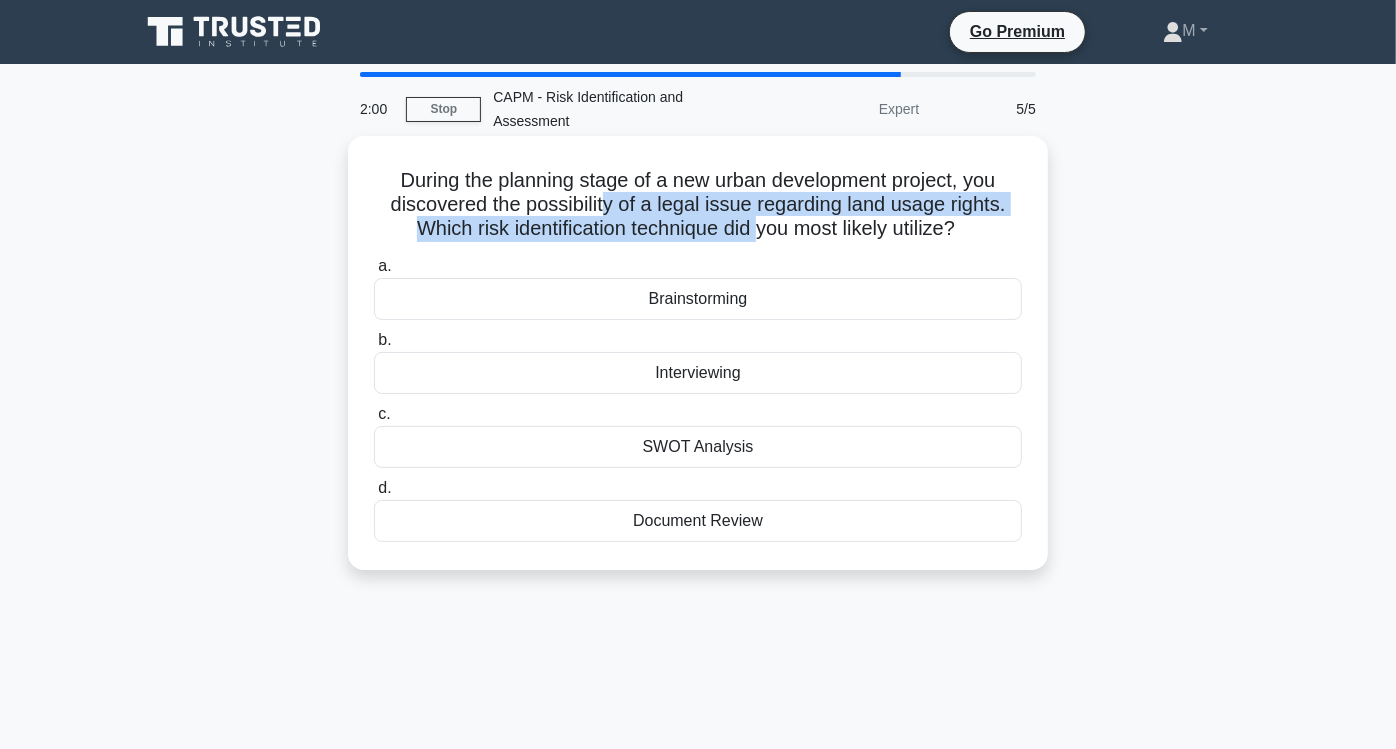 drag, startPoint x: 605, startPoint y: 209, endPoint x: 758, endPoint y: 218, distance: 153.26448 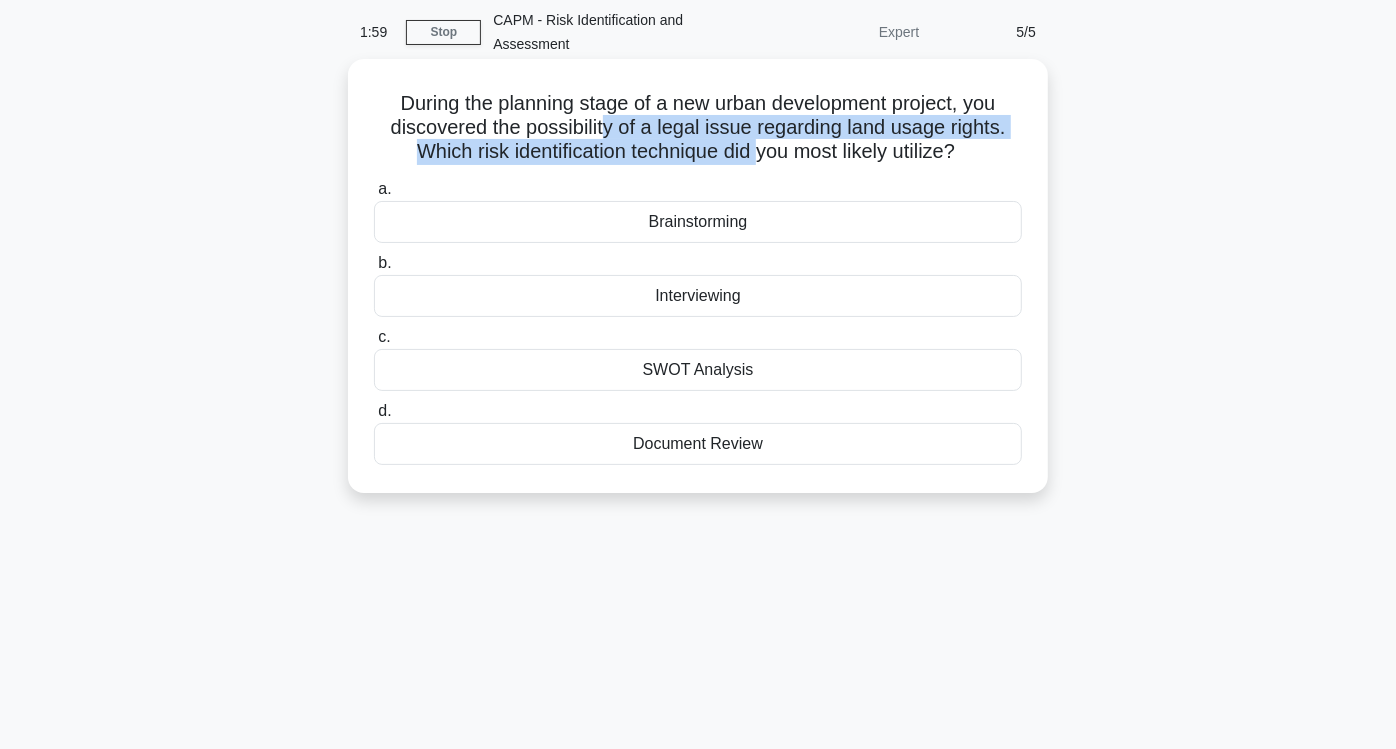 scroll, scrollTop: 111, scrollLeft: 0, axis: vertical 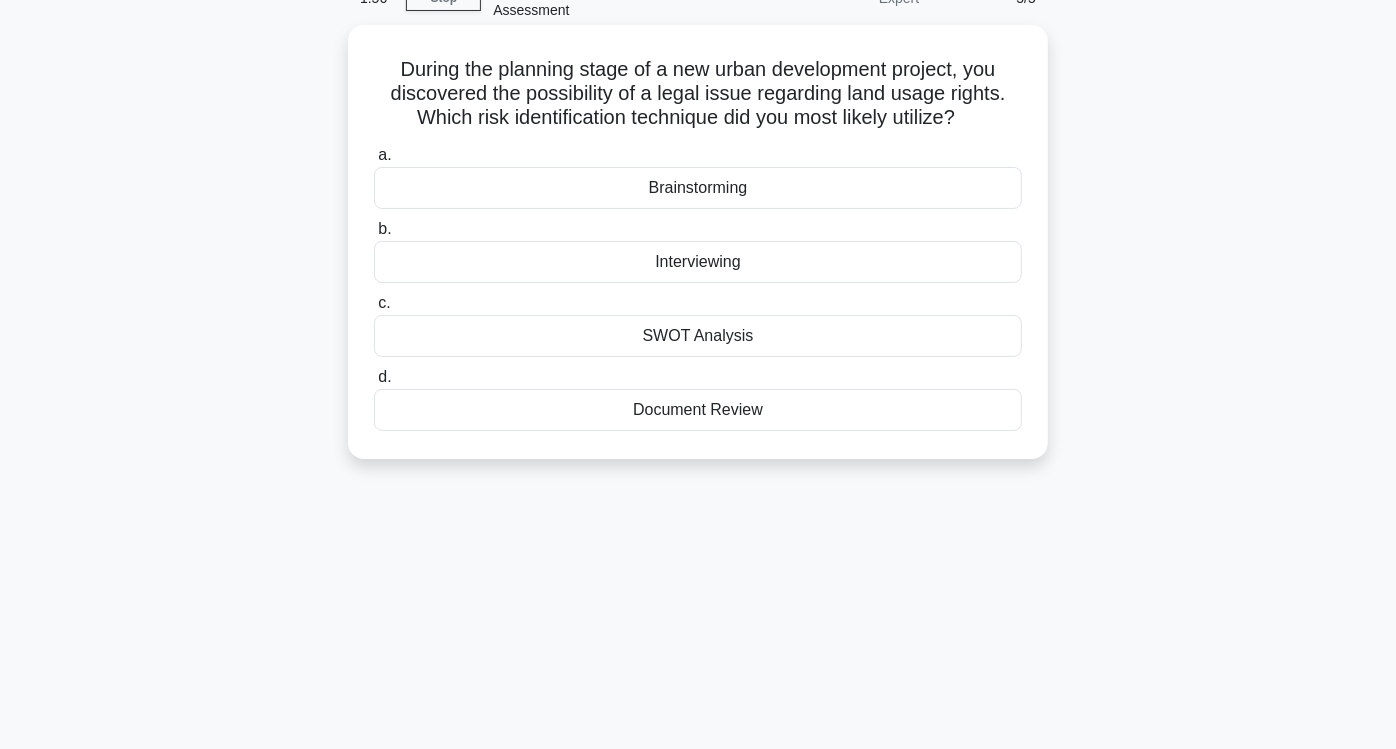 click on "Document Review" at bounding box center (698, 410) 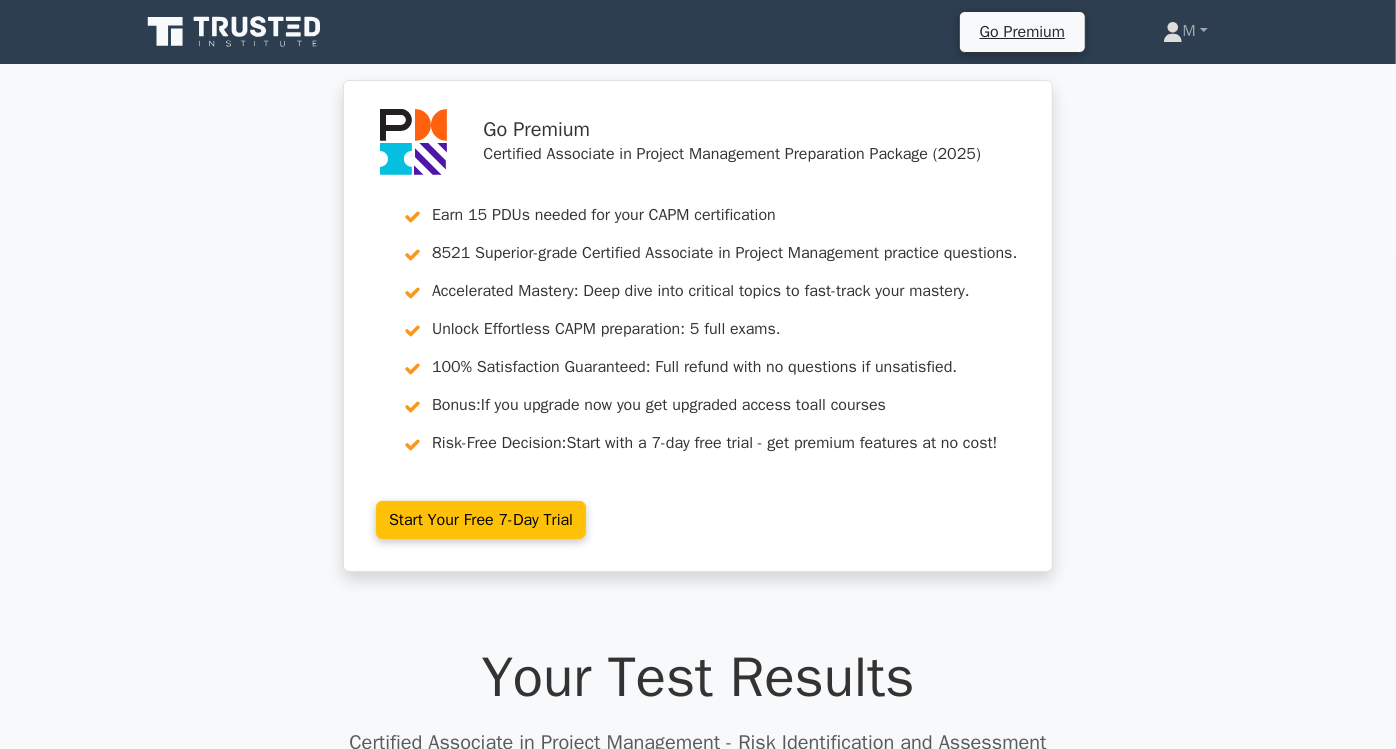 scroll, scrollTop: 555, scrollLeft: 0, axis: vertical 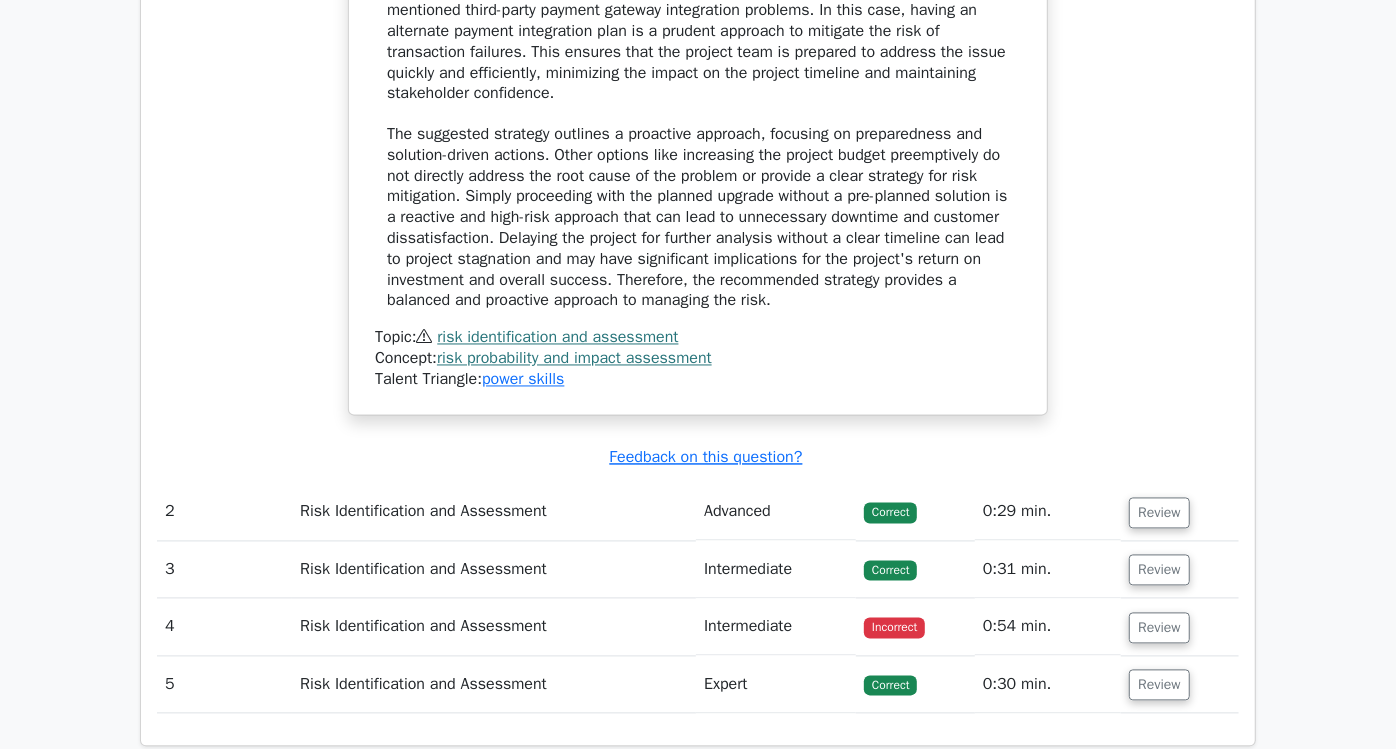 drag, startPoint x: 731, startPoint y: 645, endPoint x: 736, endPoint y: 636, distance: 10.29563 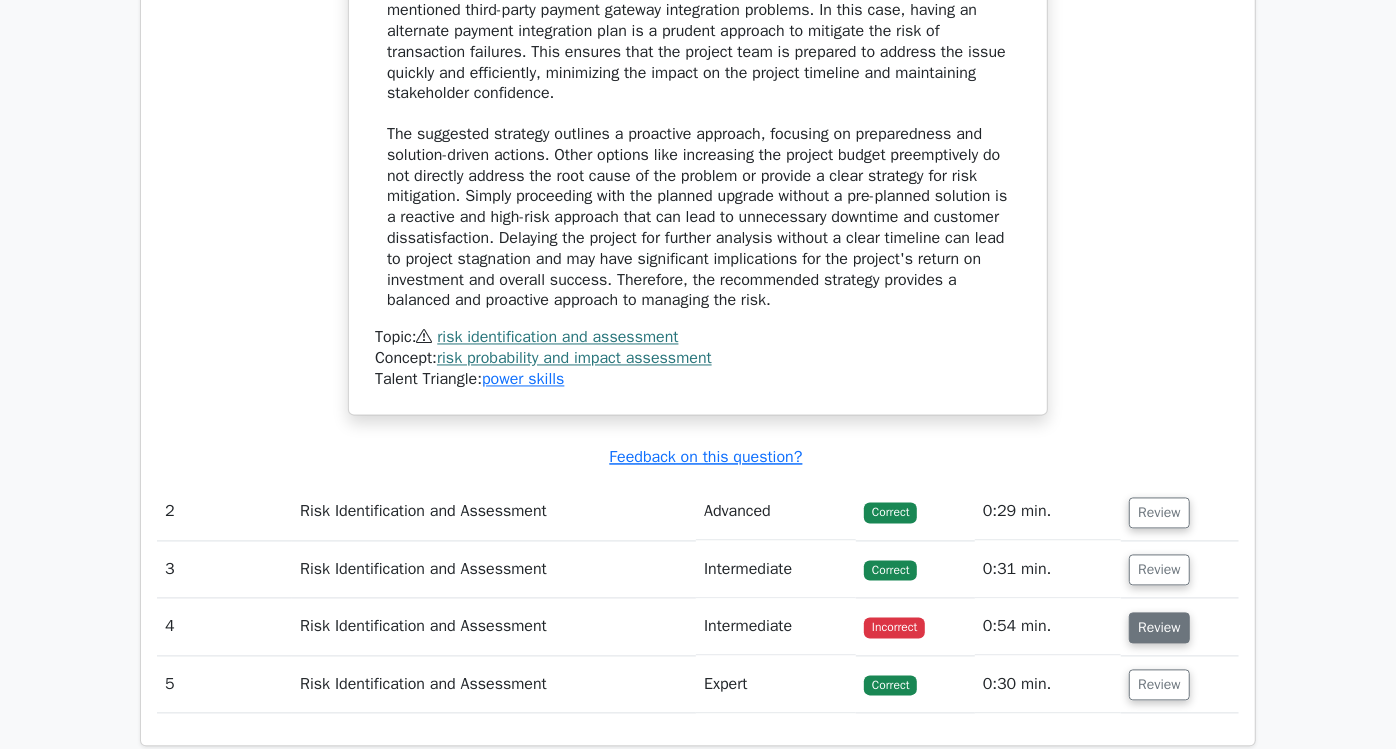 click on "Review" at bounding box center (1159, 628) 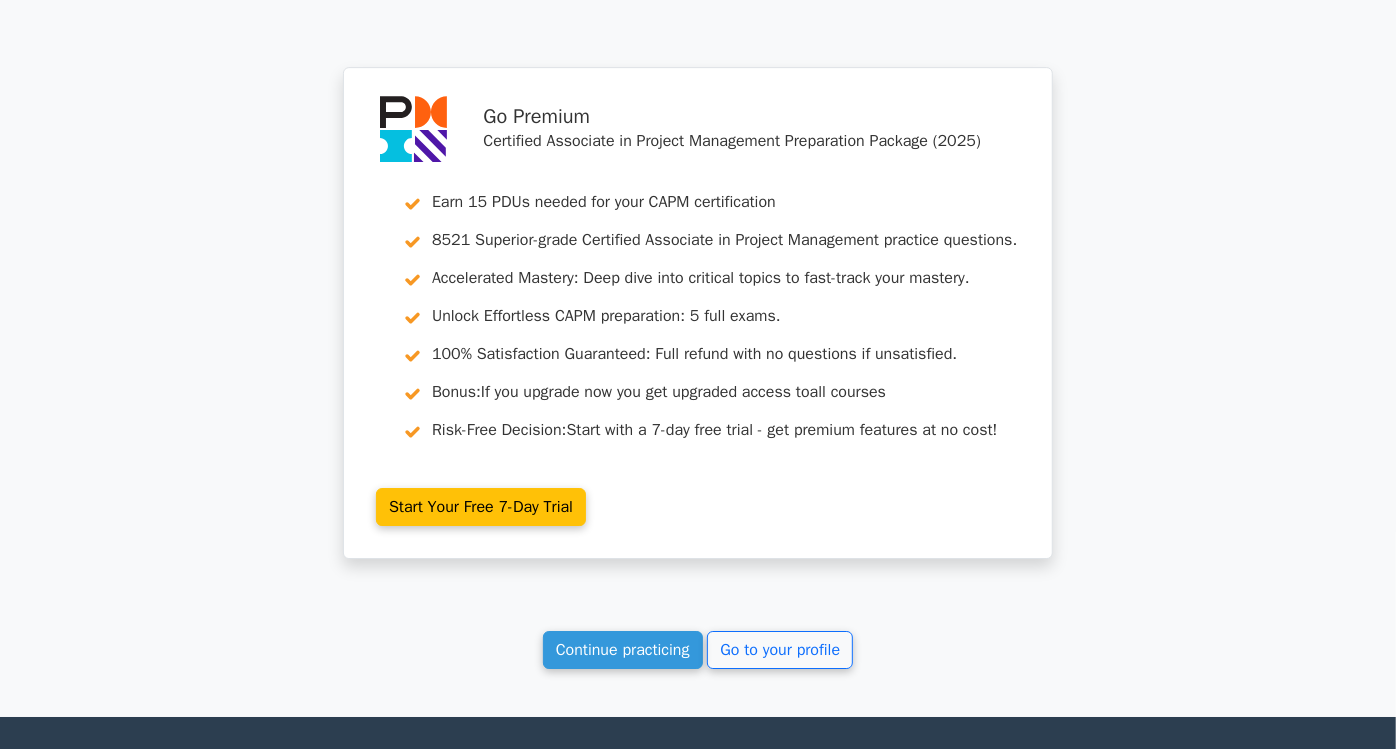 scroll, scrollTop: 4250, scrollLeft: 0, axis: vertical 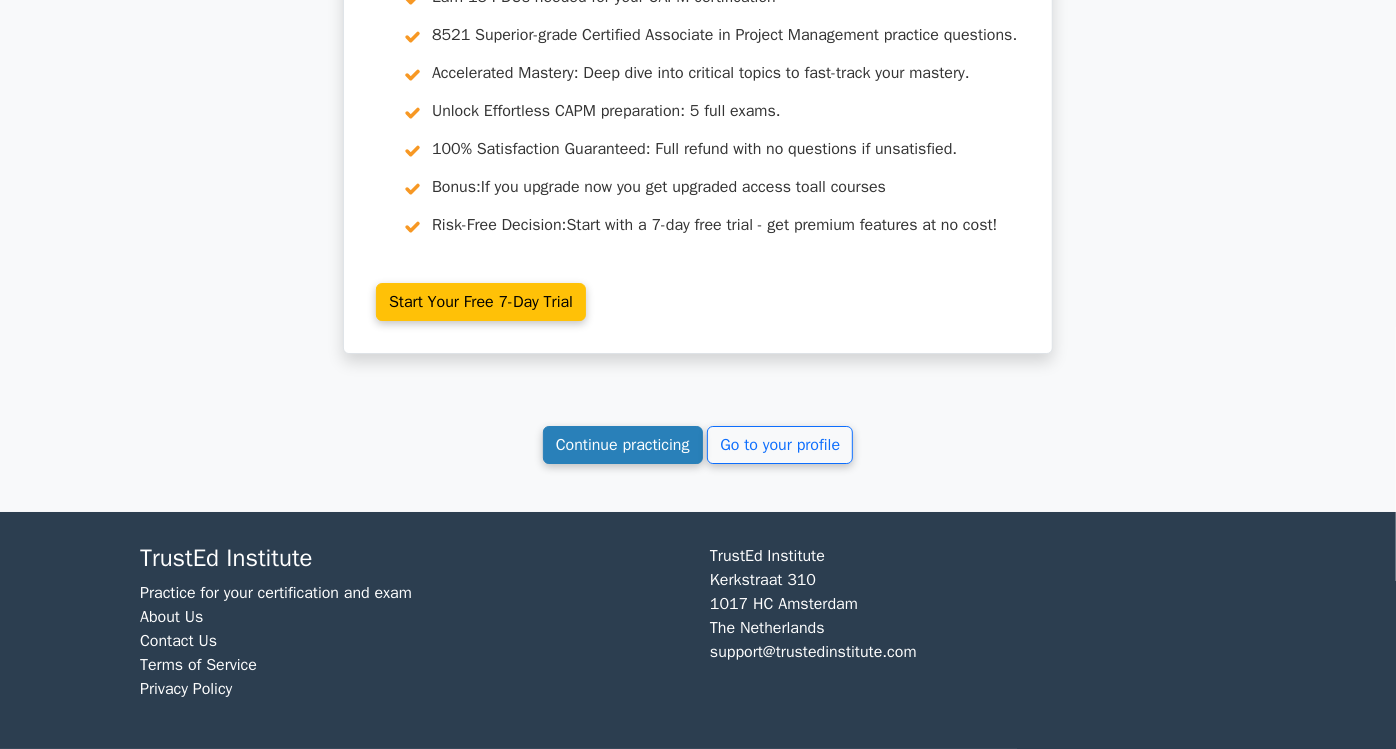 click on "Continue practicing" at bounding box center [623, 445] 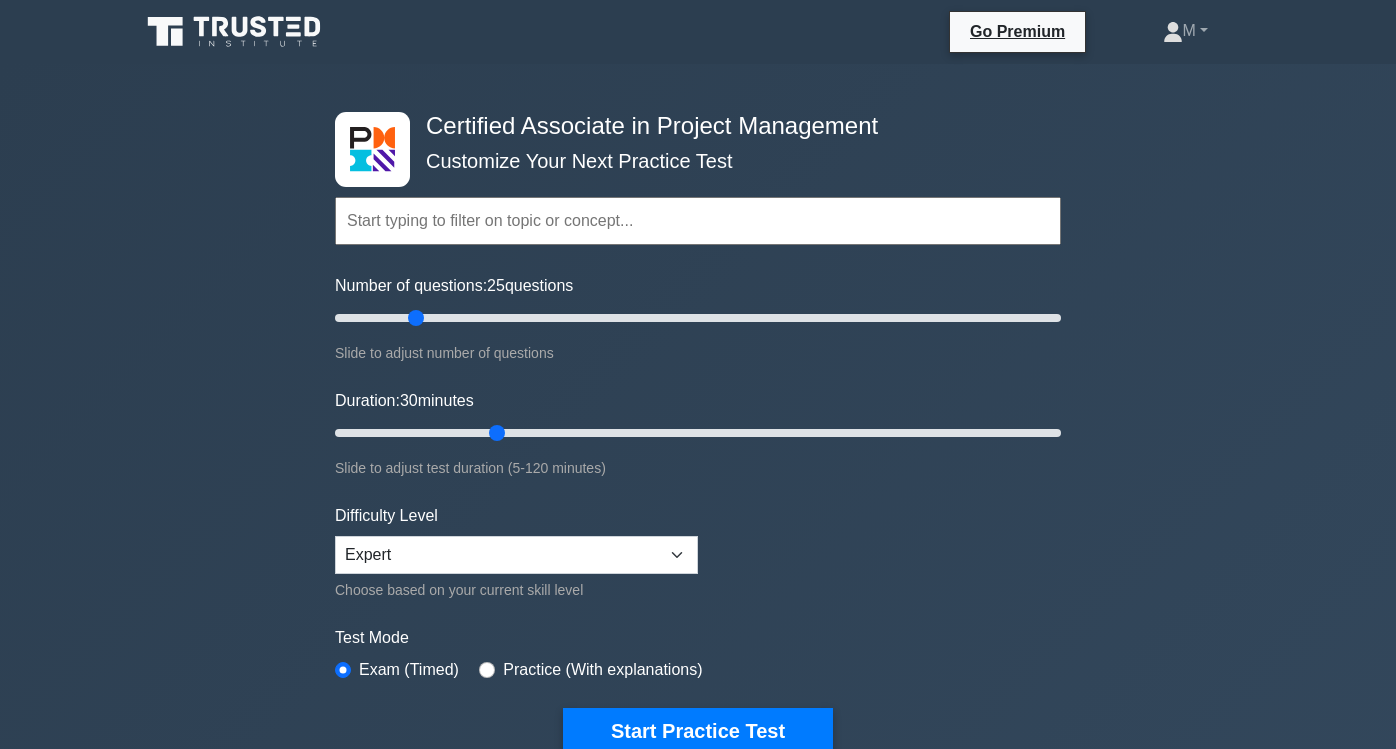 scroll, scrollTop: 0, scrollLeft: 0, axis: both 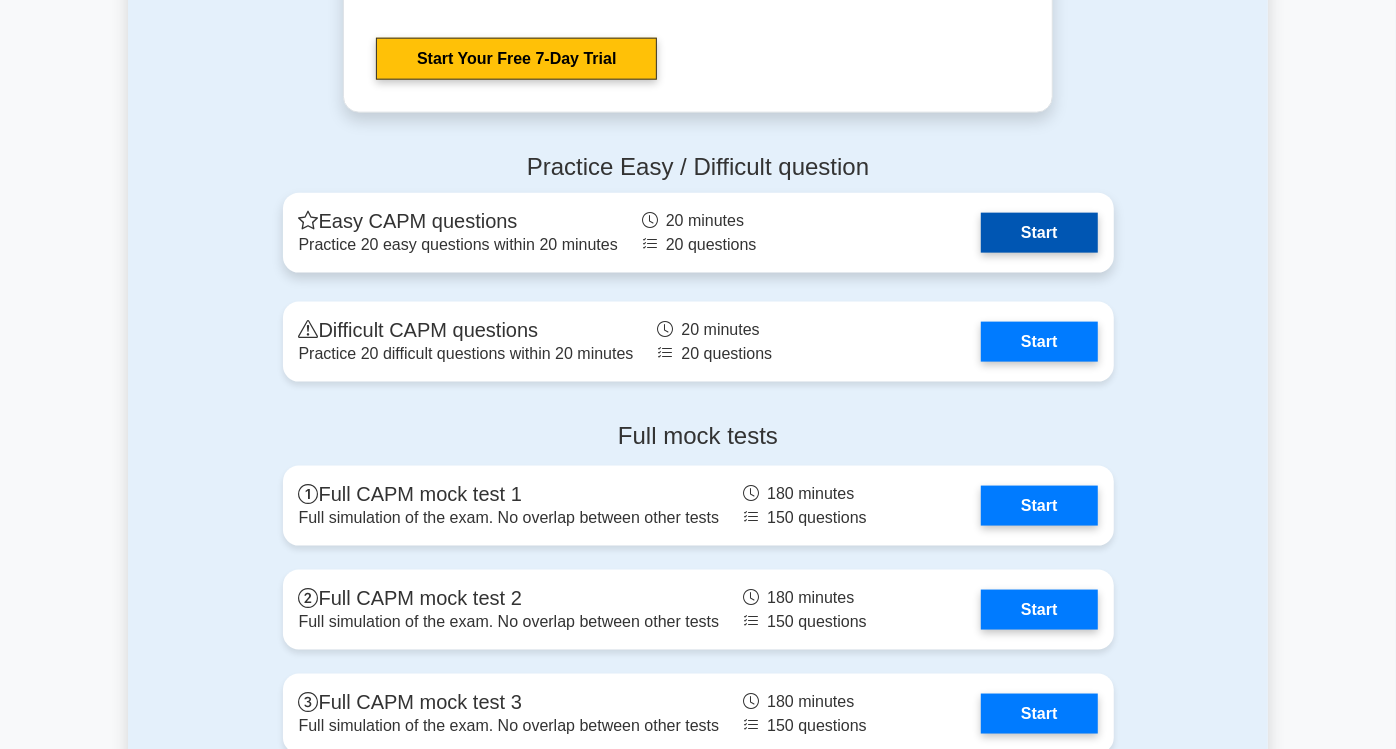 click on "Start" at bounding box center (1039, 233) 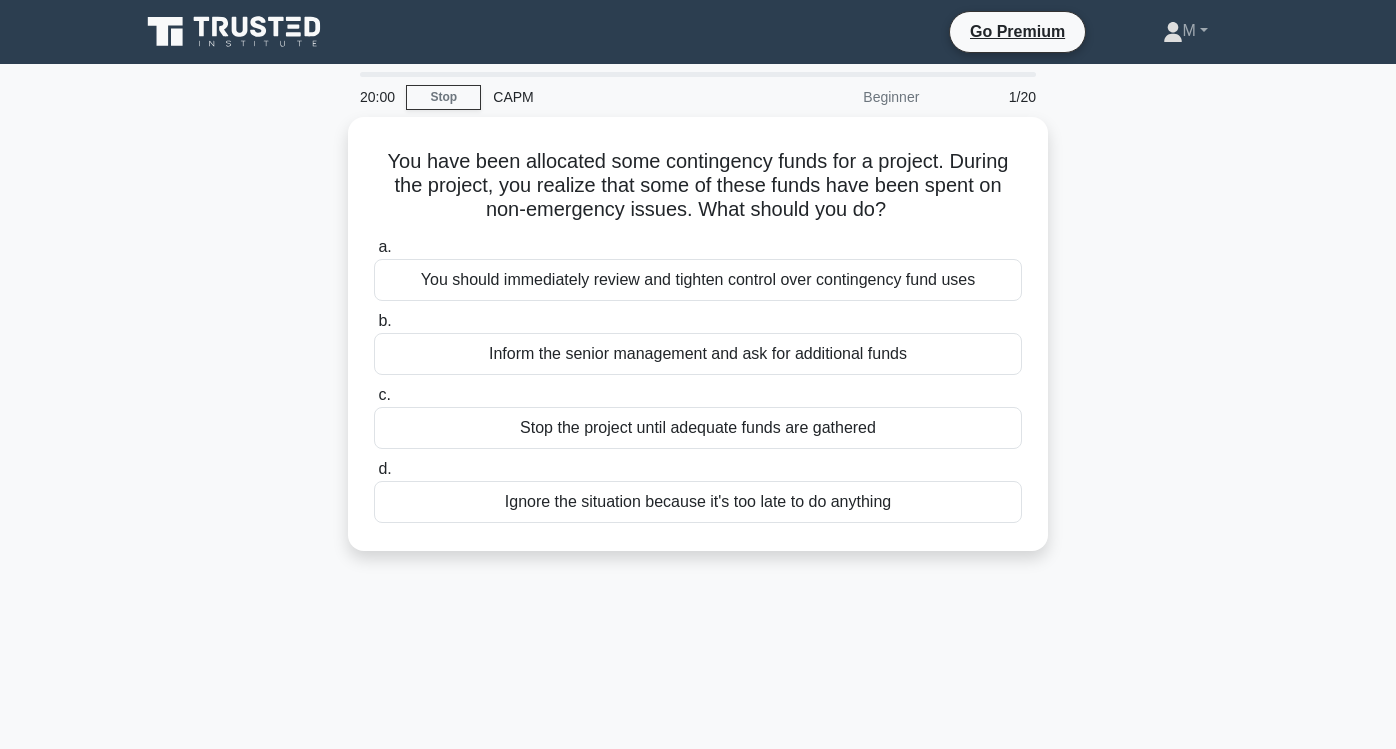 scroll, scrollTop: 0, scrollLeft: 0, axis: both 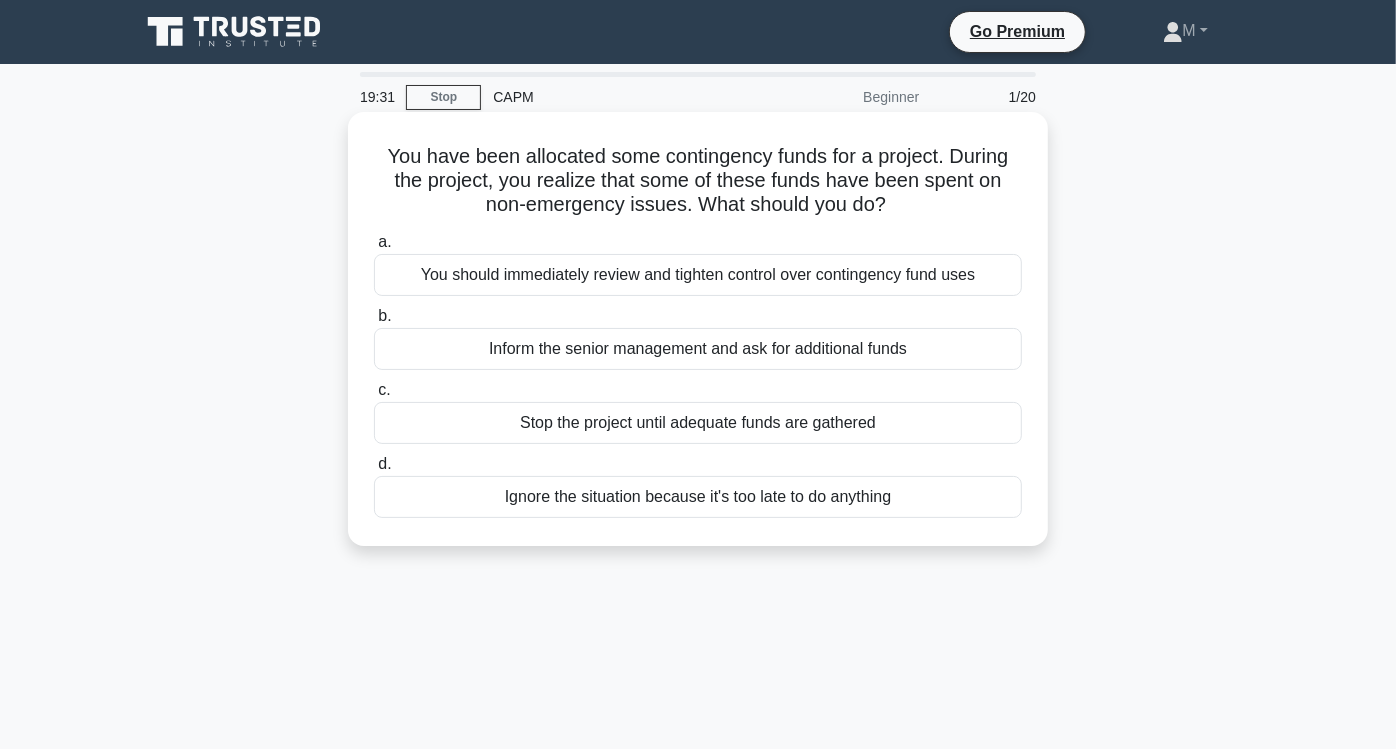click on "You should immediately review and tighten control over contingency fund uses" at bounding box center [698, 275] 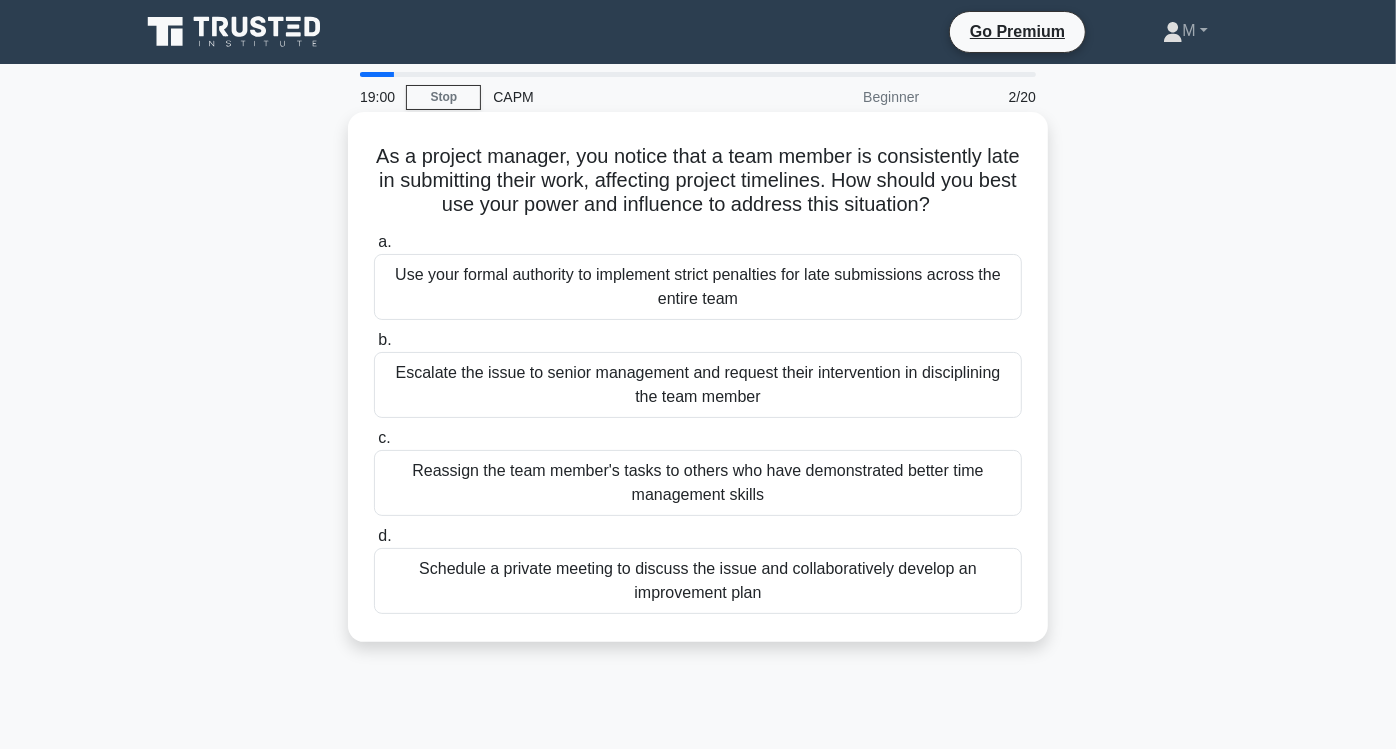 click on "Schedule a private meeting to discuss the issue and collaboratively develop an improvement plan" at bounding box center (698, 581) 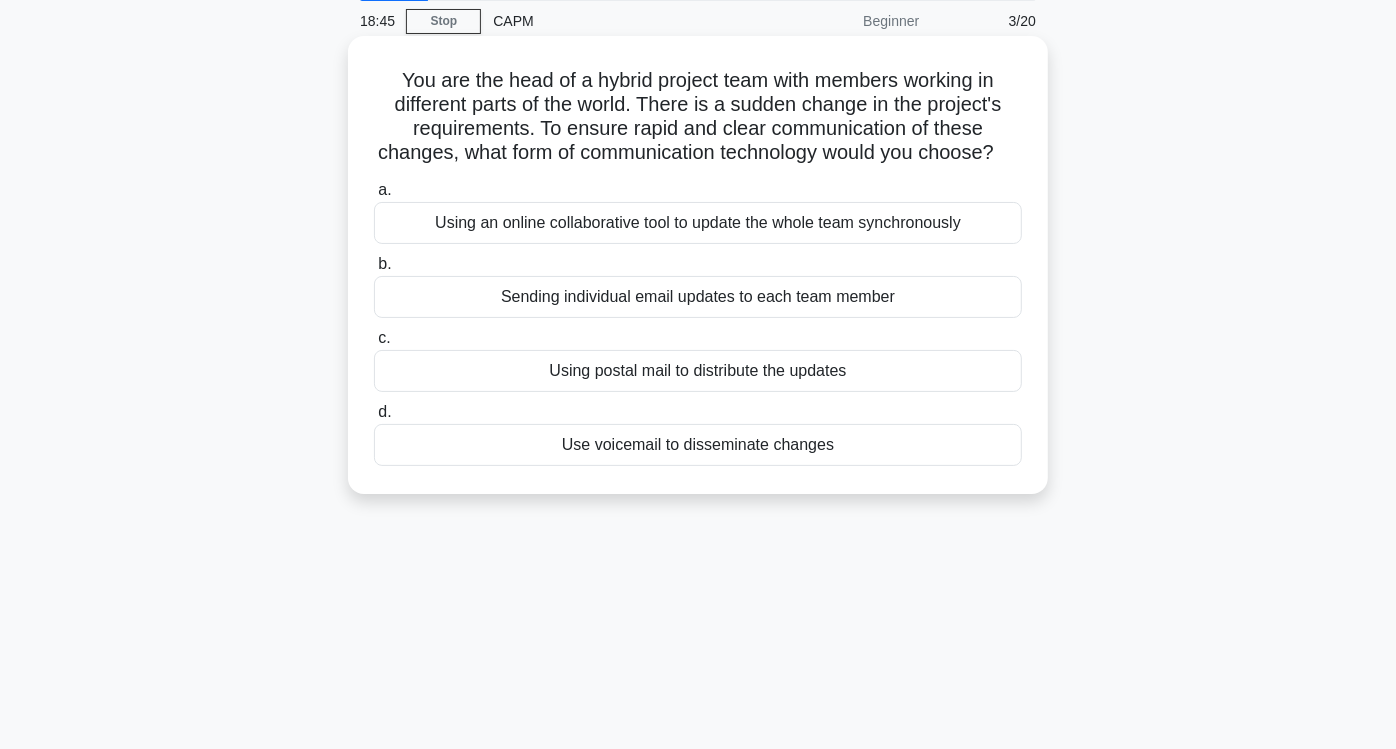 scroll, scrollTop: 111, scrollLeft: 0, axis: vertical 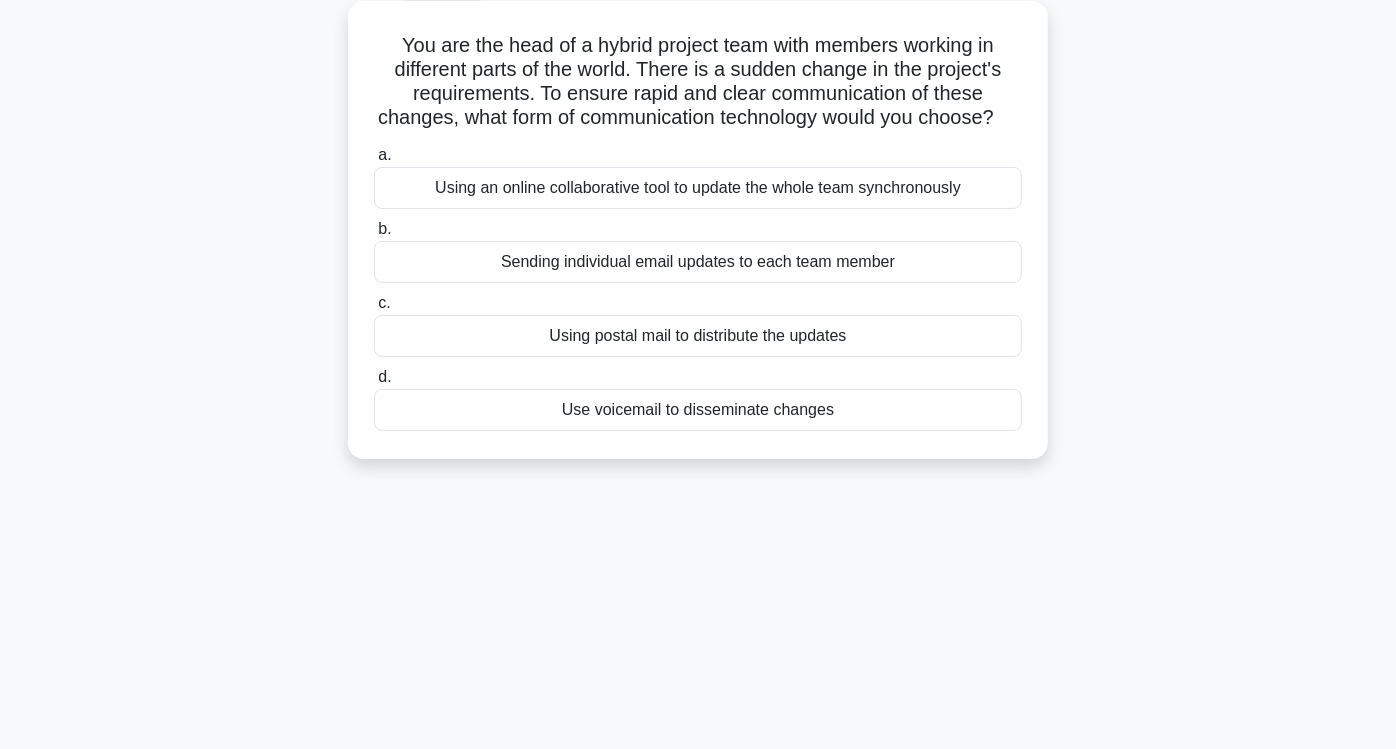 click on "Using an online collaborative tool to update the whole team synchronously" at bounding box center (698, 188) 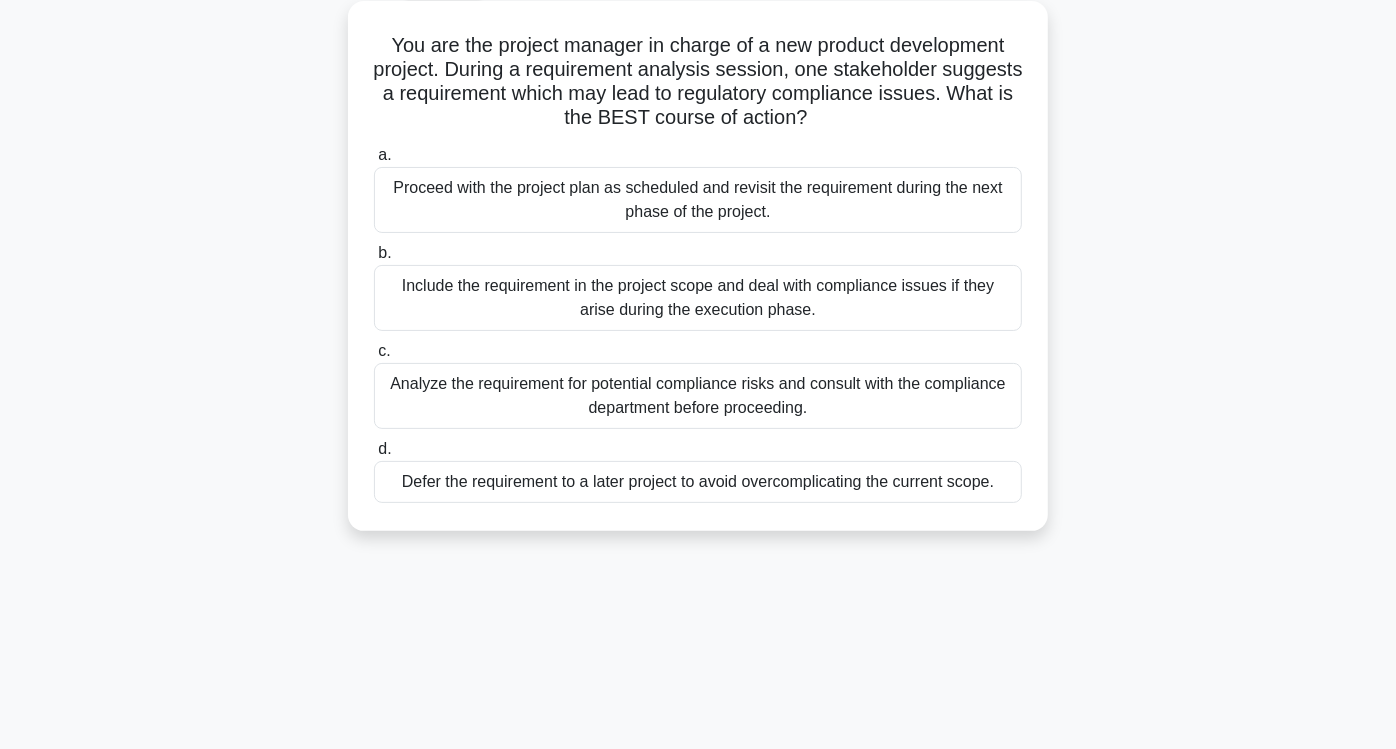 scroll, scrollTop: 0, scrollLeft: 0, axis: both 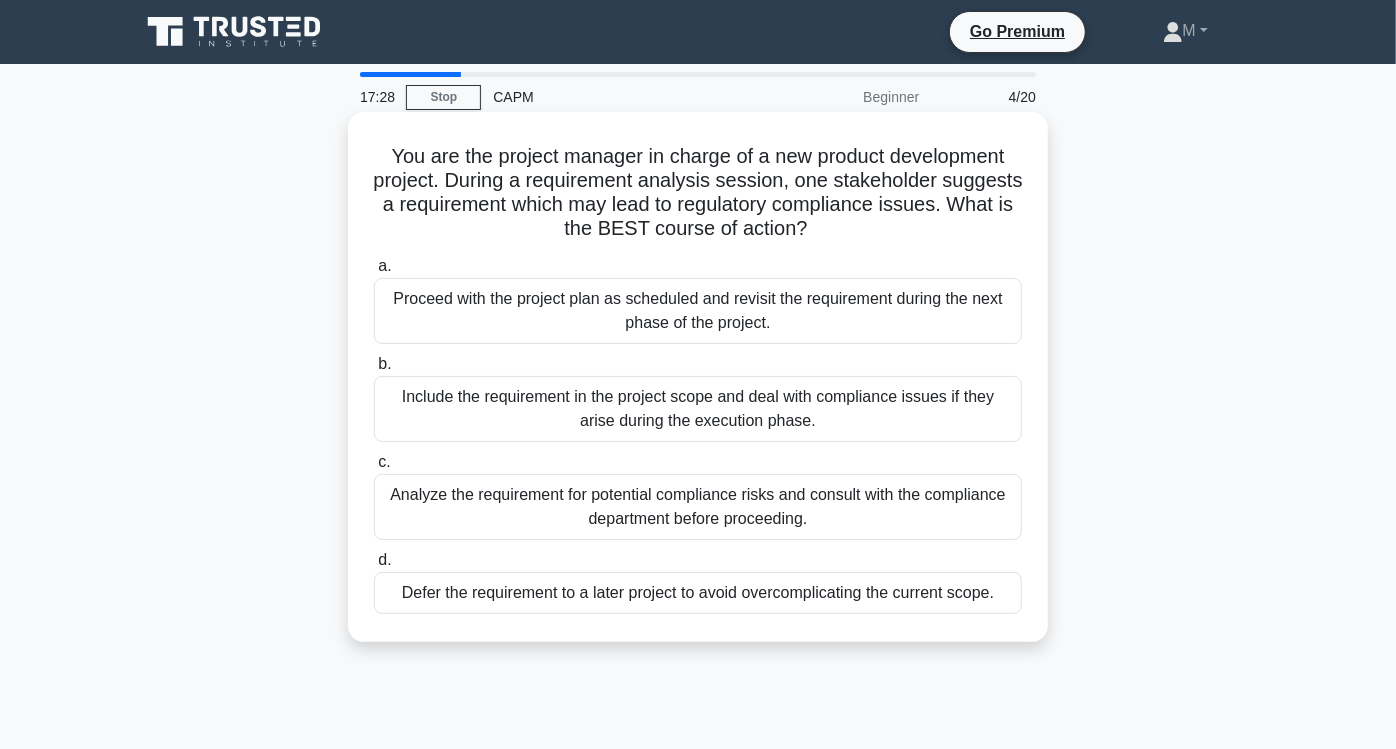 click on "Analyze the requirement for potential compliance risks and consult with the compliance department before proceeding." at bounding box center (698, 507) 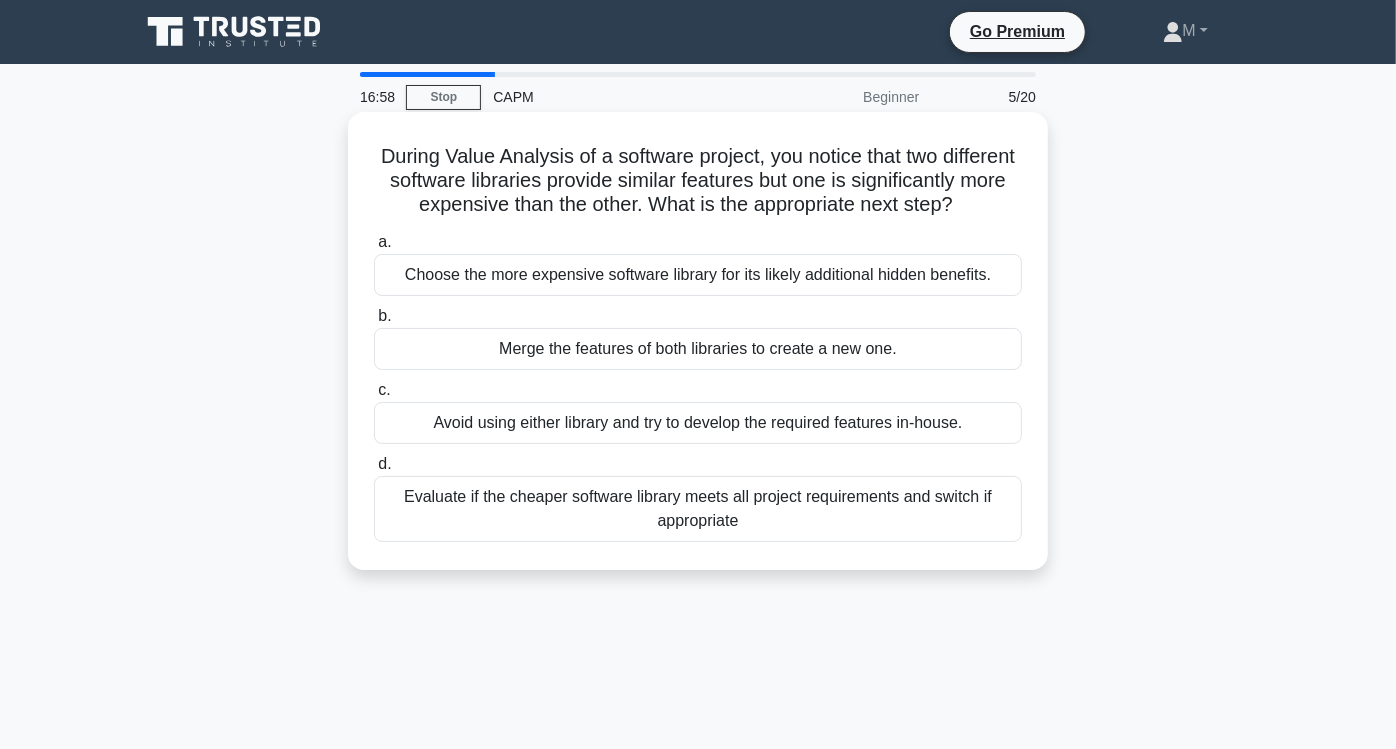 click on "Evaluate if the cheaper software library meets all project requirements and switch if appropriate" at bounding box center (698, 509) 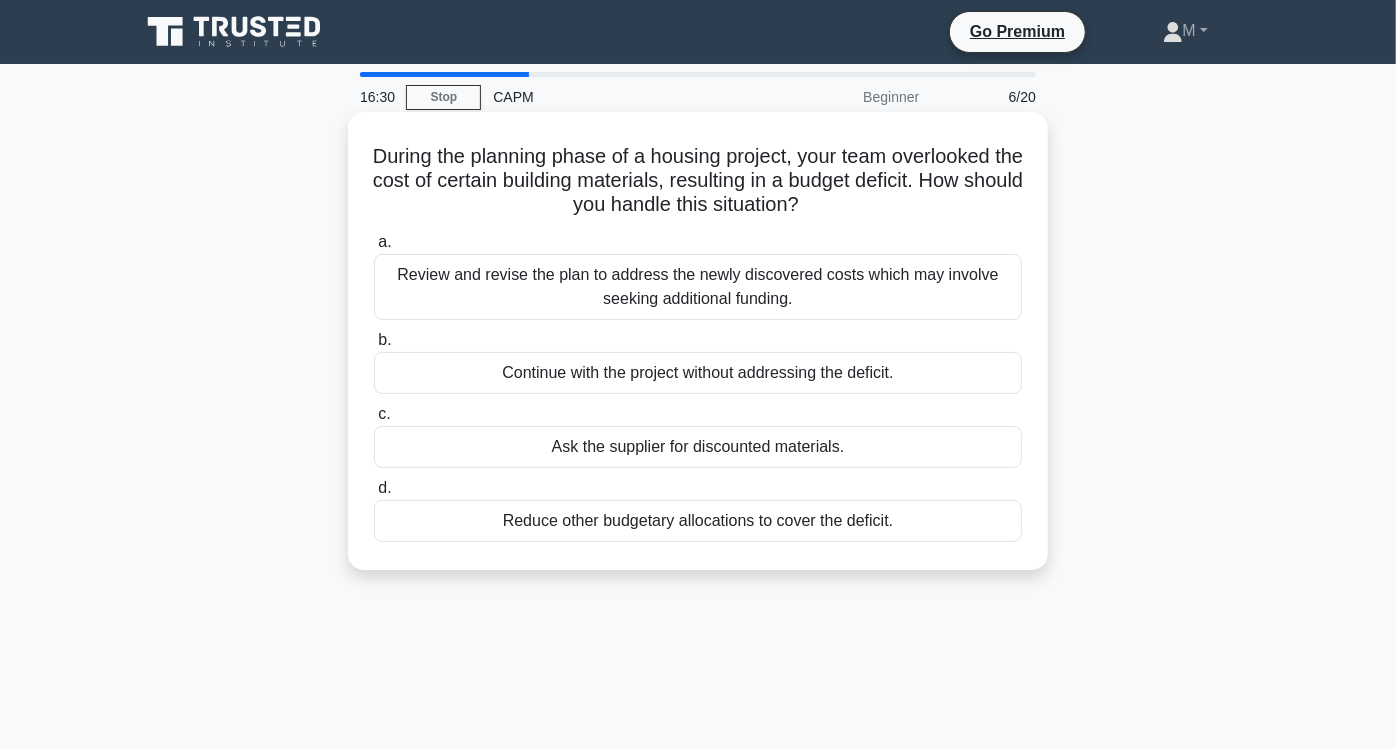 click on "Review and revise the plan to address the newly discovered costs which may involve seeking additional funding." at bounding box center (698, 287) 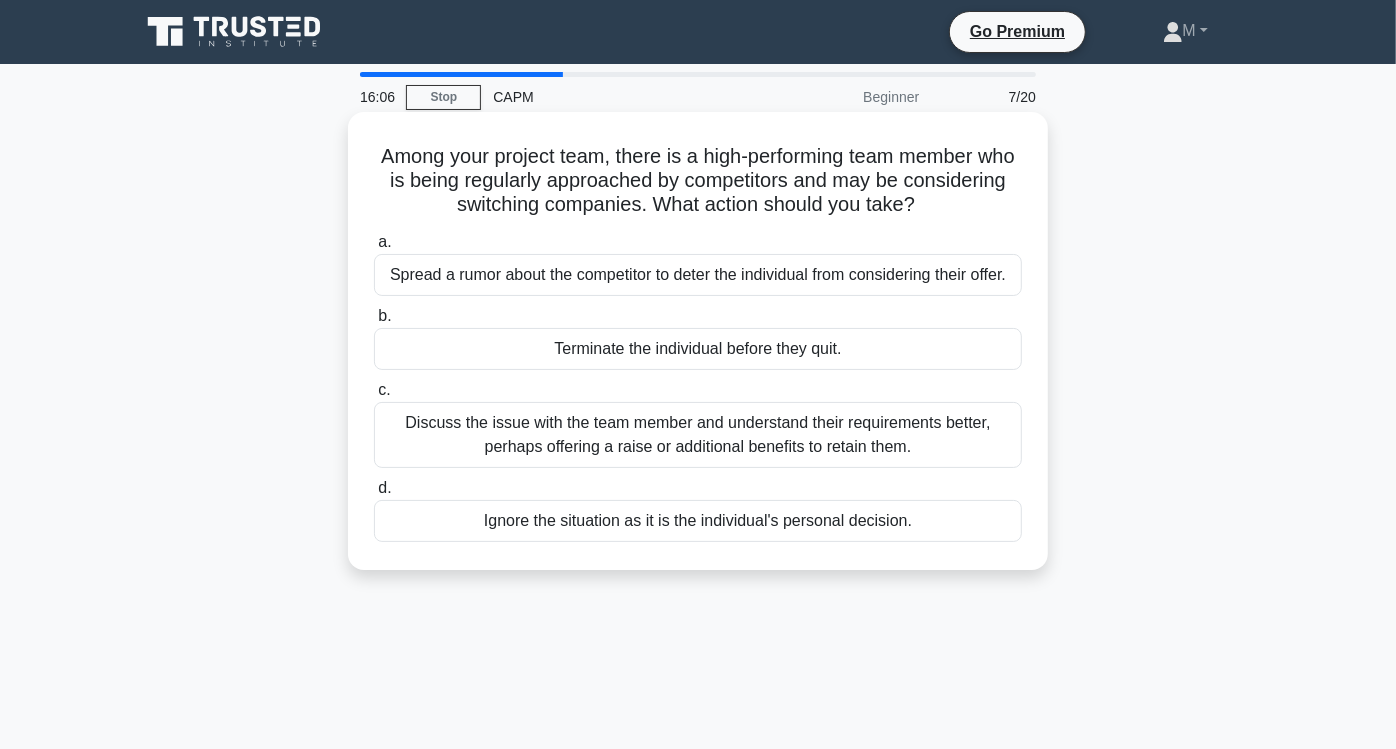 click on "Discuss the issue with the team member and understand their requirements better, perhaps offering a raise or additional benefits to retain them." at bounding box center [698, 435] 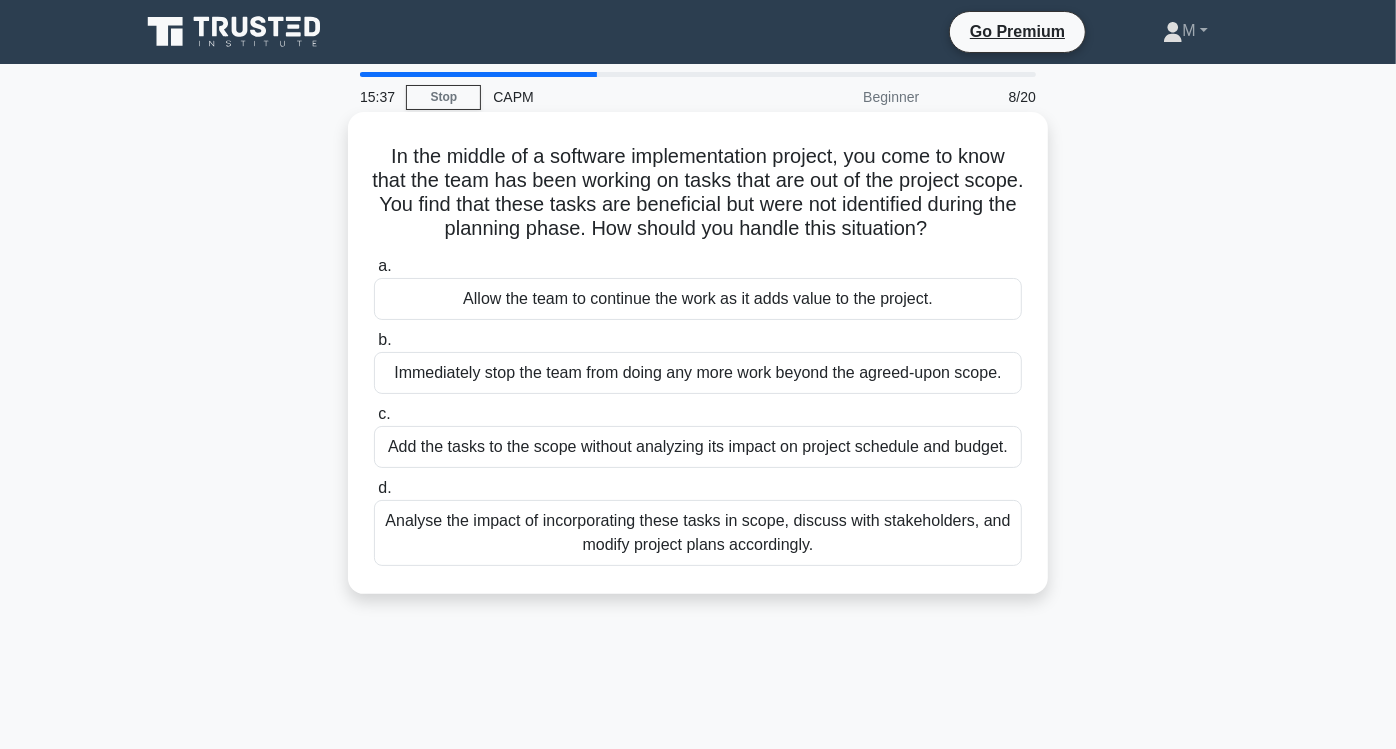 click on "Analyse the impact of incorporating these tasks in scope, discuss with stakeholders, and modify project plans accordingly." at bounding box center [698, 533] 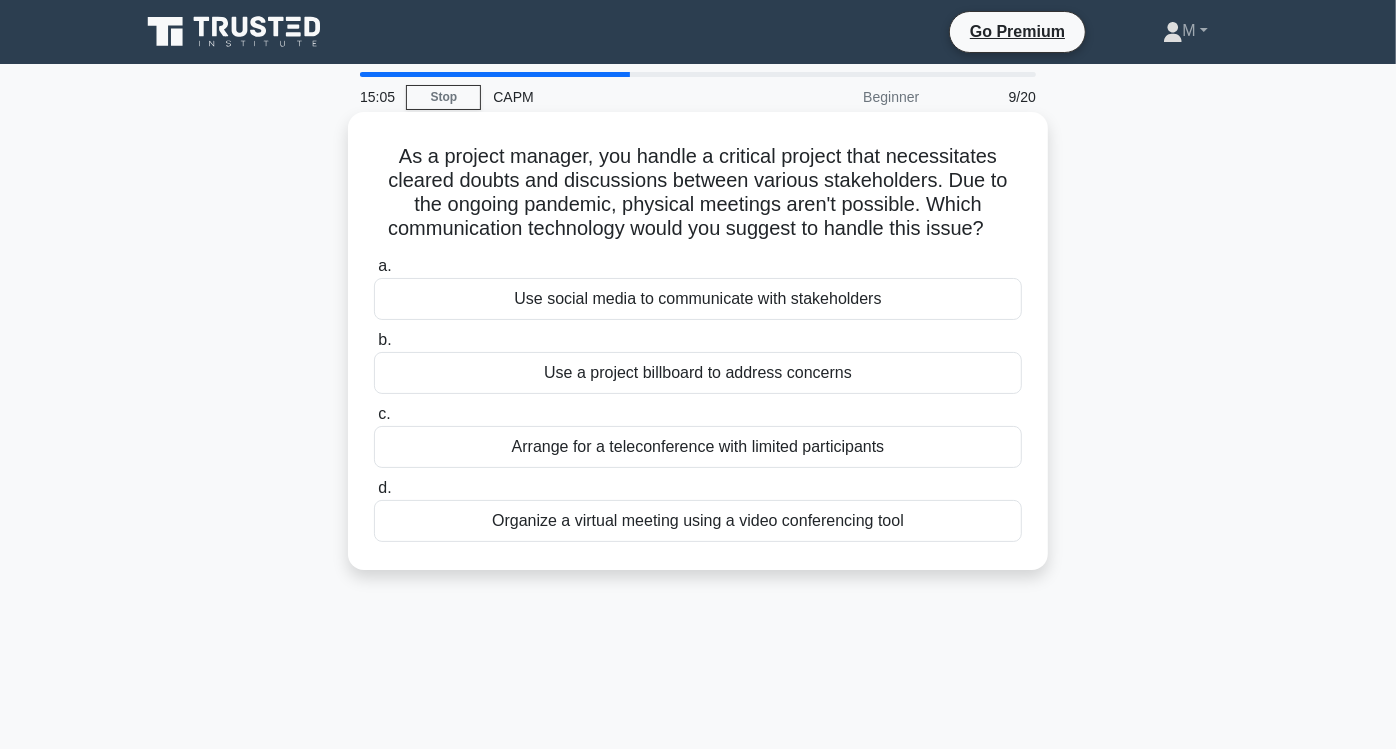 click on "Organize a virtual meeting using a video conferencing tool" at bounding box center (698, 521) 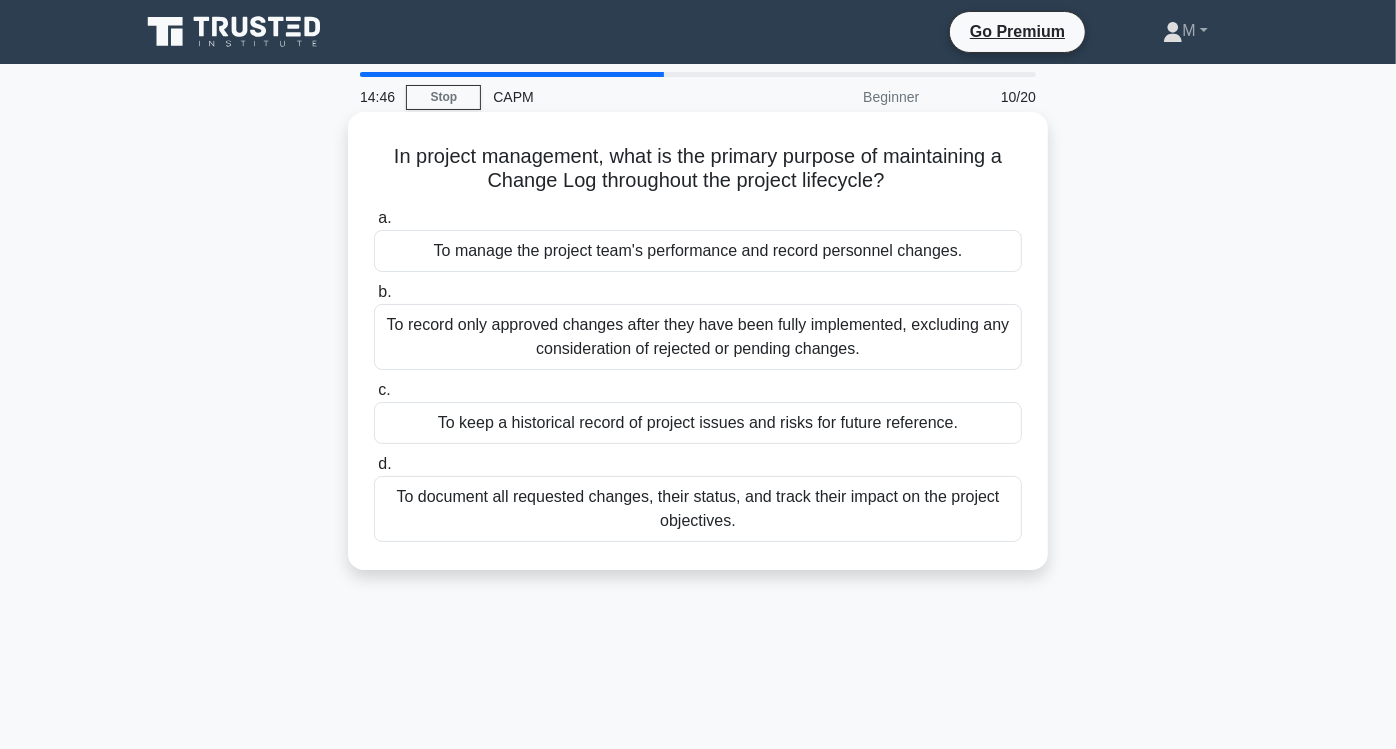 click on "To document all requested changes, their status, and track their impact on the project objectives." at bounding box center [698, 509] 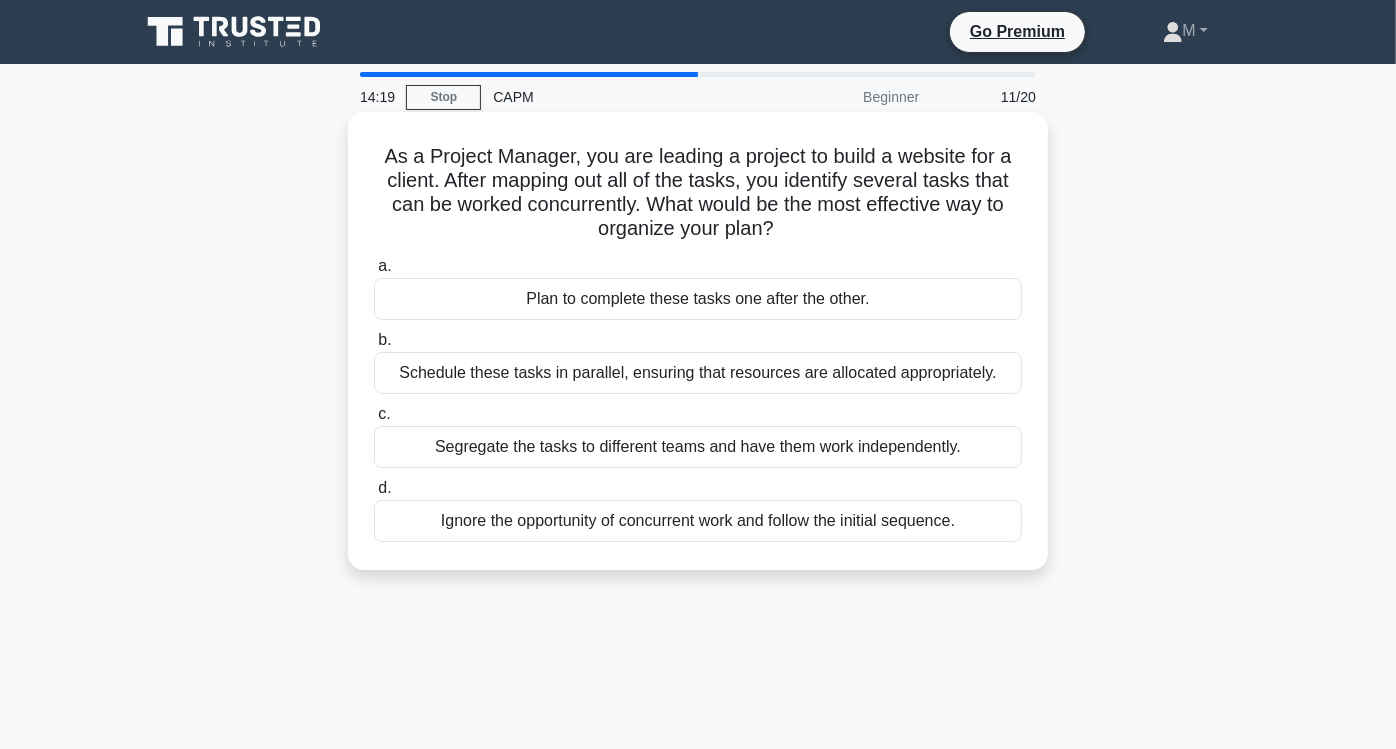 click on "Schedule these tasks in parallel, ensuring that resources are allocated appropriately." at bounding box center (698, 373) 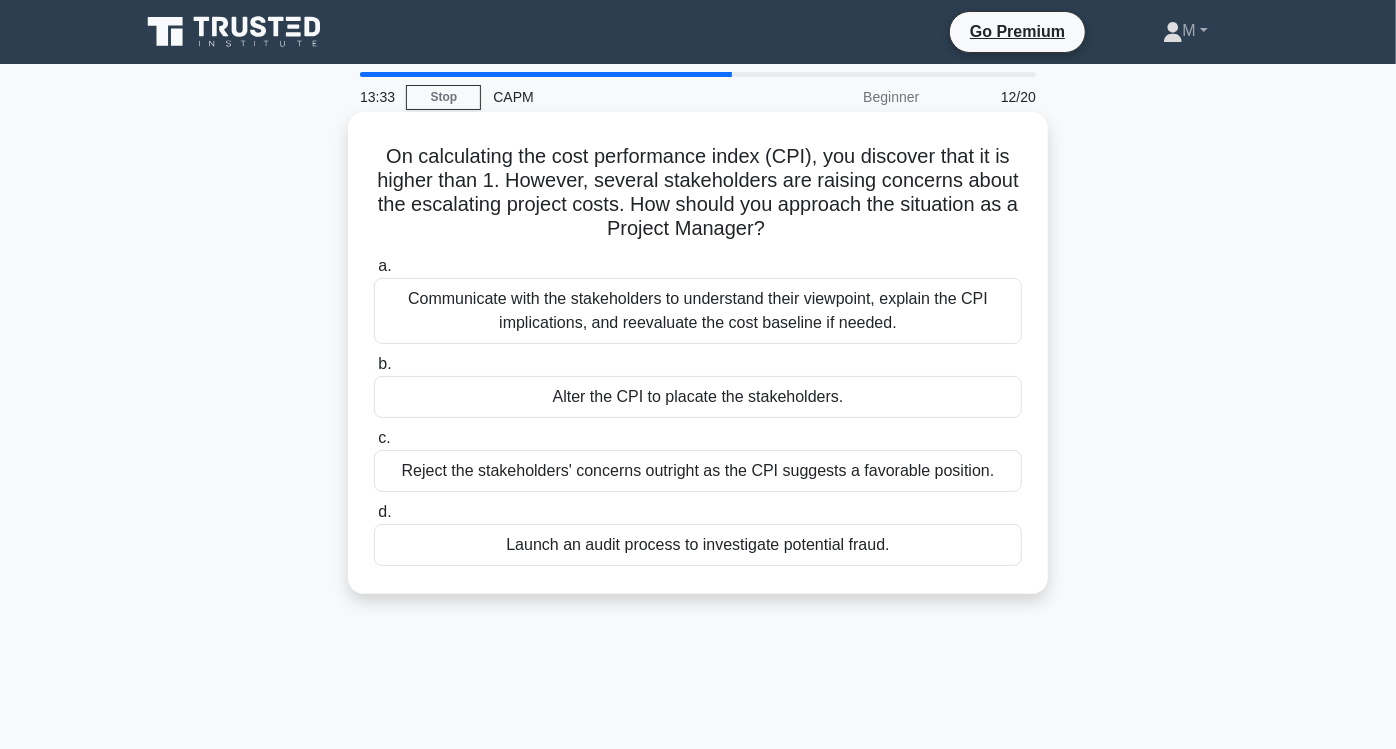 click on "Communicate with the stakeholders to understand their viewpoint, explain the CPI implications, and reevaluate the cost baseline if needed." at bounding box center (698, 311) 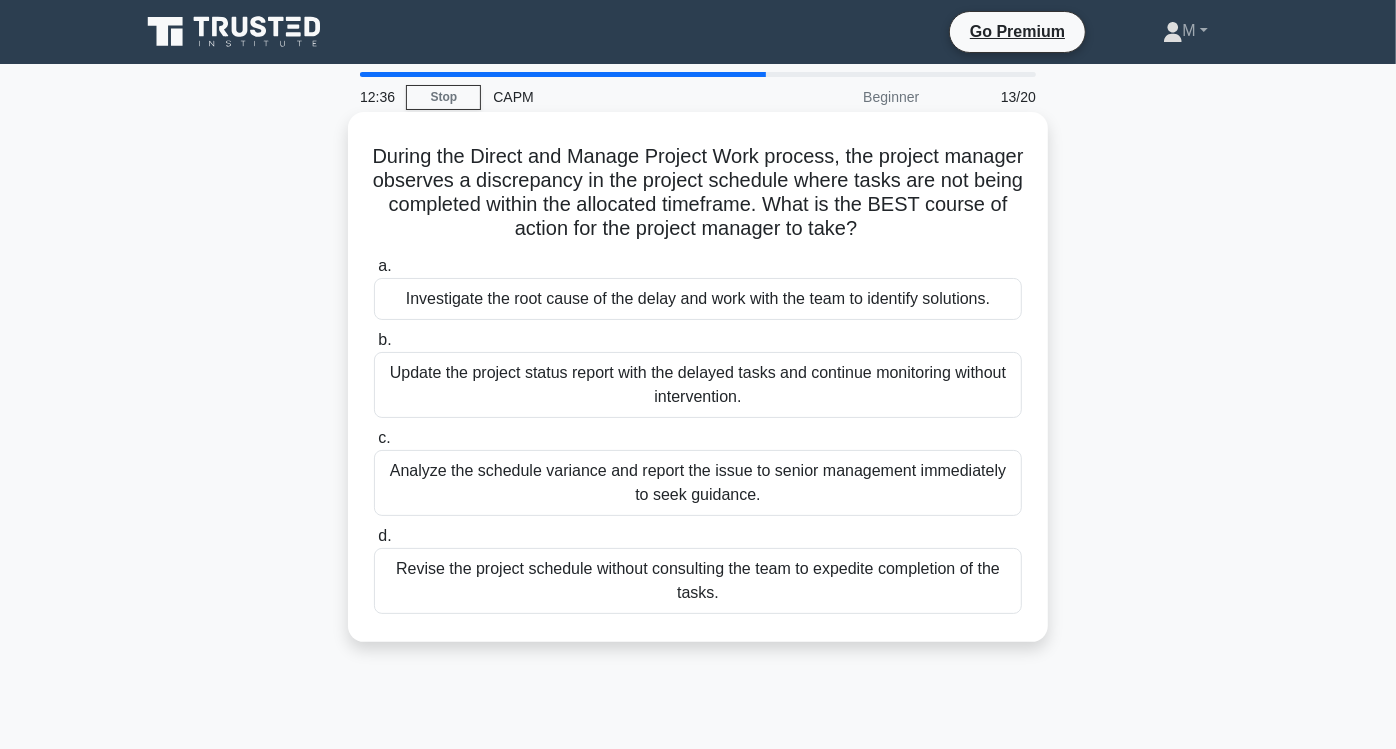 click on "Investigate the root cause of the delay and work with the team to identify solutions." at bounding box center (698, 299) 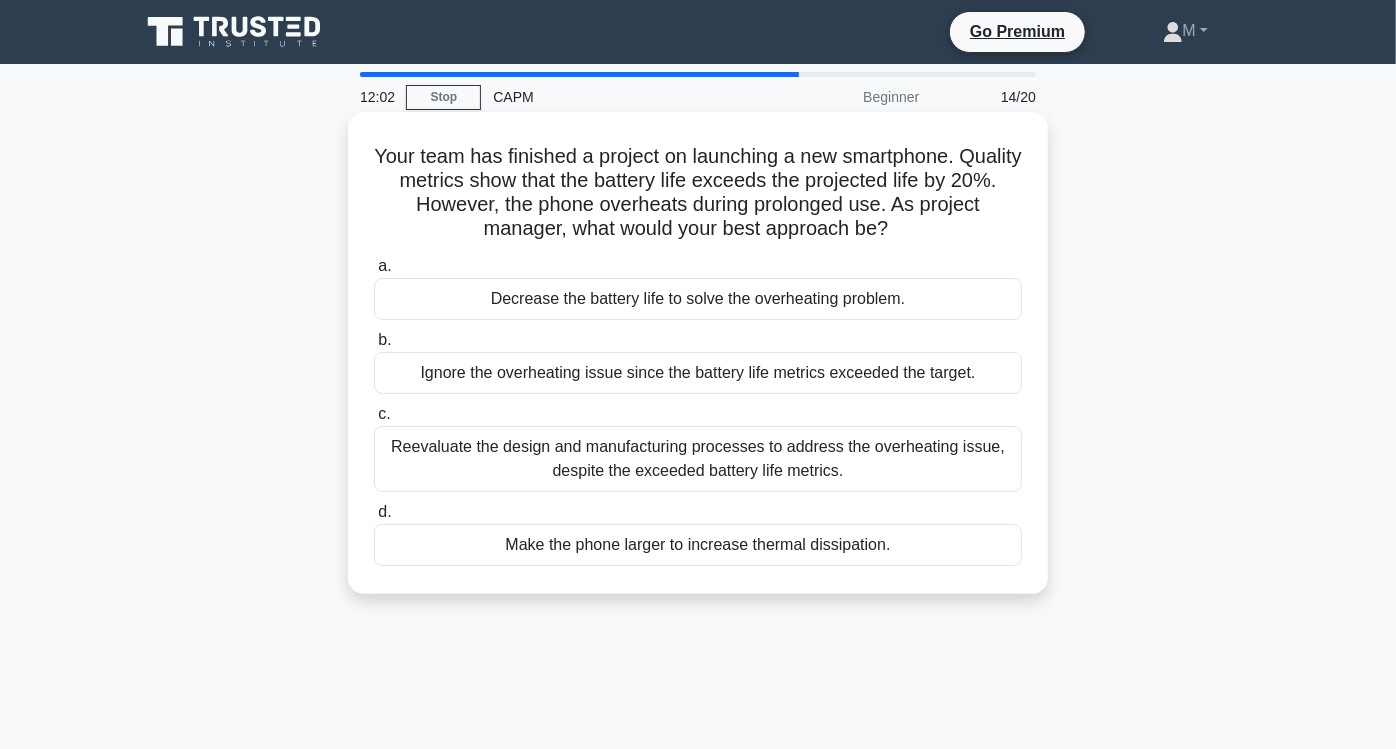 click on "Reevaluate the design and manufacturing processes to address the overheating issue, despite the exceeded battery life metrics." at bounding box center (698, 459) 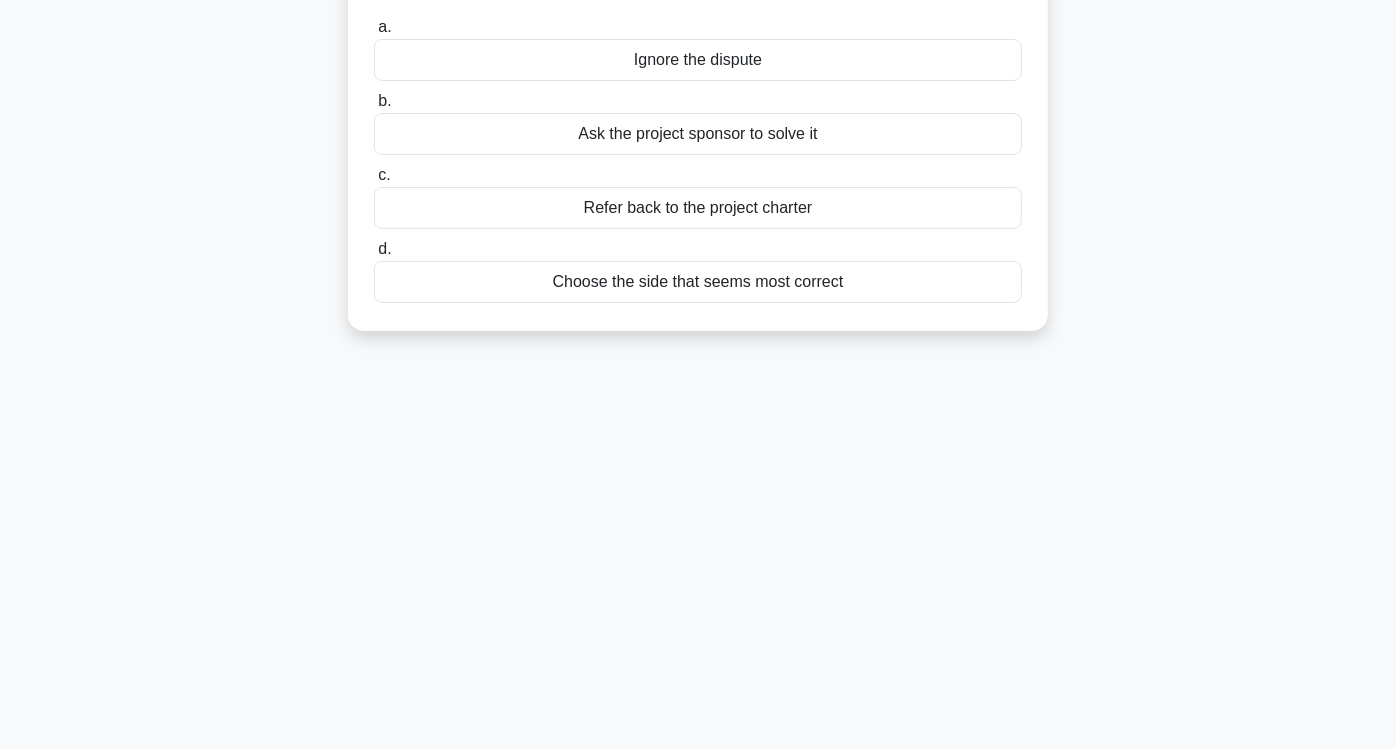 scroll, scrollTop: 0, scrollLeft: 0, axis: both 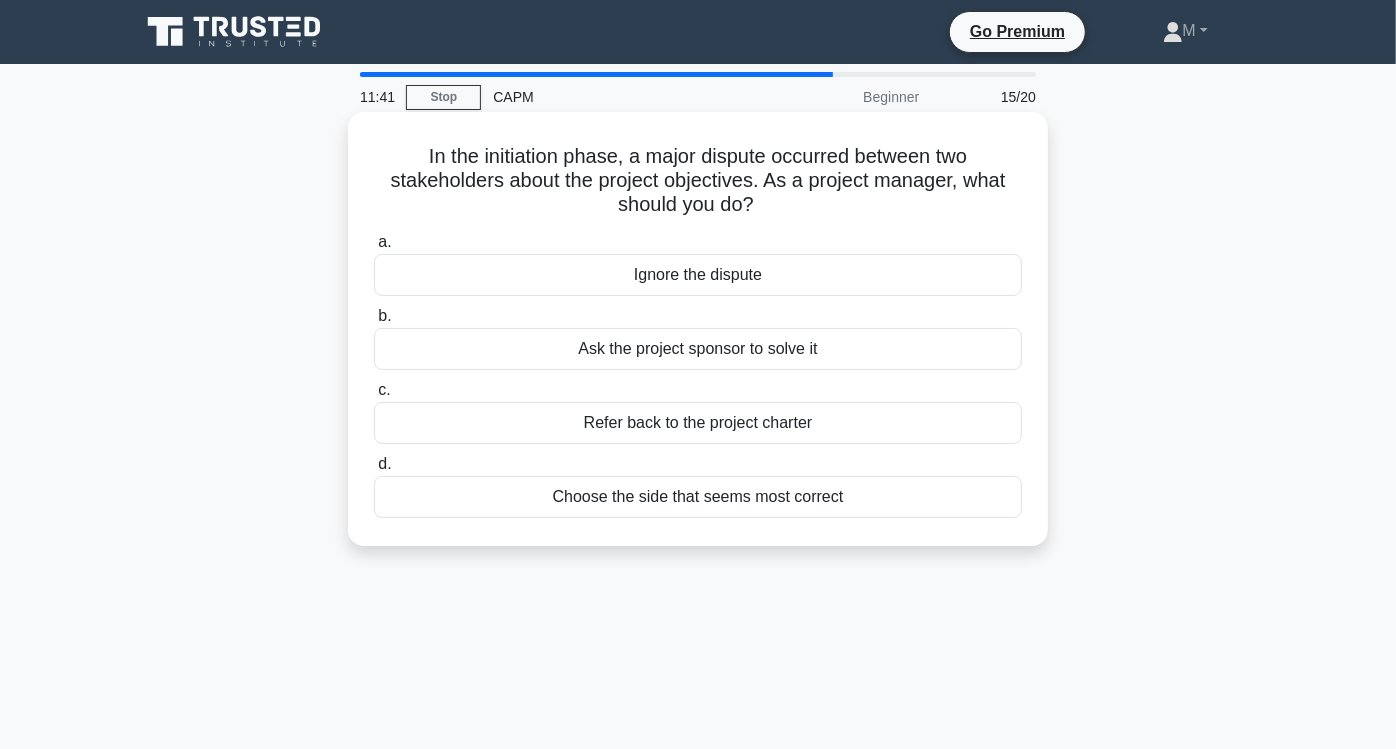 click on "Refer back to the project charter" at bounding box center [698, 423] 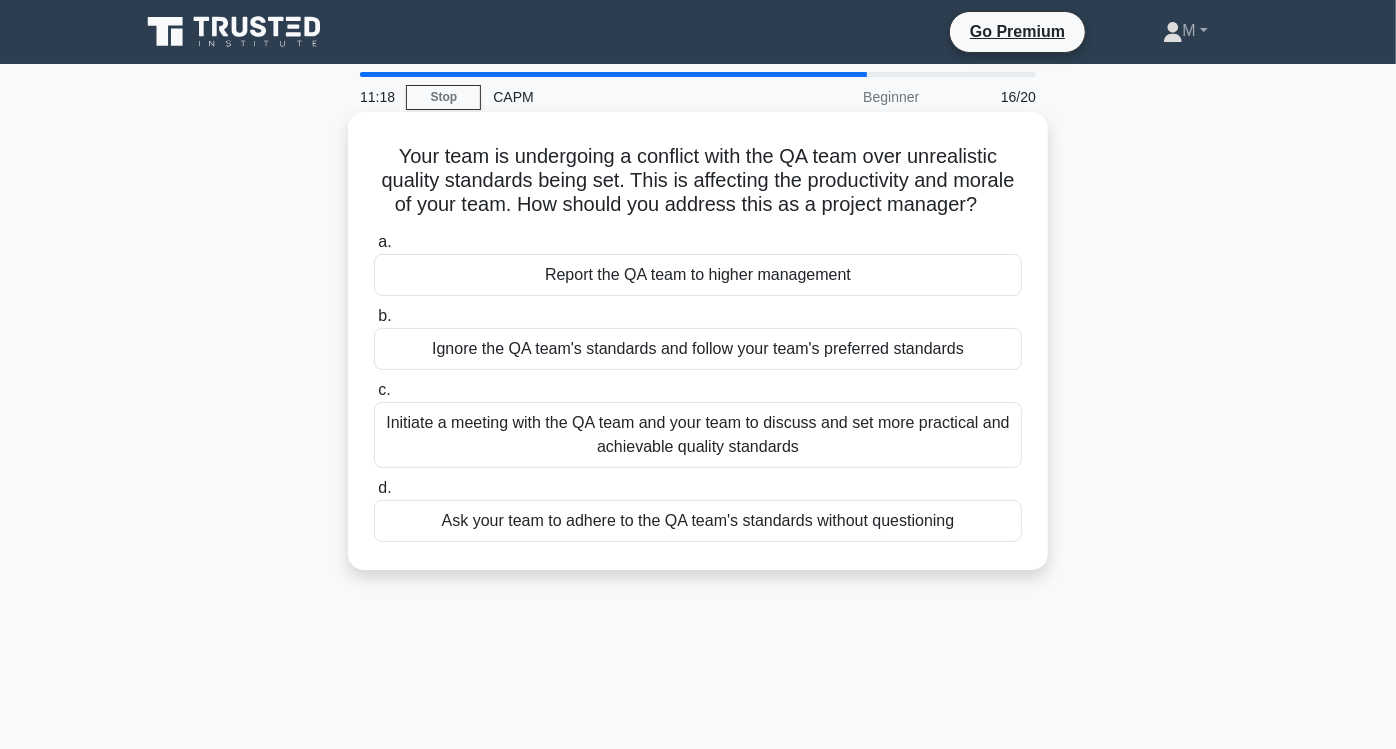 click on "Initiate a meeting with the QA team and your team to discuss and set more practical and achievable quality standards" at bounding box center [698, 435] 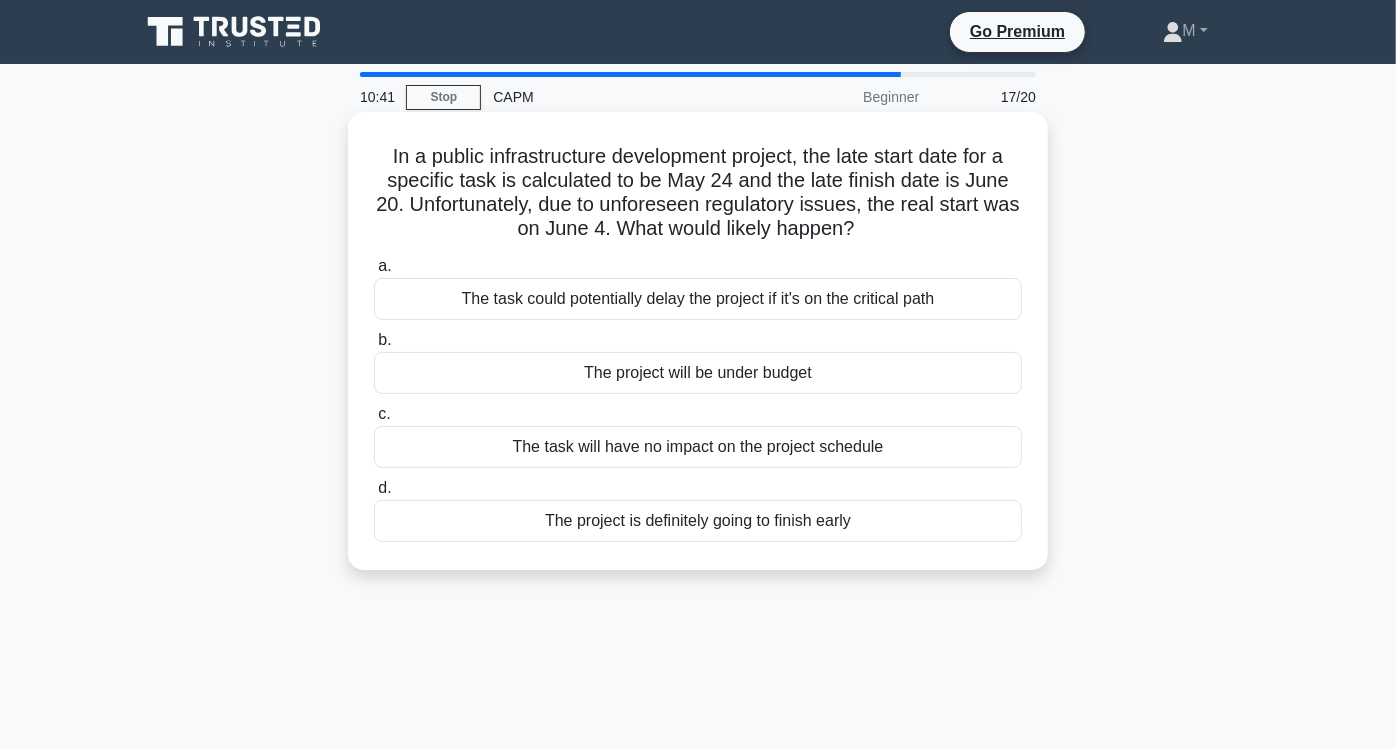 click on "The task could potentially delay the project if it's on the critical path" at bounding box center (698, 299) 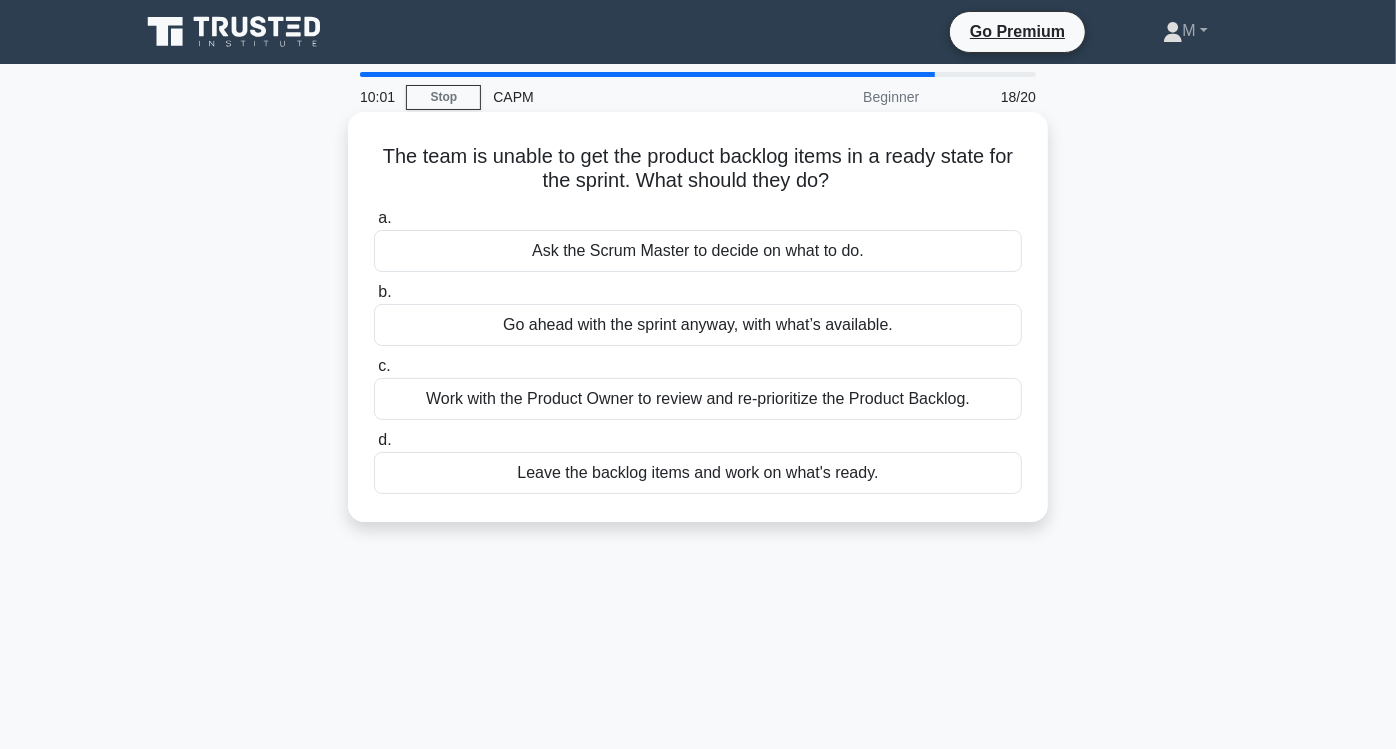 click on "Work with the Product Owner to review and re-prioritize the Product Backlog." at bounding box center (698, 399) 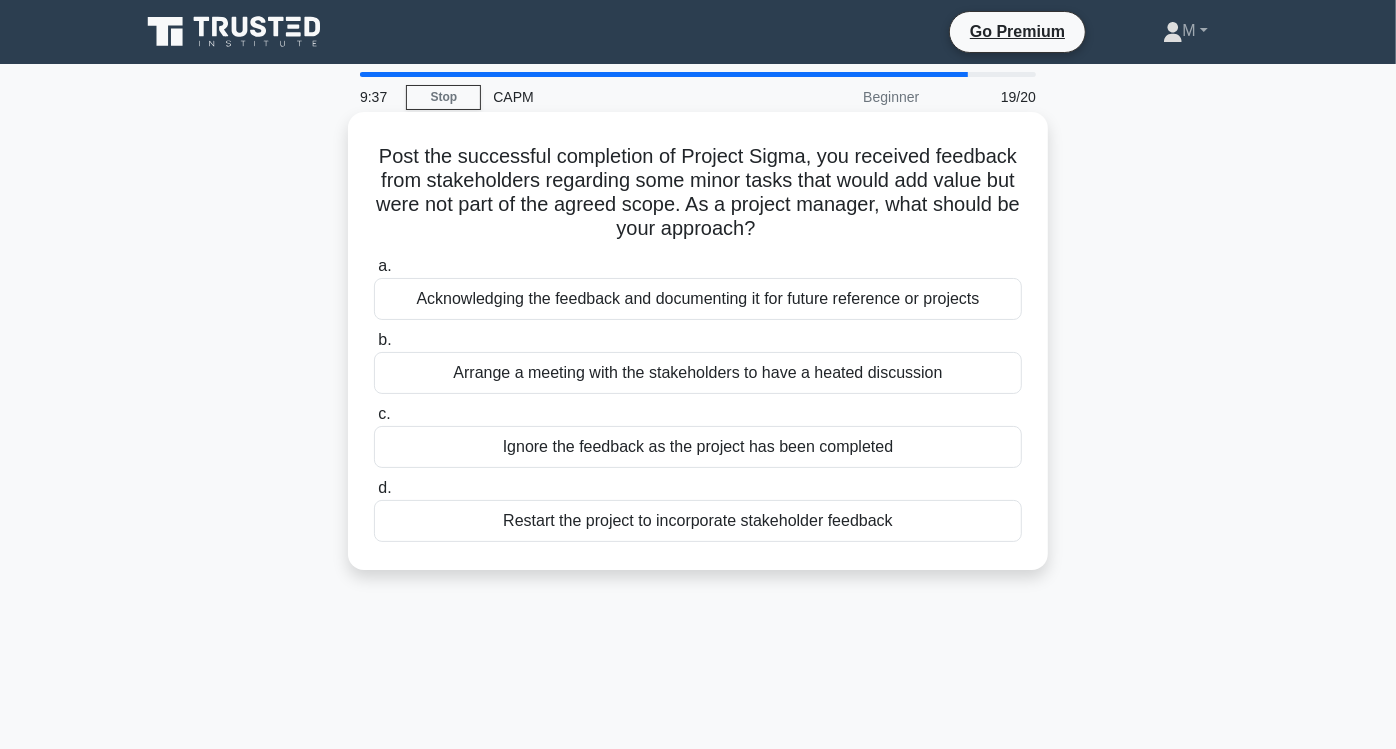 click on "Acknowledging the feedback and documenting it for future reference or projects" at bounding box center (698, 299) 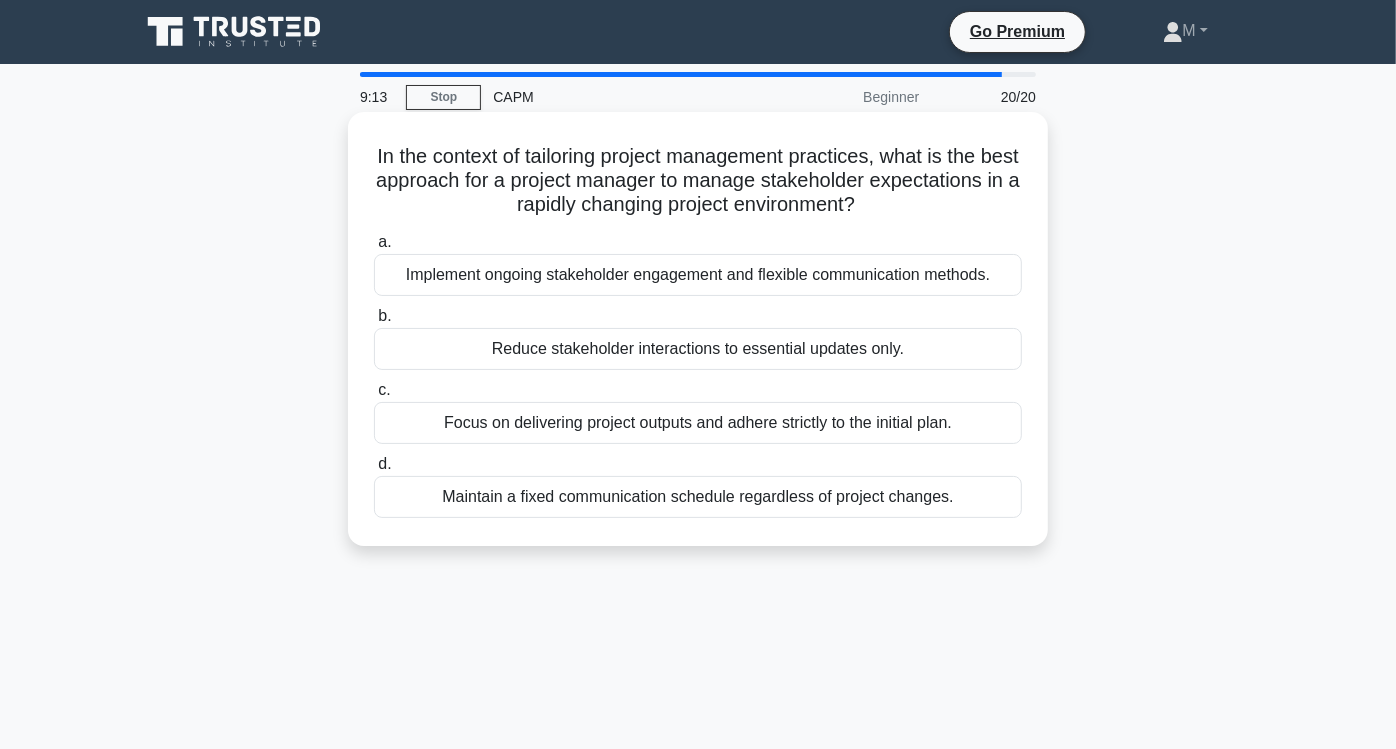 click on "Implement ongoing stakeholder engagement and flexible communication methods." at bounding box center (698, 275) 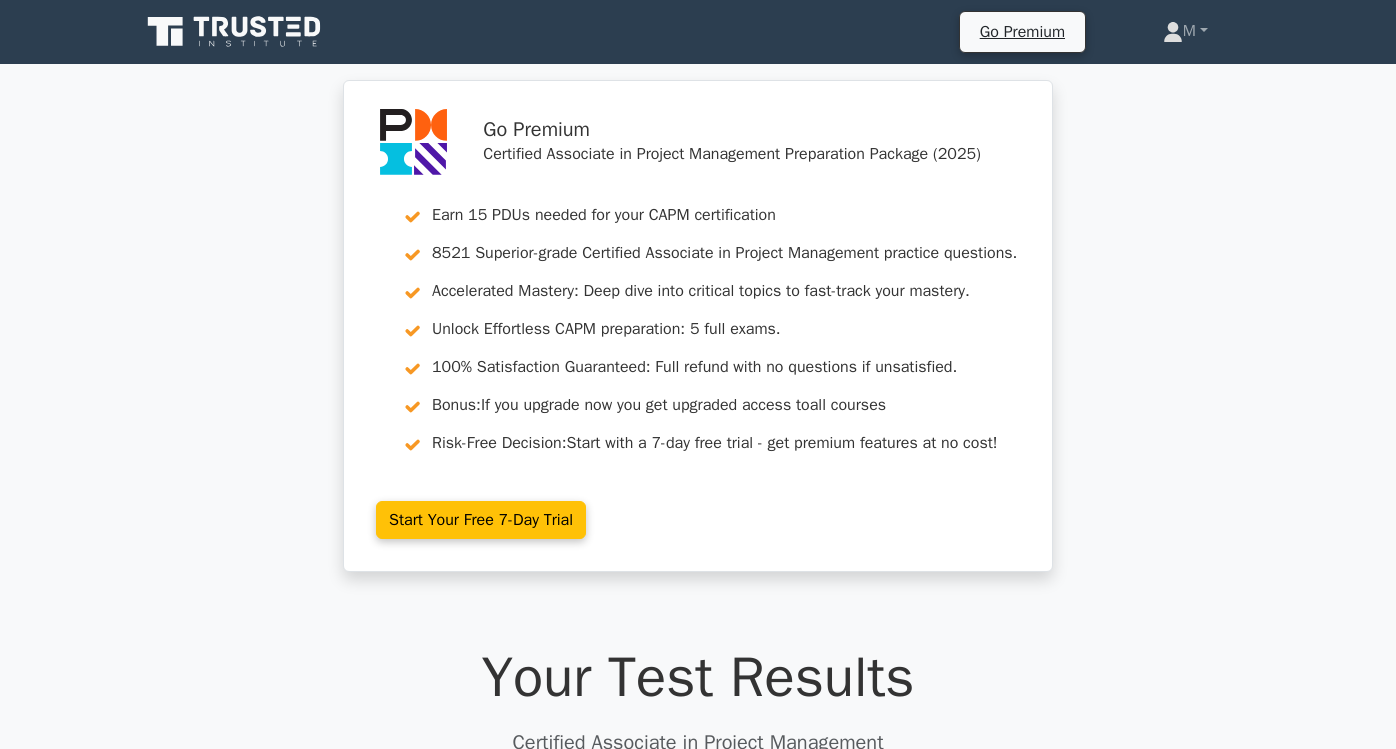 scroll, scrollTop: 666, scrollLeft: 0, axis: vertical 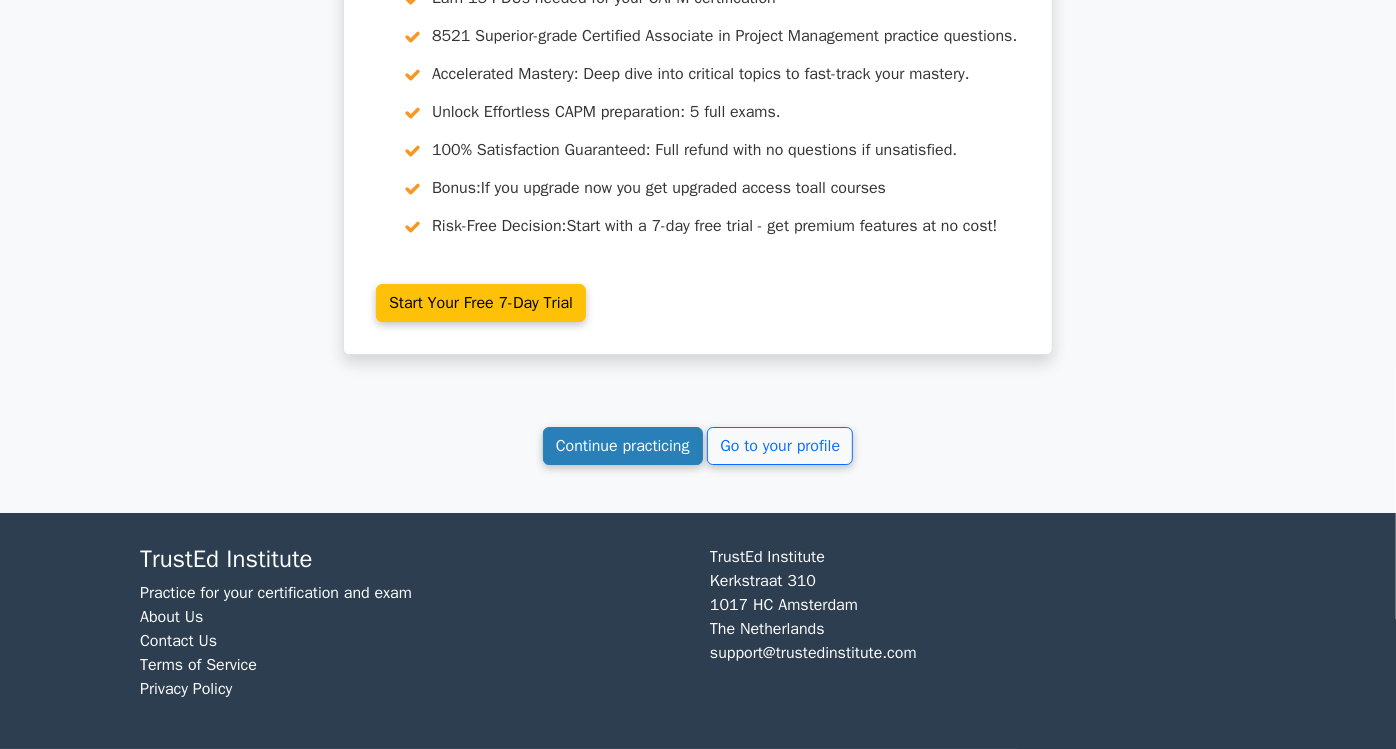 click on "Continue practicing" at bounding box center (623, 446) 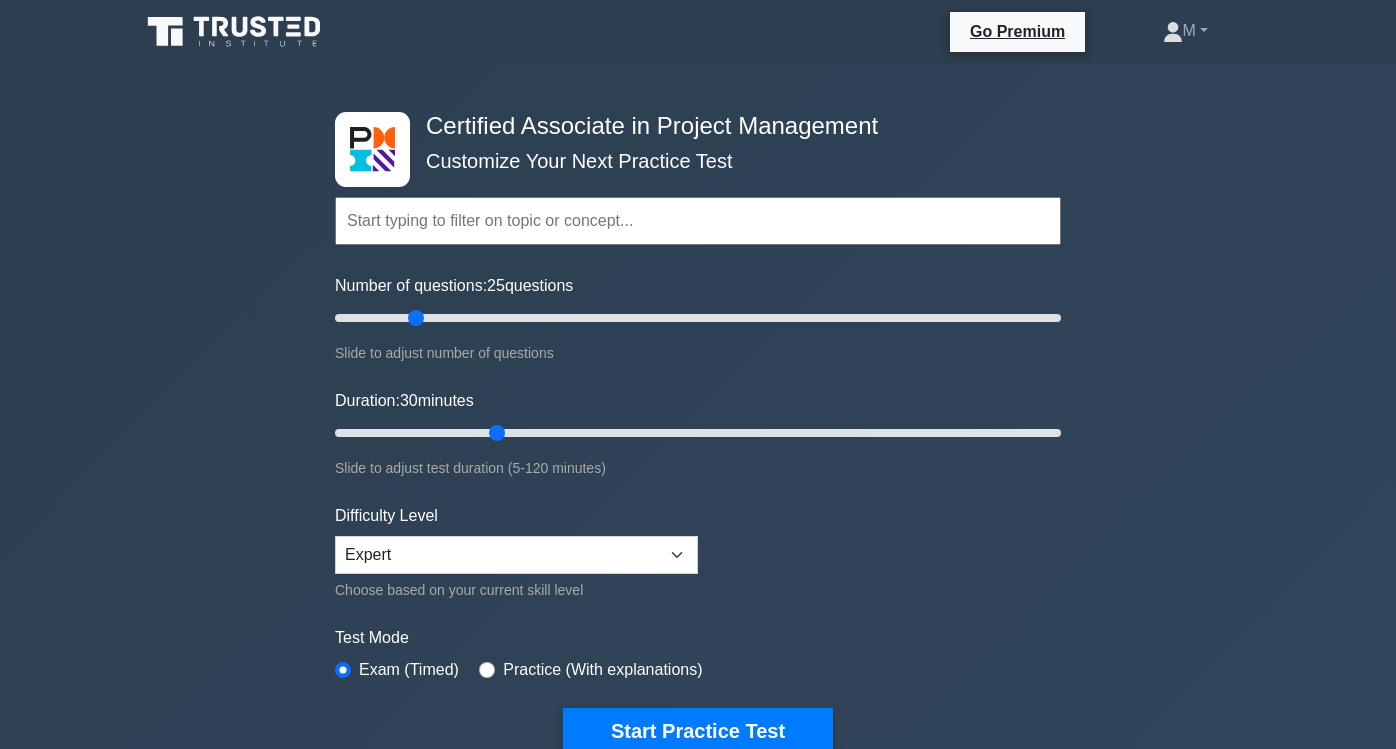 scroll, scrollTop: 287, scrollLeft: 0, axis: vertical 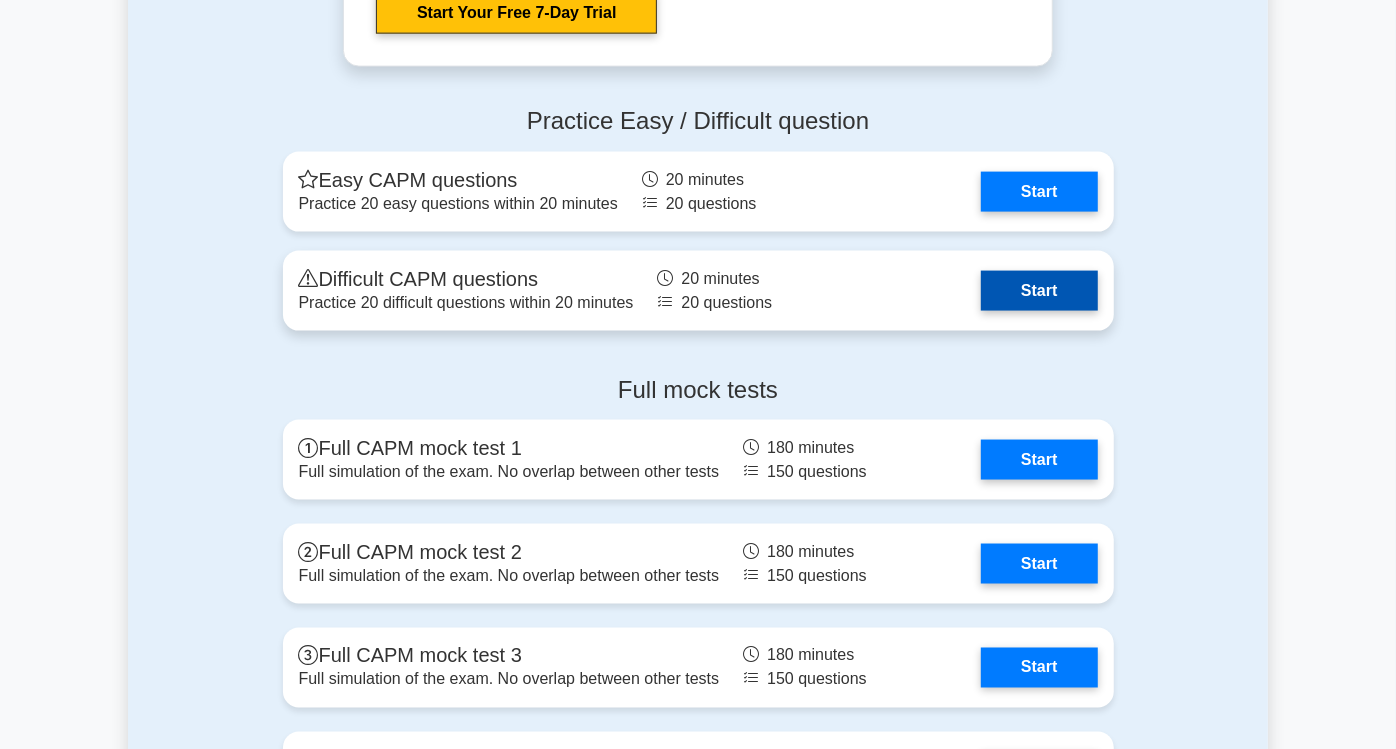 click on "Start" at bounding box center [1039, 291] 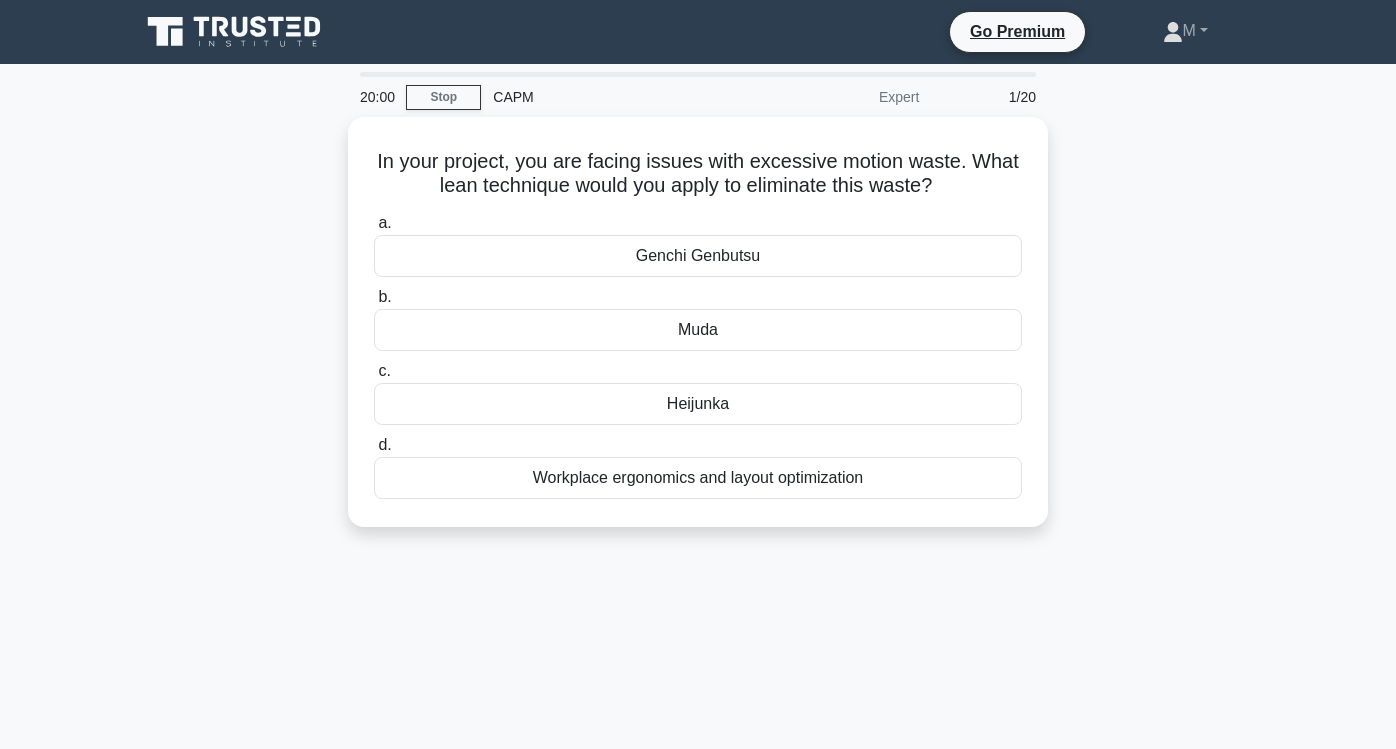 scroll, scrollTop: 0, scrollLeft: 0, axis: both 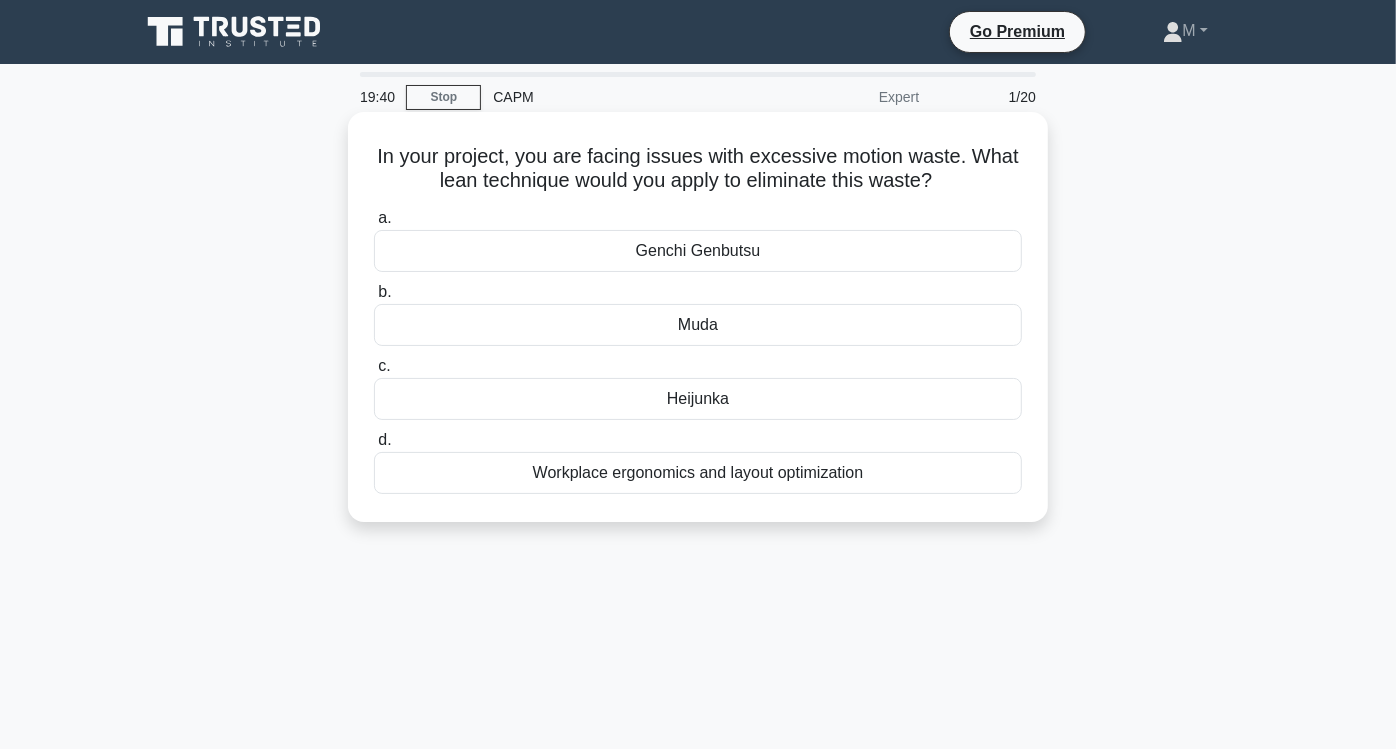 click on "Workplace ergonomics and layout optimization" at bounding box center (698, 473) 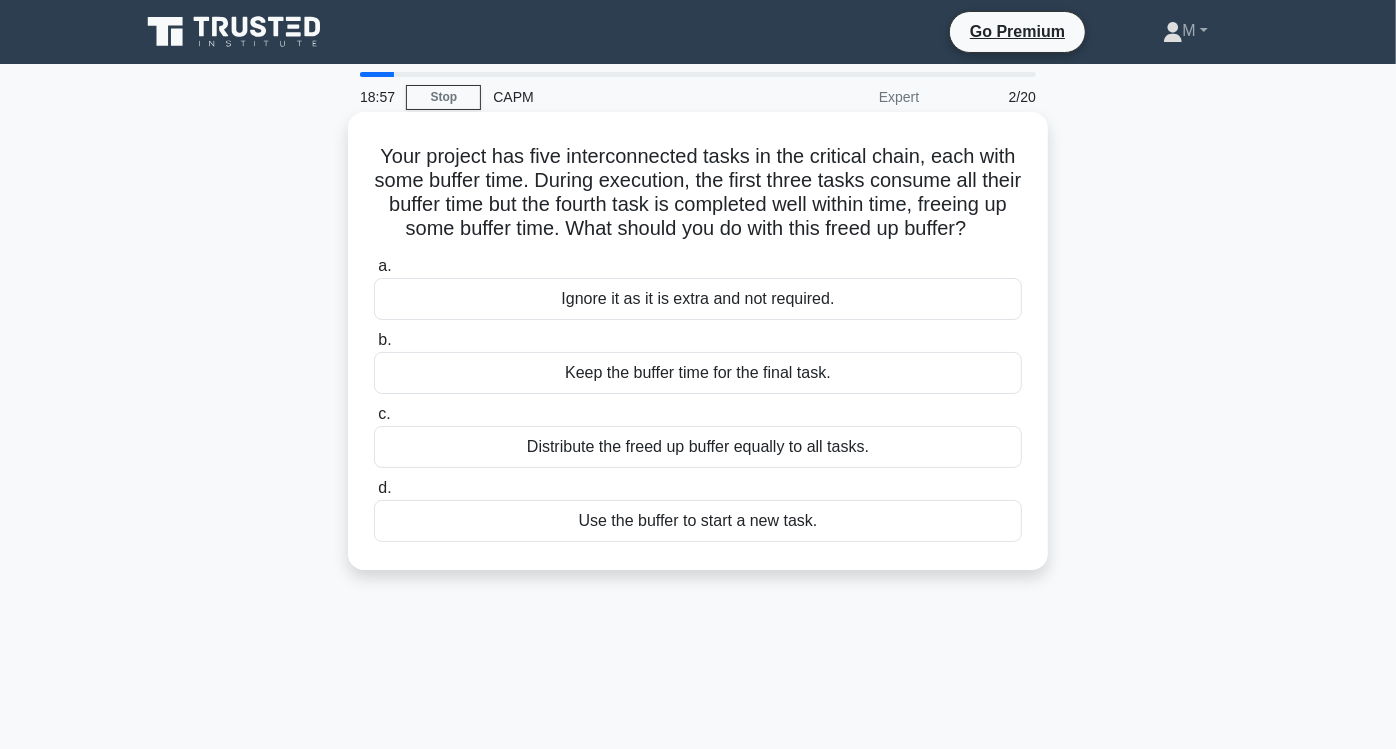 click on "Keep the buffer time for the final task." at bounding box center [698, 373] 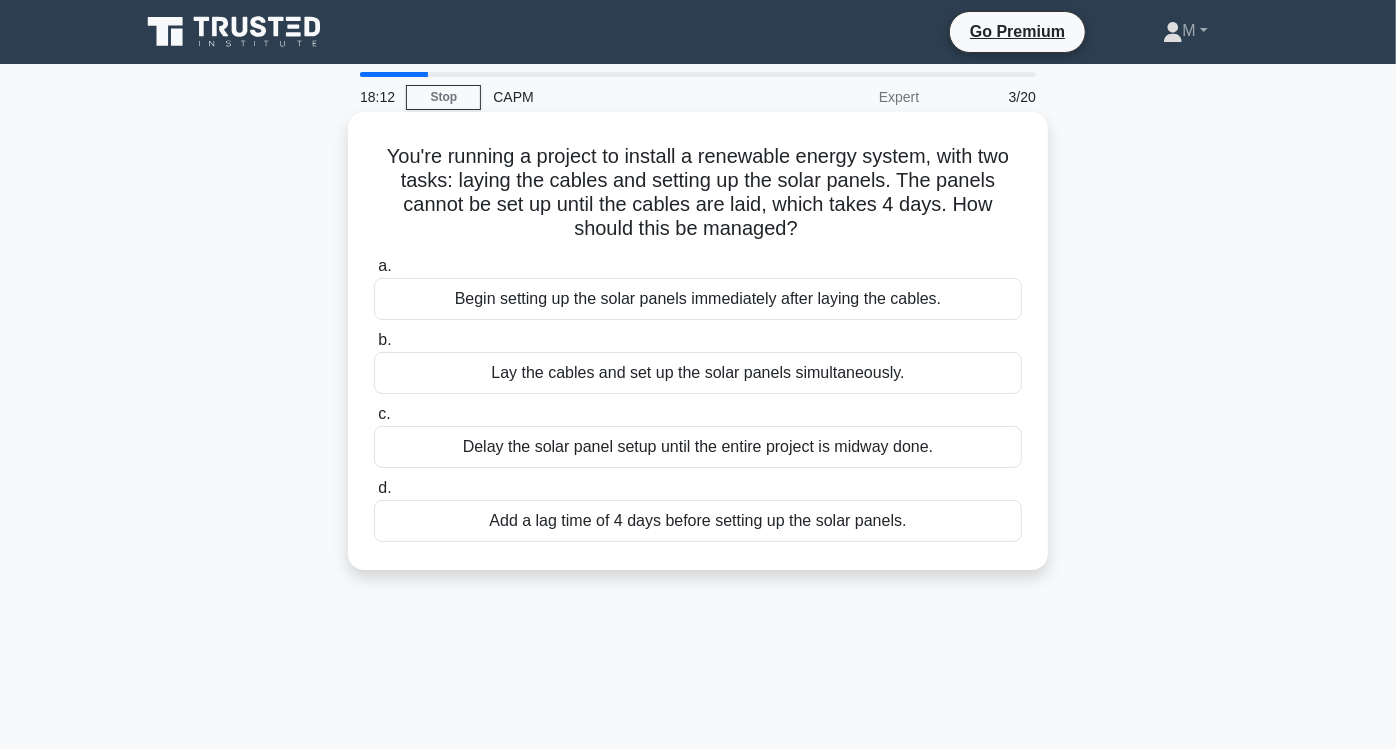click on "Begin setting up the solar panels immediately after laying the cables." at bounding box center [698, 299] 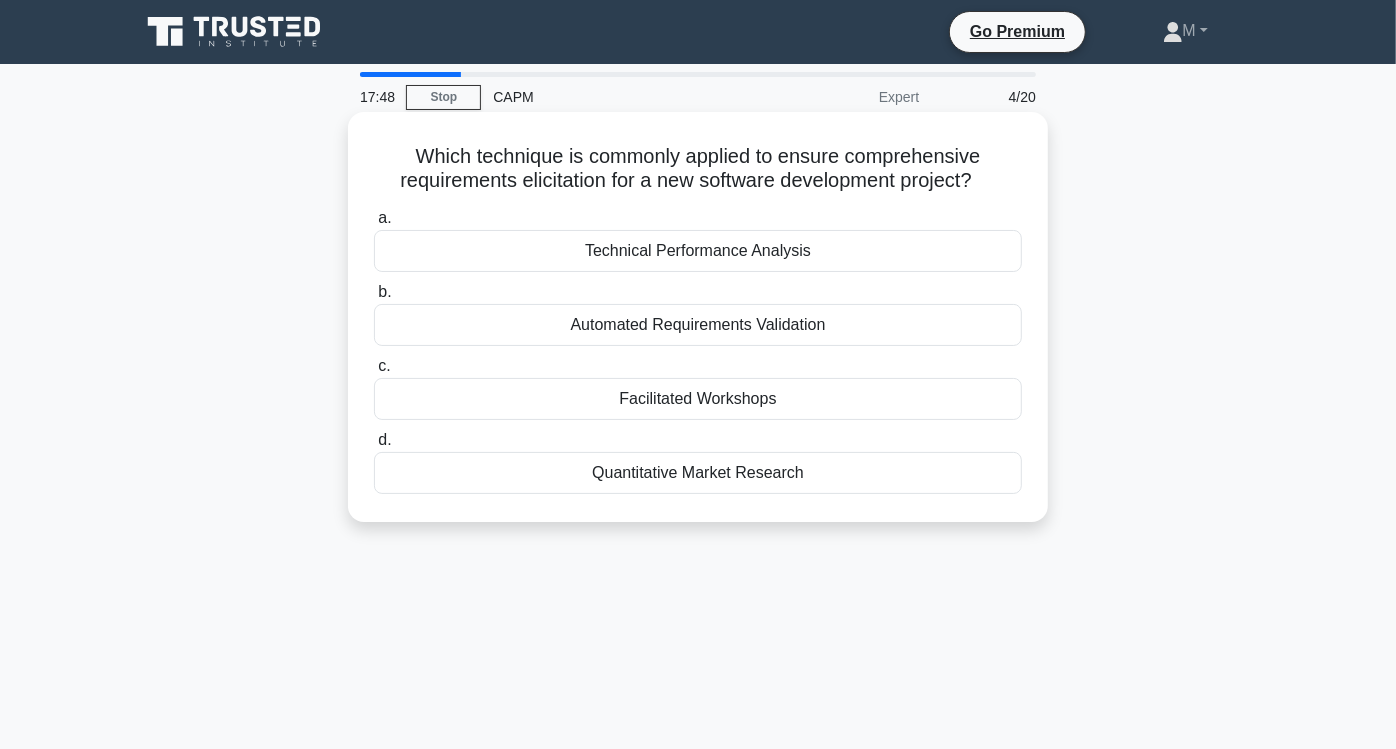 click on "Facilitated Workshops" at bounding box center (698, 399) 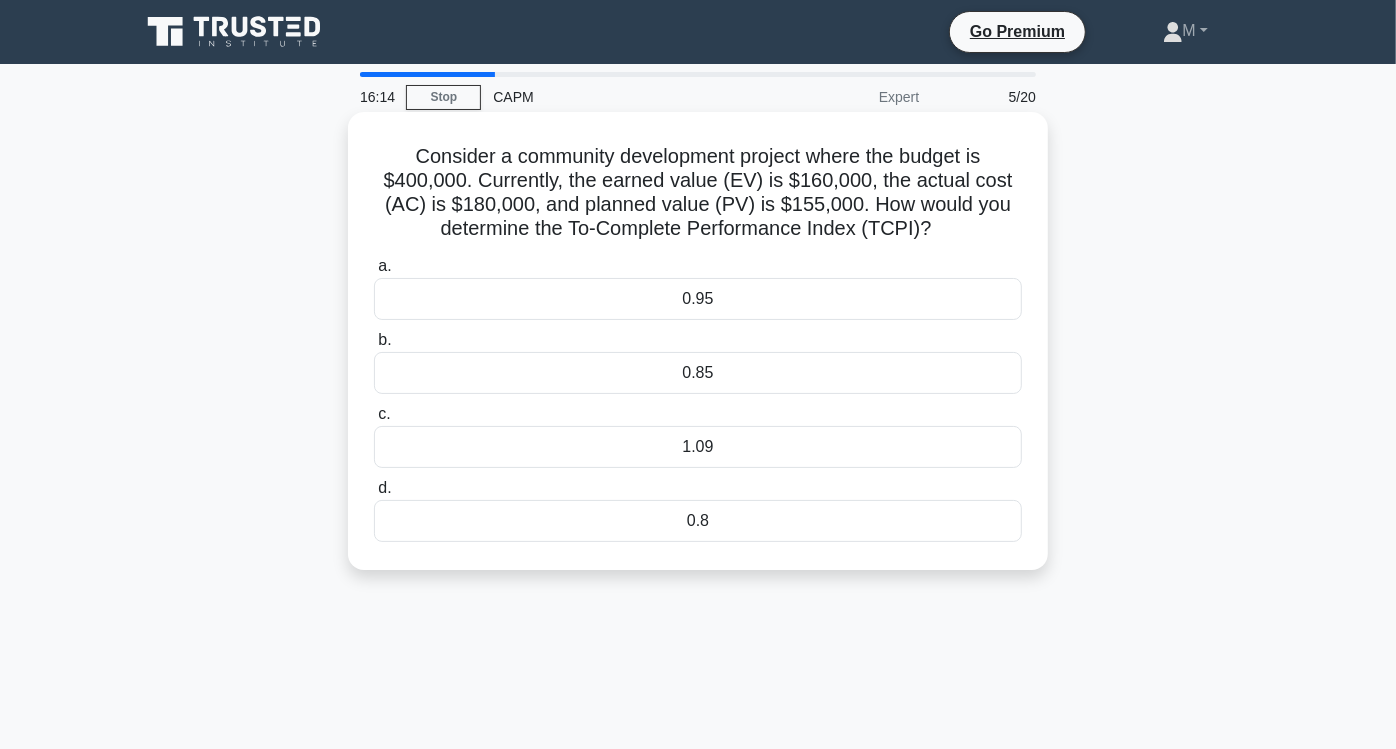 click on "0.85" at bounding box center [698, 373] 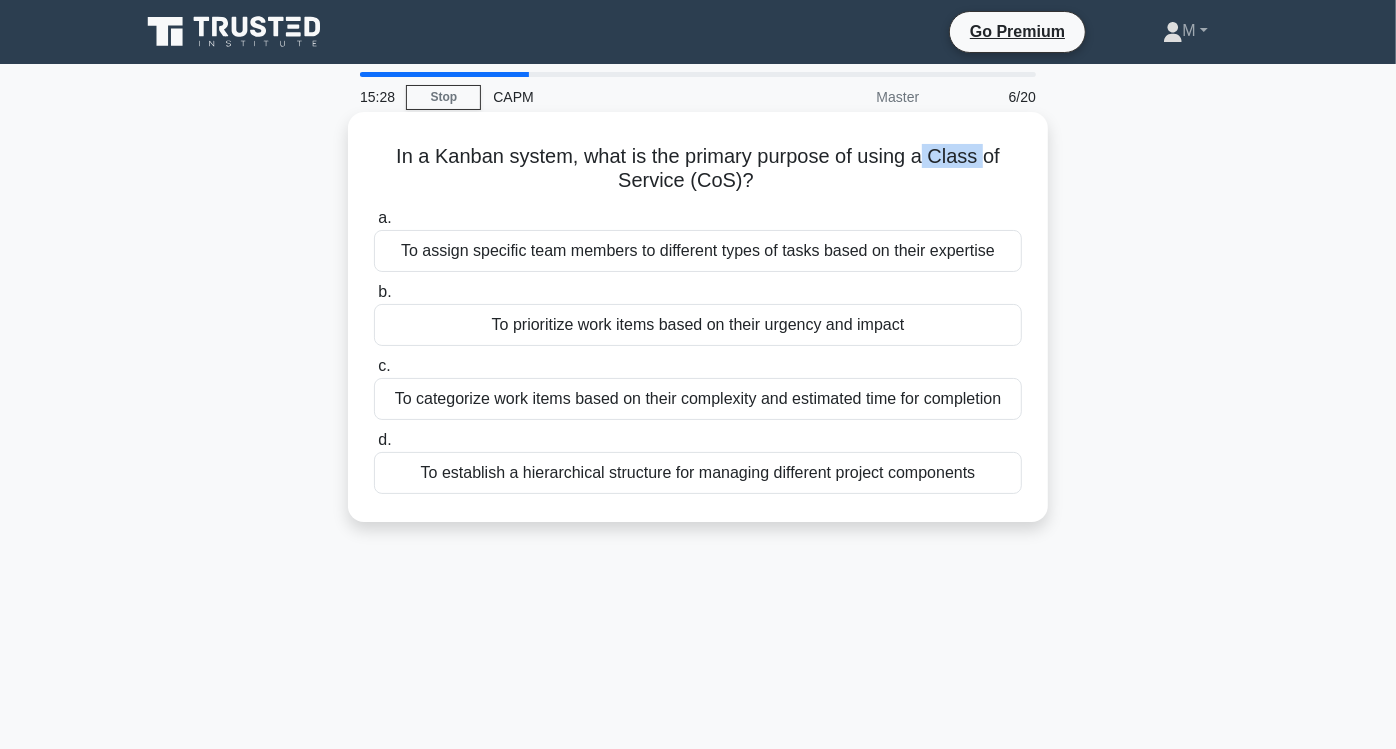 drag, startPoint x: 930, startPoint y: 149, endPoint x: 985, endPoint y: 162, distance: 56.515484 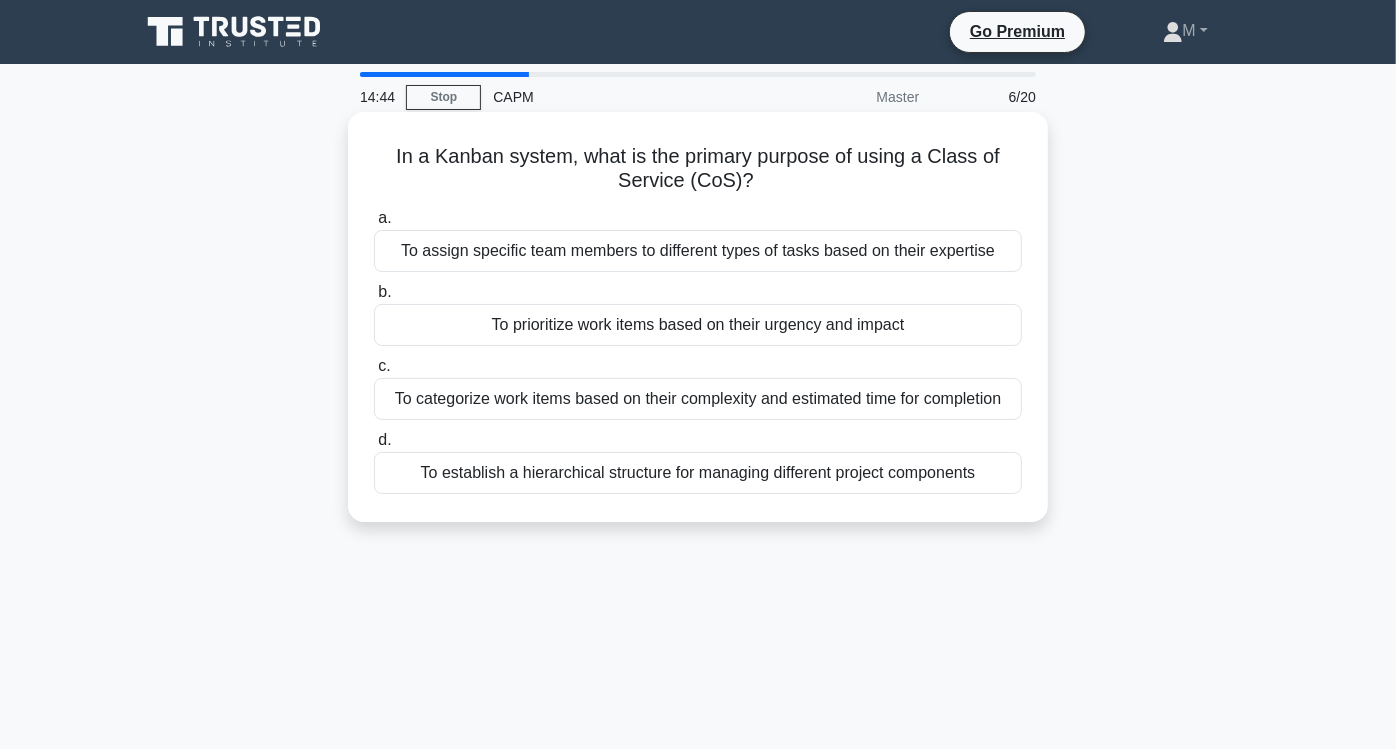 click on "To categorize work items based on their complexity and estimated time for completion" at bounding box center [698, 399] 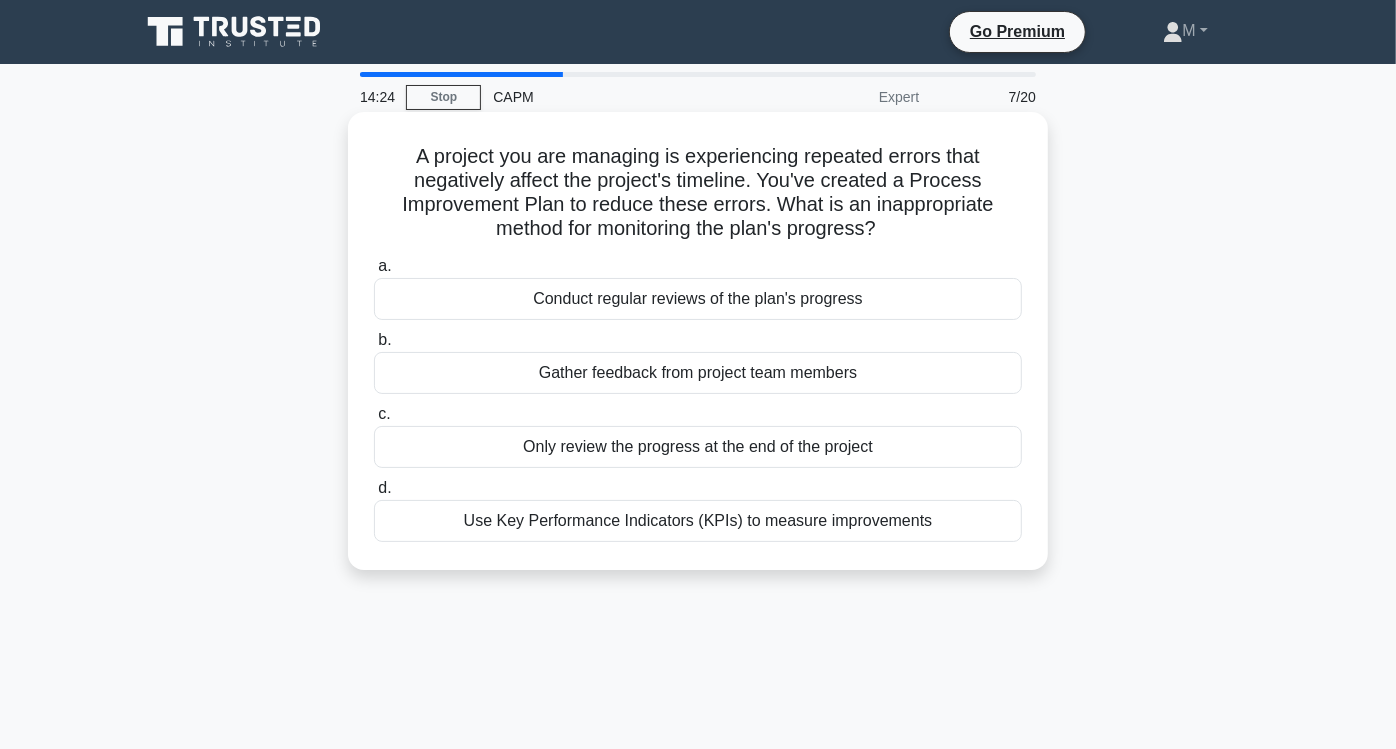 click on "Only review the progress at the end of the project" at bounding box center [698, 447] 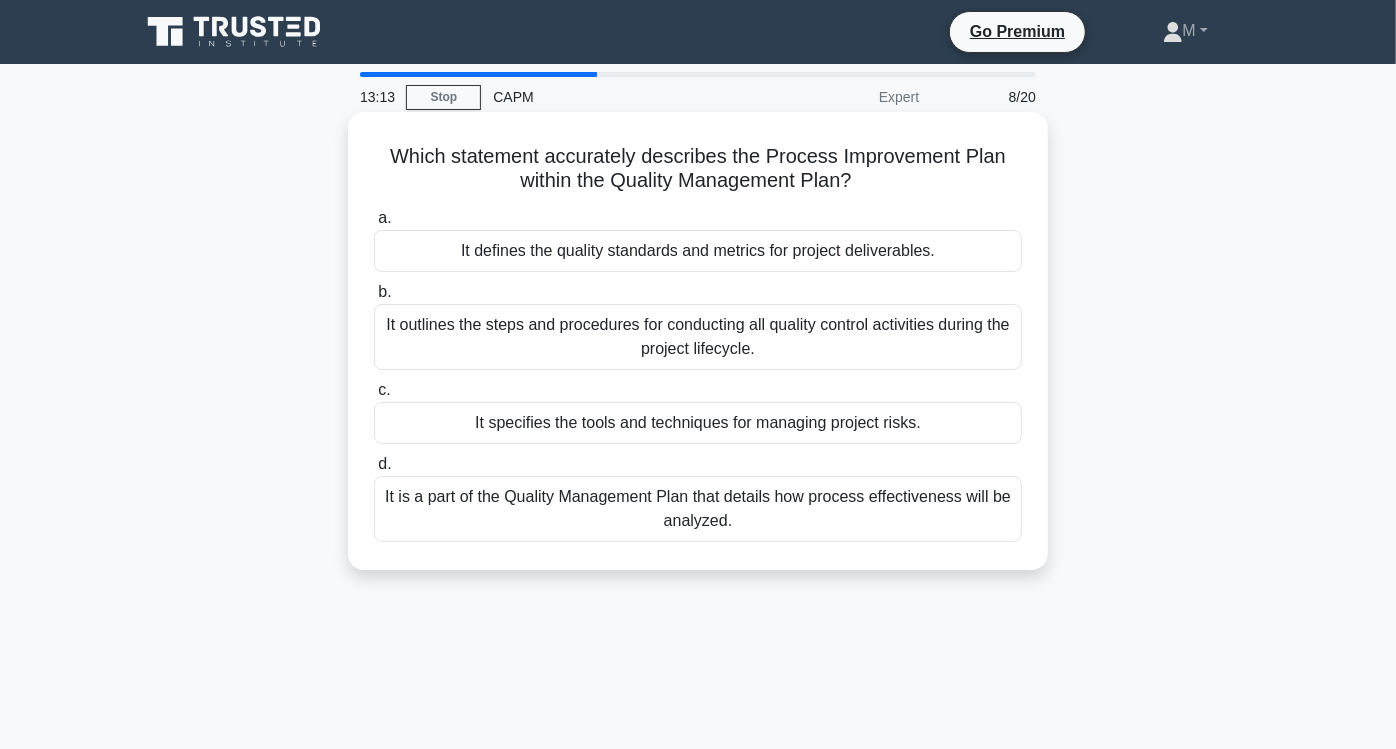 click on "It is a part of the Quality Management Plan that details how process effectiveness will be analyzed." at bounding box center (698, 509) 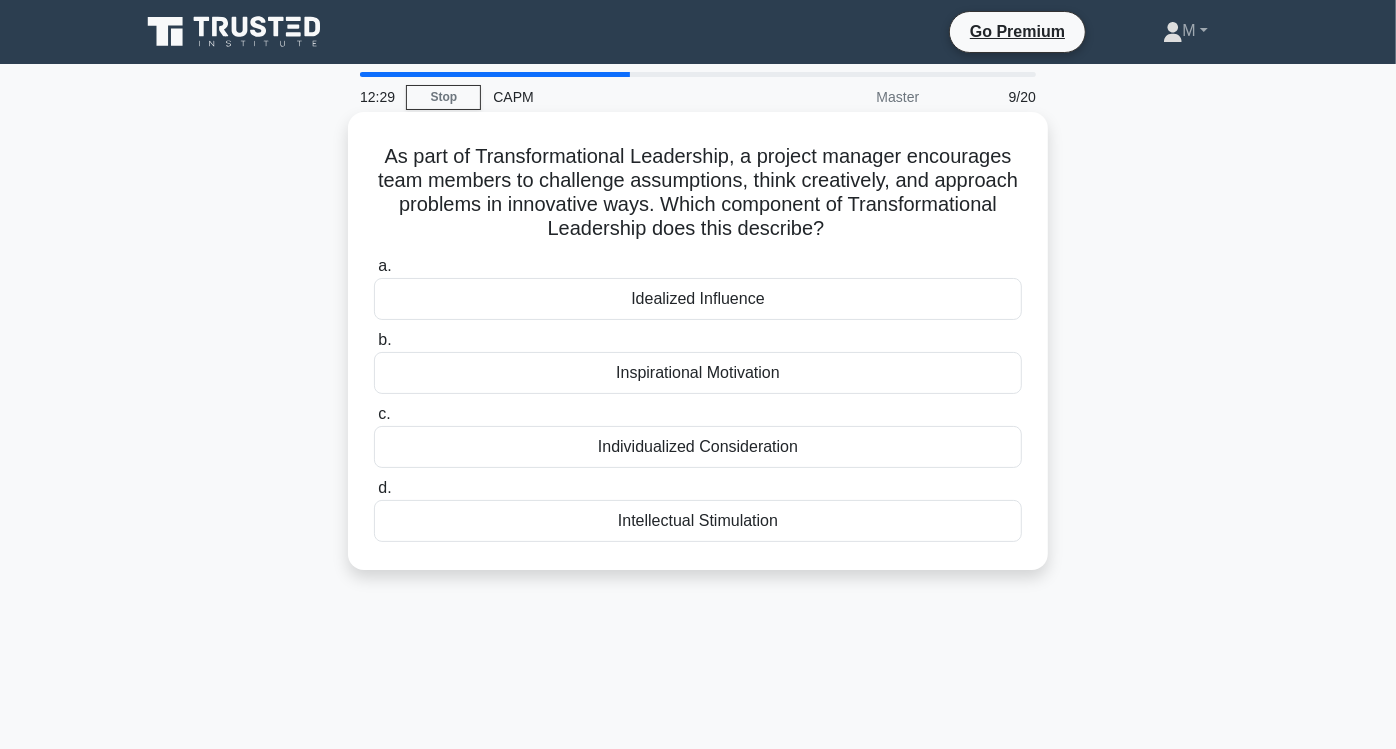 click on "Intellectual Stimulation" at bounding box center (698, 521) 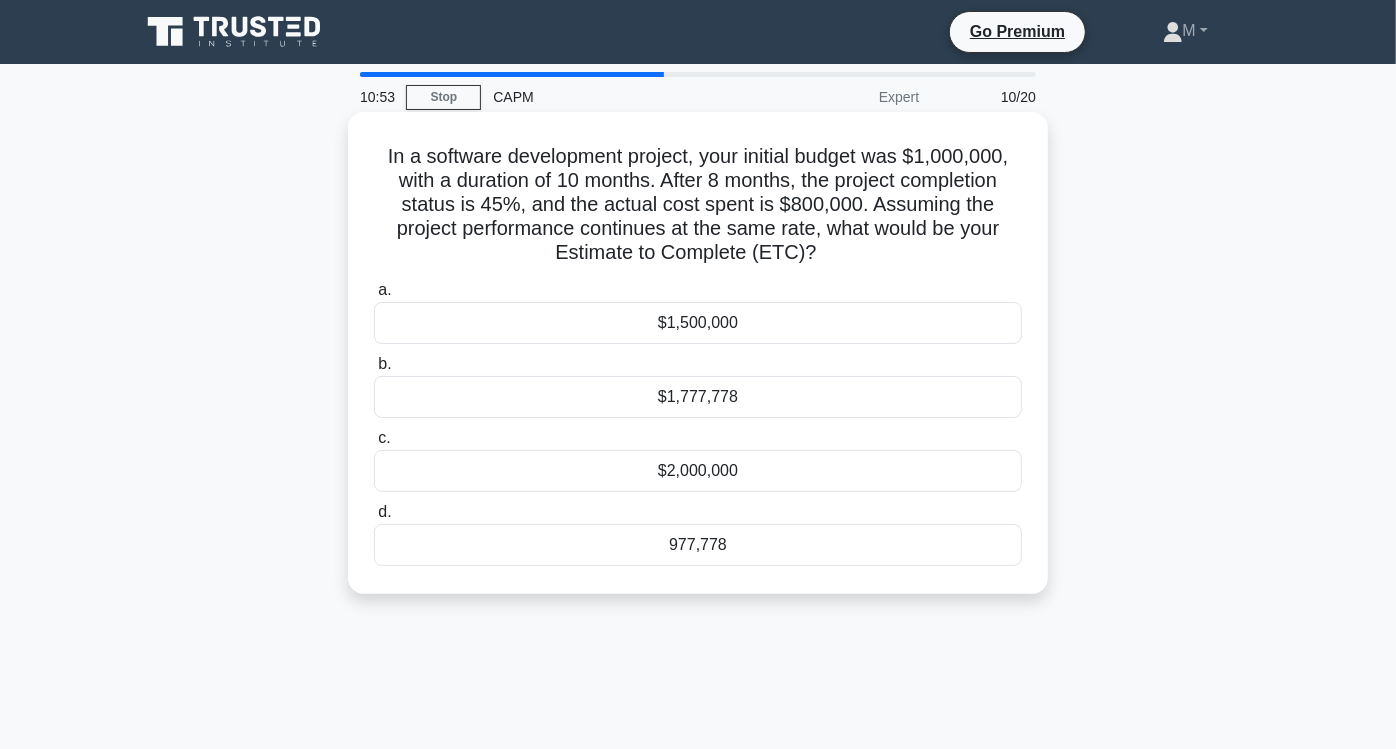 click on "$1,777,778" at bounding box center [698, 397] 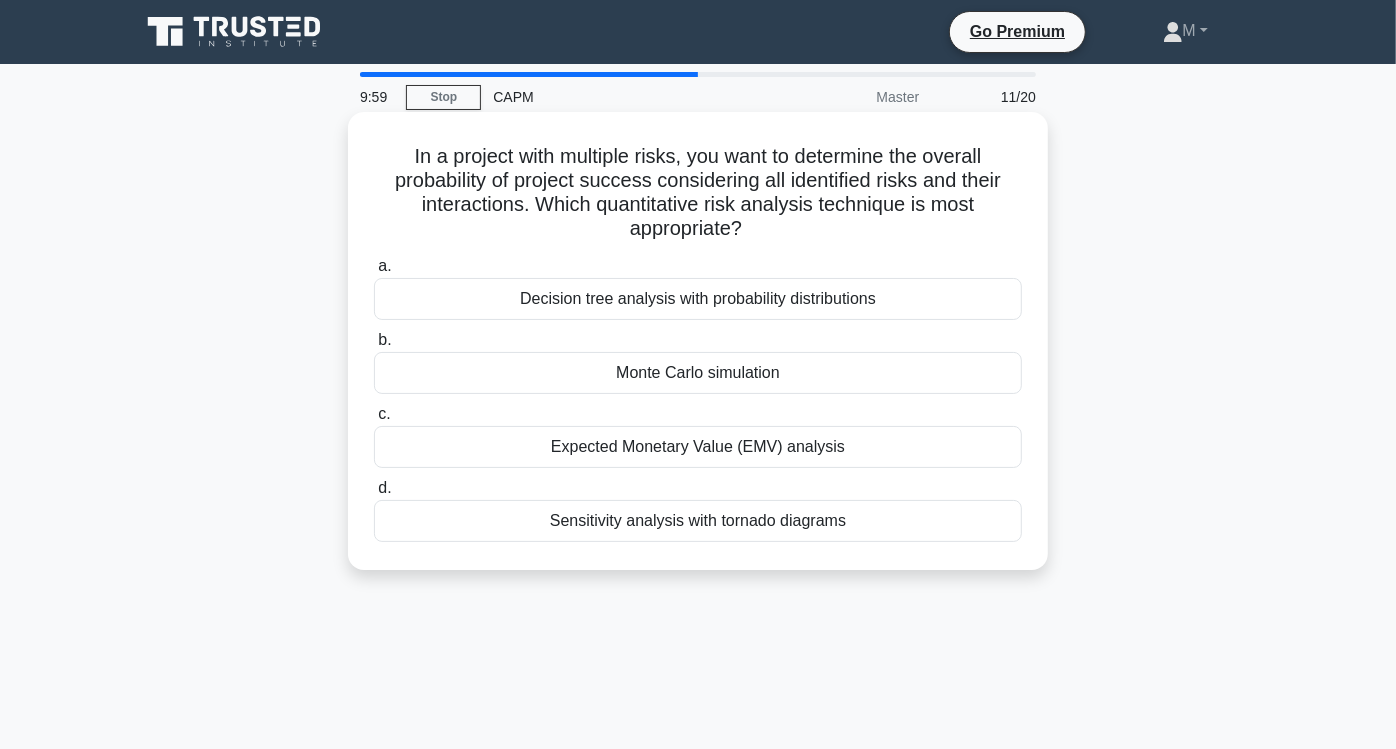 click on "Monte Carlo simulation" at bounding box center (698, 373) 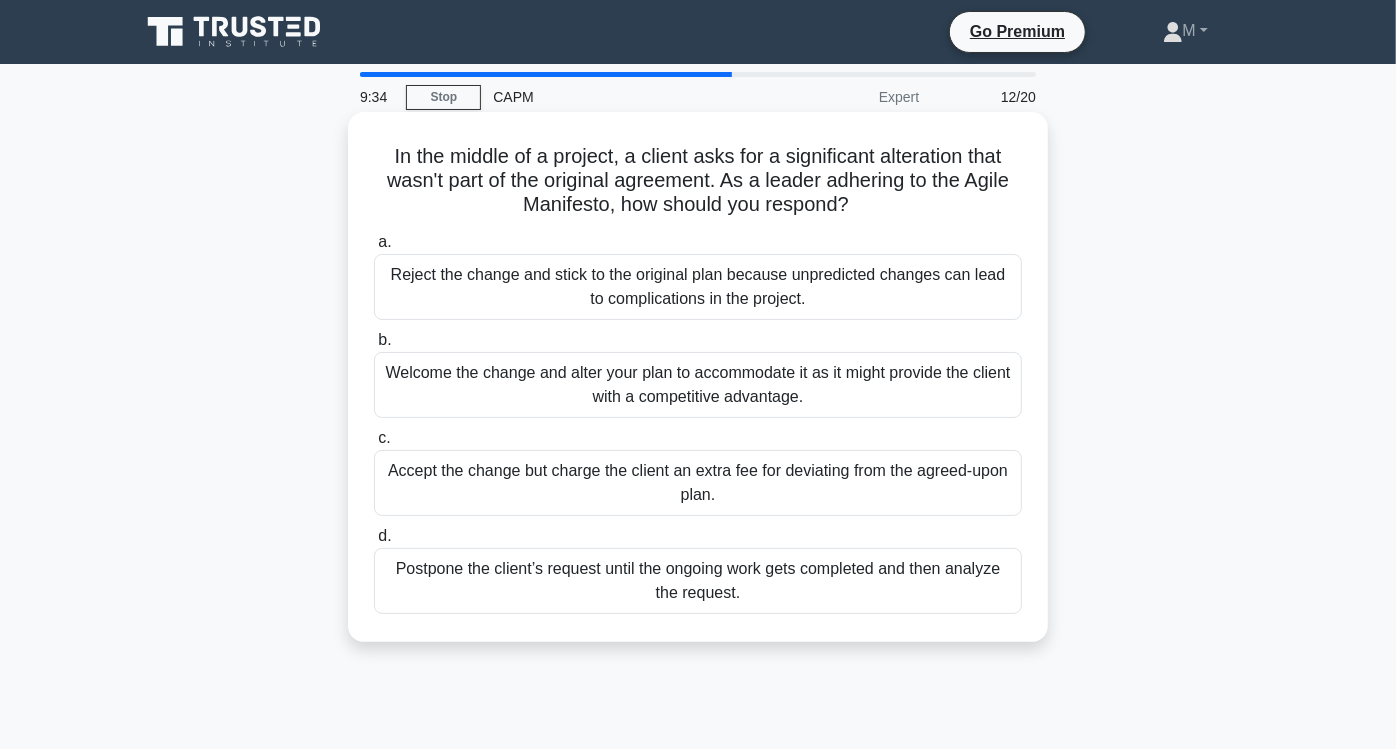 click on "Welcome the change and alter your plan to accommodate it as it might provide the client with a competitive advantage." at bounding box center [698, 385] 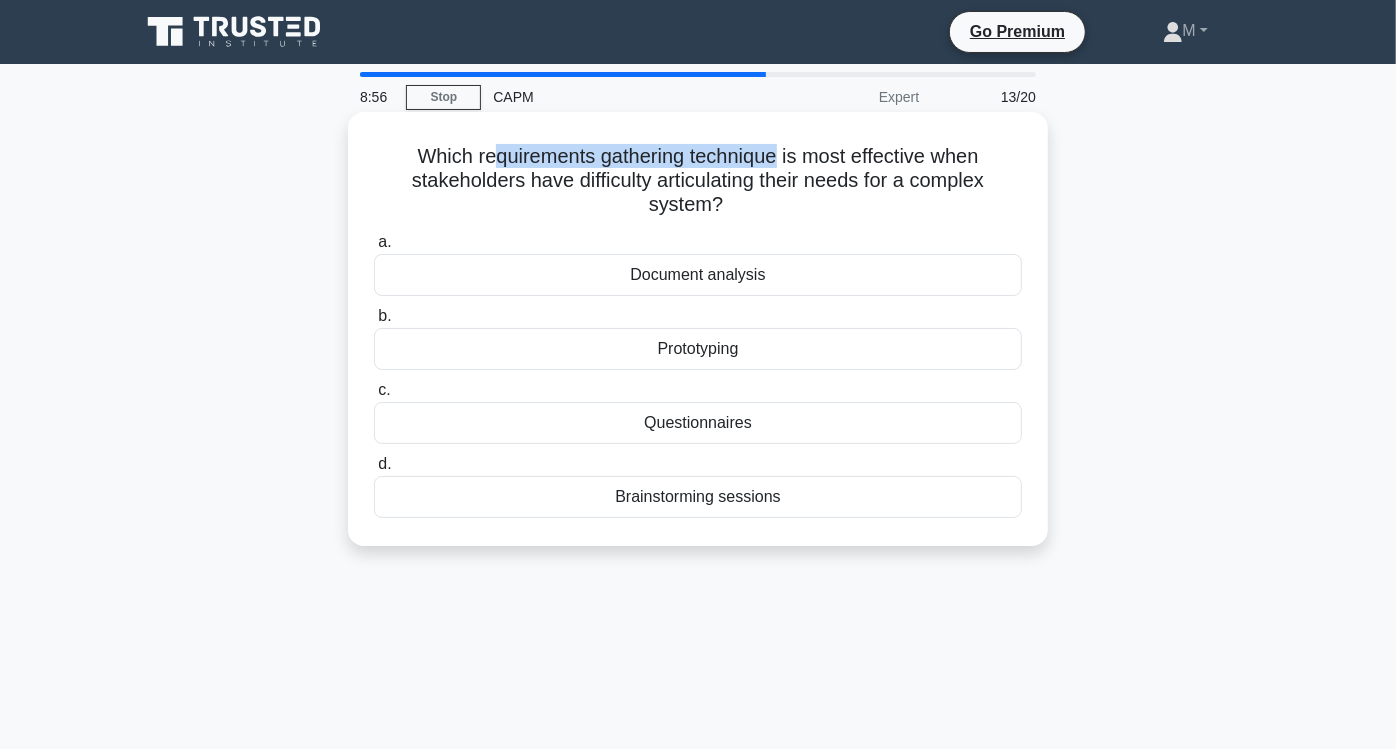drag, startPoint x: 485, startPoint y: 157, endPoint x: 780, endPoint y: 161, distance: 295.02713 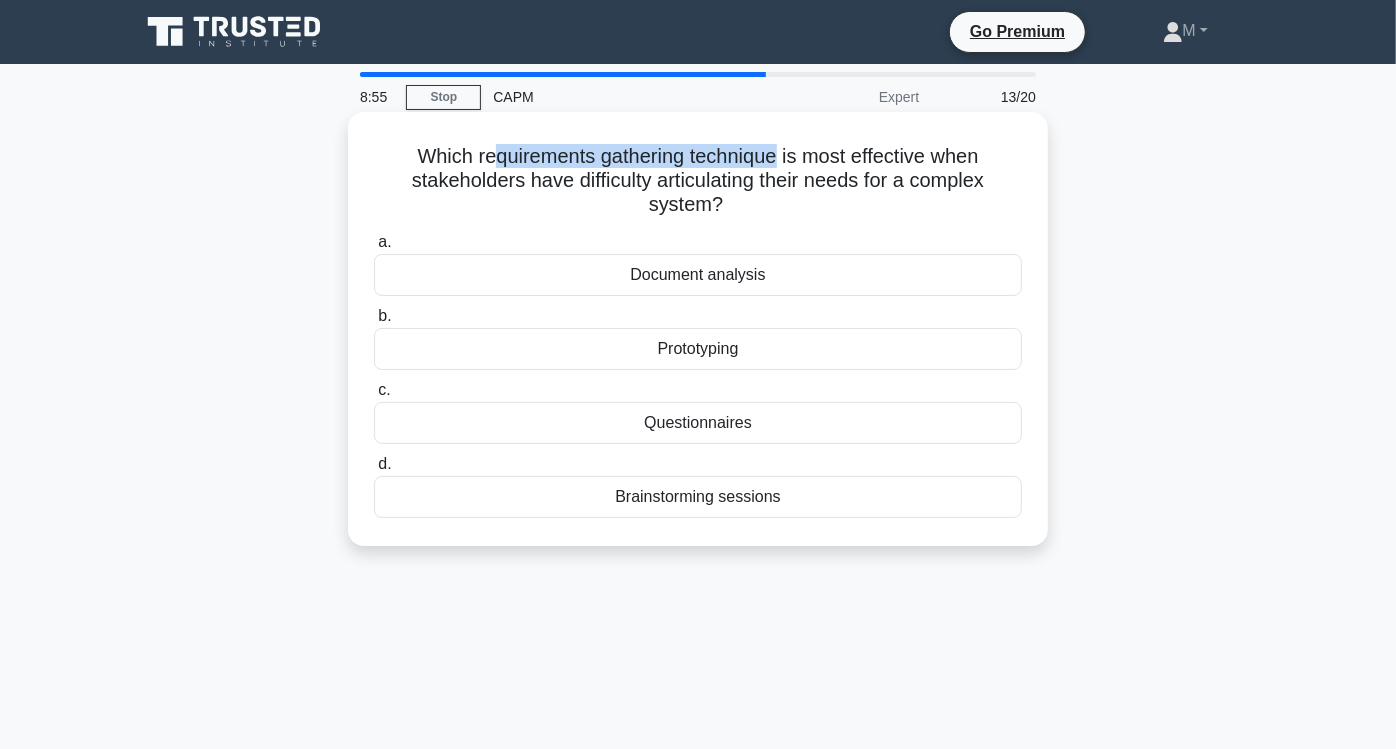 copy on "quirements gathering technique" 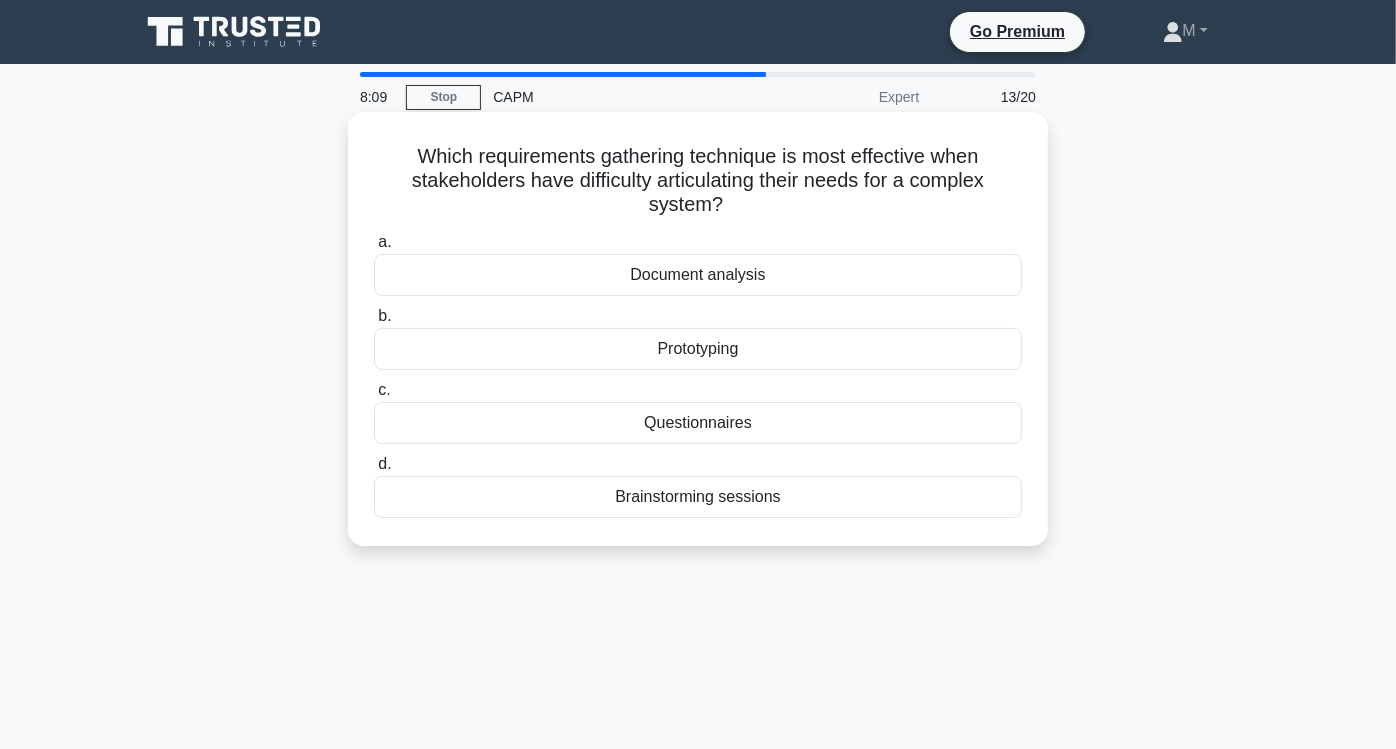 click on "Prototyping" at bounding box center (698, 349) 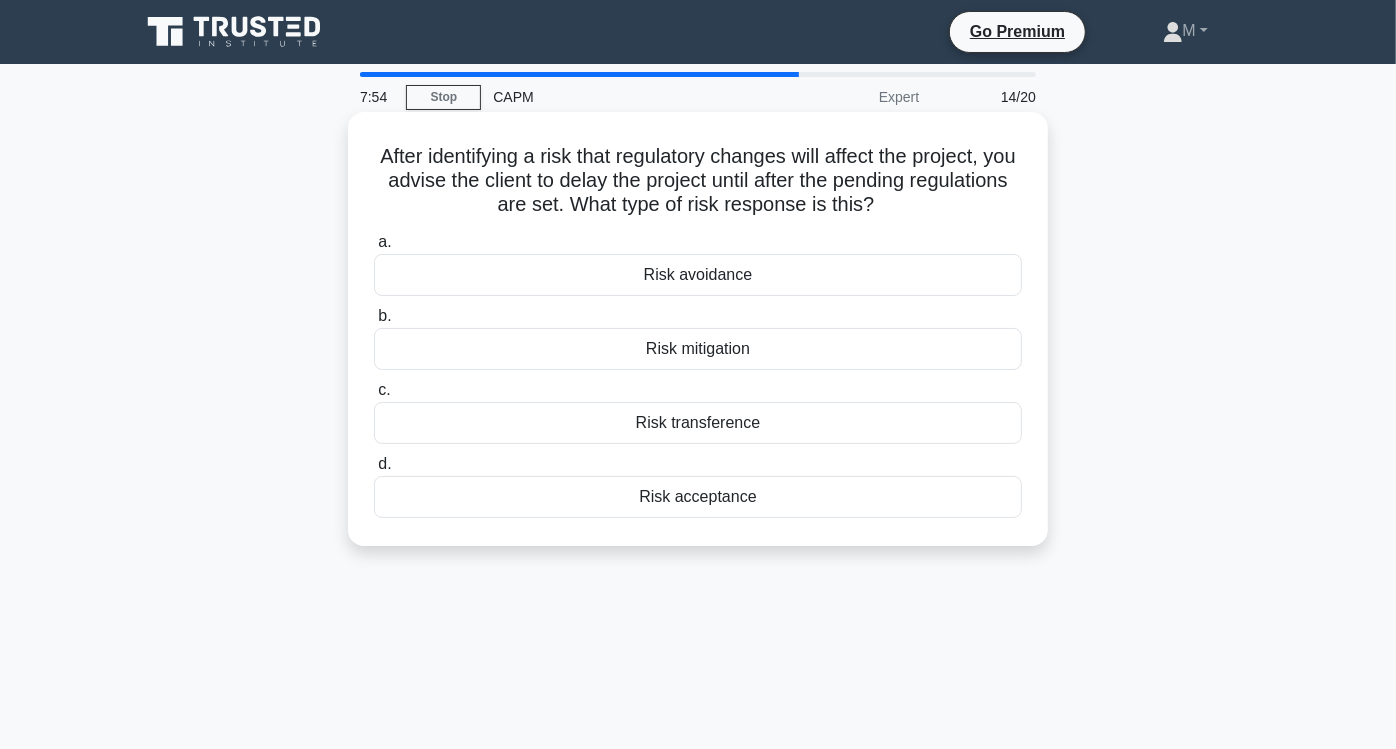 click on "Risk acceptance" at bounding box center [698, 497] 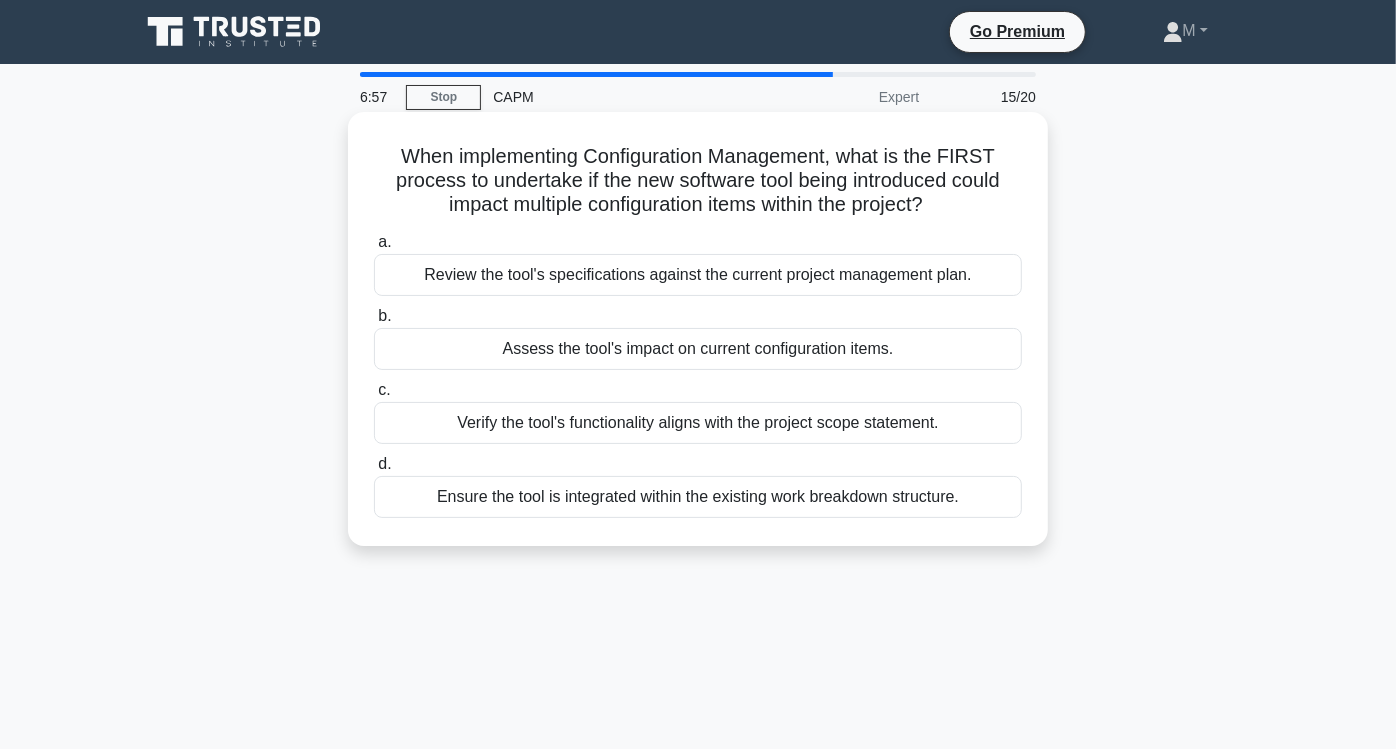 click on "Assess the tool's impact on current configuration items." at bounding box center (698, 349) 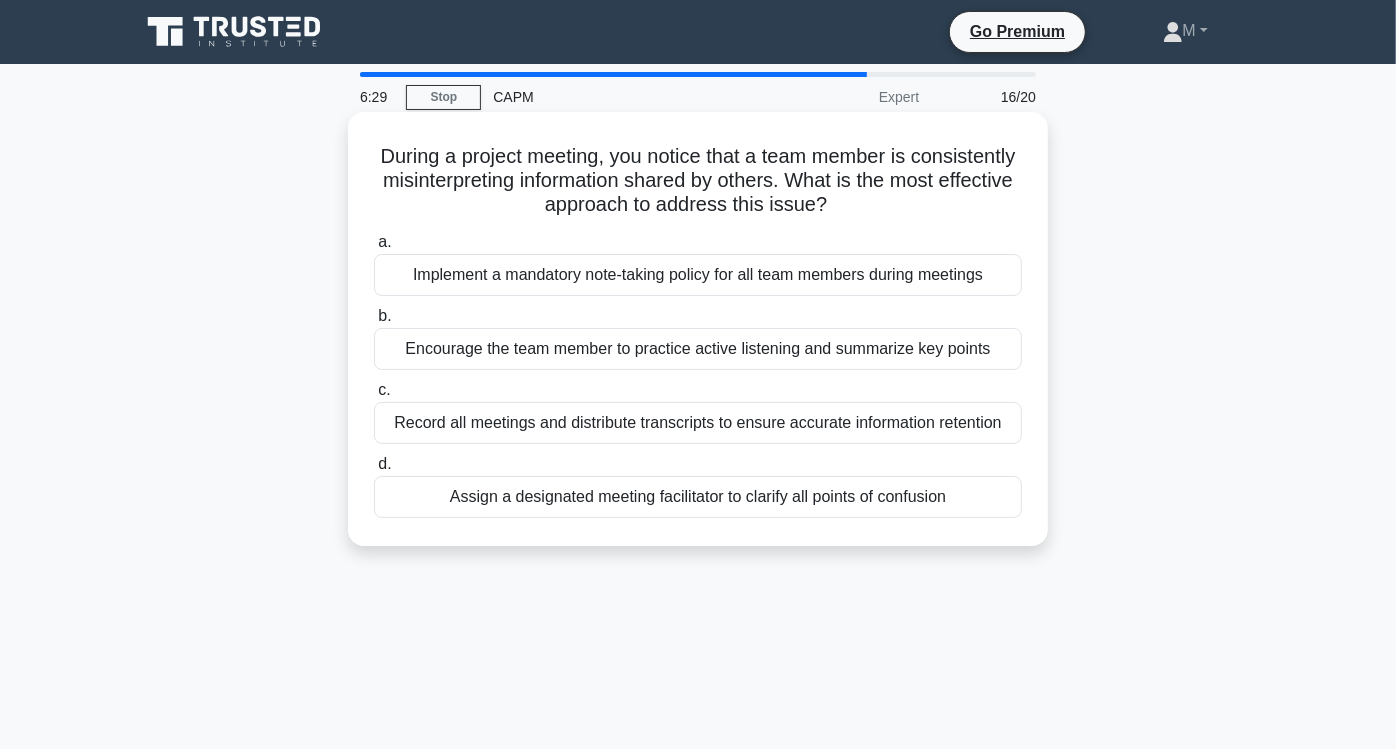 click on "Encourage the team member to practice active listening and summarize key points" at bounding box center [698, 349] 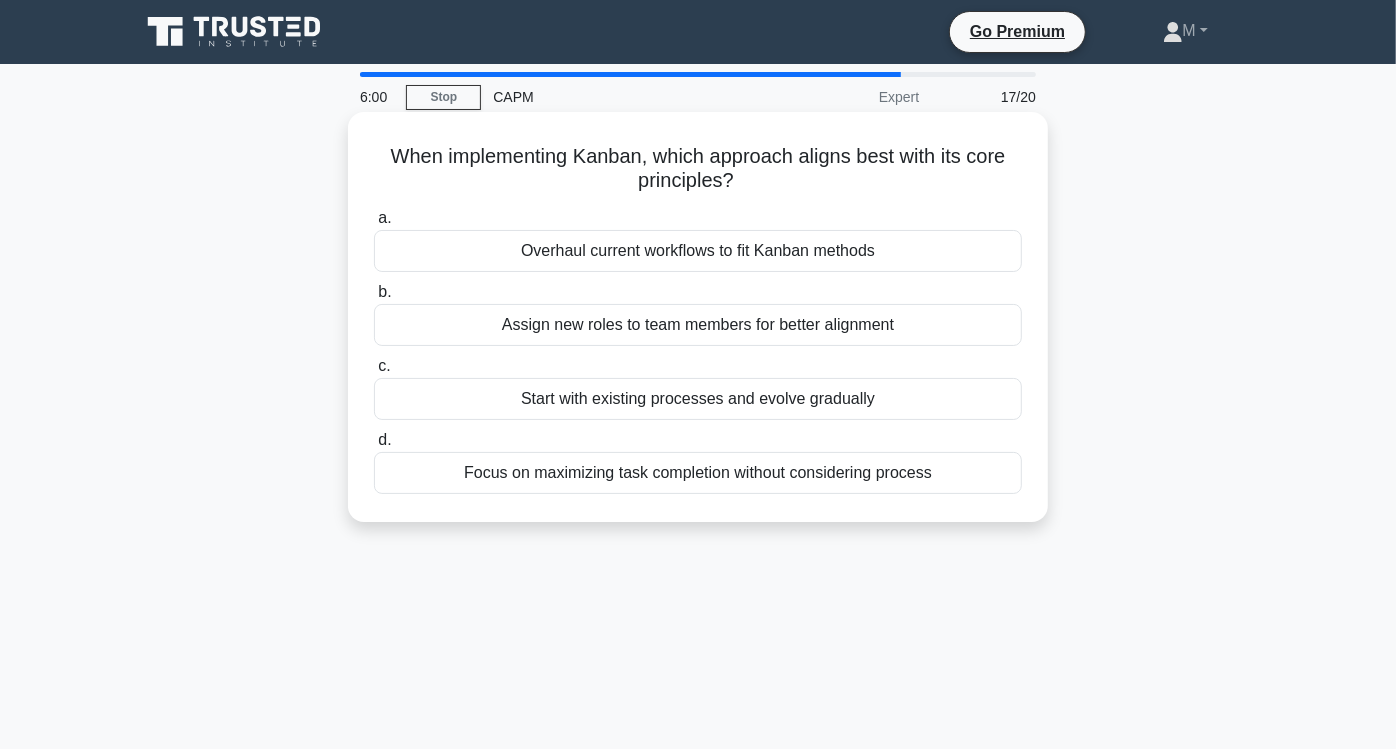 click on "Start with existing processes and evolve gradually" at bounding box center (698, 399) 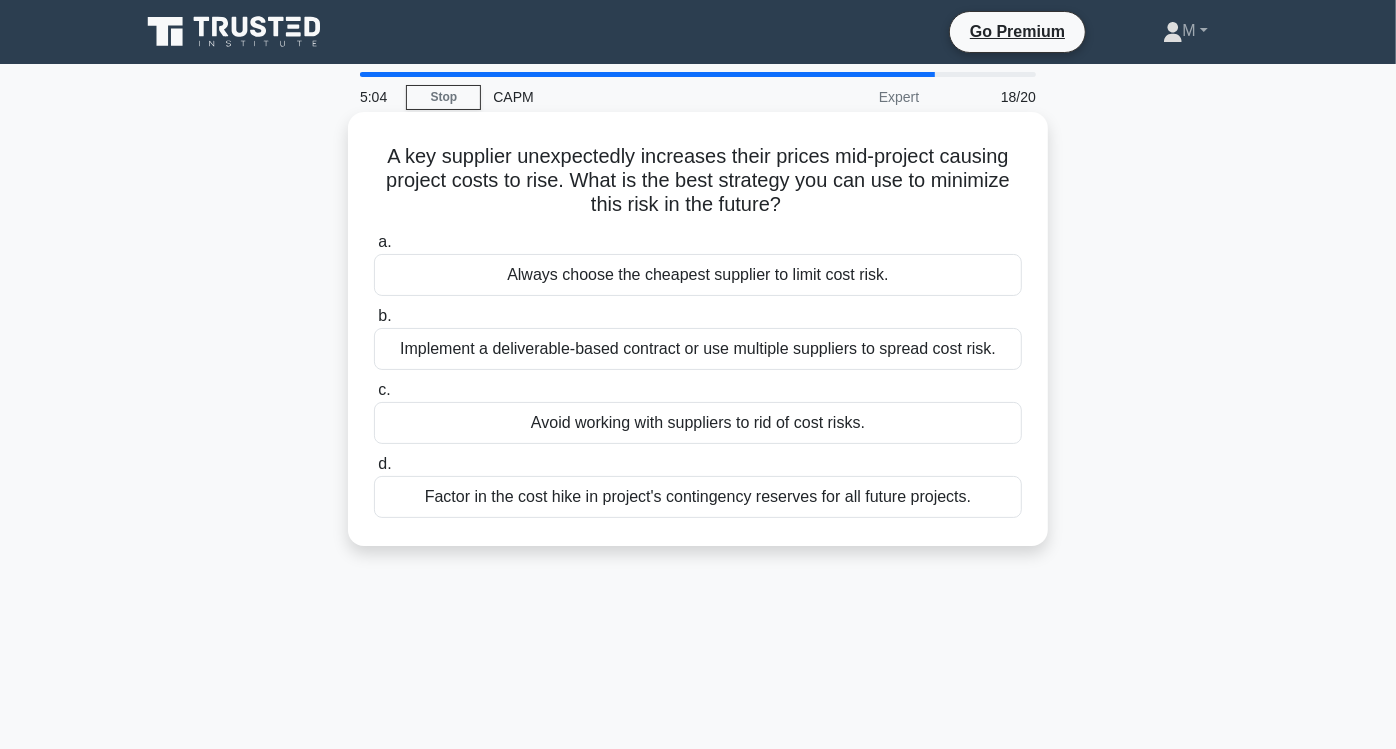 click on "Implement a deliverable-based contract or use multiple suppliers to spread cost risk." at bounding box center [698, 349] 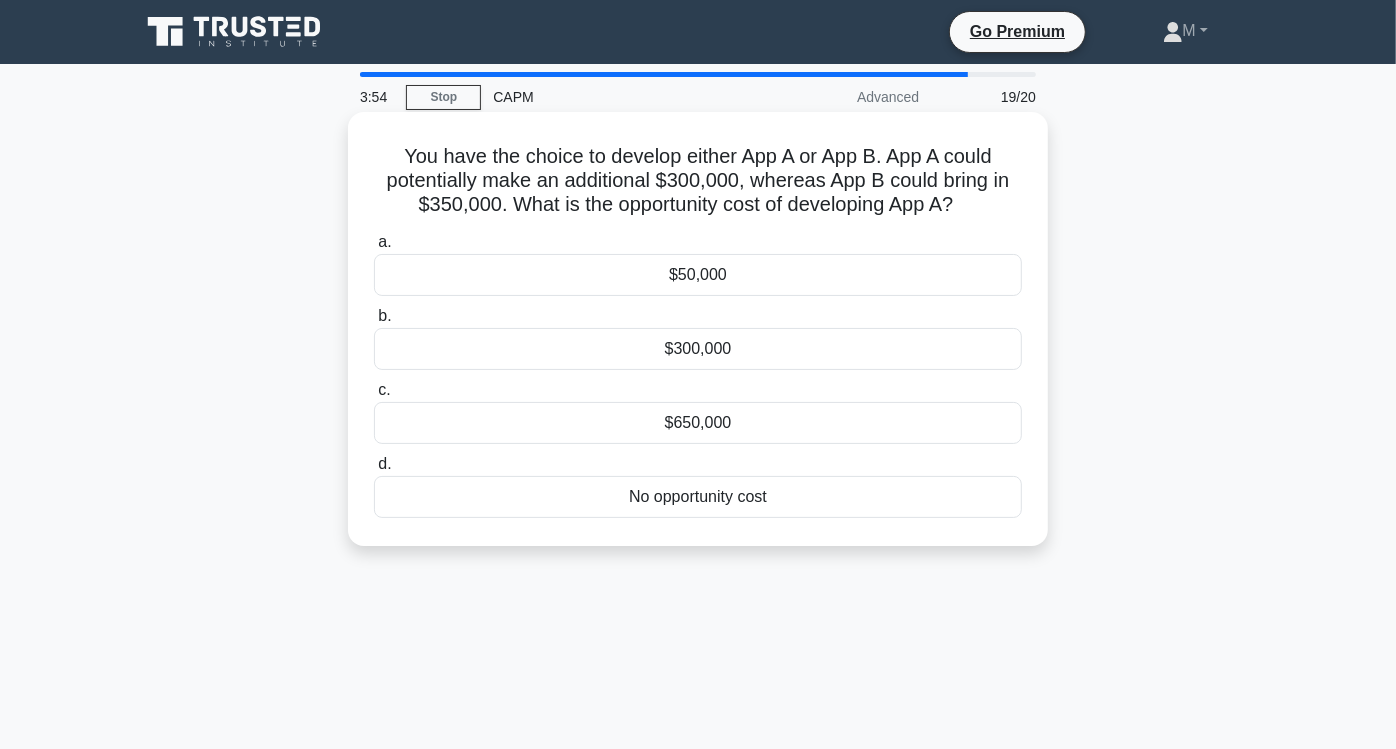 click on "$50,000" at bounding box center [698, 275] 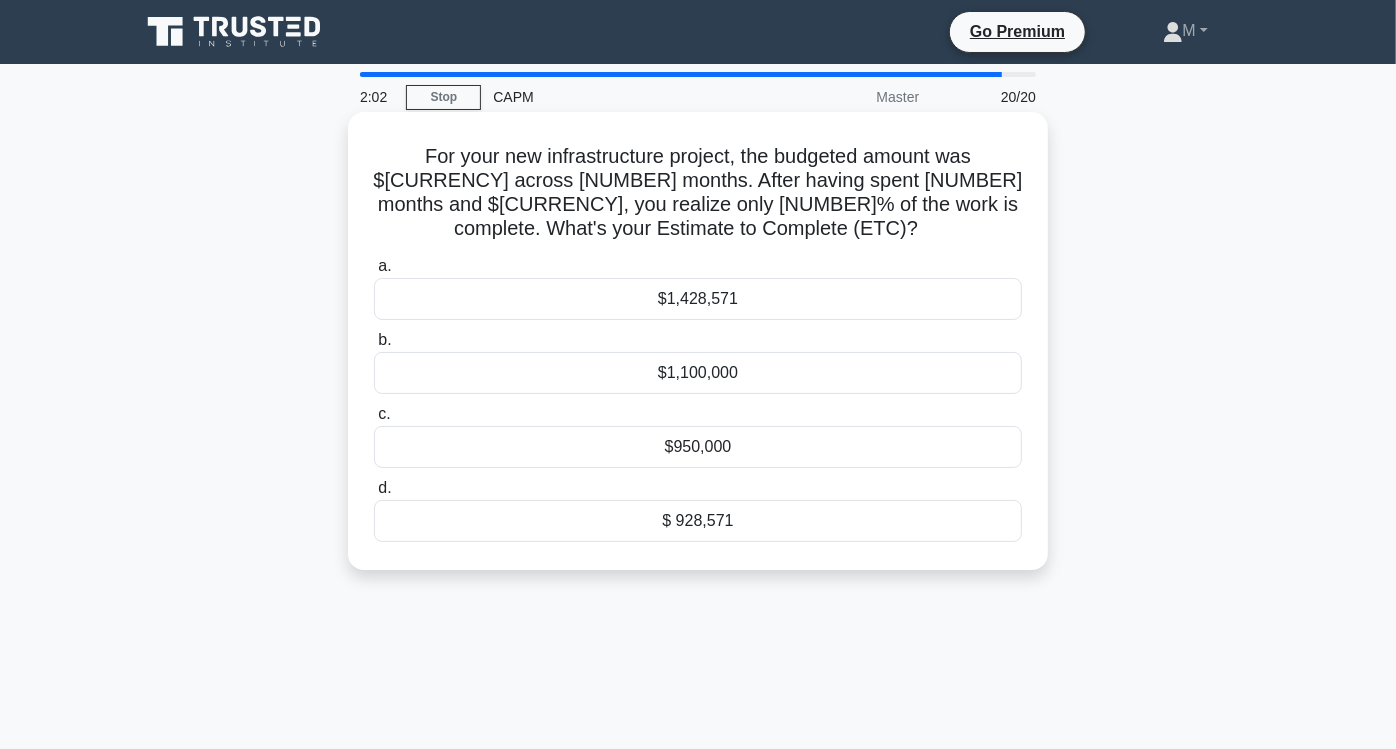 click on "$1,428,571" at bounding box center [698, 299] 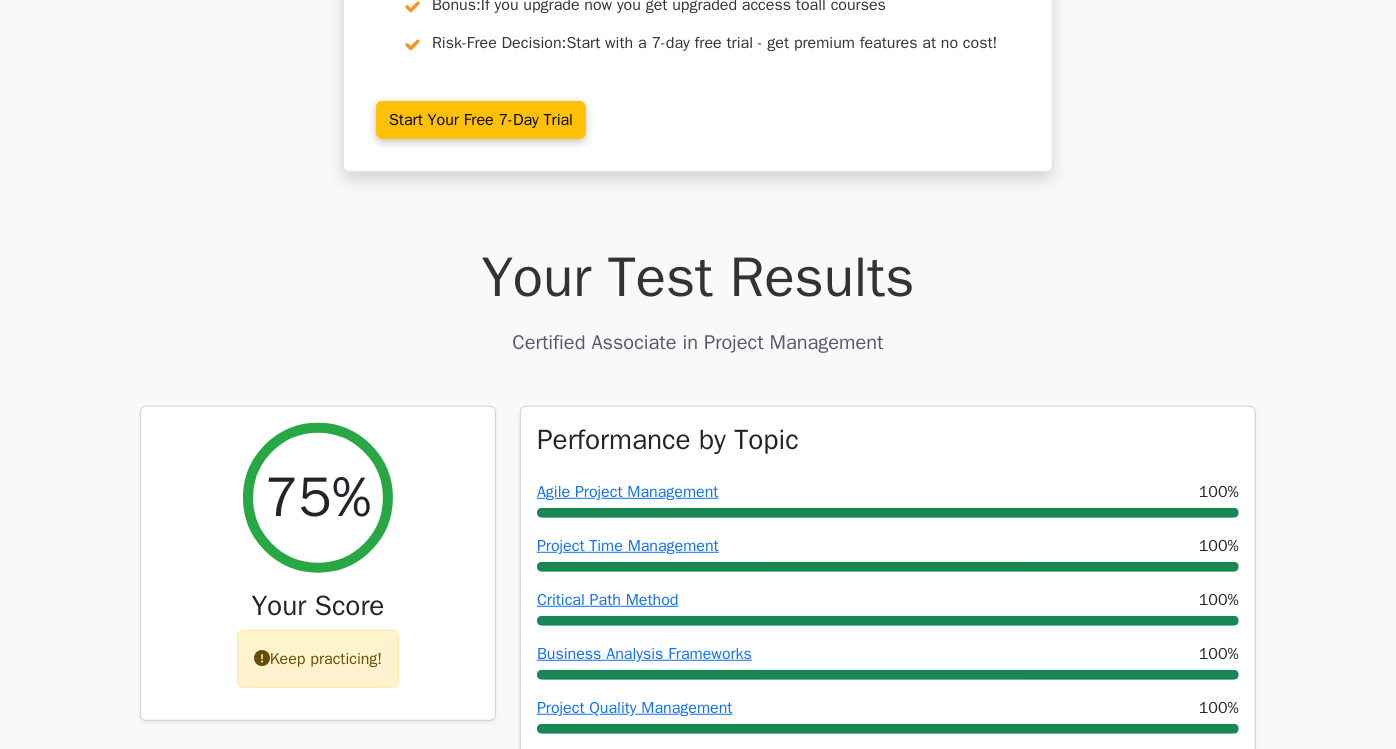 scroll, scrollTop: 444, scrollLeft: 0, axis: vertical 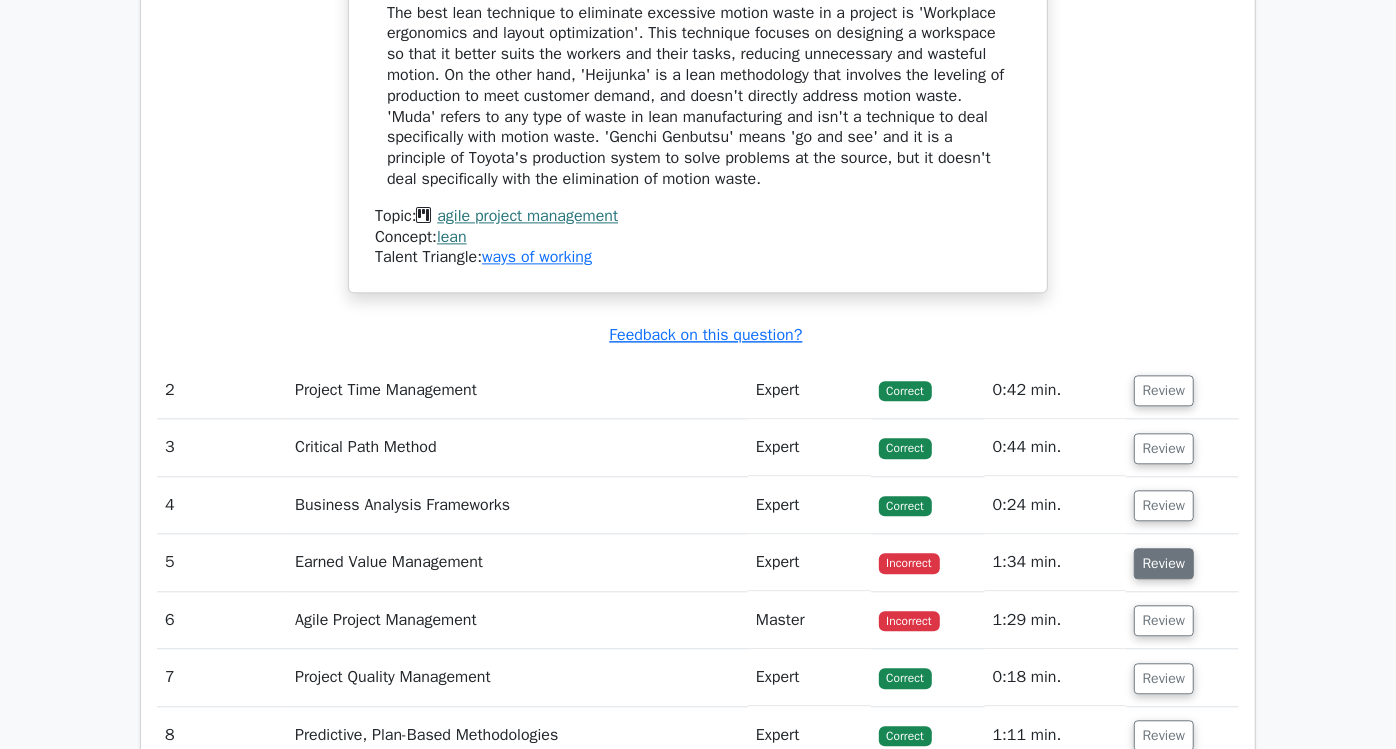 click on "Review" at bounding box center (1164, 563) 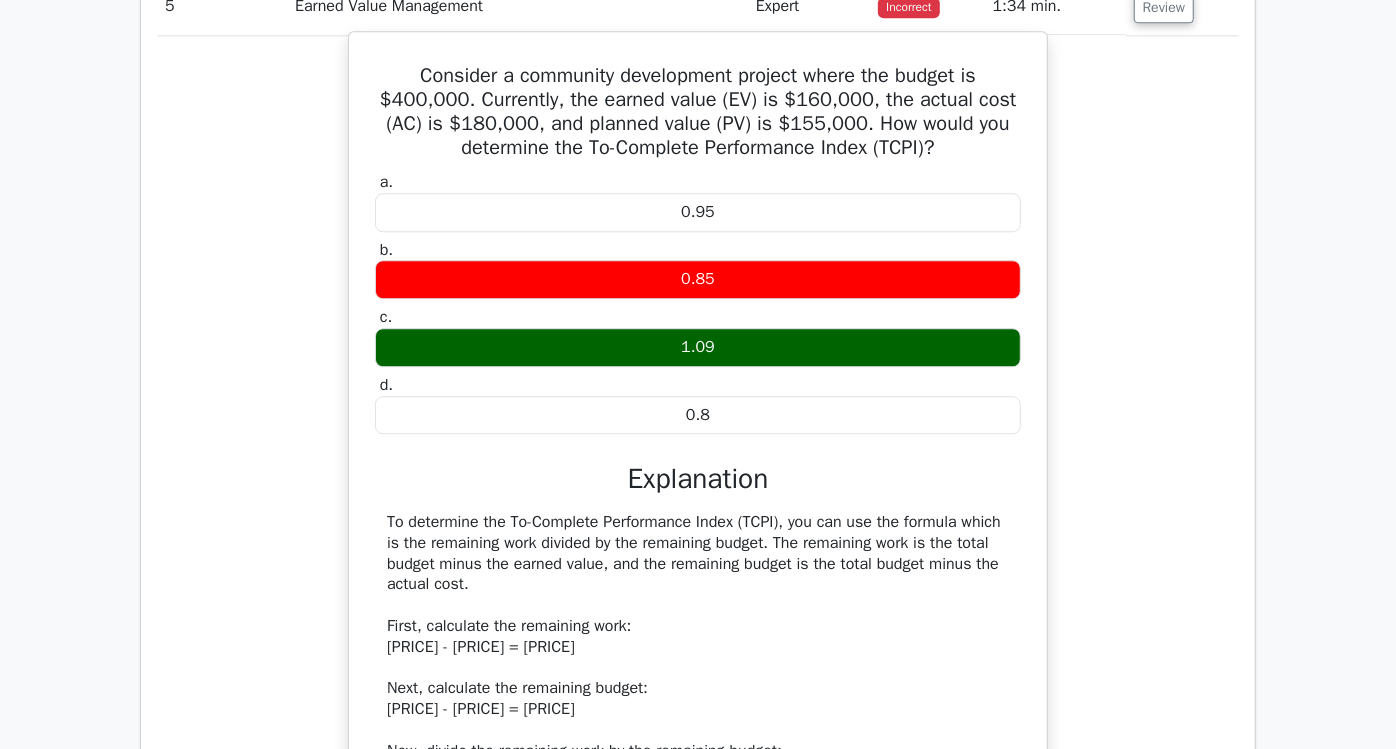 scroll, scrollTop: 3333, scrollLeft: 0, axis: vertical 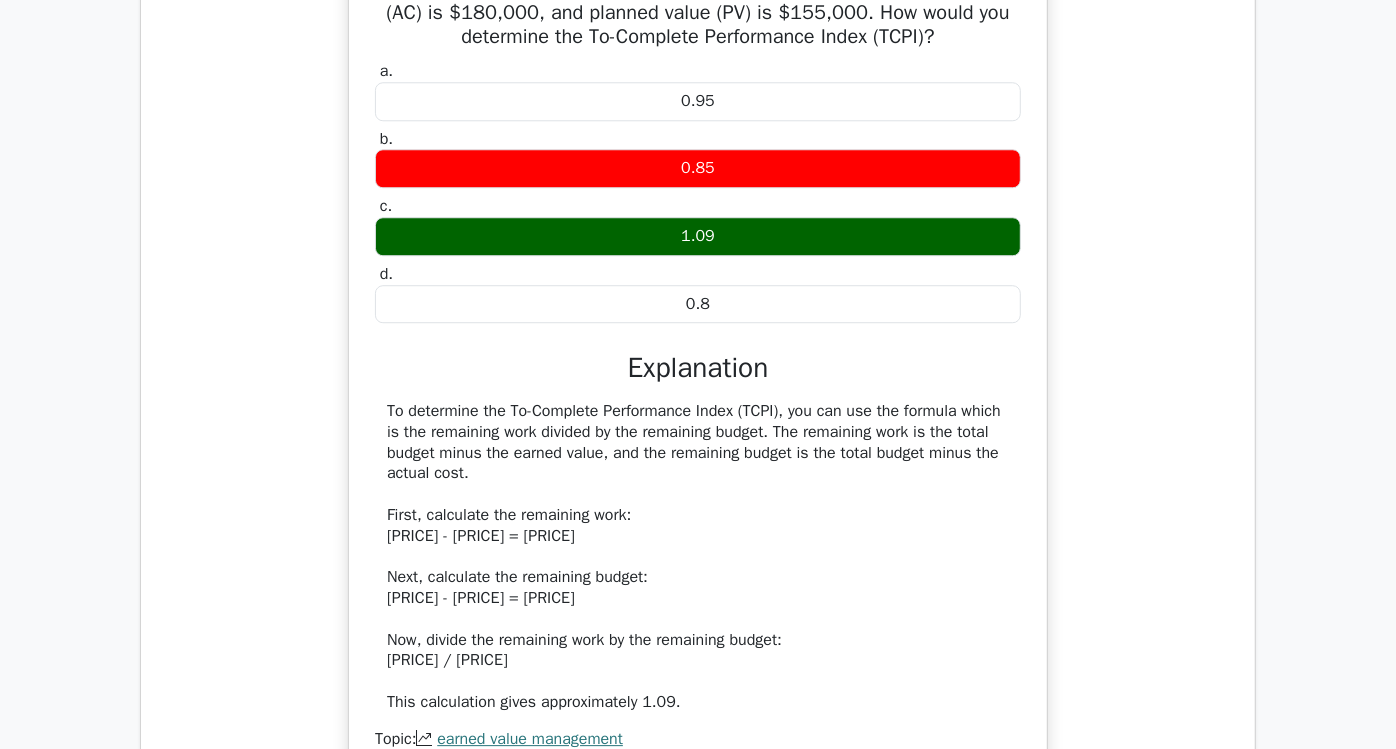 type 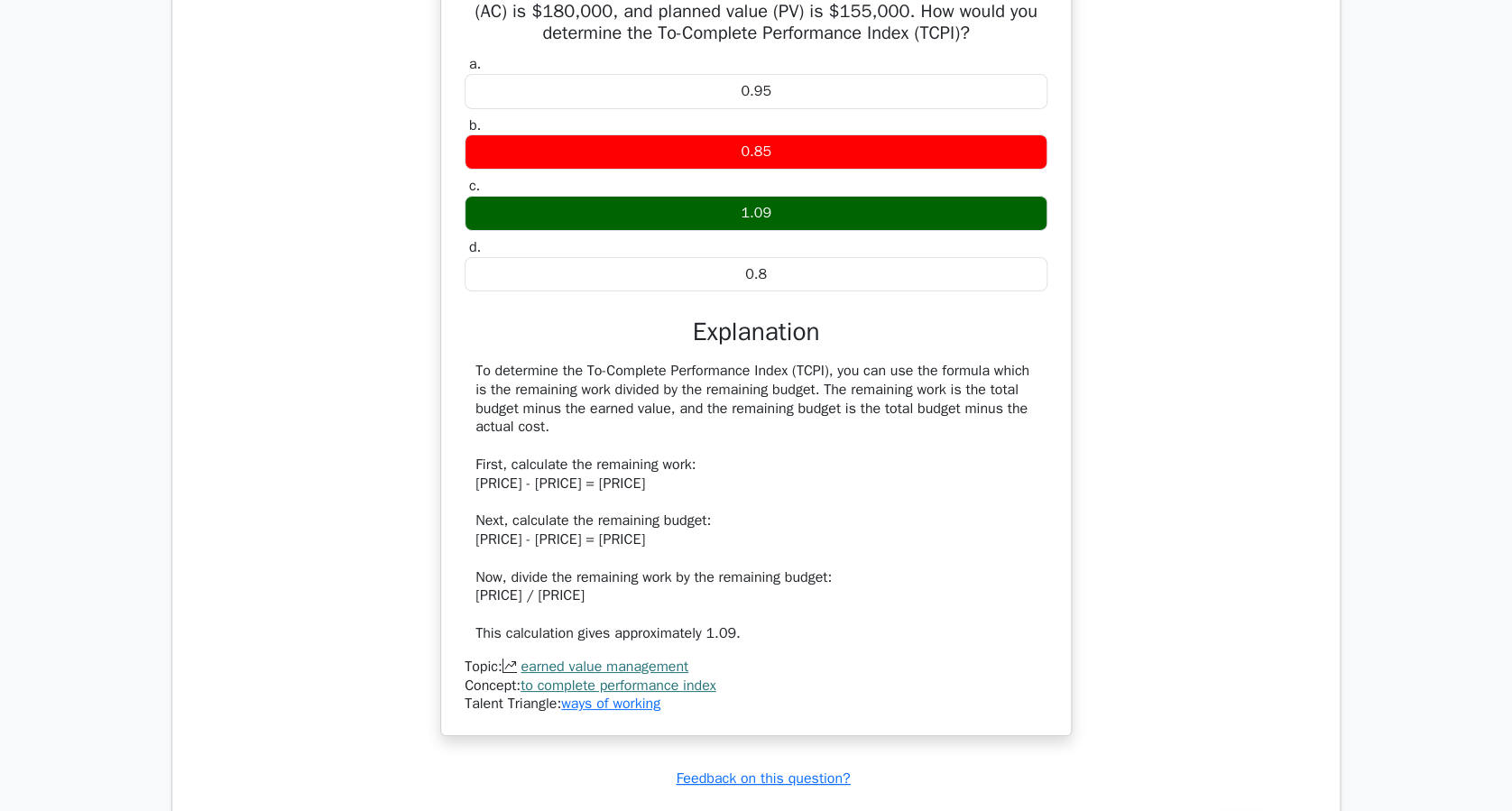 scroll, scrollTop: 2887, scrollLeft: 0, axis: vertical 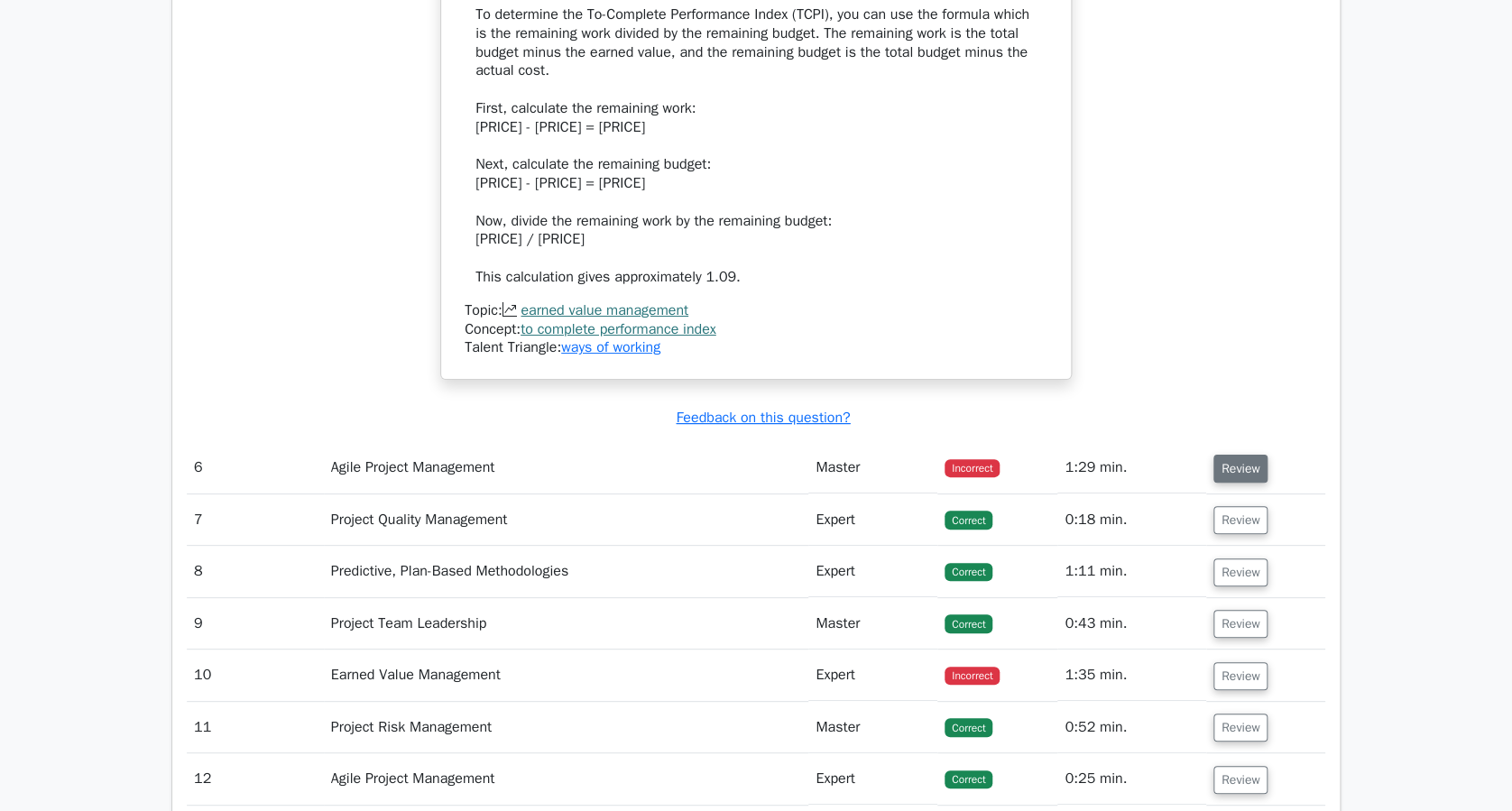 click on "Review" at bounding box center (1240, 468) 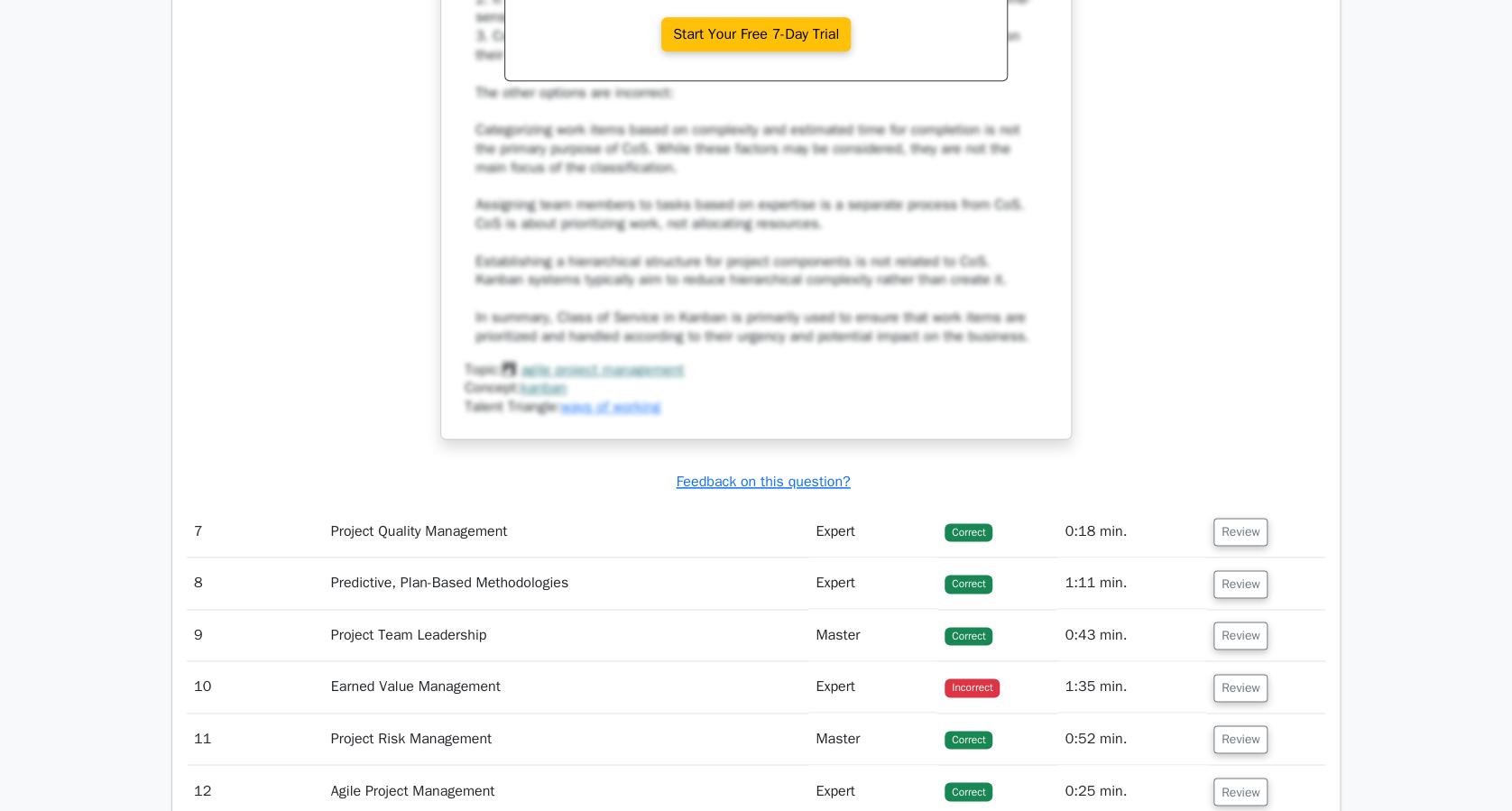 scroll, scrollTop: 4570, scrollLeft: 0, axis: vertical 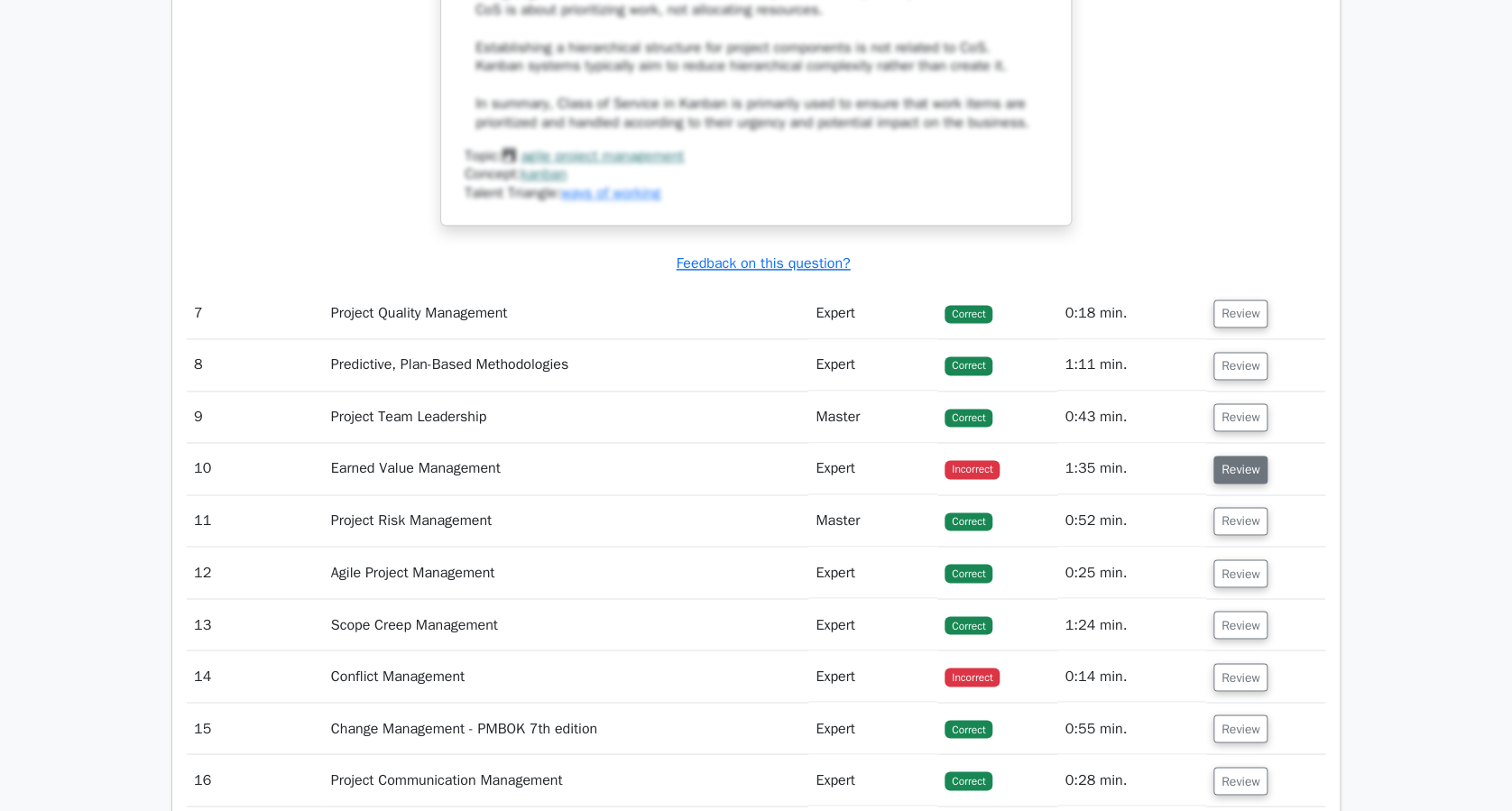 click on "Review" at bounding box center [1240, 469] 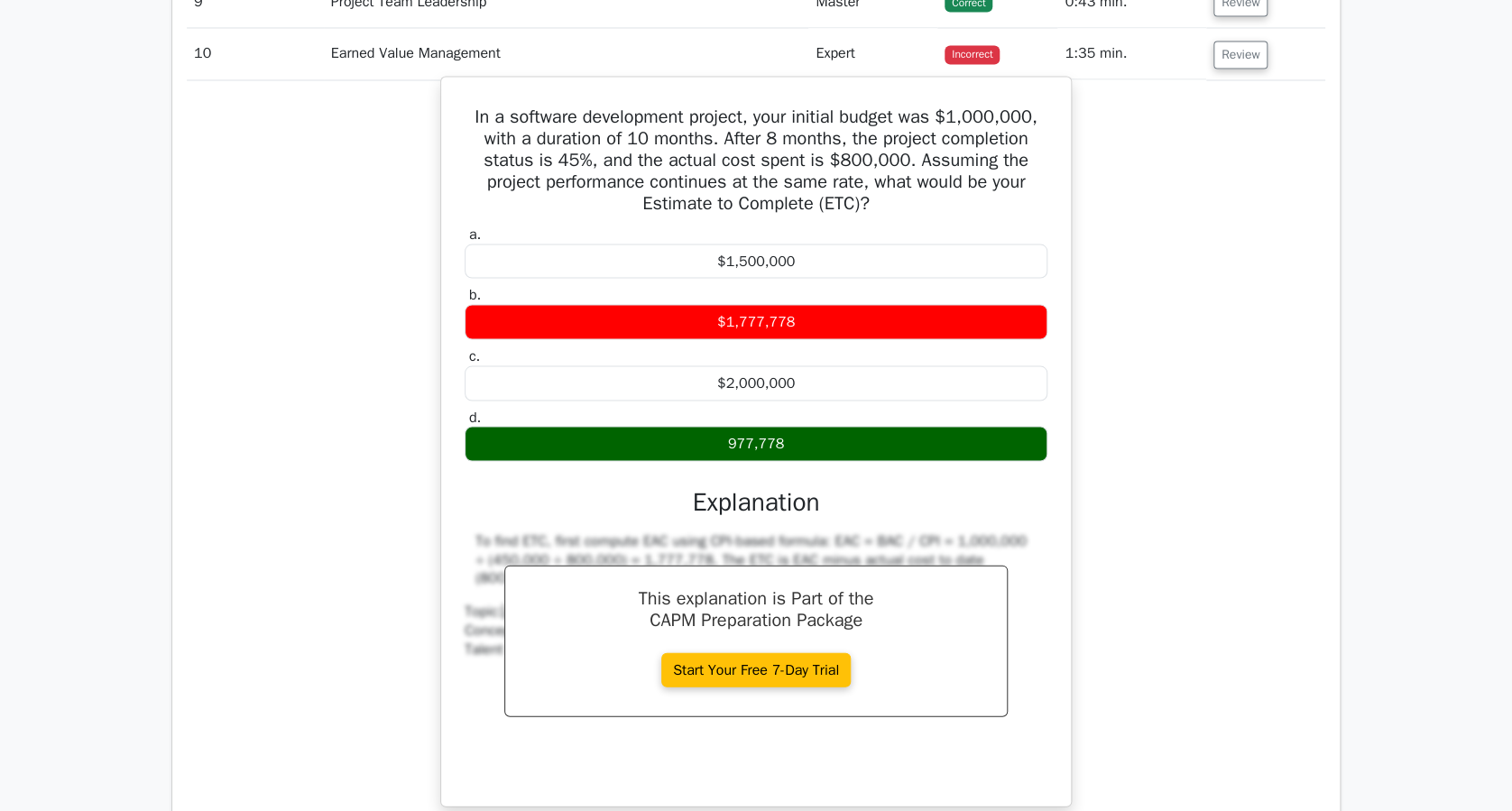 scroll, scrollTop: 4931, scrollLeft: 0, axis: vertical 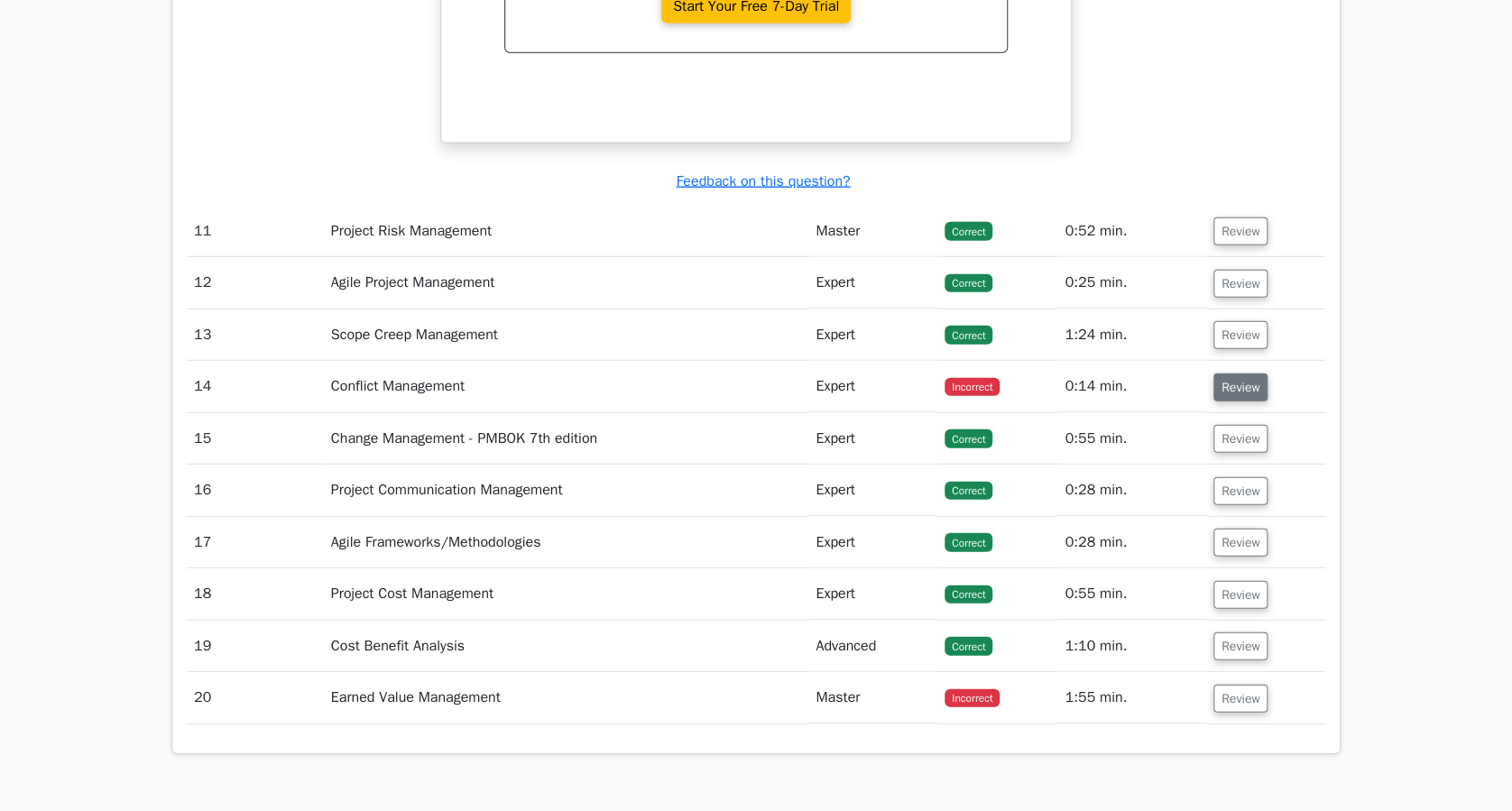 click on "Review" at bounding box center [1240, 387] 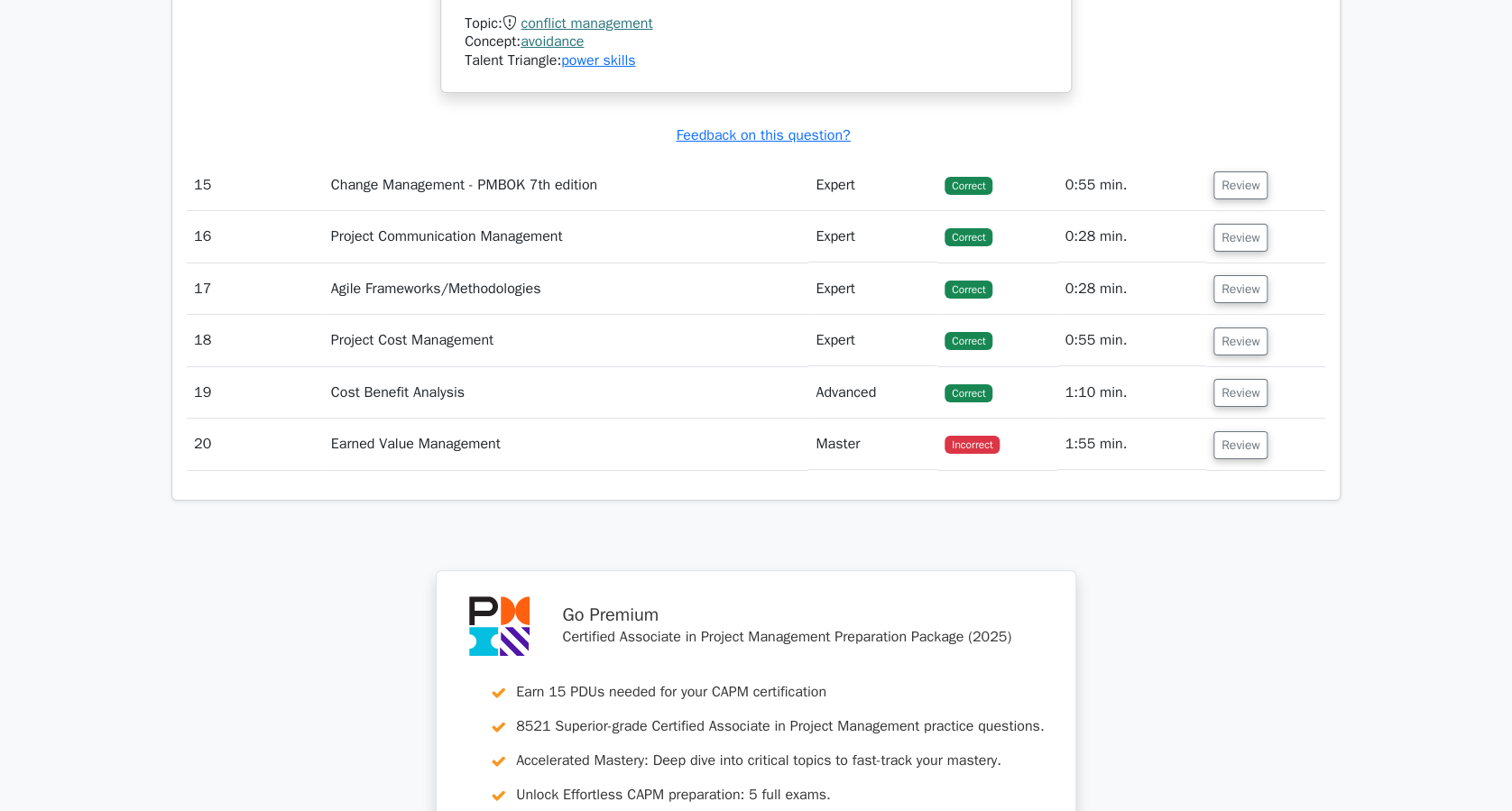 scroll, scrollTop: 6735, scrollLeft: 0, axis: vertical 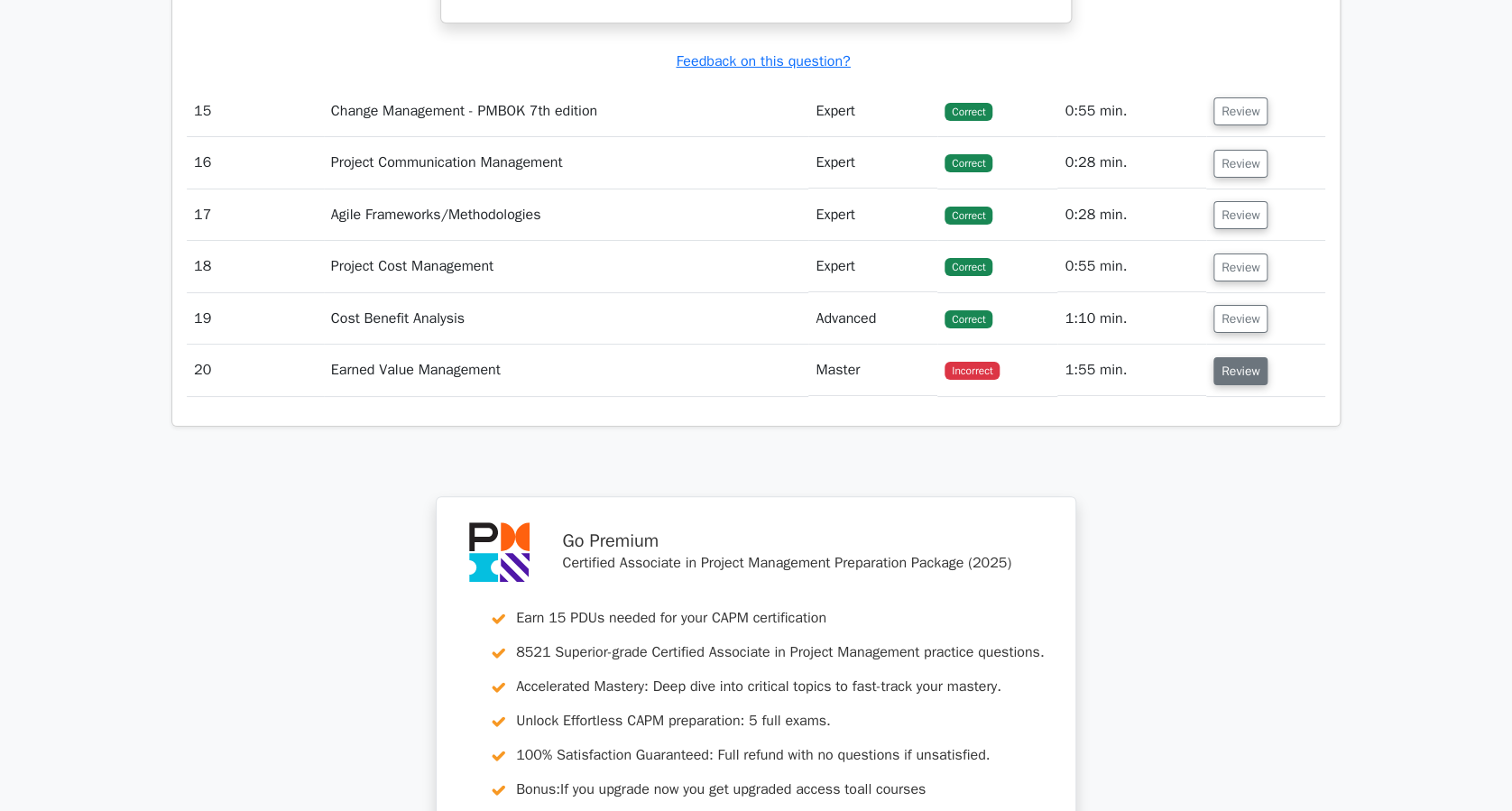 click on "Review" at bounding box center (1240, 371) 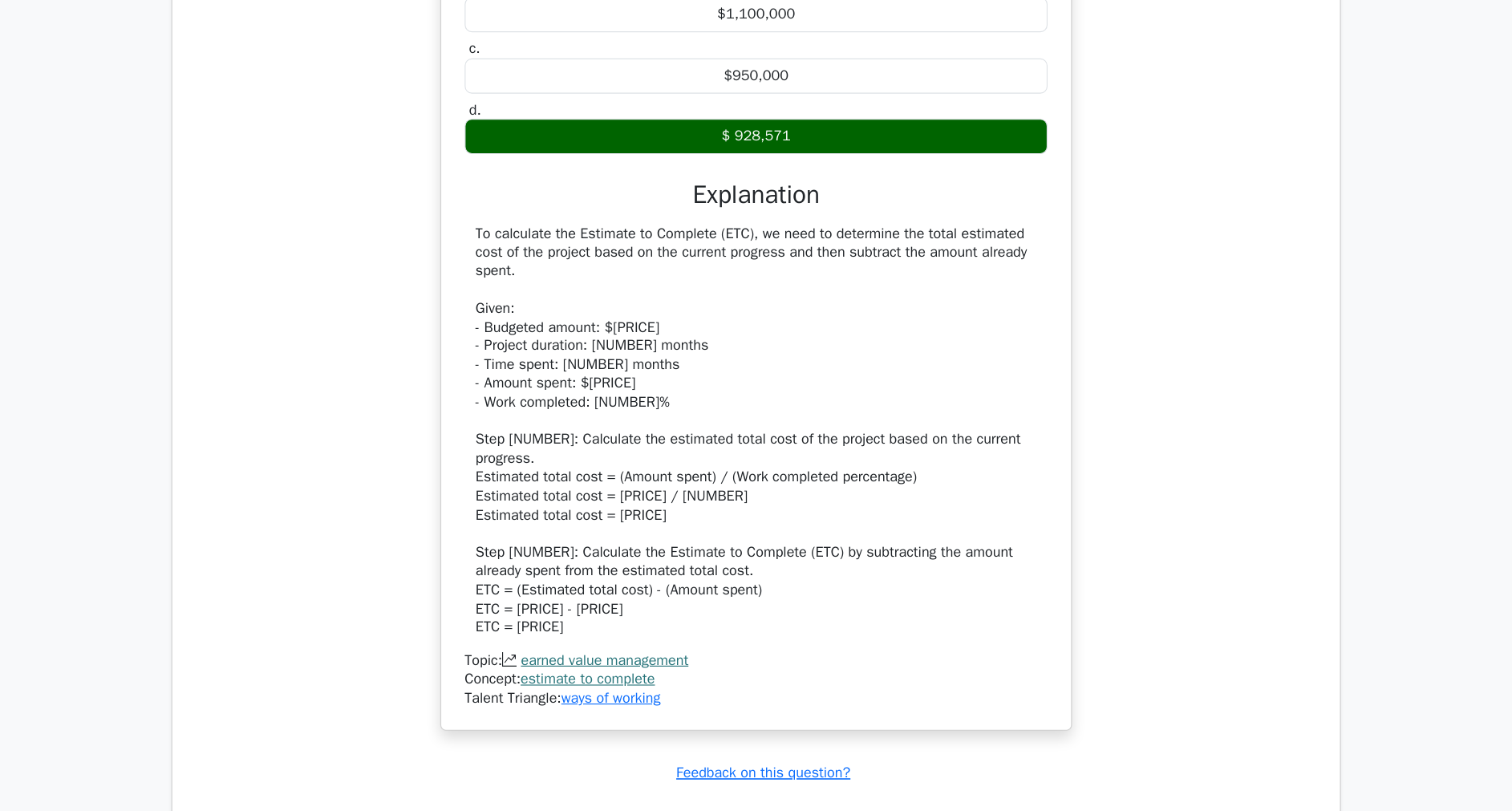 scroll, scrollTop: 6417, scrollLeft: 0, axis: vertical 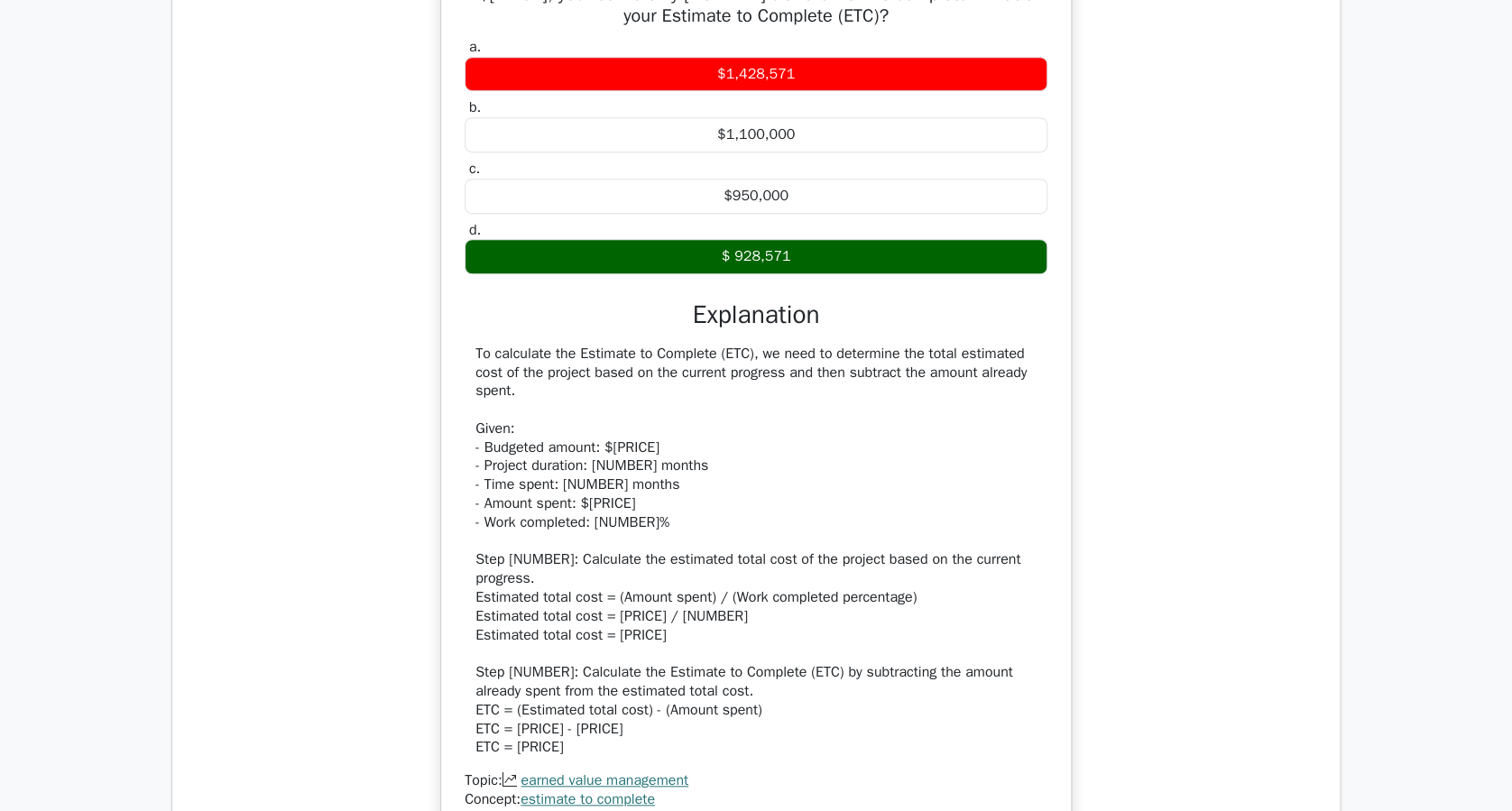 type 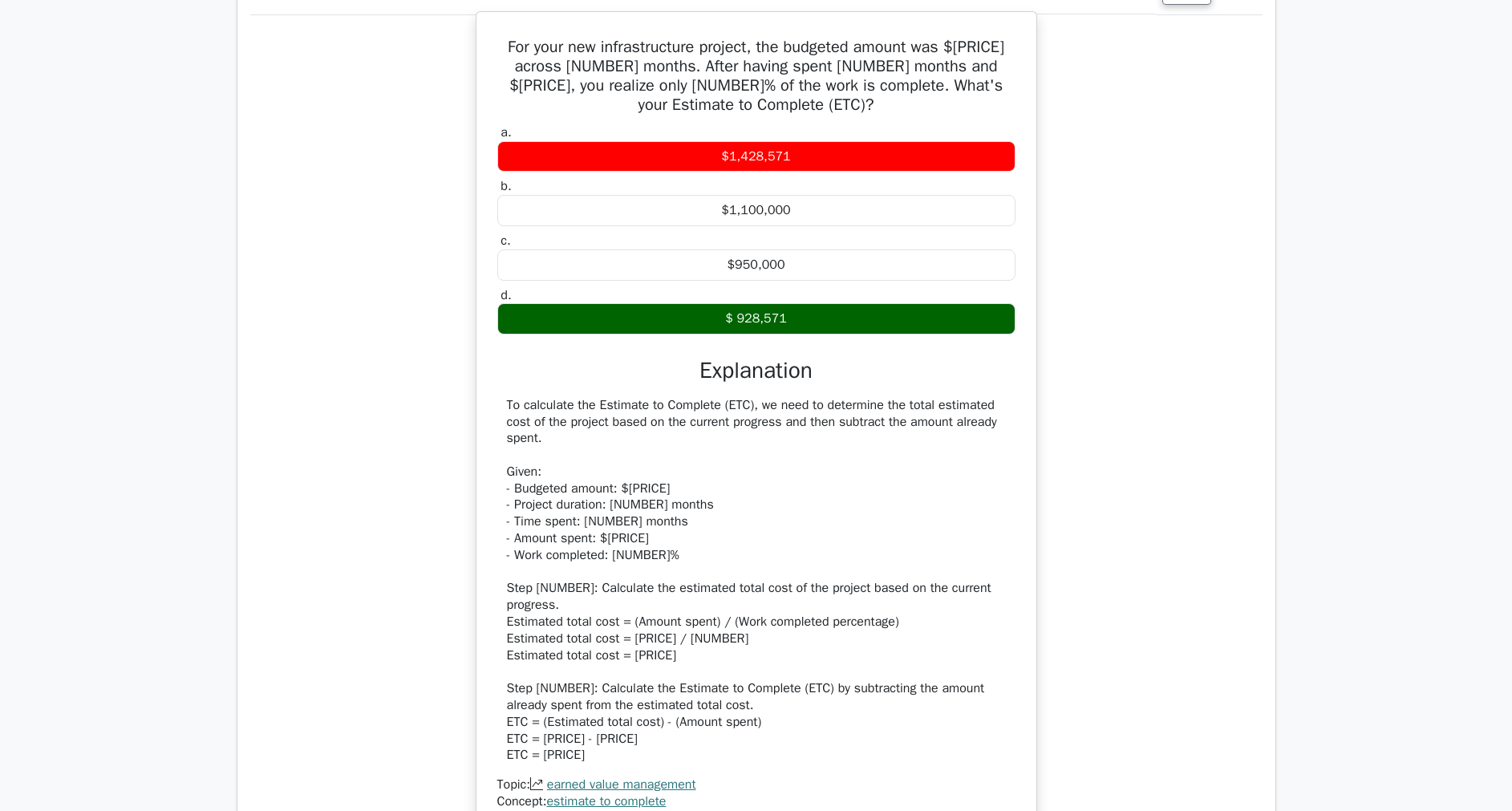 scroll, scrollTop: 6297, scrollLeft: 0, axis: vertical 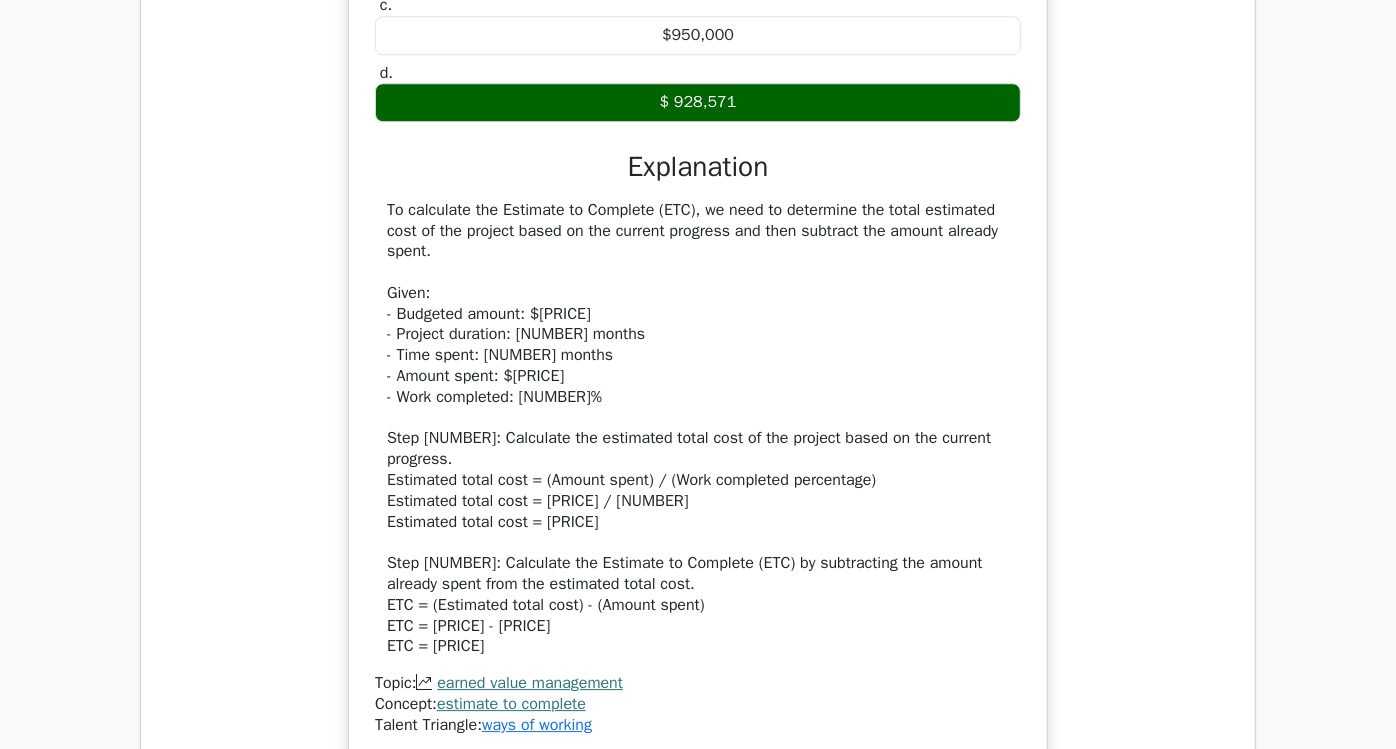 drag, startPoint x: 637, startPoint y: 514, endPoint x: 500, endPoint y: 500, distance: 137.71347 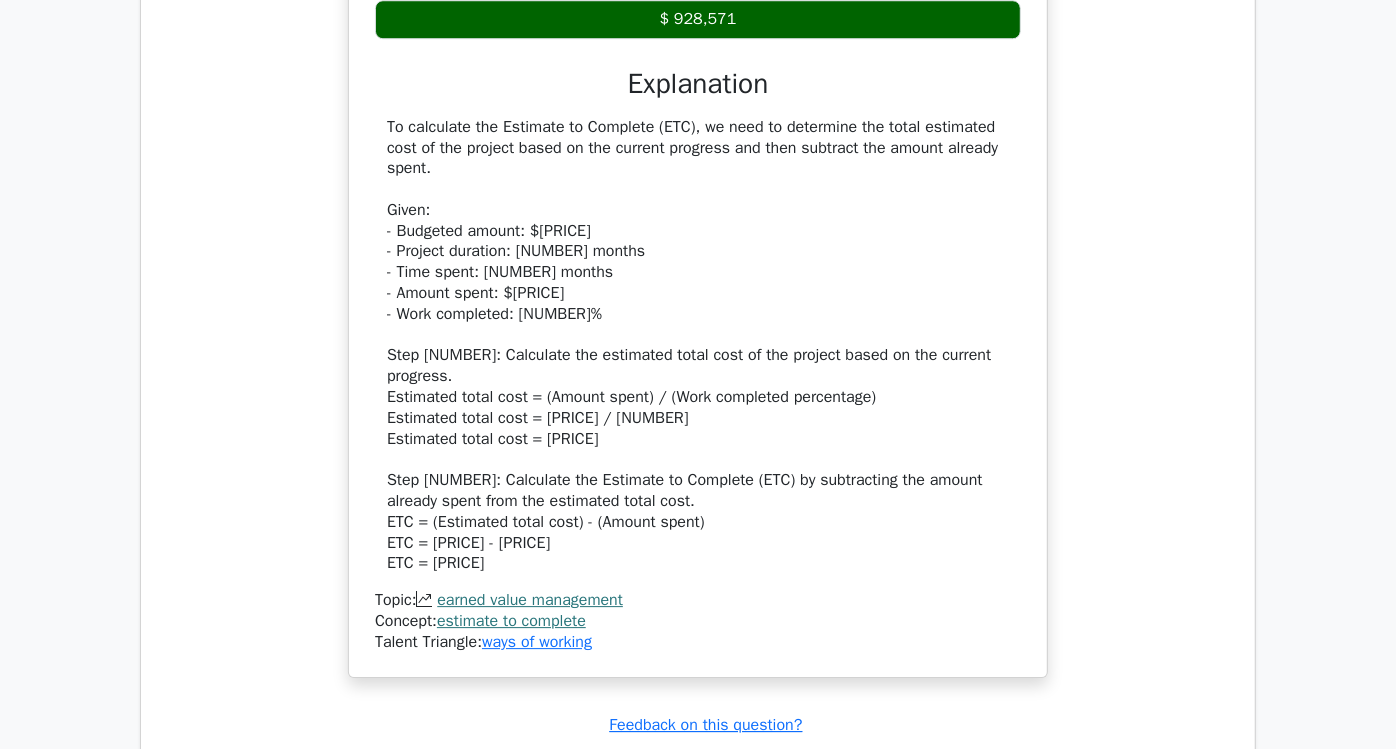 scroll, scrollTop: 8294, scrollLeft: 0, axis: vertical 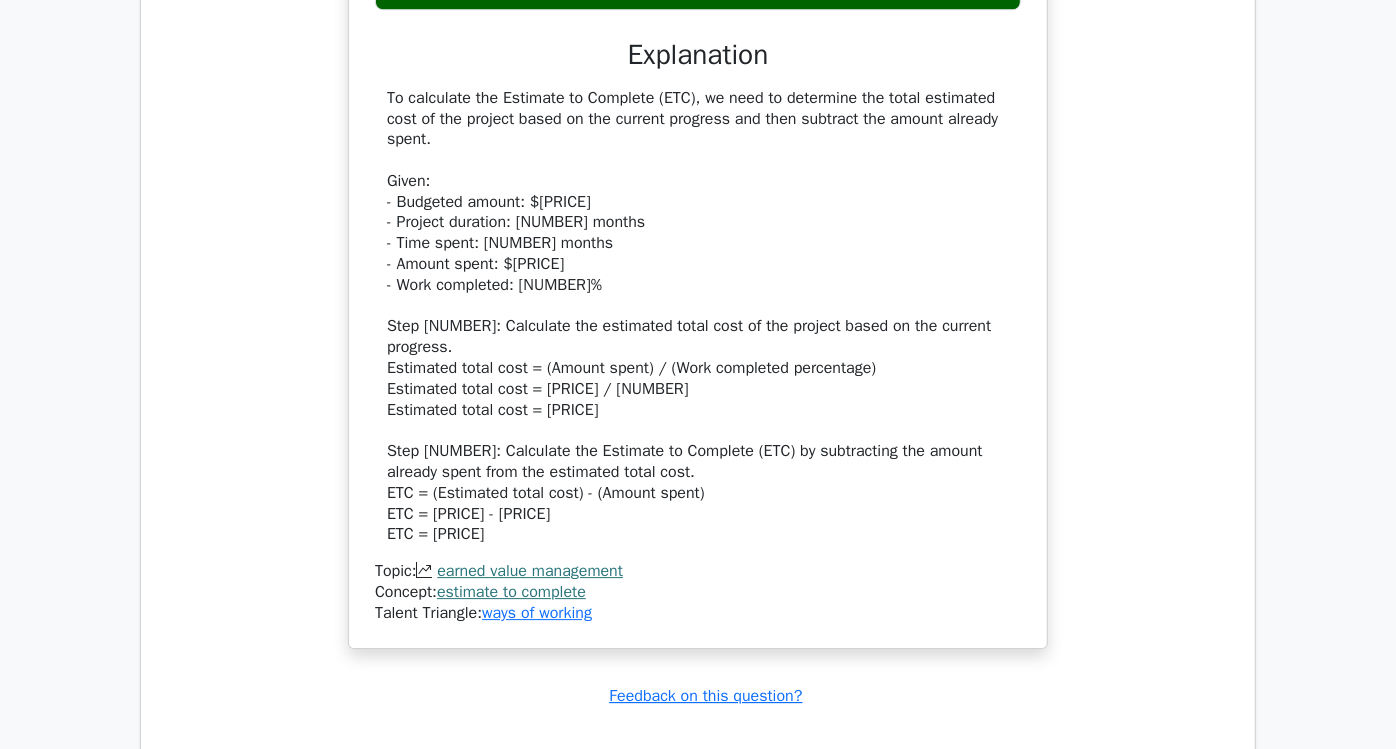 click on "To calculate the Estimate to Complete (ETC), we need to determine the total estimated cost of the project based on the current progress and then subtract the amount already spent. Given: - Budgeted amount: $950,000 - Project duration: 15 months - Time spent: 7 months - Amount spent: $500,000 - Work completed: 35% Step 1: Calculate the estimated total cost of the project based on the current progress. Estimated total cost = (Amount spent) / (Work completed percentage) Estimated total cost = $500,000 / 0.35 Estimated total cost = $1,428,571.43 Step 2: Calculate the Estimate to Complete (ETC) by subtracting the amount already spent from the estimated total cost. ETC = (Estimated total cost) - (Amount spent) ETC = $1,428,571.43 - $500,000 ETC = $928,571.43" at bounding box center [698, 317] 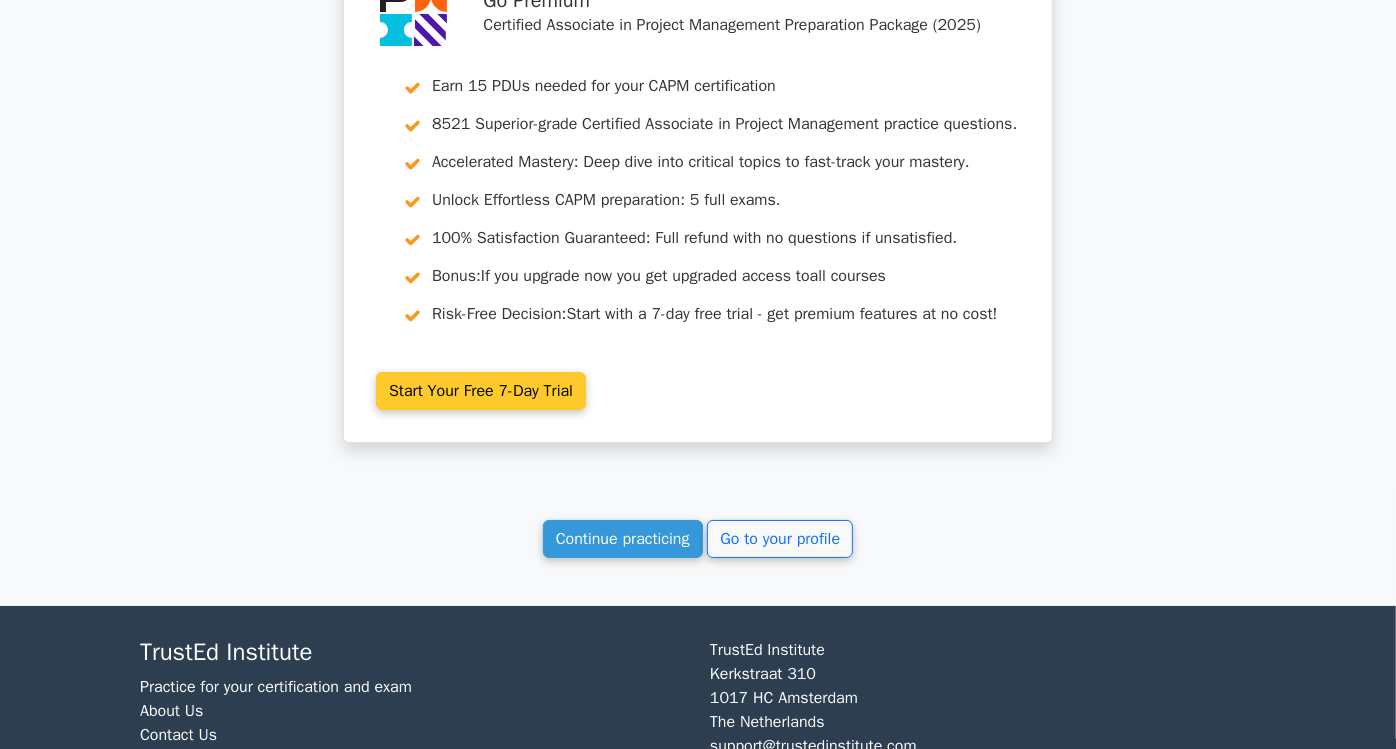 scroll, scrollTop: 9271, scrollLeft: 0, axis: vertical 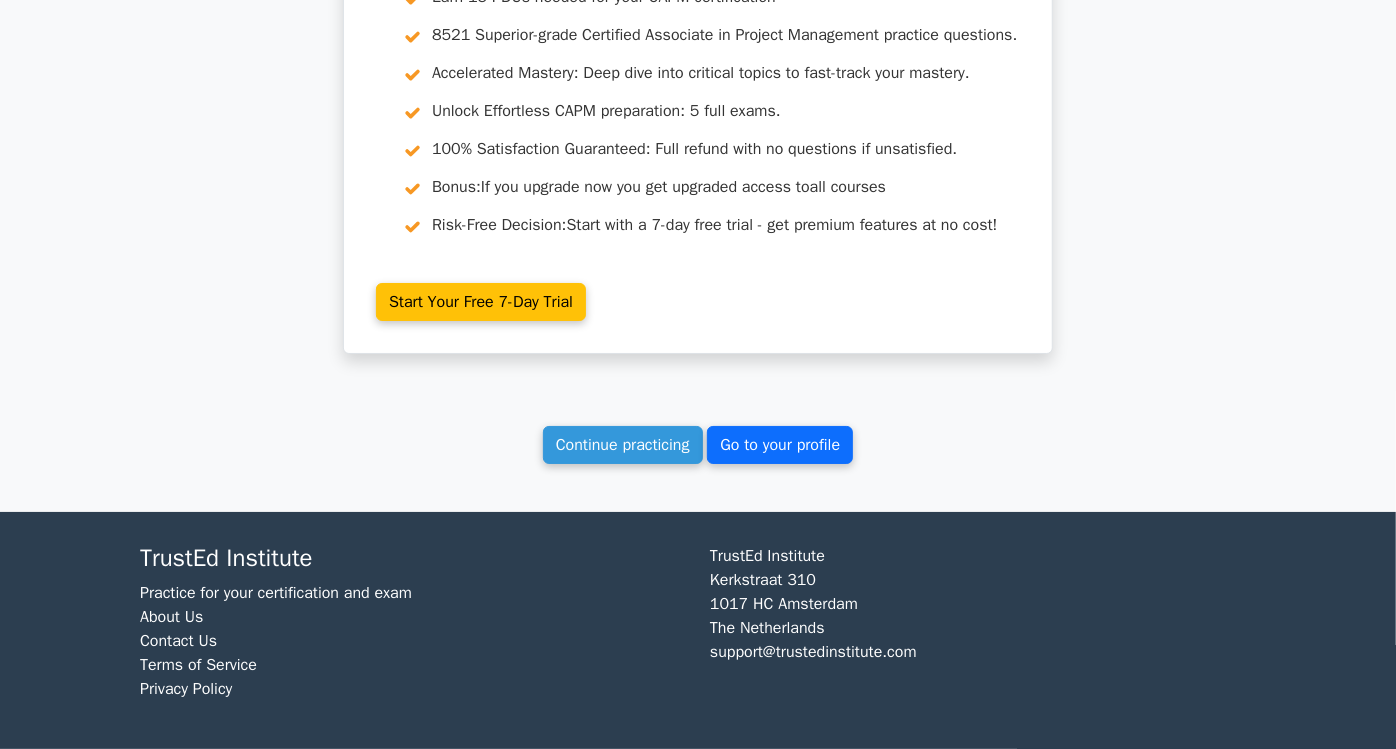 click on "Go to your profile" at bounding box center (780, 445) 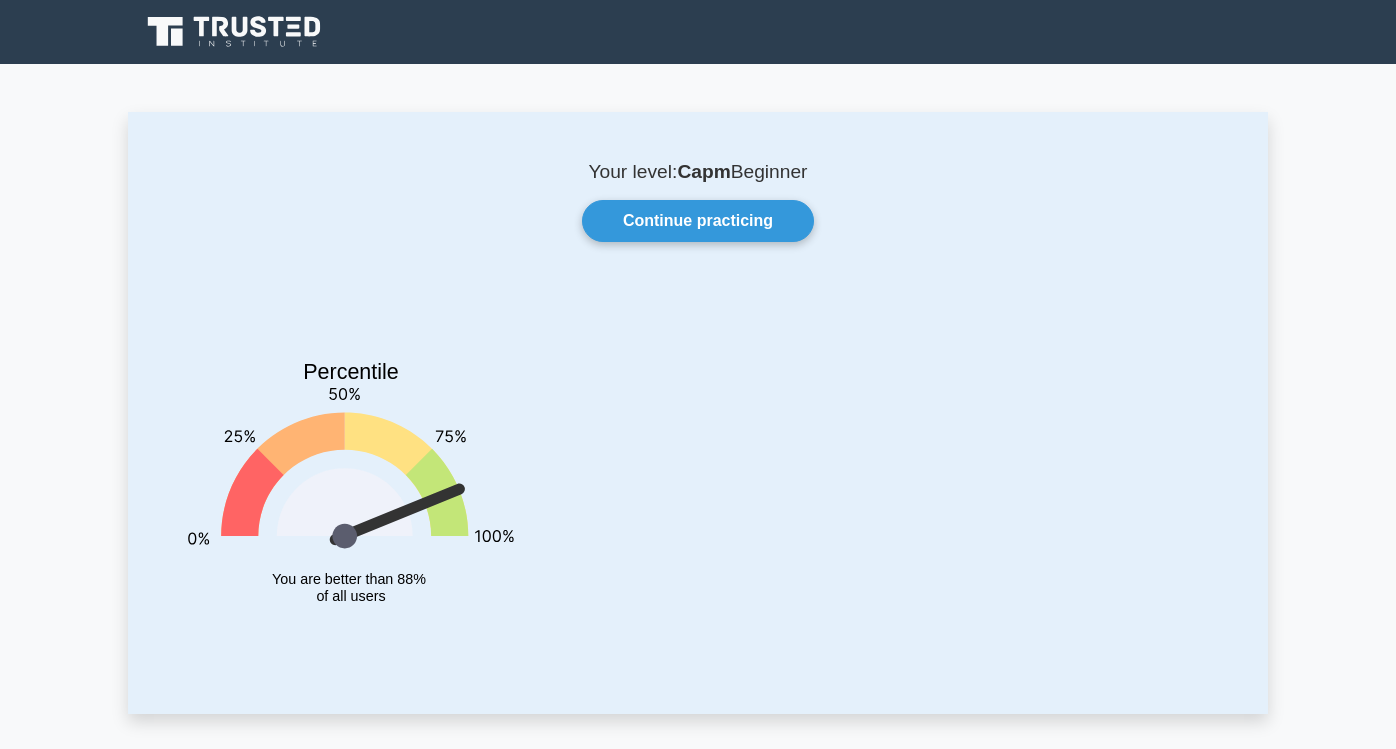 scroll, scrollTop: 0, scrollLeft: 0, axis: both 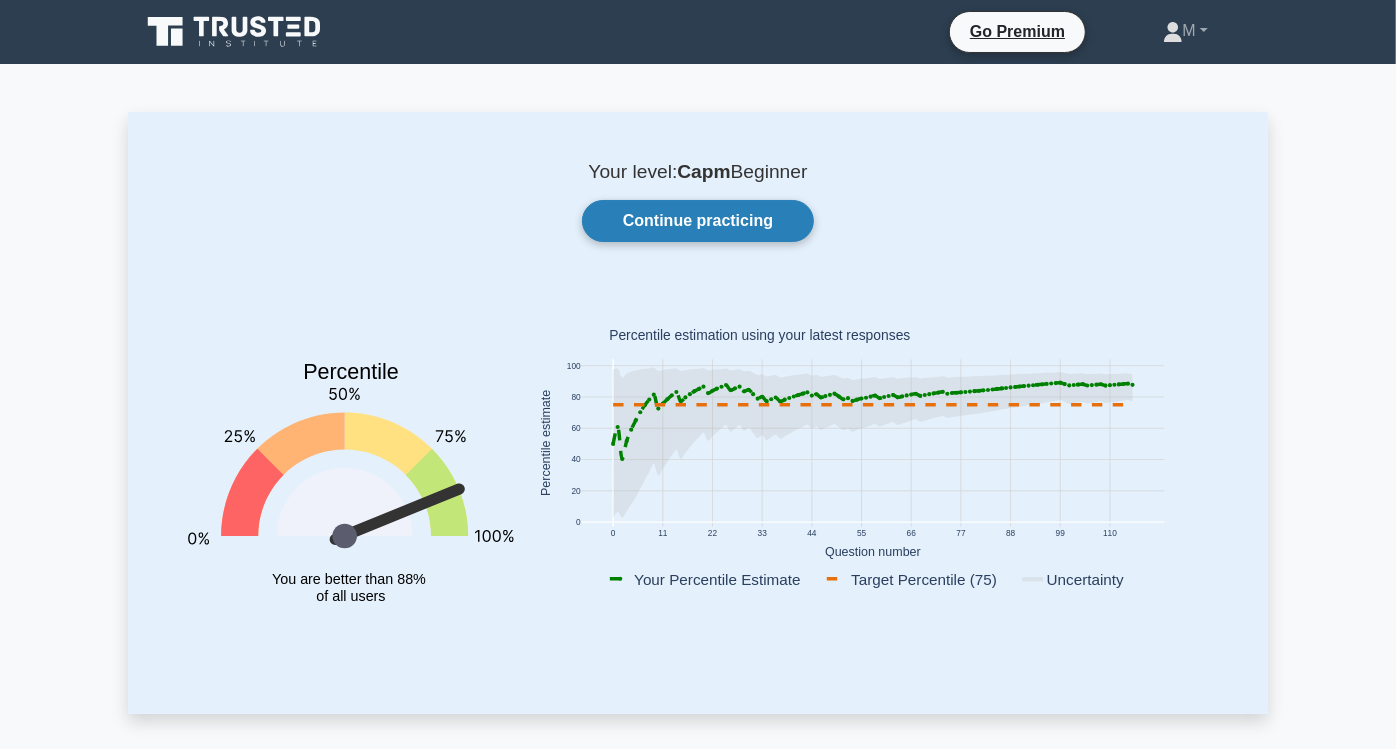 click on "Continue practicing" at bounding box center (698, 221) 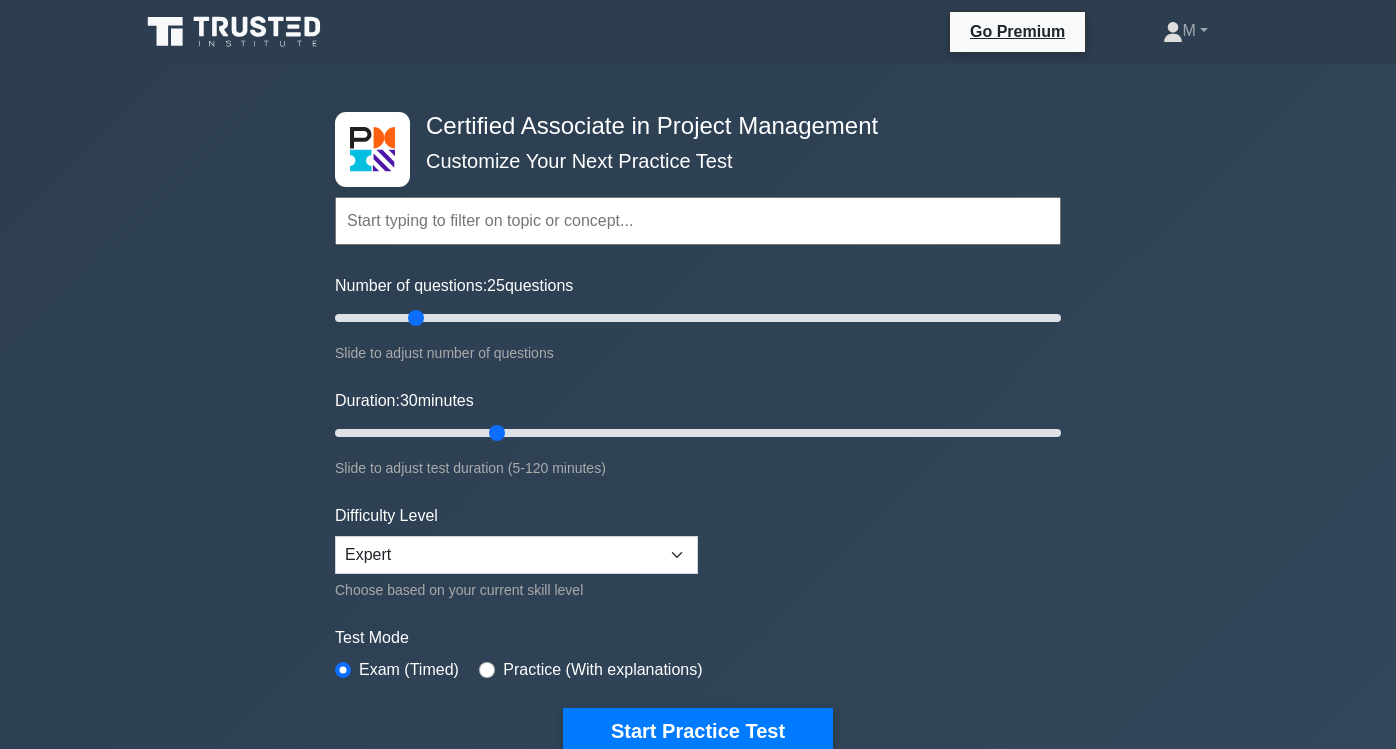 scroll, scrollTop: 0, scrollLeft: 0, axis: both 